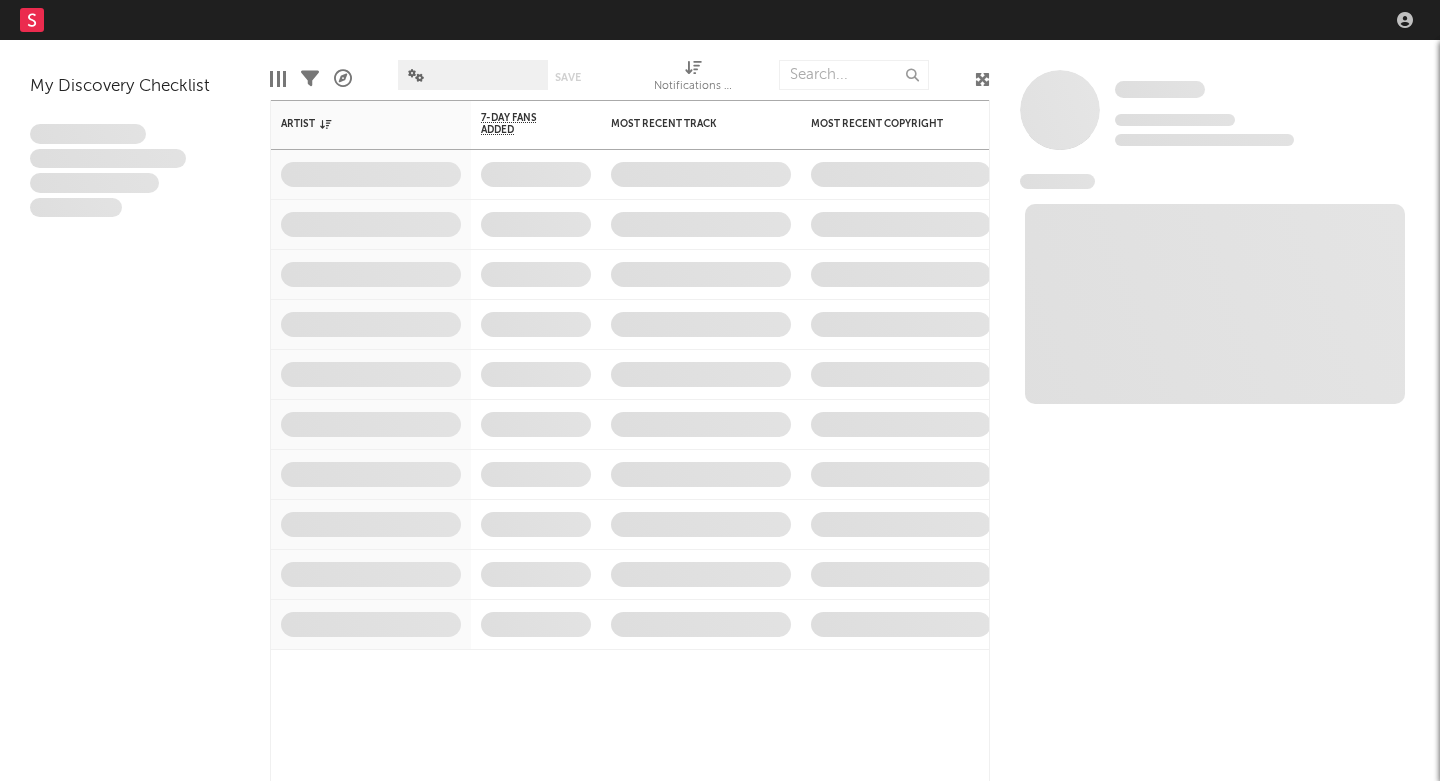 scroll, scrollTop: 0, scrollLeft: 0, axis: both 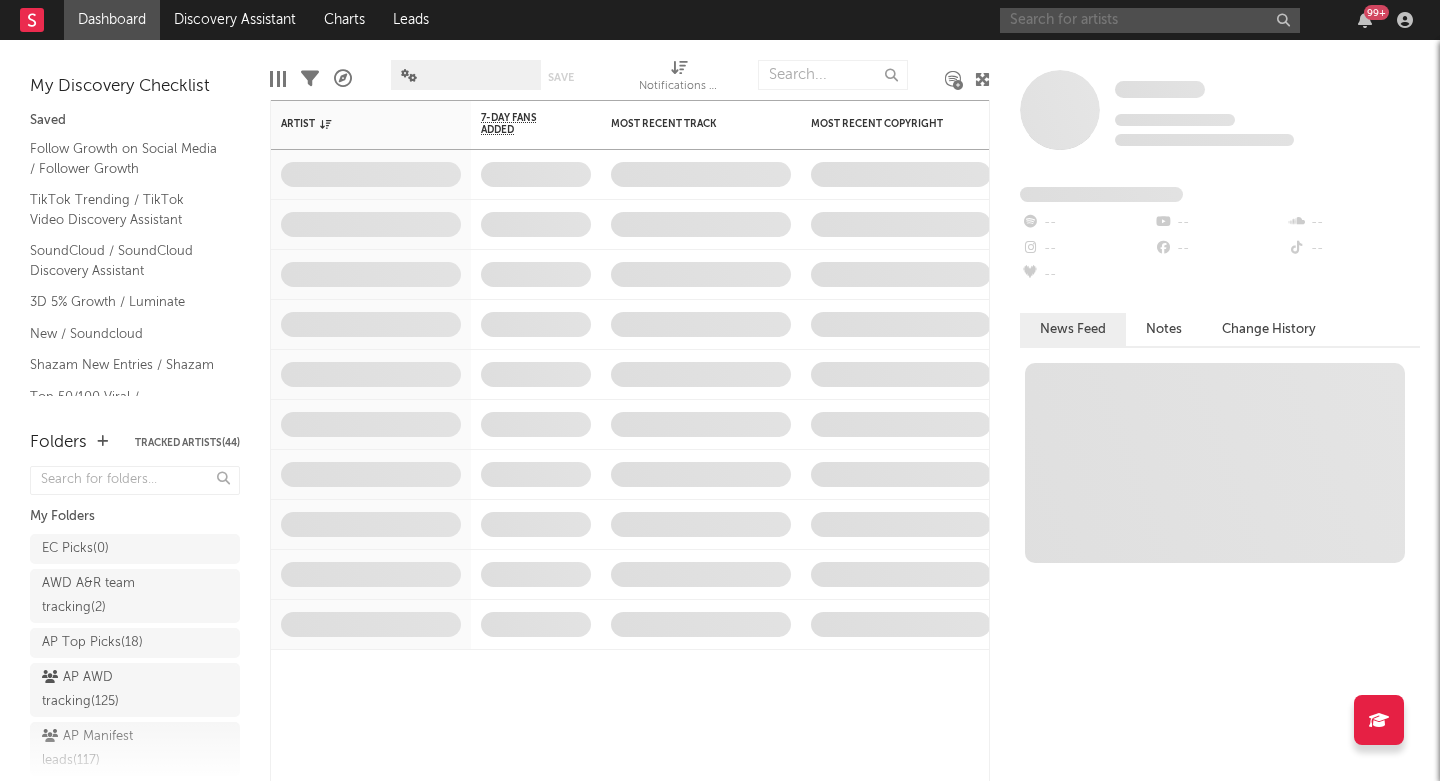 click at bounding box center [1150, 20] 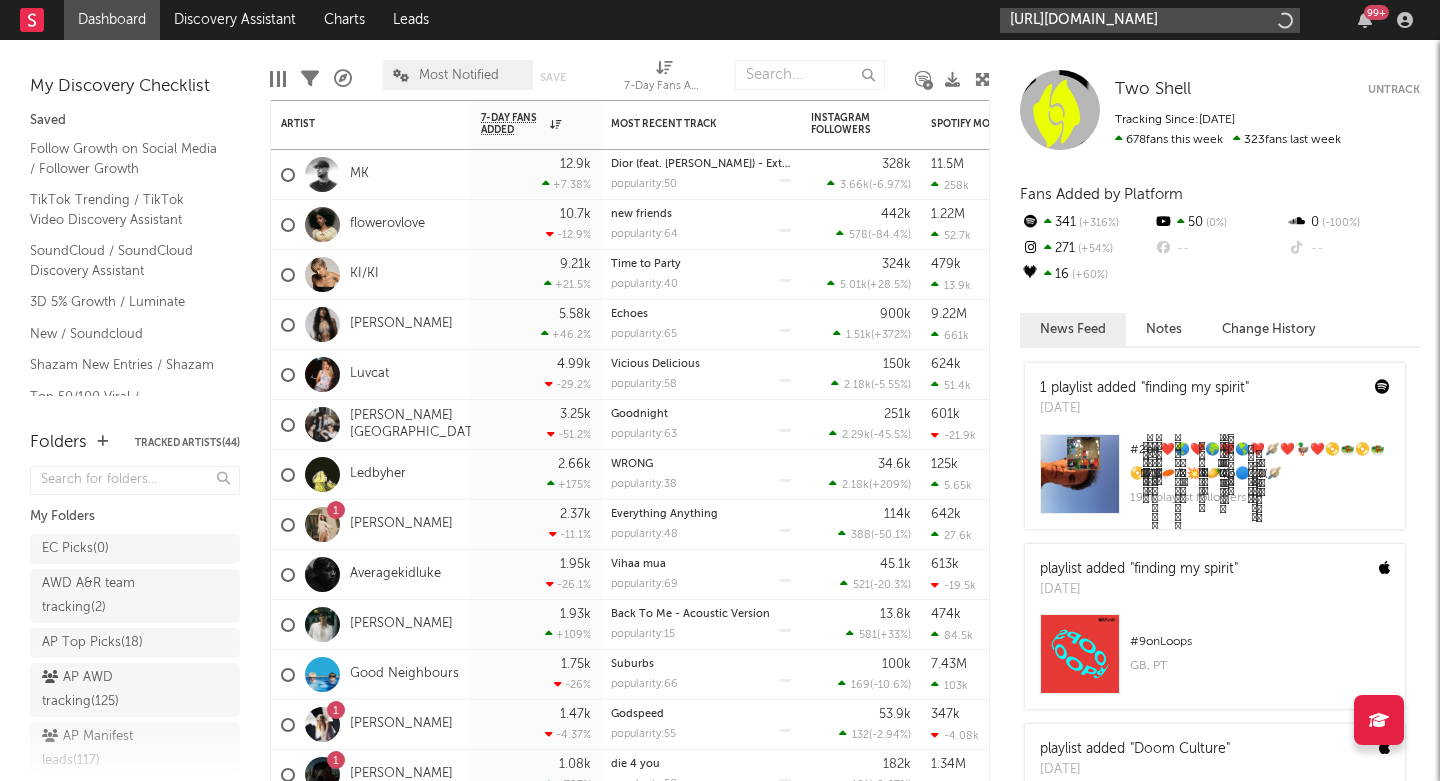 type on "https://www.tiktok.com/music/Purple-Skies-7218677902429292545?_d=secCgYIASAHKAESPgo8oiuja1pfA%2BnDJgFViqCXORrNp4pbiFxQKIDj2Gk1U6PuSaw4lNUBbVTp69ToxZRgY1cp6Y4ZOktM4WqrGgA%3D&_r=1&_svg=2&checksum=cab105fbf23860363ac308fea4e3fbc8f6da23a91623c16f22ab590caa97cf90&sec_user_id=MS4wLjABAAAAD8lFZpdh2L9y23MWwJltCai-tkDRSxdrQylriXkVV-R06P0iKqgFbNA6Cet8Ujtq&share_app_id=1233&share_link_id=0B28C76D-BB14-4C16-B894-1A508A774B23&share_music_id=7218677902429292545&sharer_language=en&social_share_type=7&source=h5_m&timestamp=1753127573&tt_from=copy&u_code=dajgle54c6i278&ug_btm=b6880%2Cb5171&user_id=6790424097329153029&utm_campaign=client_share&utm_medium=ios&utm_source=cop" 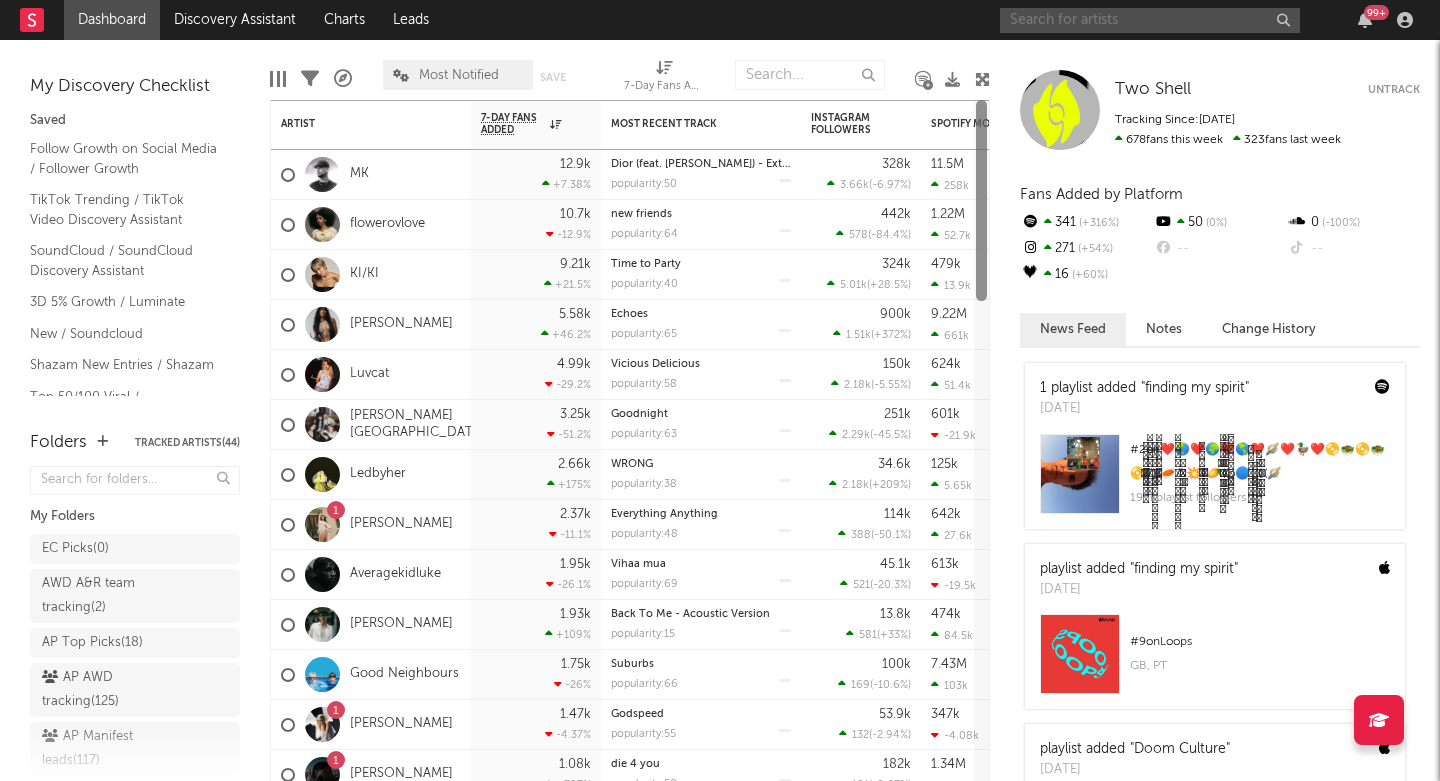 paste on "https://open.spotify.com/album/4MFmxx8X5FMNMyQ8qP2mp9?si=8KJEYvP4QRSVD3XjHxIj-Q" 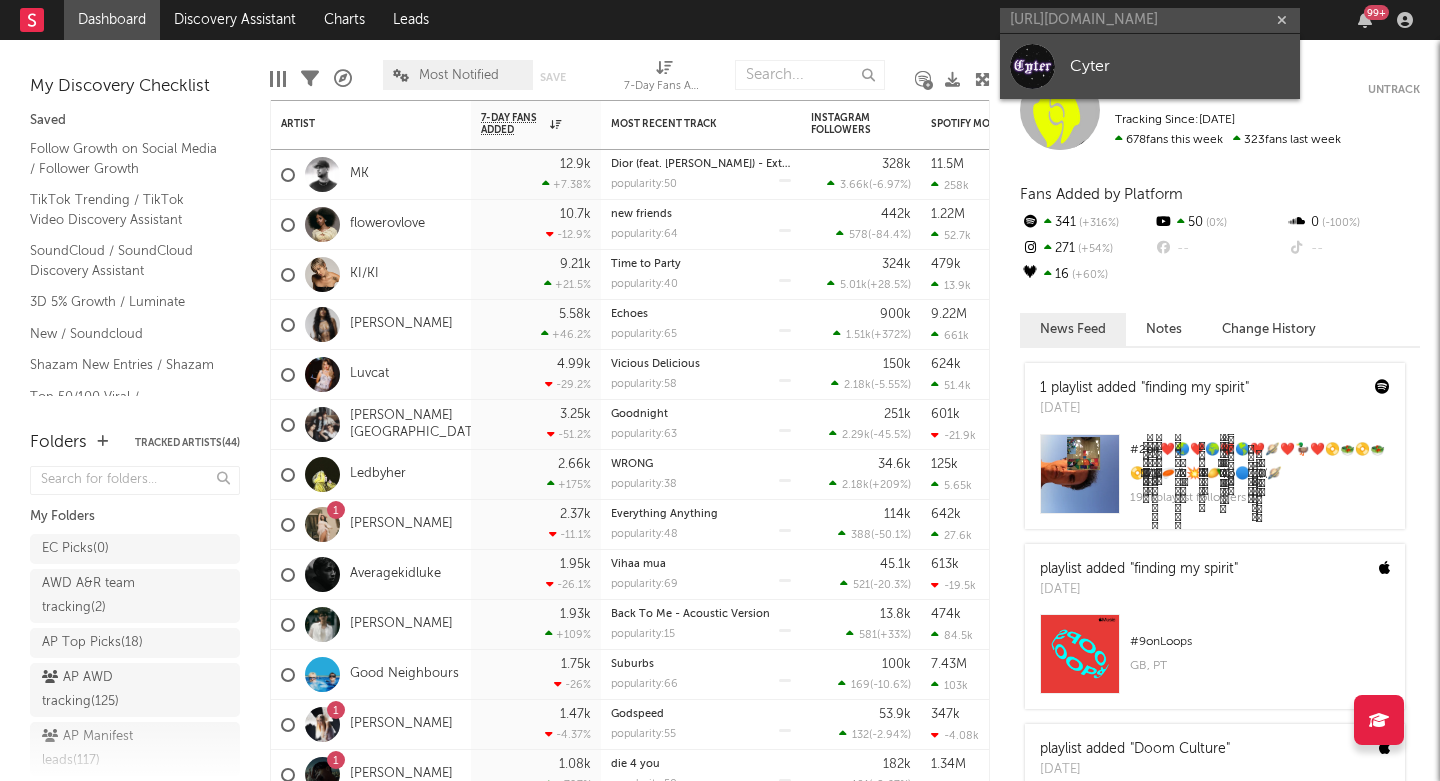 click on "Cyter" at bounding box center [1180, 66] 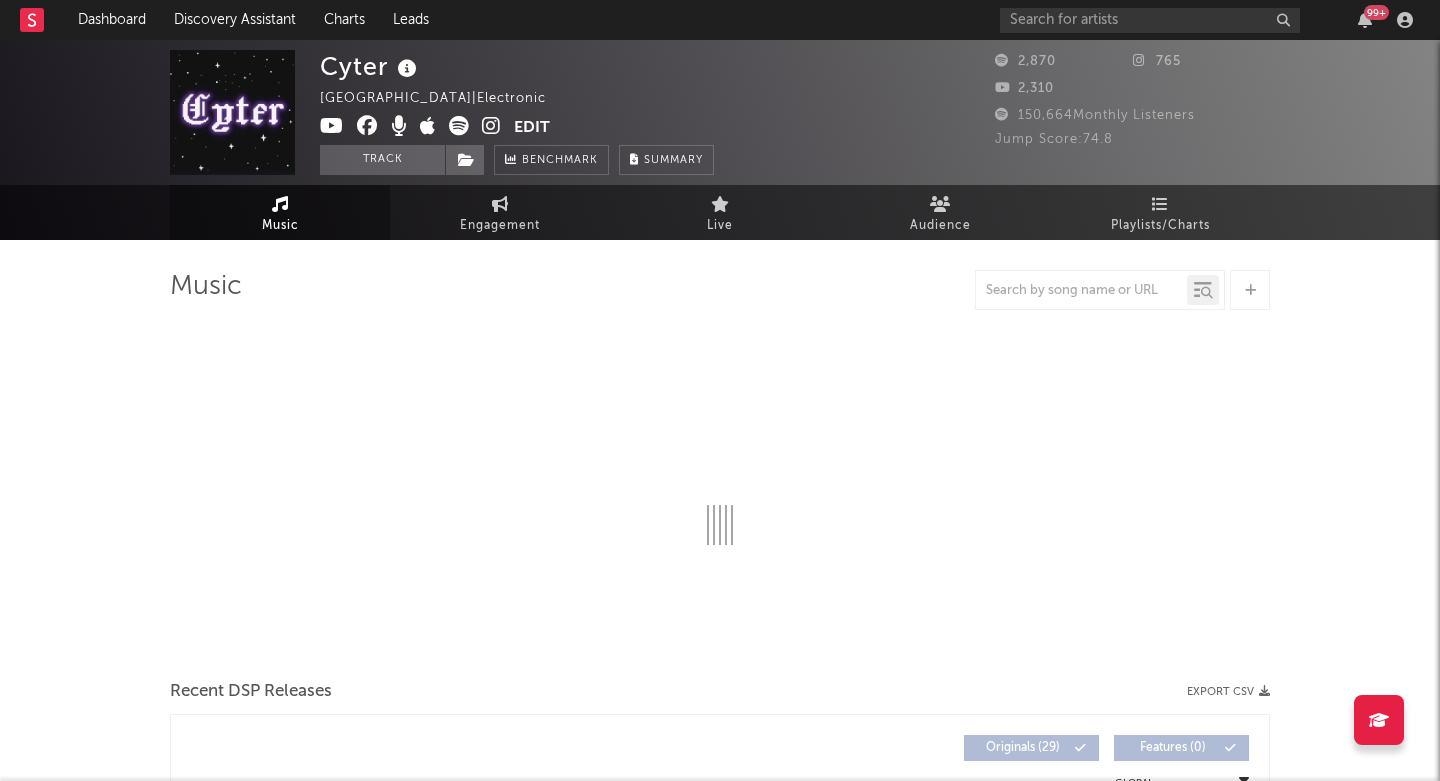 select on "6m" 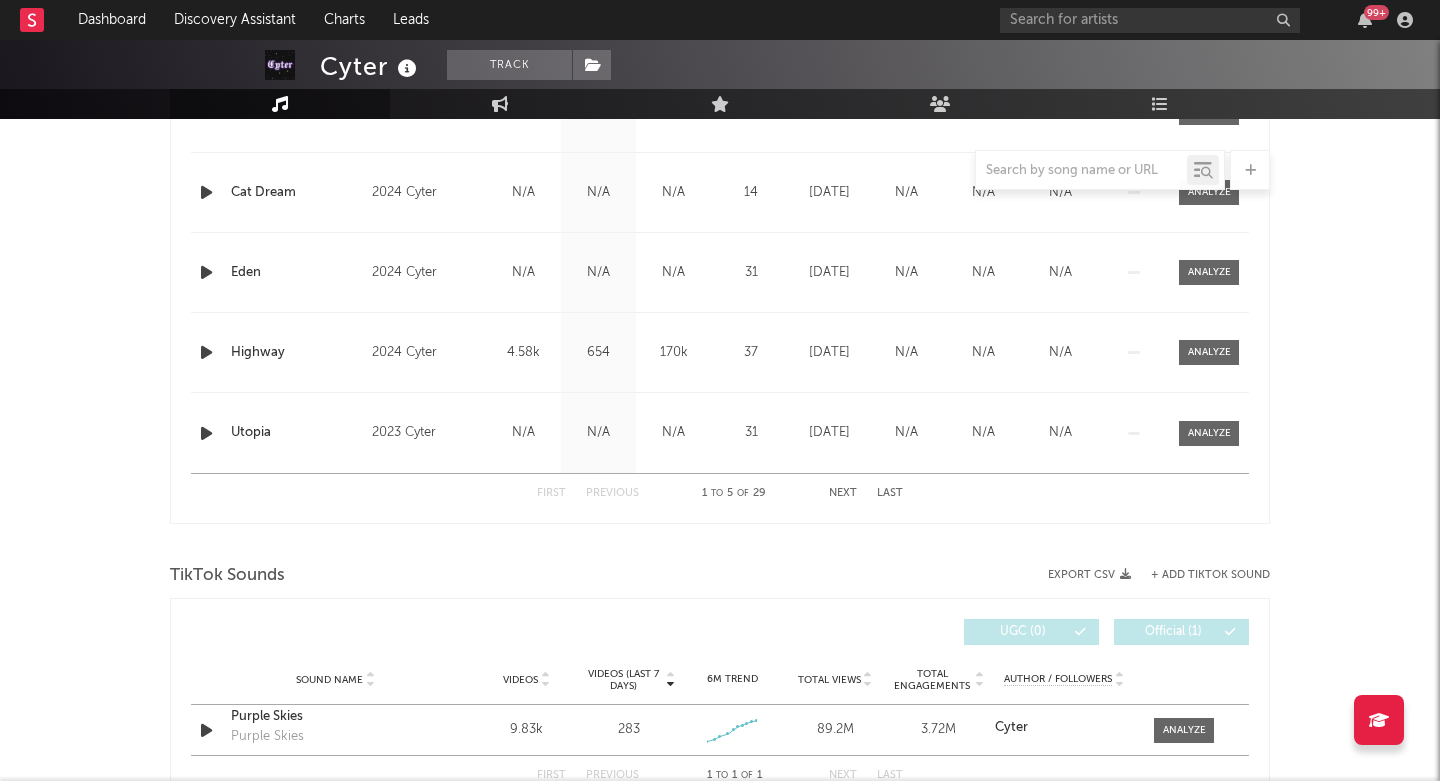 scroll, scrollTop: 1225, scrollLeft: 0, axis: vertical 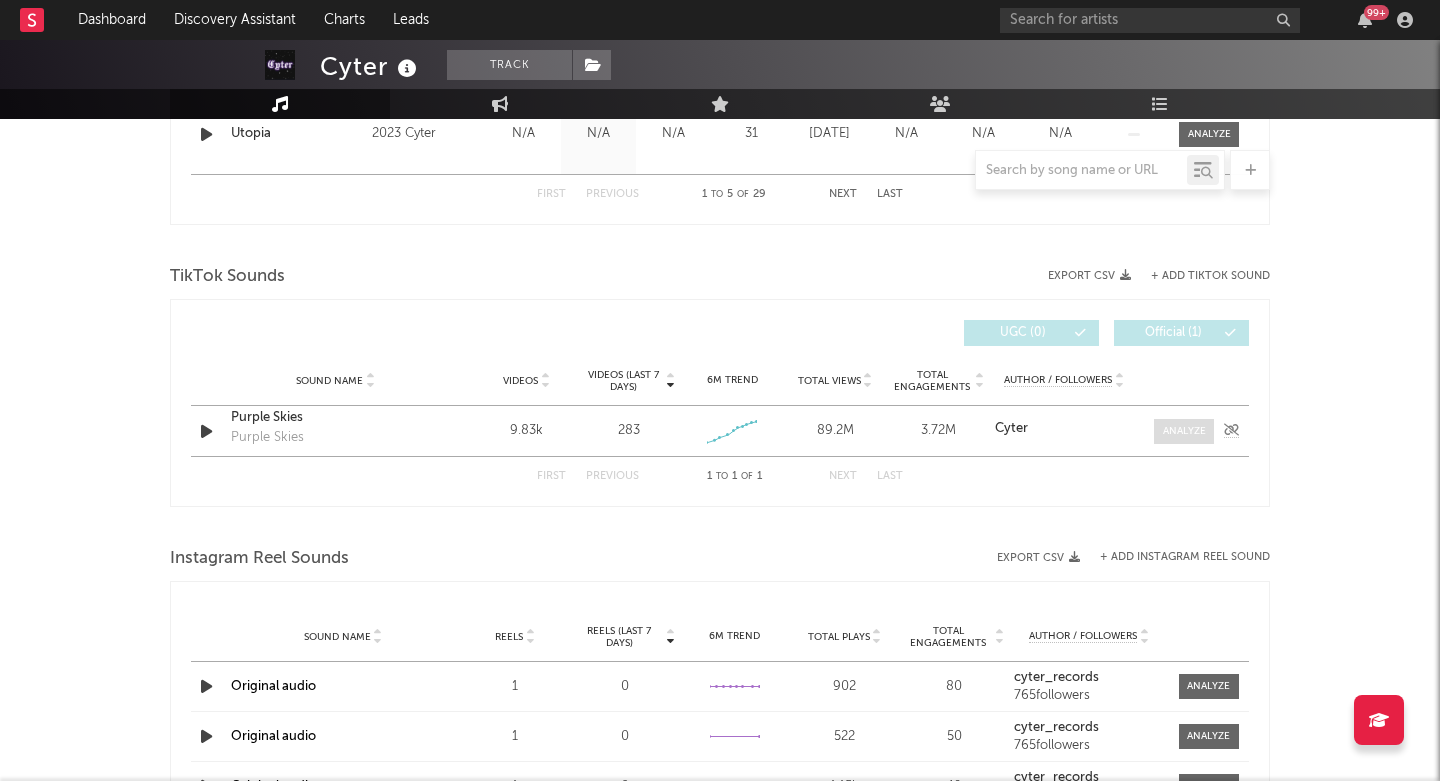 click at bounding box center [1184, 431] 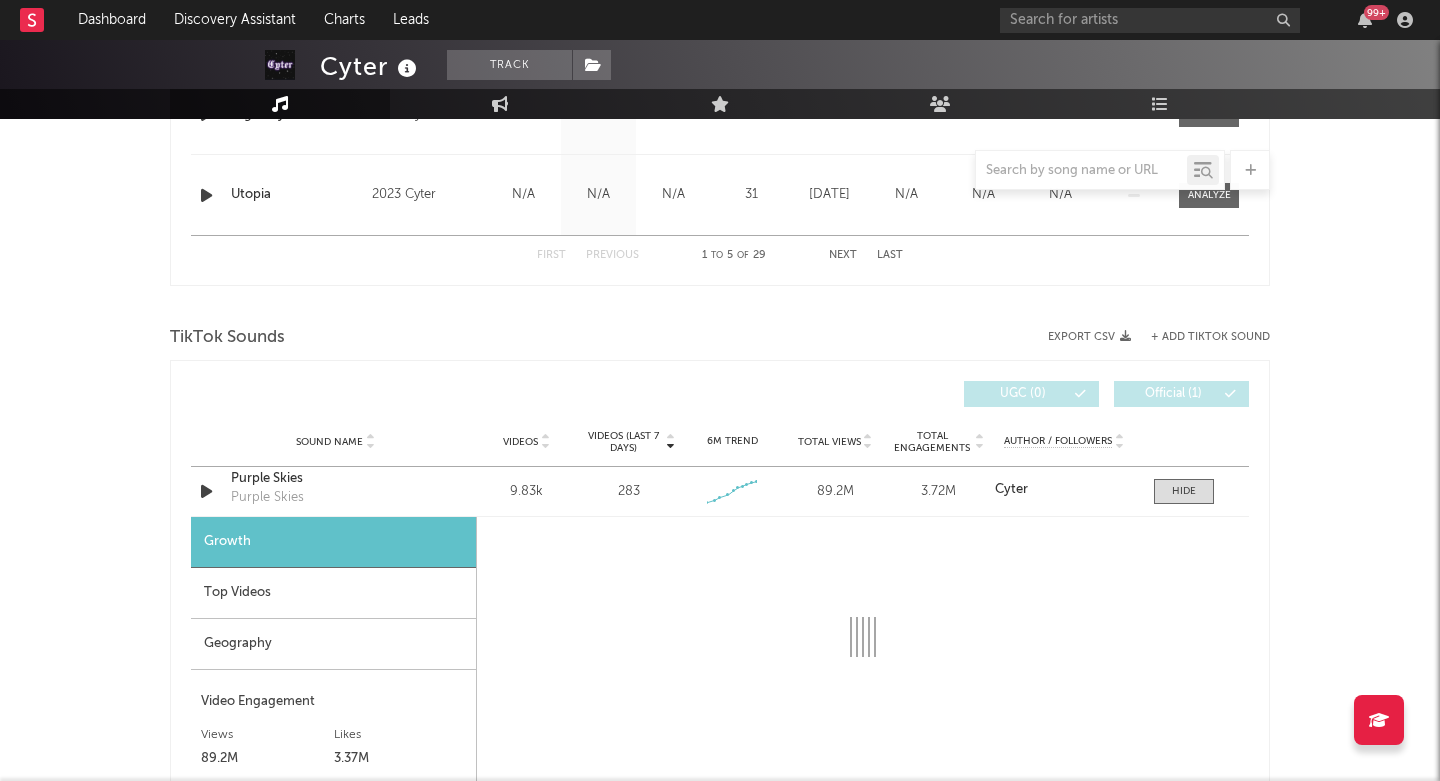 scroll, scrollTop: 593, scrollLeft: 0, axis: vertical 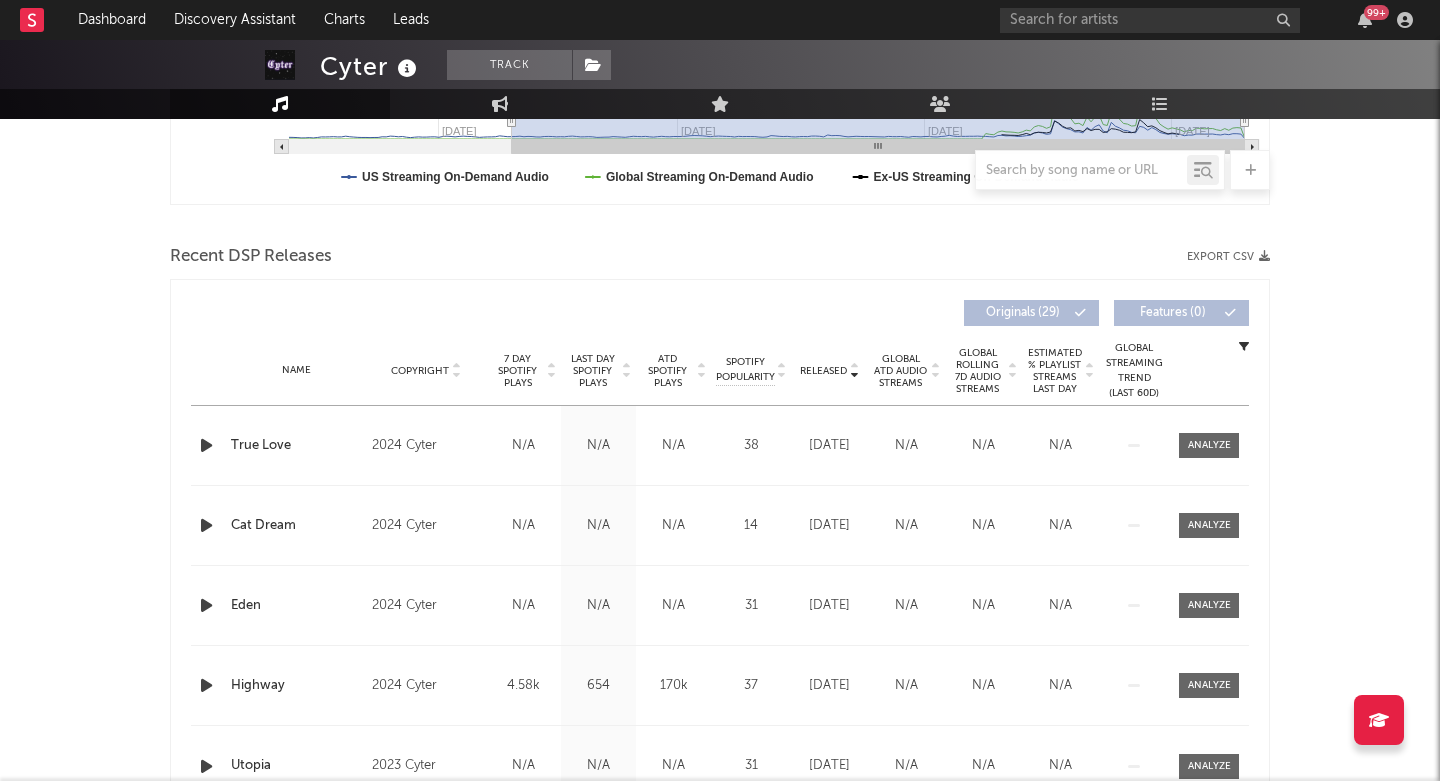 select on "6m" 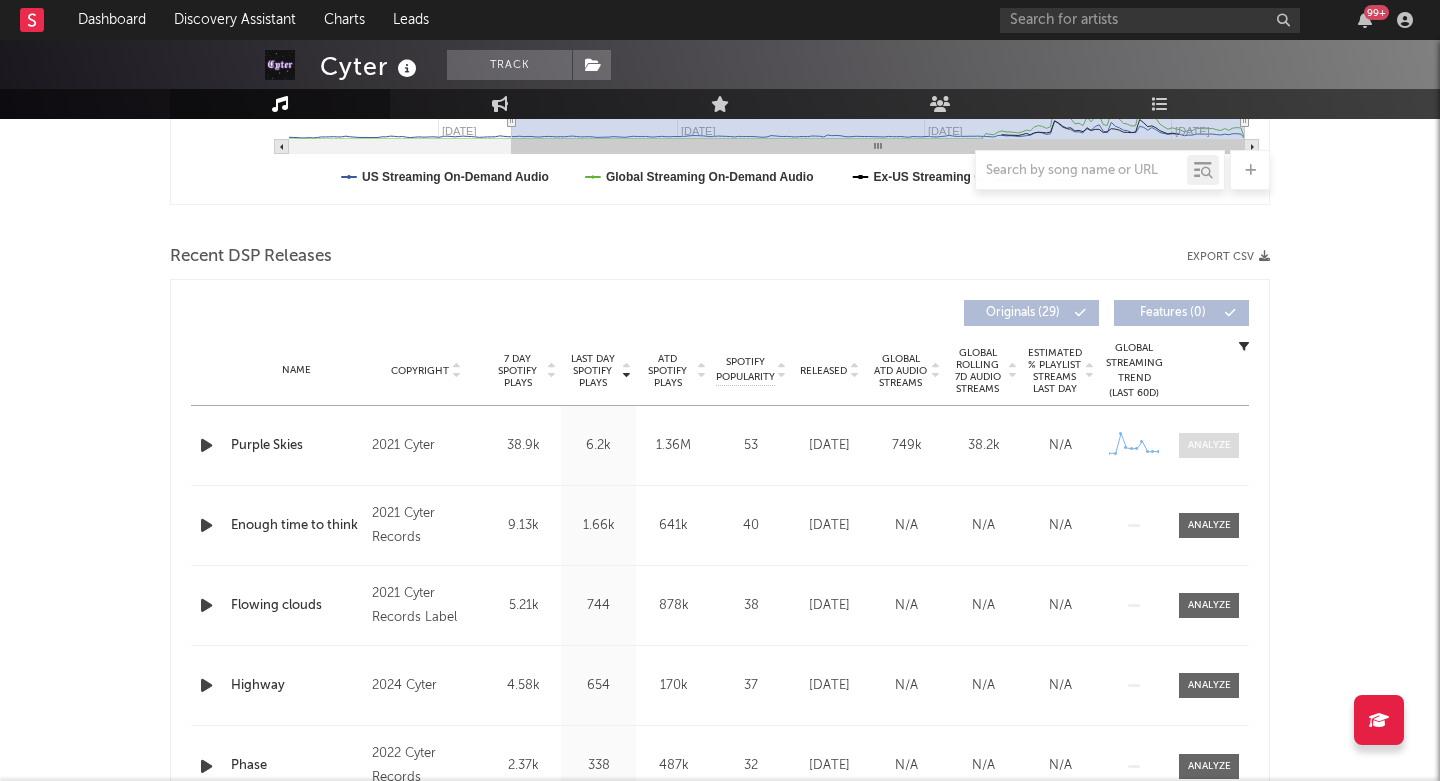 click at bounding box center (1209, 445) 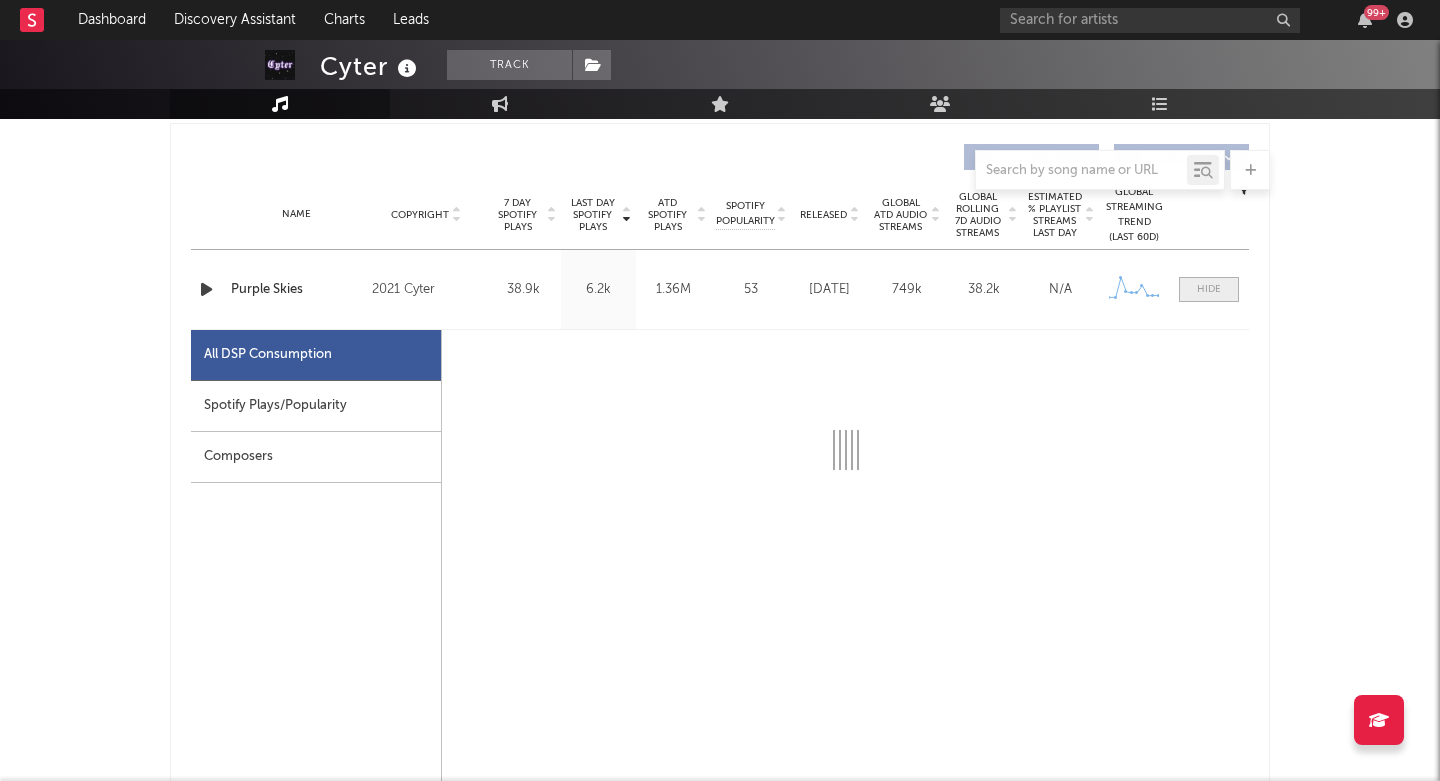 select on "1w" 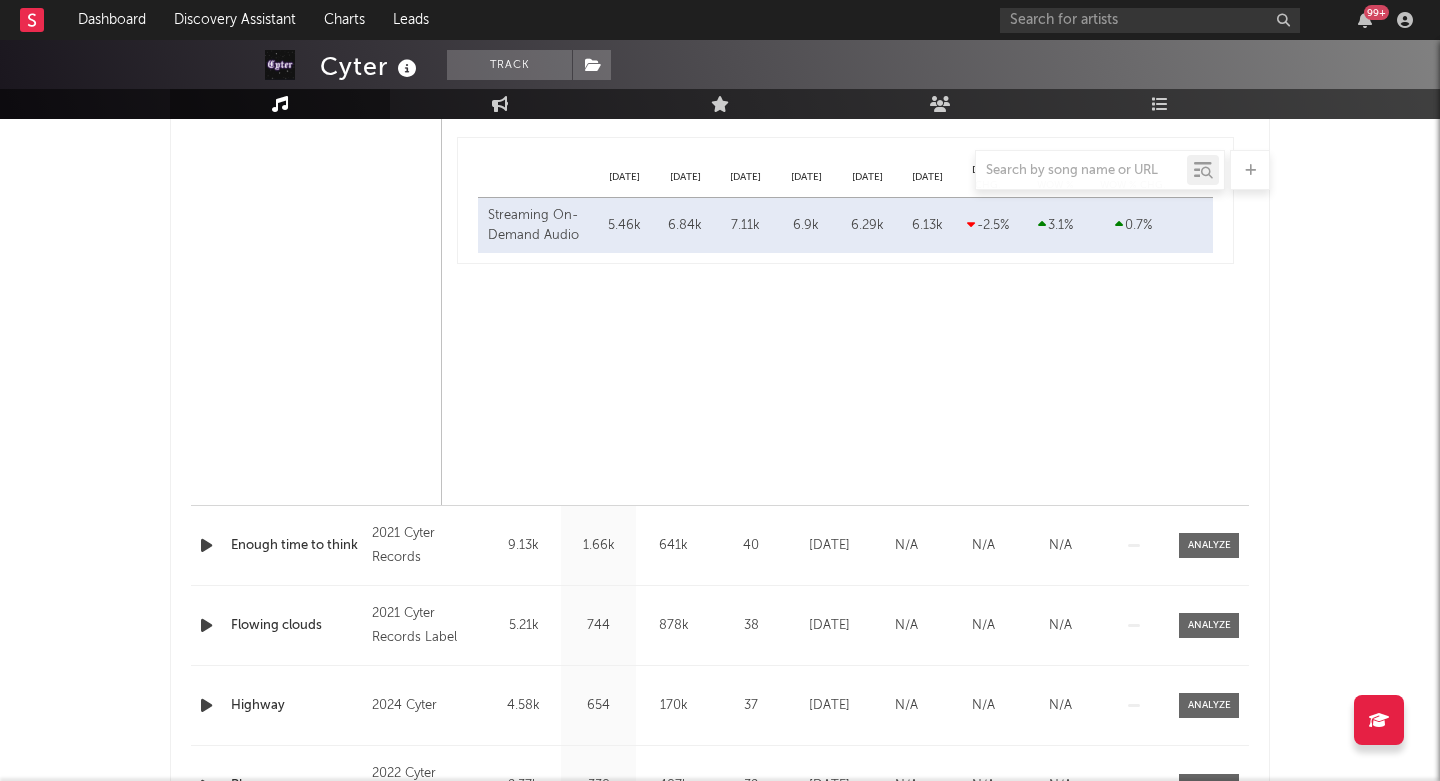 scroll, scrollTop: 1525, scrollLeft: 0, axis: vertical 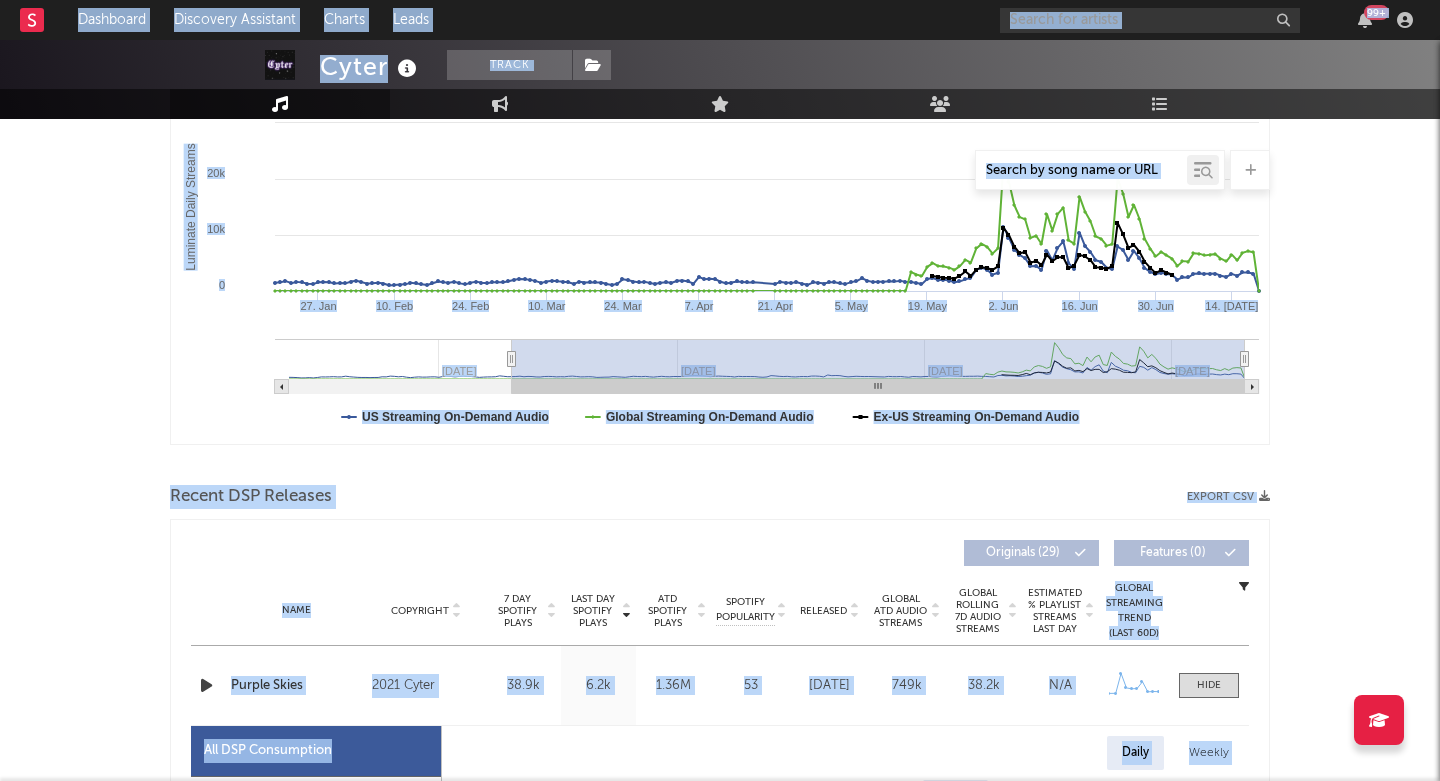 click on "Luminate - Daily Luminate - Weekly BMAT - Weekly OCC - Weekly Zoom 1w 1m 3m 6m YTD 1y All 2025-01-19 2025-07-19 Created with Highcharts 10.3.3 Luminate Daily Streams Luminate Daily Consumption 27. Jan 10. Feb 24. Feb 10. Mar 24. Mar 7. Apr 21. Apr 5. May 19. May 2. Jun 16. Jun 30. Jun 14. Jul Jan '25 Mar '25 May '25 Jul '25 0 10k 20k 30k Zoom 1w 1m 3m 6m YTD 1y All Jan 19, 2025 → Jul 19, 2025 US Streaming On-Demand Audio Global Streaming On-Demand Audio Ex-US Streaming On-Demand Audio" at bounding box center (720, 220) 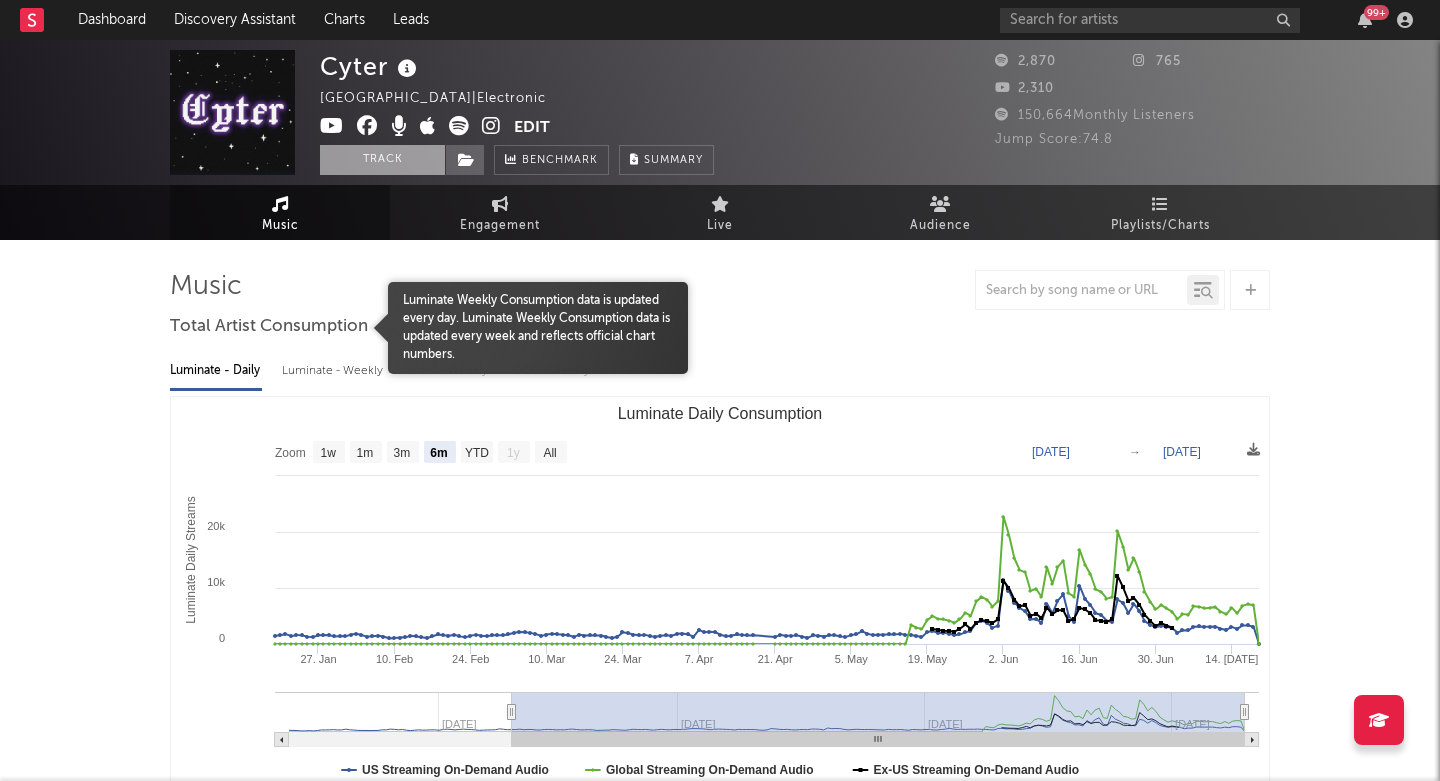 scroll, scrollTop: 0, scrollLeft: 0, axis: both 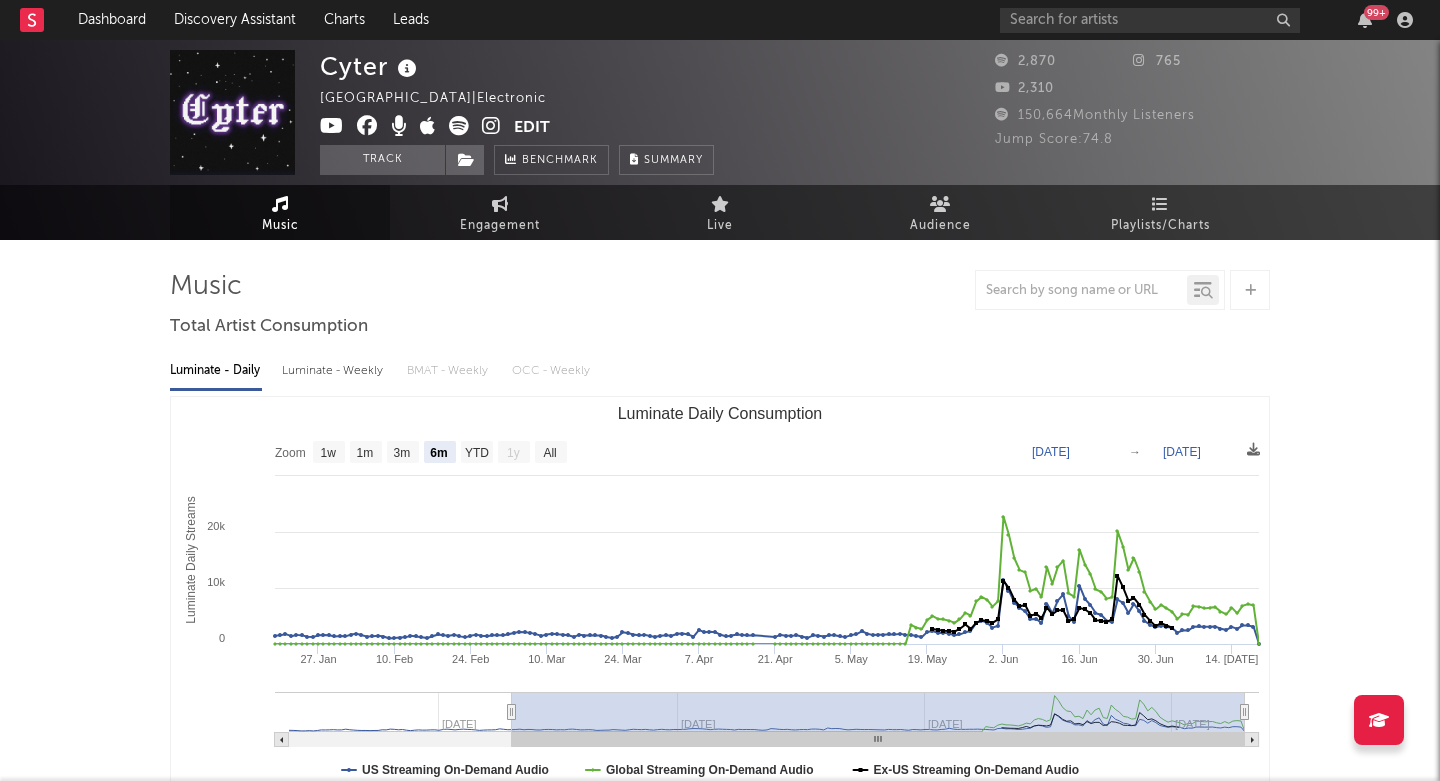 click at bounding box center [491, 126] 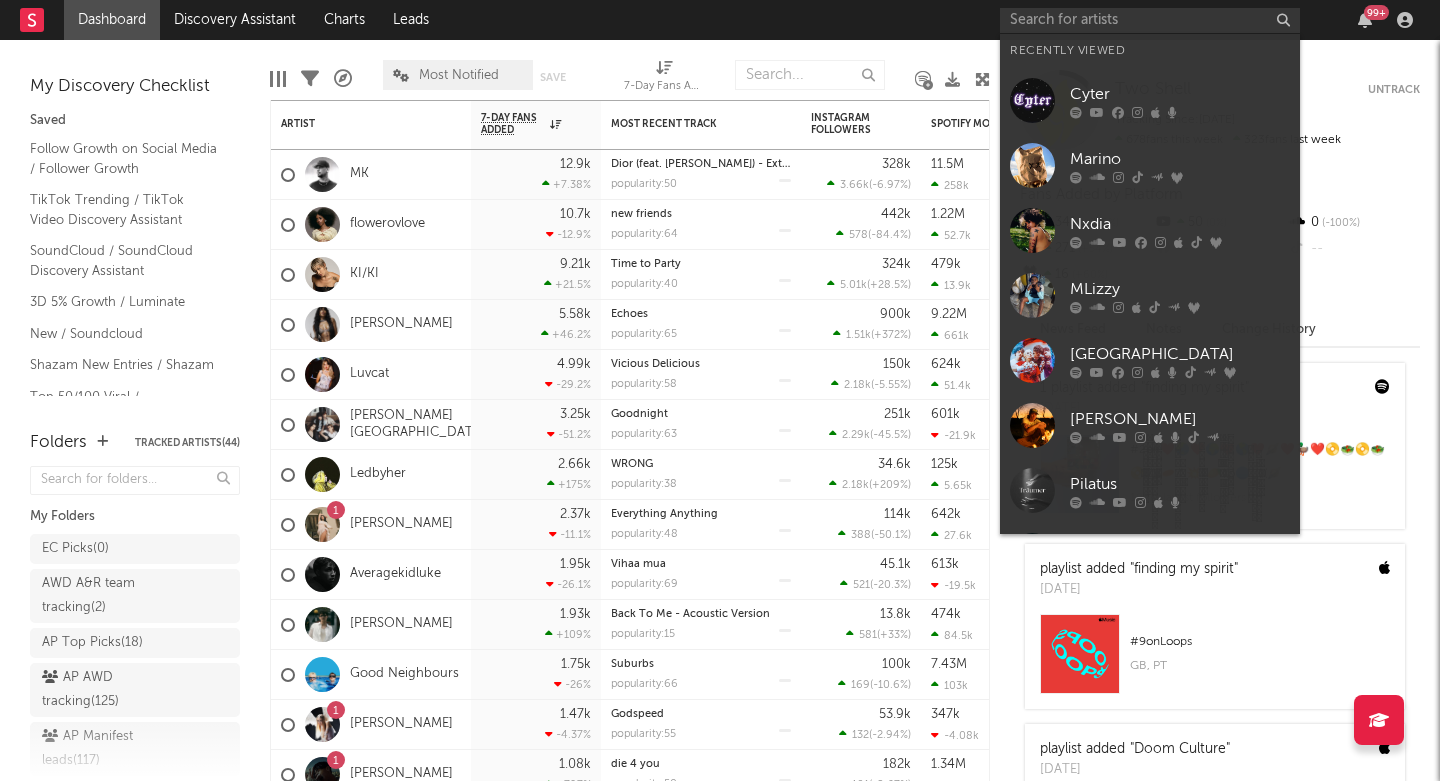 click at bounding box center (1150, 20) 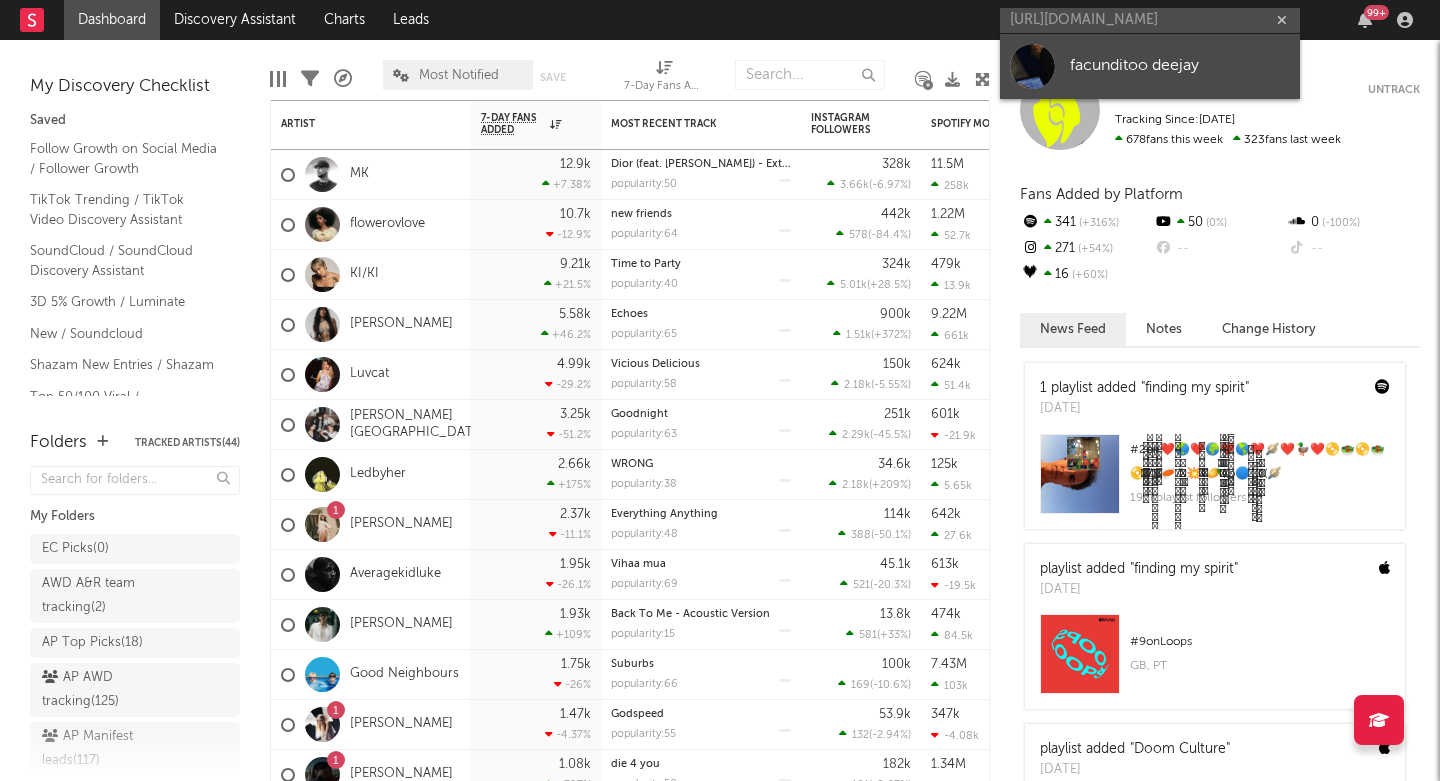 type on "https://open.spotify.com/track/3p9GlykG8FKIjAmpAcybLW?si=059146f3f48b4c41" 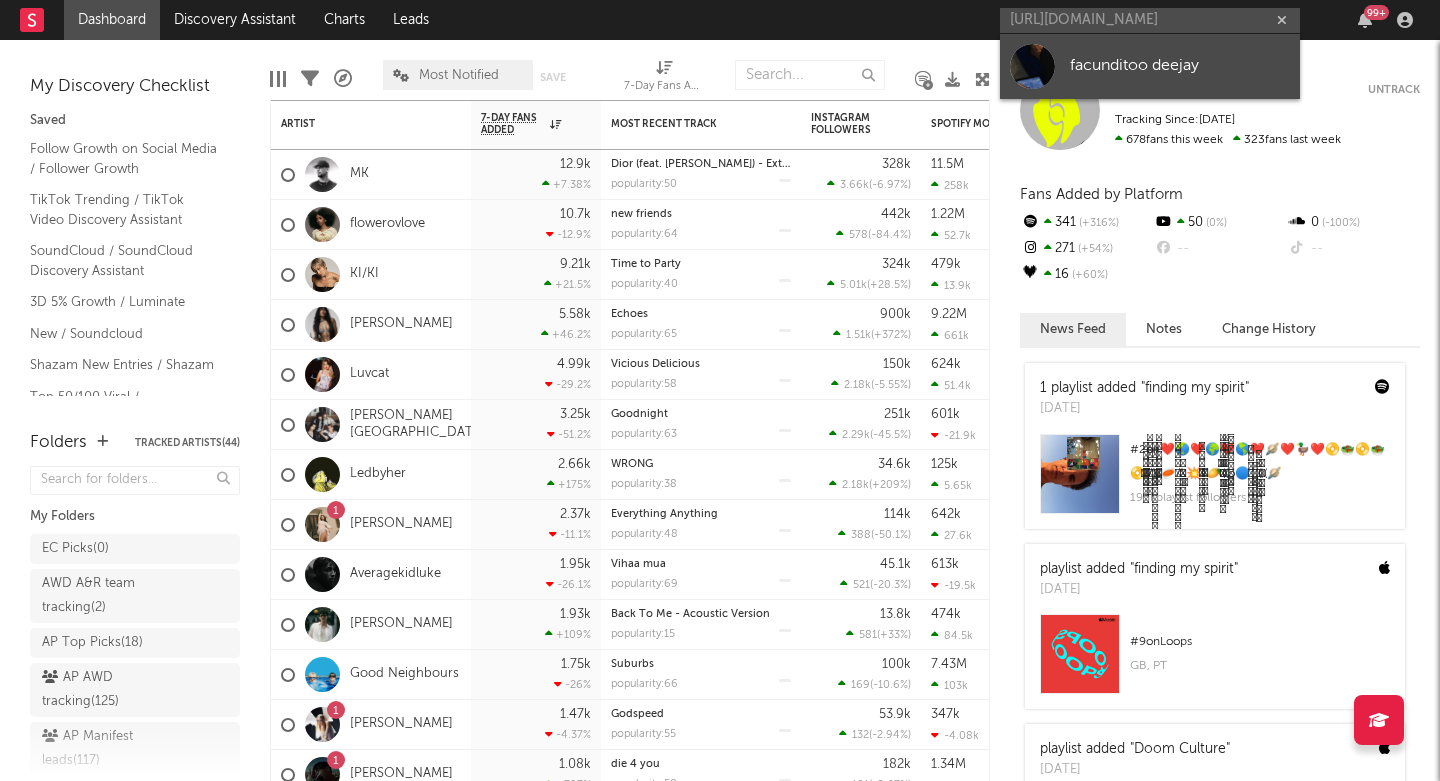 click on "facunditoo deejay" at bounding box center (1180, 66) 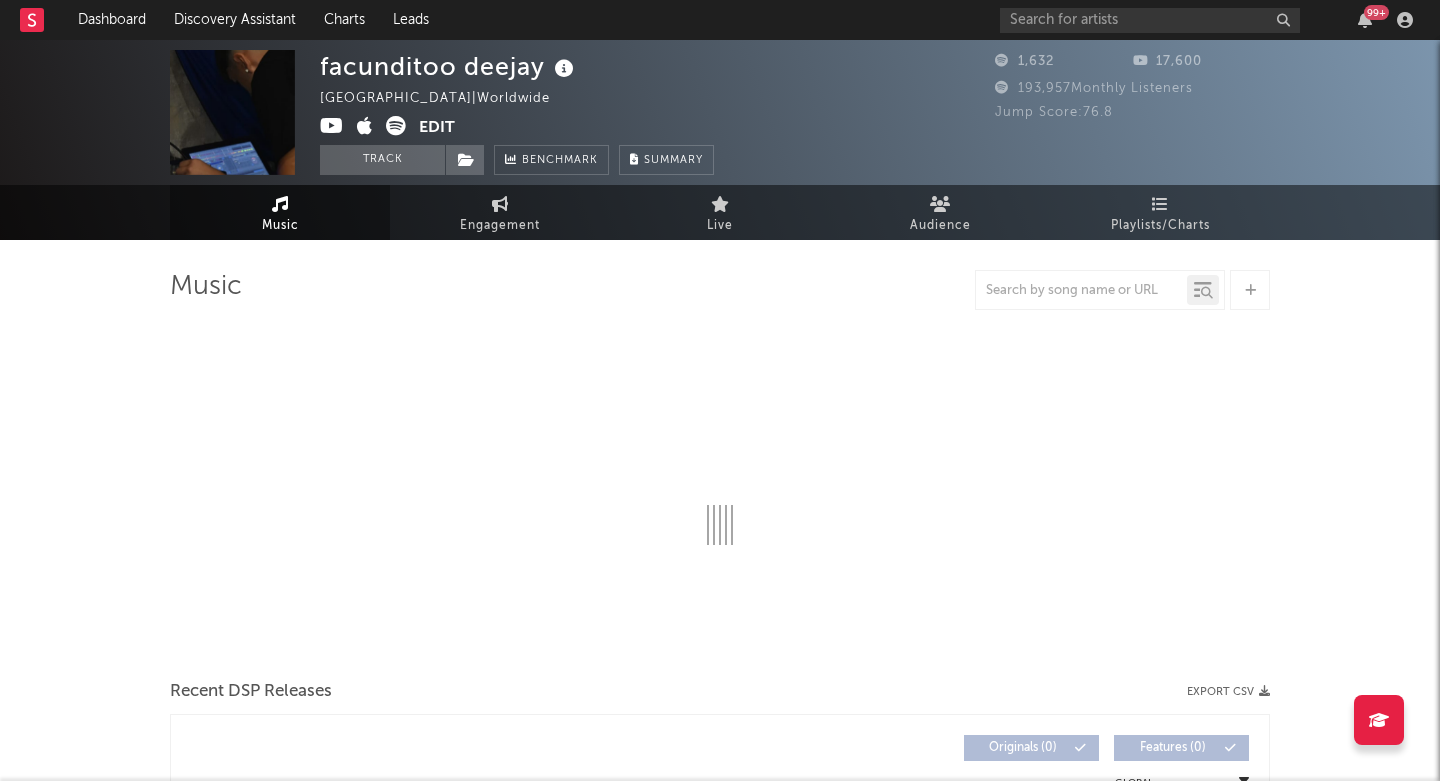 select on "6m" 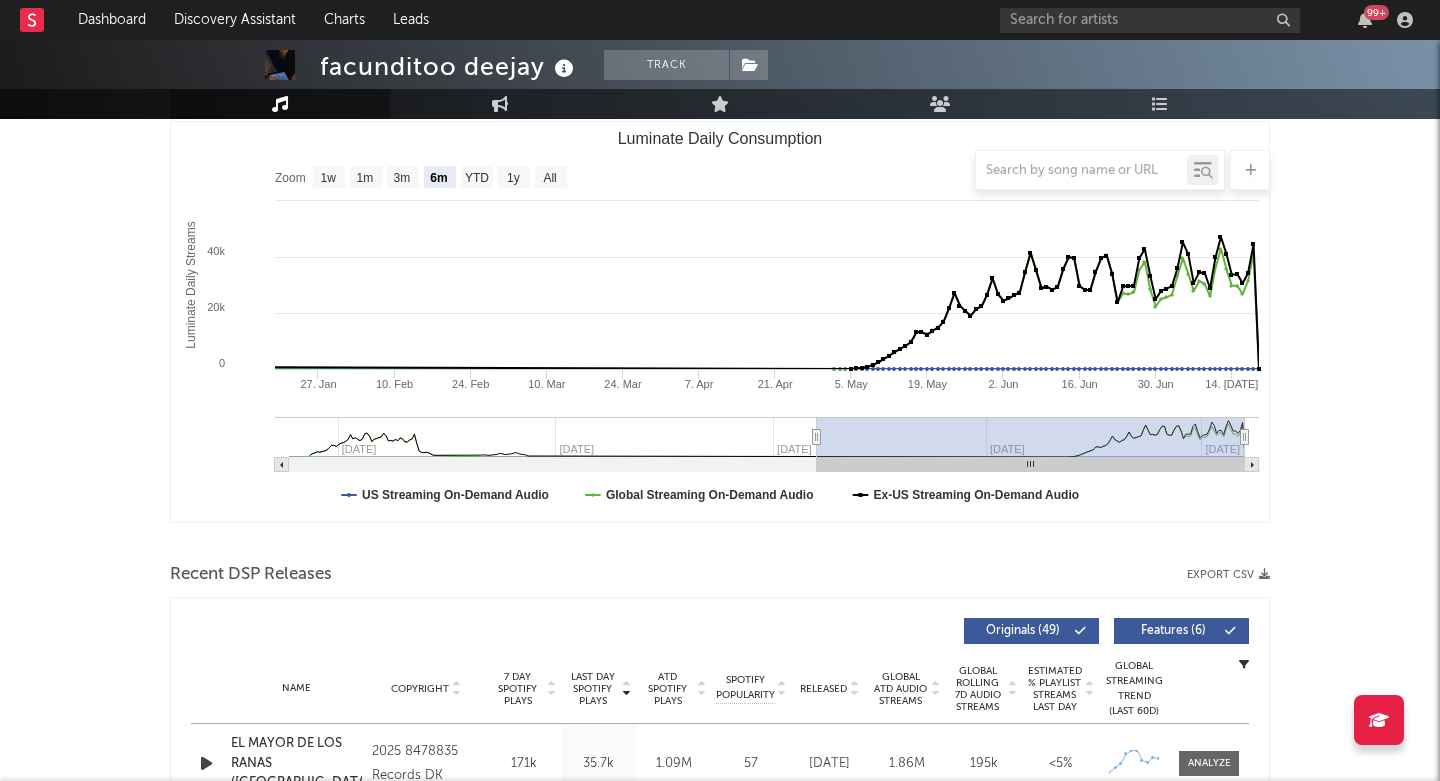 scroll, scrollTop: 433, scrollLeft: 0, axis: vertical 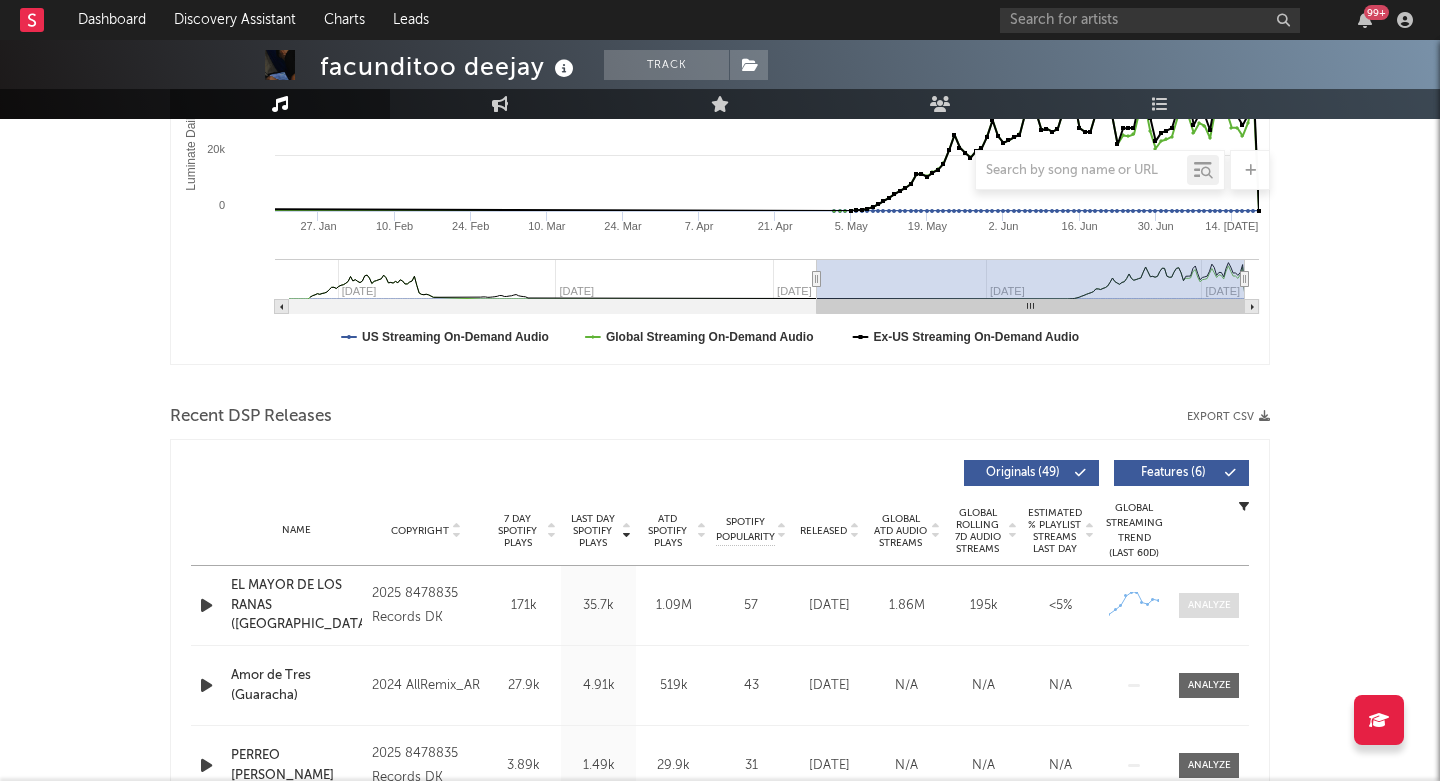 click at bounding box center (1209, 605) 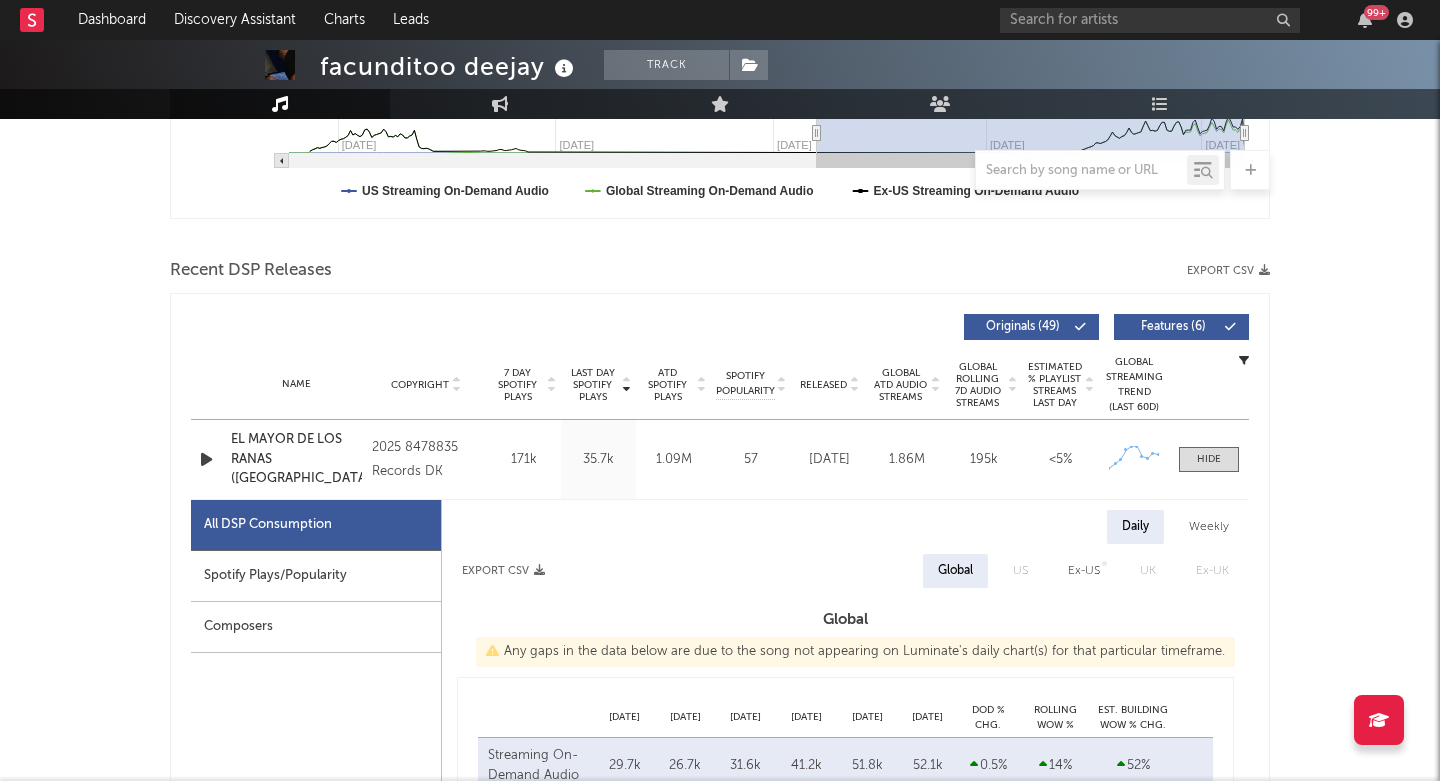 select on "1w" 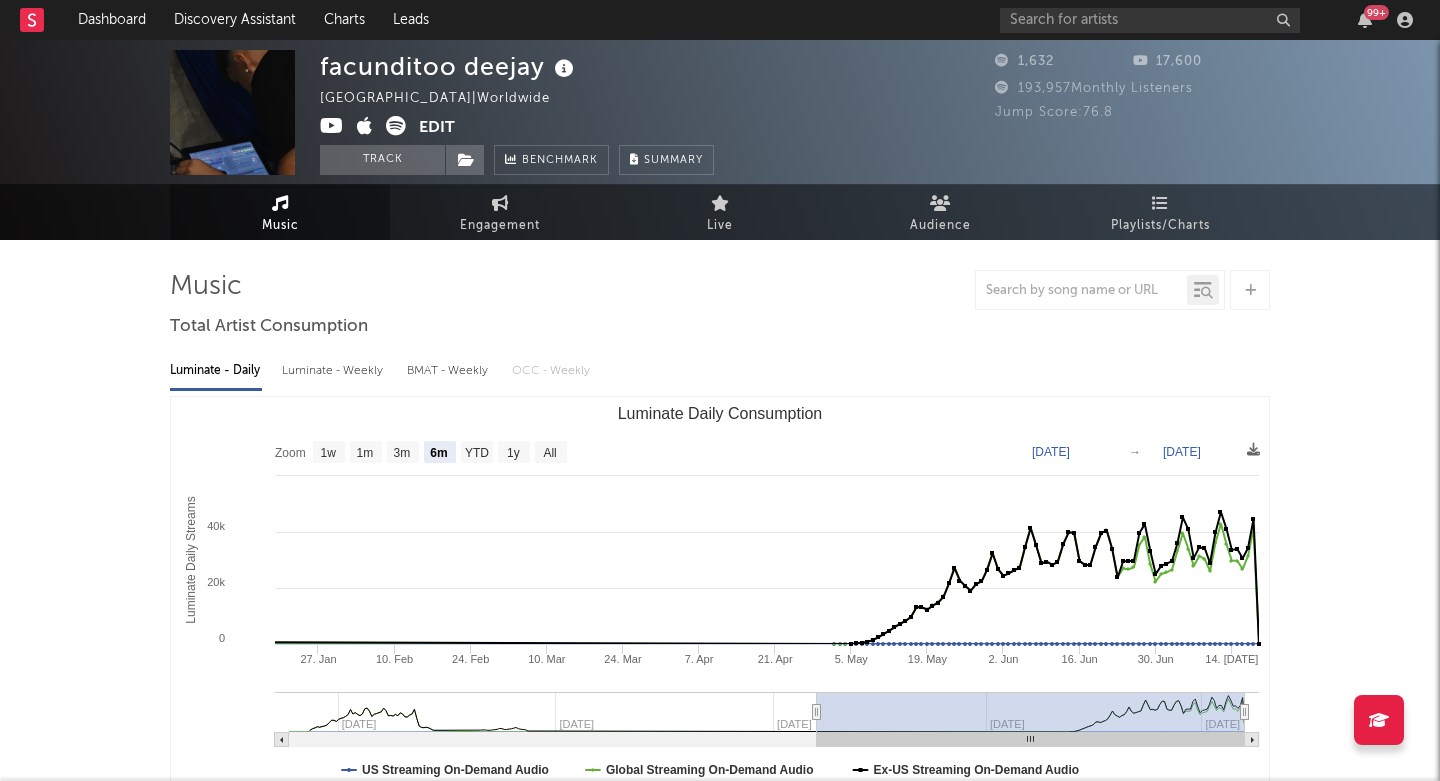 scroll, scrollTop: 0, scrollLeft: 0, axis: both 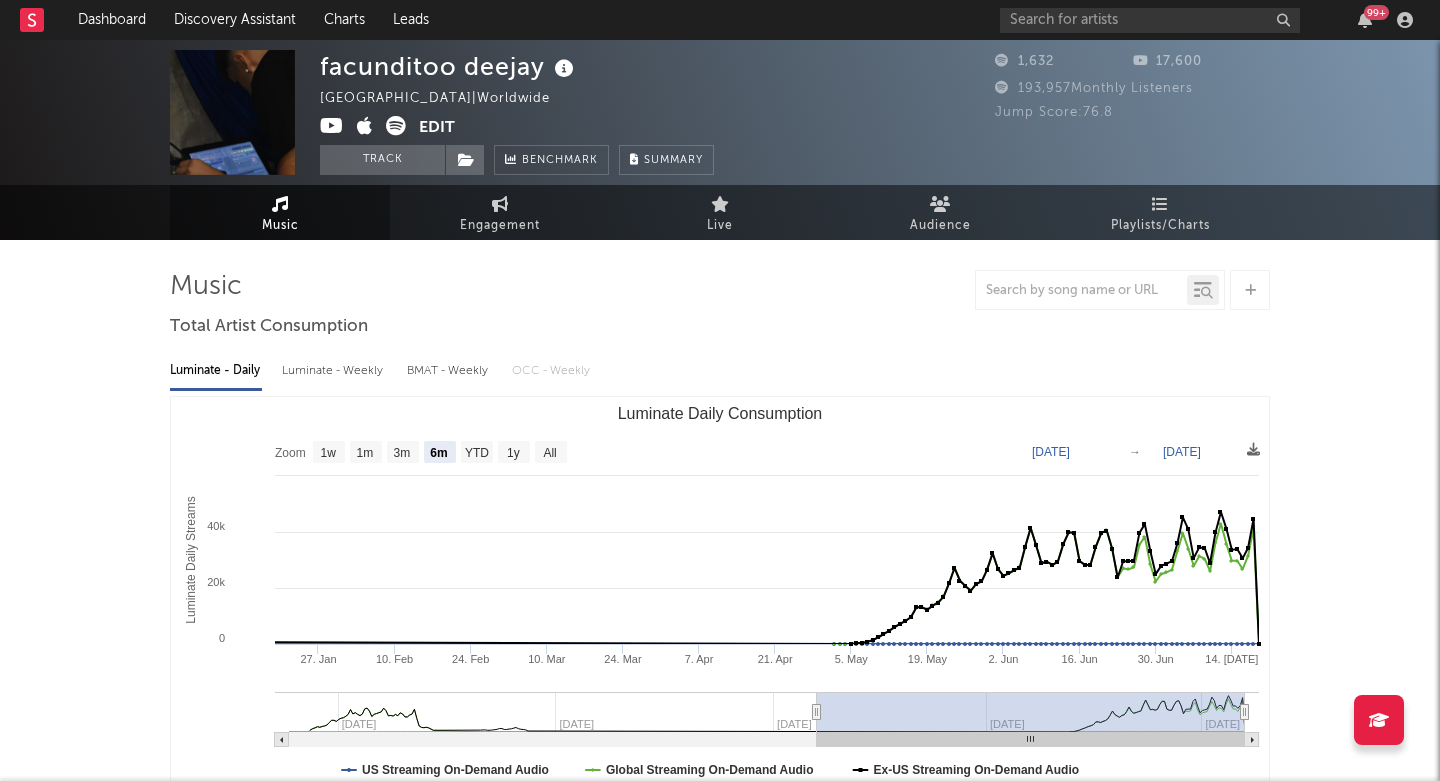 click at bounding box center [332, 126] 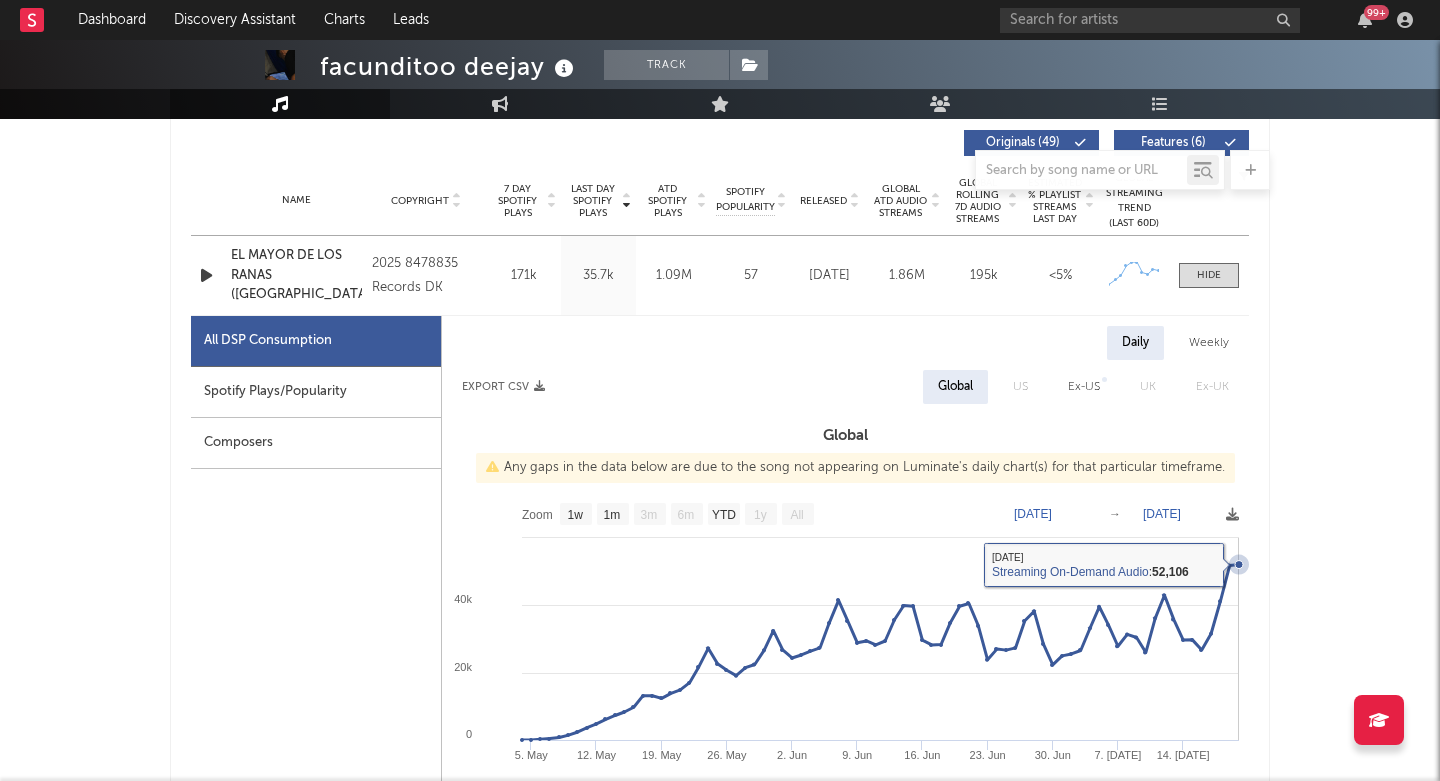 scroll, scrollTop: 735, scrollLeft: 0, axis: vertical 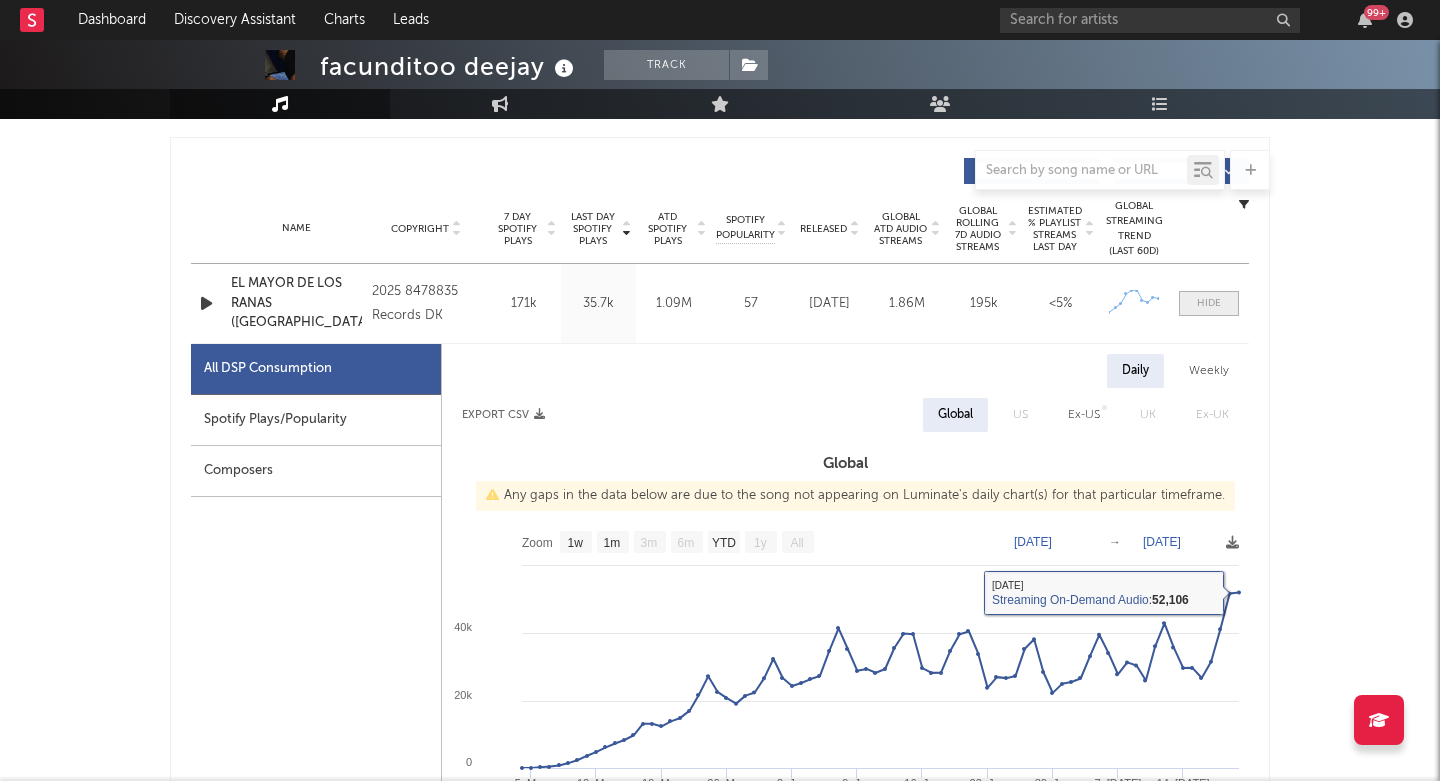 click at bounding box center (1209, 303) 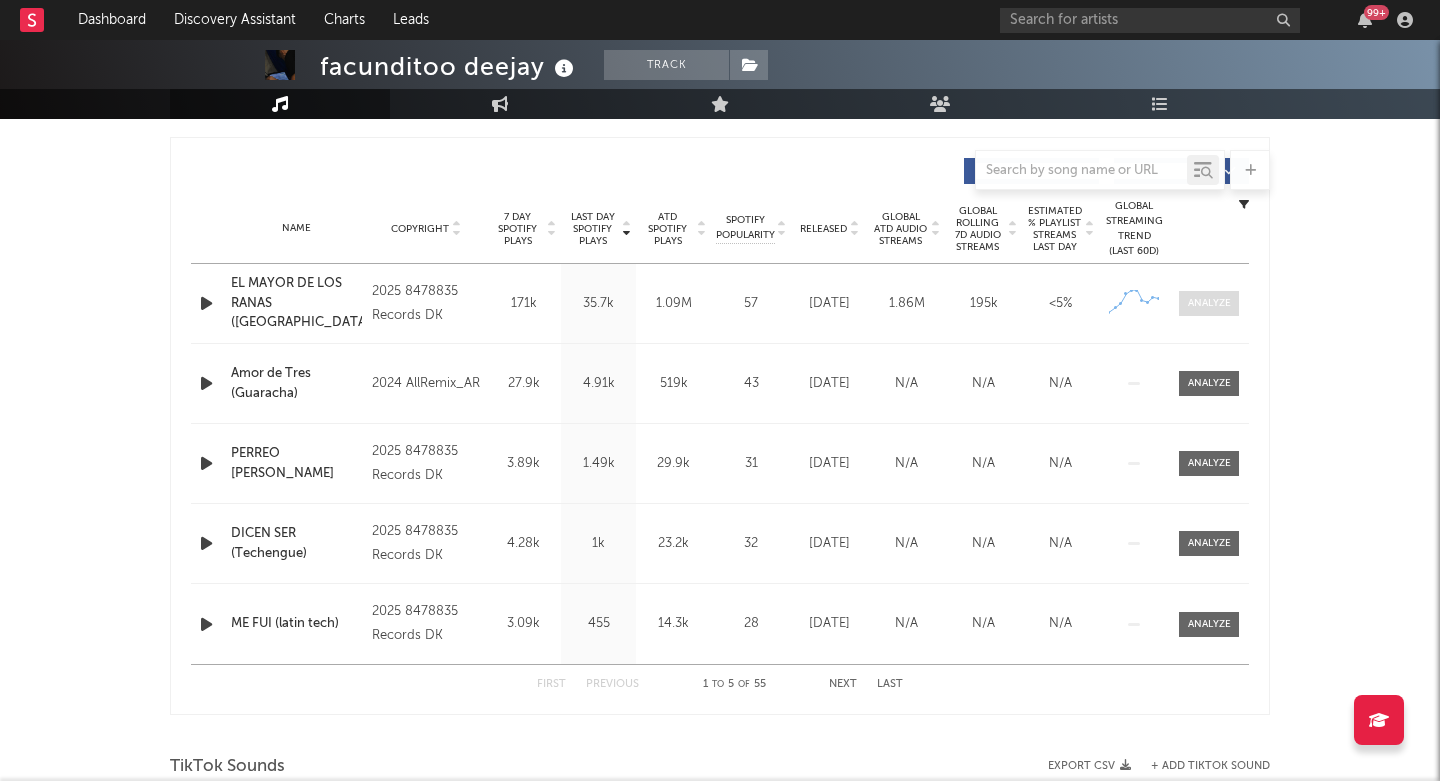 click at bounding box center (1209, 303) 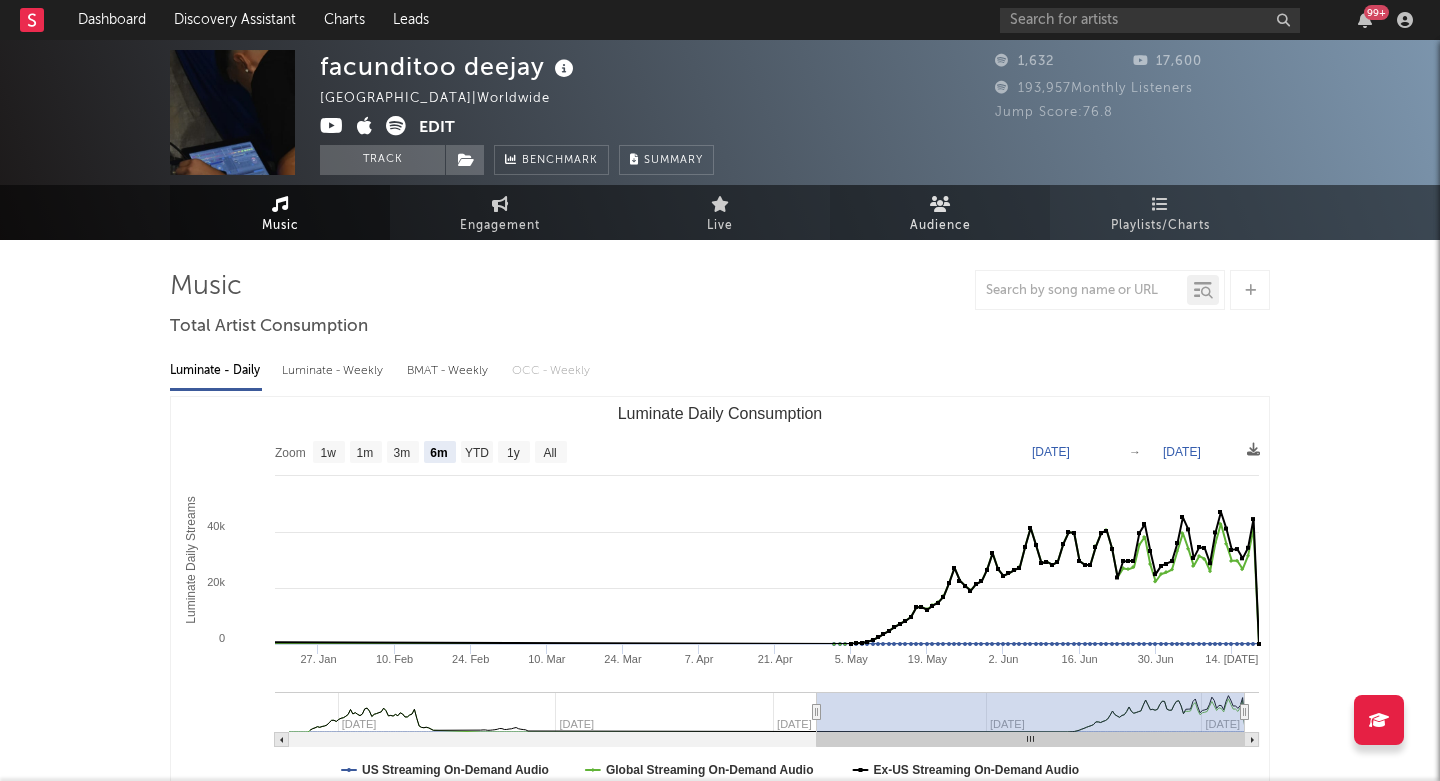 scroll, scrollTop: 0, scrollLeft: 0, axis: both 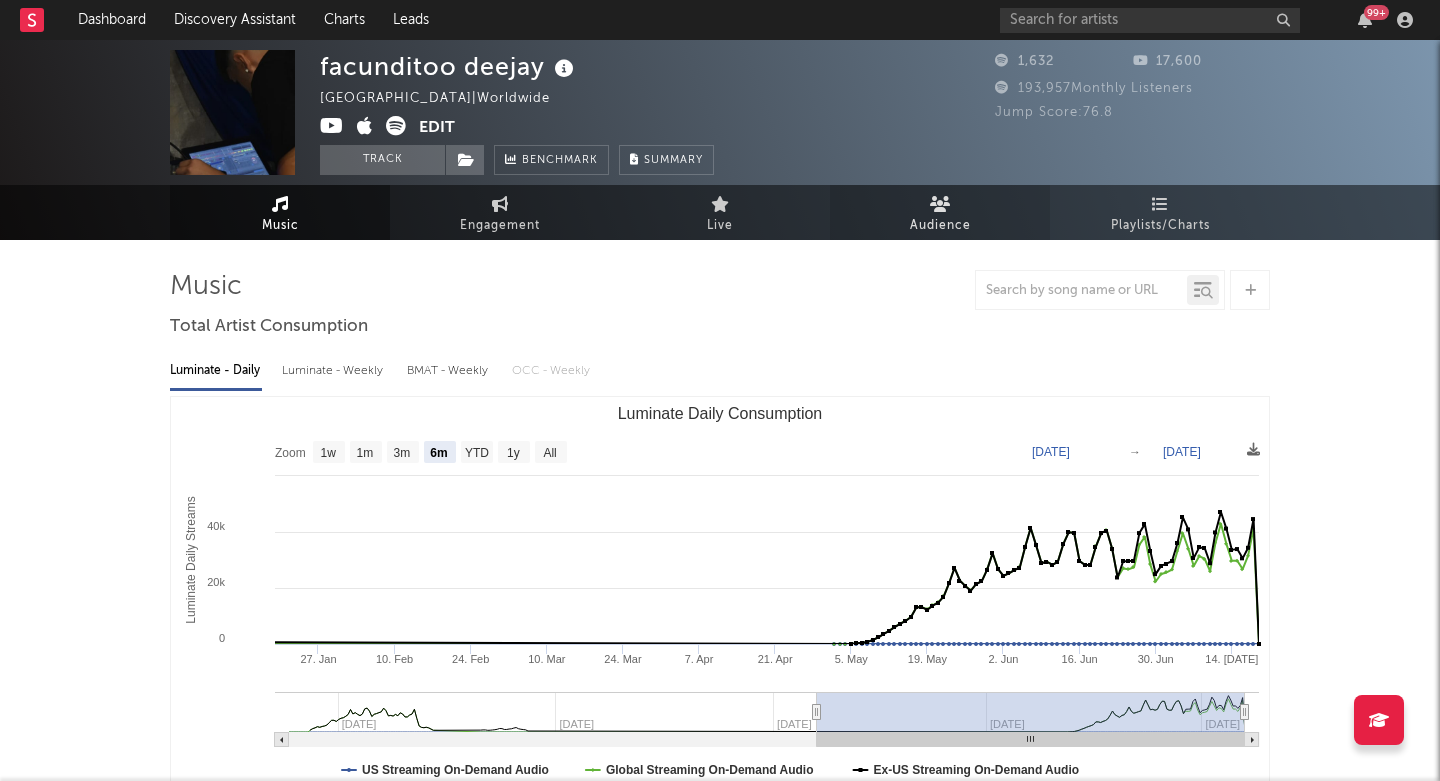 click at bounding box center (940, 204) 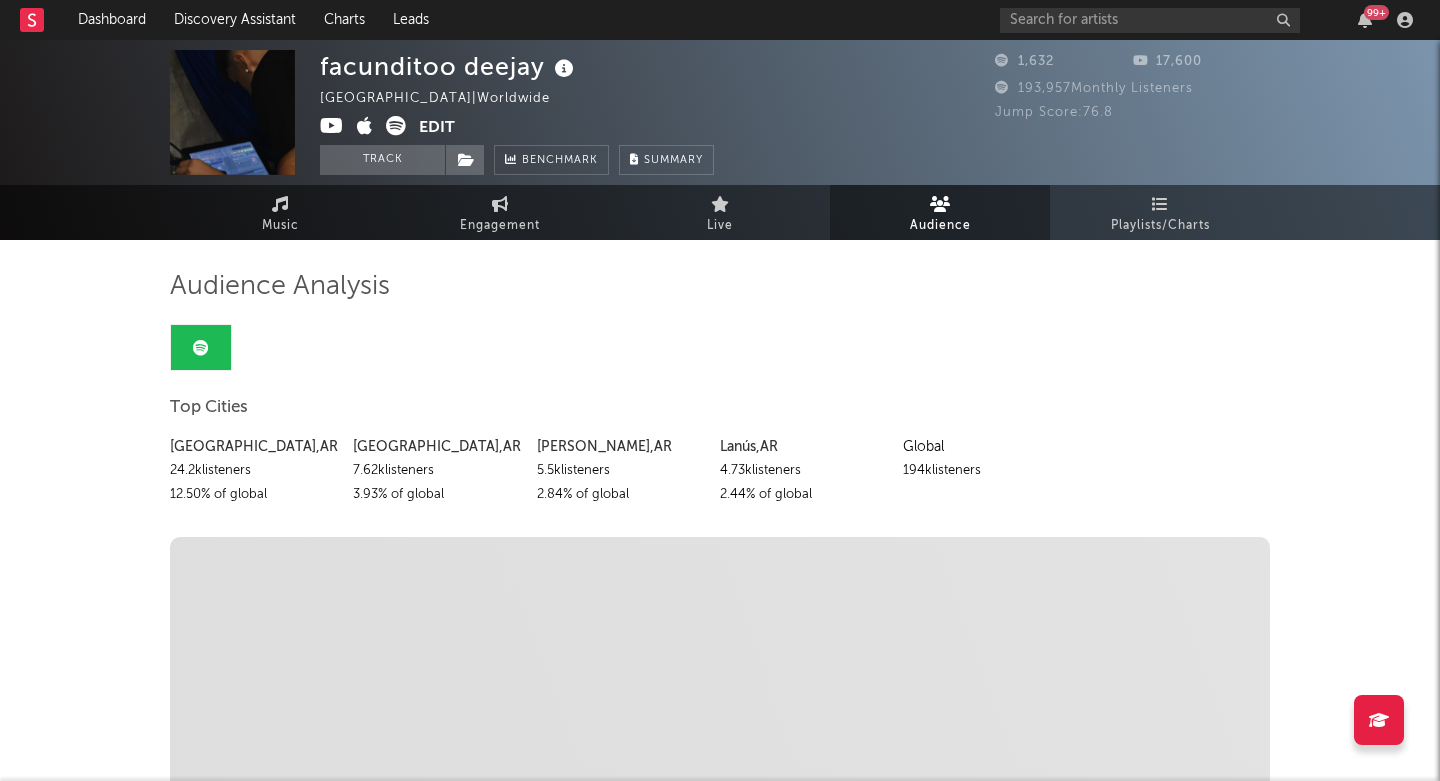 scroll, scrollTop: 0, scrollLeft: 0, axis: both 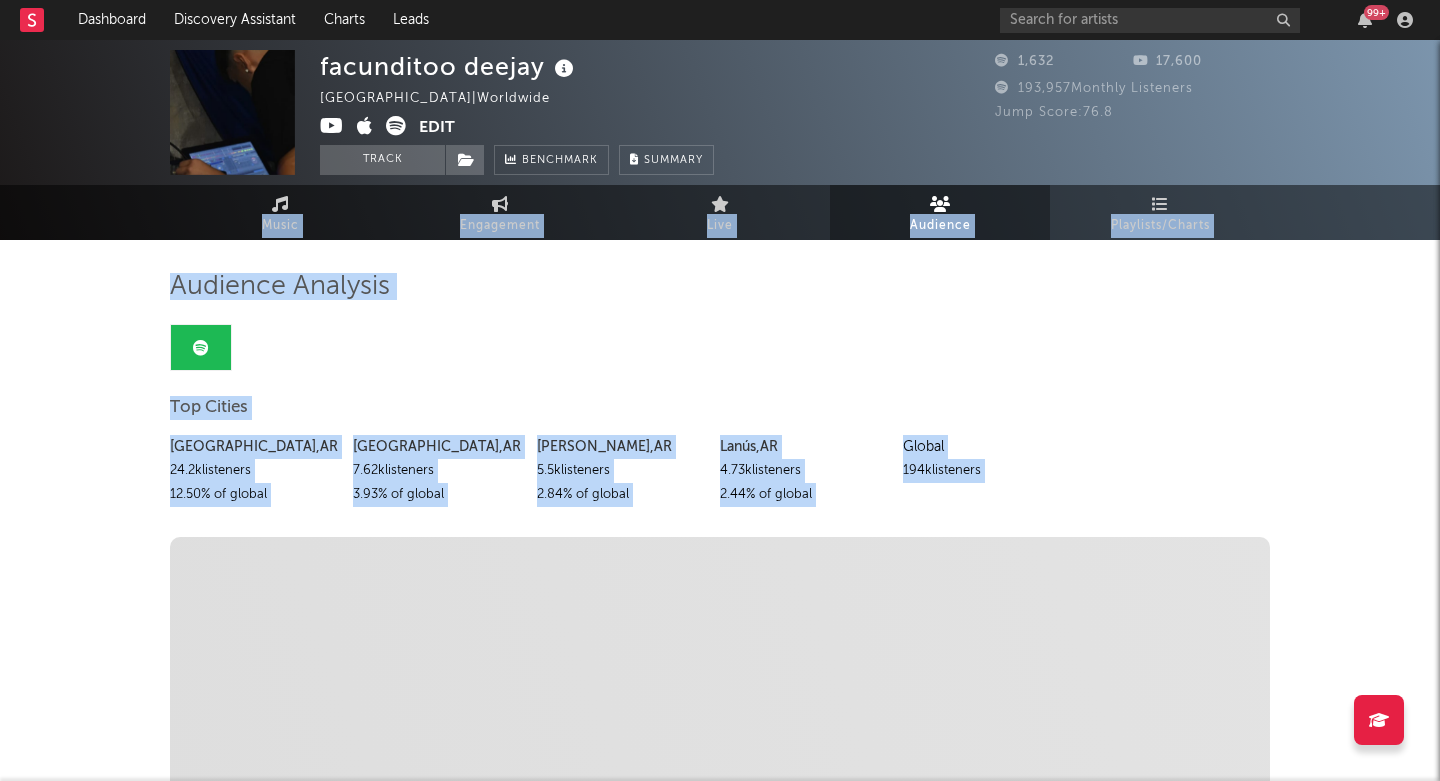 drag, startPoint x: 988, startPoint y: 501, endPoint x: 151, endPoint y: 261, distance: 870.729 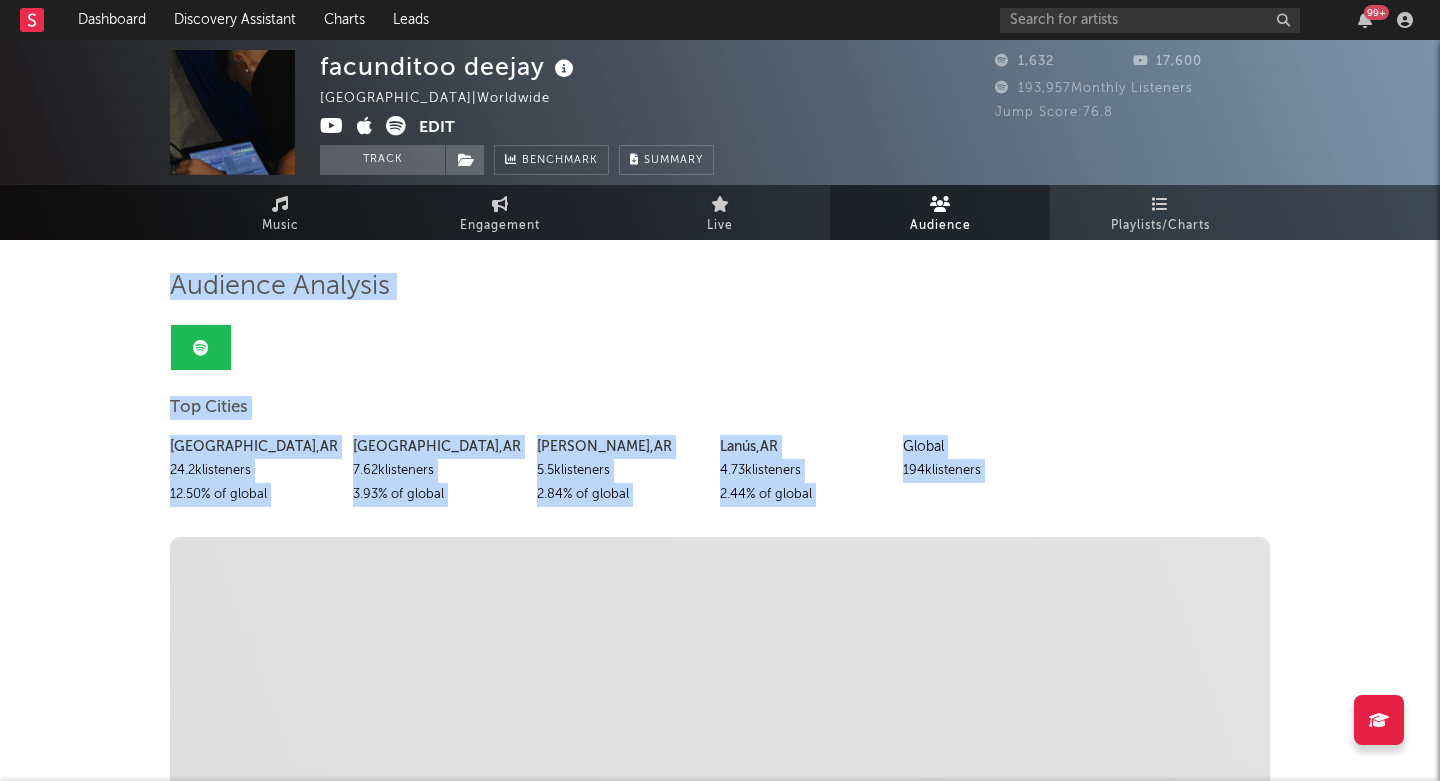 click on "facunditoo deejay Argentina  |  Worldwide Edit Track Benchmark Summary 1,632 17,600 193,957  Monthly Listeners Jump Score:  76.8 Music Engagement Live Audience Playlists/Charts Audience Analysis Top Cities Buenos Aires ,  AR 24.2k  listeners 12.50 % of global Córdoba ,  AR 7.62k  listeners 3.93 % of global Rosario ,  AR 5.5k  listeners 2.84 % of global Lanús ,  AR 4.73k  listeners 2.44 % of global Global 194k  listeners Discovered On Show more Playlist Description Playlist Description Playlist Description Playlist Description Playlist Description Playlist Description Related Artists Rank Rank Name Followers Monthly Listeners Popularity Jump Score Latest Copyright Followers Pop. Jump Score Monthly Listeners Rank Name Followers Monthly Listeners Popularity Jump Score Latest Copyright Rank 1 Name Jere Gines Followers 2,887 Monthly Listeners 164,890 Popularity 42 Jump Score 71.2 Latest Copyright Audio Killers Distribution Rank 2 Name MATIAS ISMAEL Followers 1,250 Monthly Listeners 164,179 Popularity 43 80.4 3 4" at bounding box center (720, 1662) 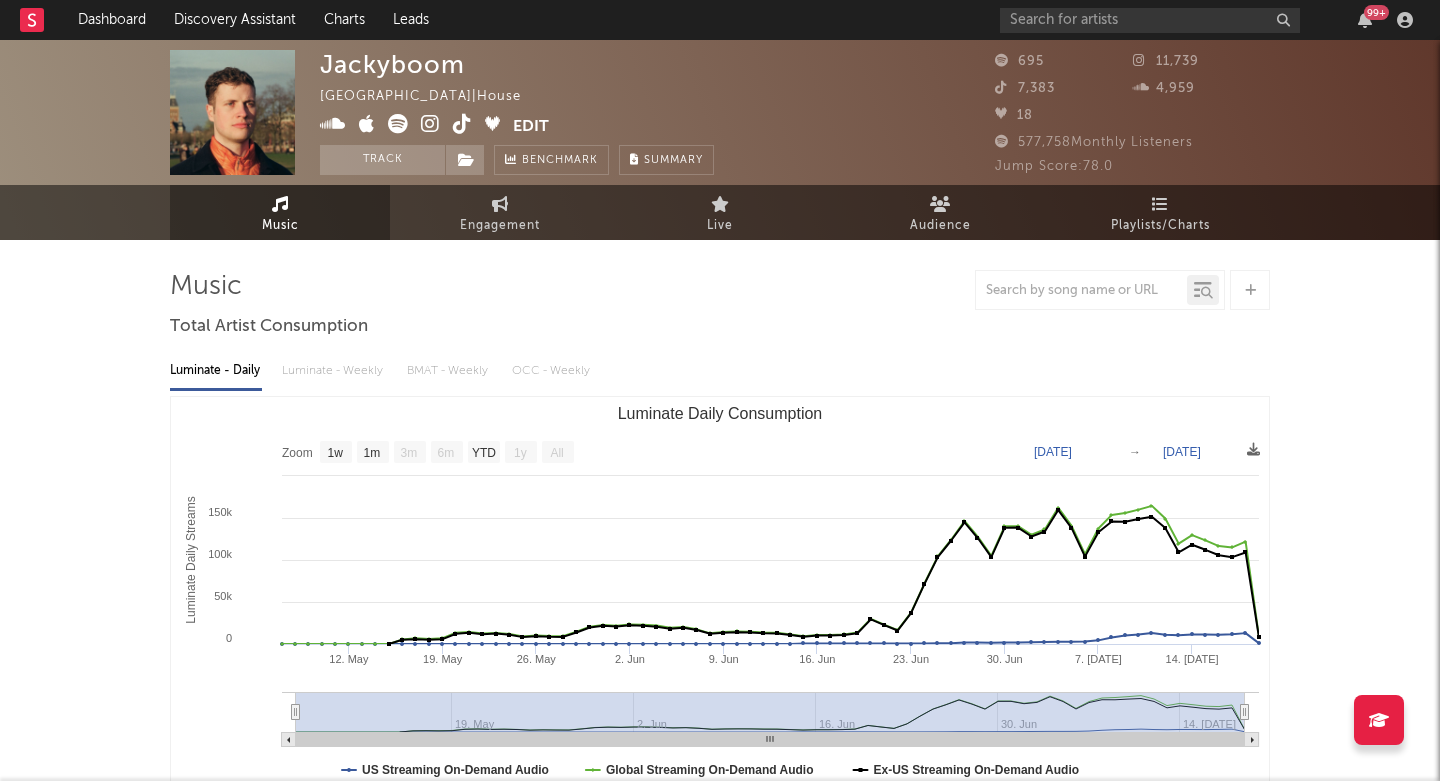 select on "1w" 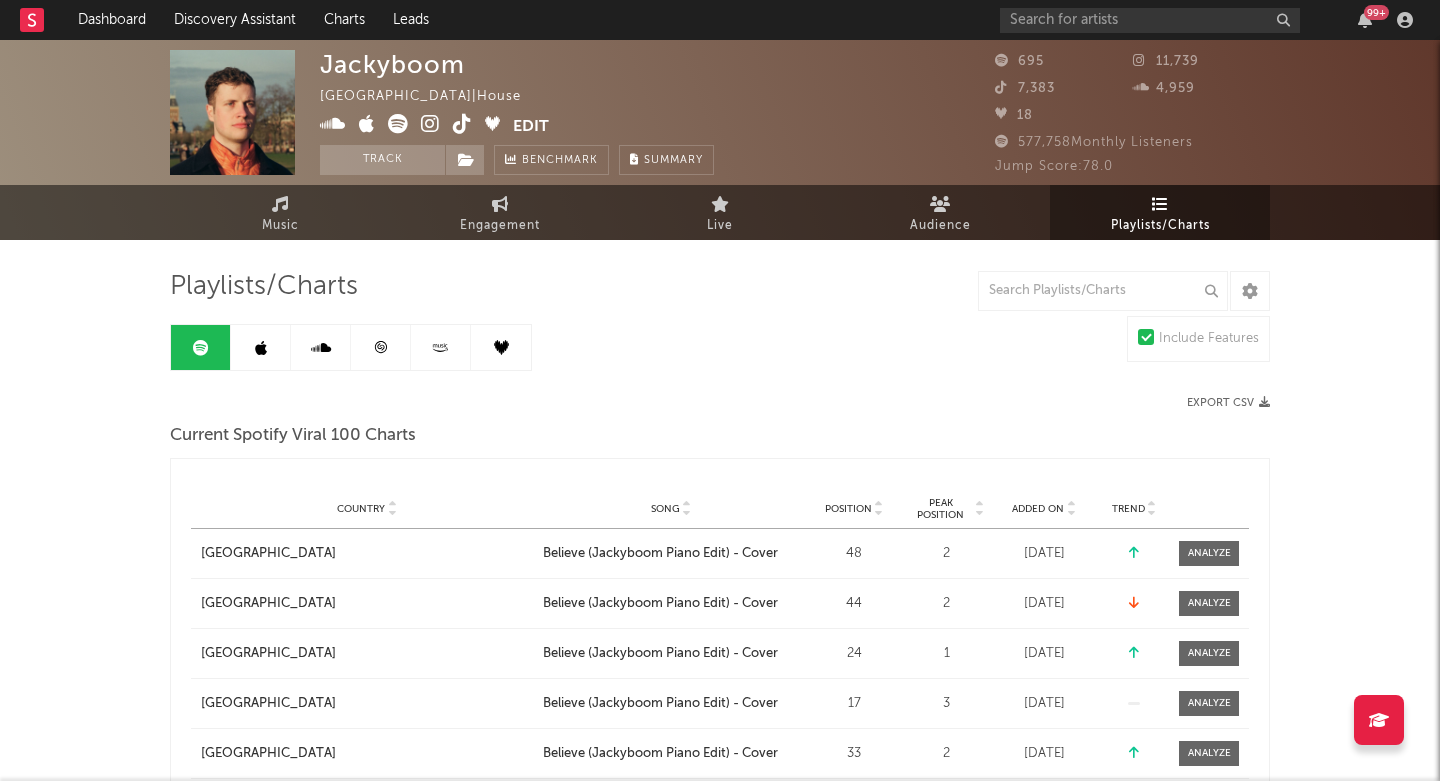 click on "Playlists/Charts Include Features Export CSV  Current Spotify Viral 100 Charts Country Country Song Position Peak Position Added On Trend Position Followers Country City Song Position Peak Position Estimated Daily Streams Playlist Followers Daily Streams Added On Exited On Trend Country Germany City Song Believe (Jackyboom Piano Edit) - Cover Position 48 Peak Position 2 Estimated Daily Streams Playlist Followers 0 Daily Streams Added On Jun 28, 2025 Exited On Jul 20, 2025 Trend Country France City Song Believe (Jackyboom Piano Edit) - Cover Position 44 Peak Position 2 Estimated Daily Streams Playlist Followers 0 Daily Streams Added On Jun 27, 2025 Exited On Jul 20, 2025 Trend Country Italy City Song Believe (Jackyboom Piano Edit) - Cover Position 24 Peak Position 1 Estimated Daily Streams Playlist Followers 0 Daily Streams Added On Jun 27, 2025 Exited On Jul 20, 2025 Trend Country Netherlands City Song Believe (Jackyboom Piano Edit) - Cover Position 17 Peak Position 3 Estimated Daily Streams 0 Daily Streams 2" at bounding box center (720, 1188) 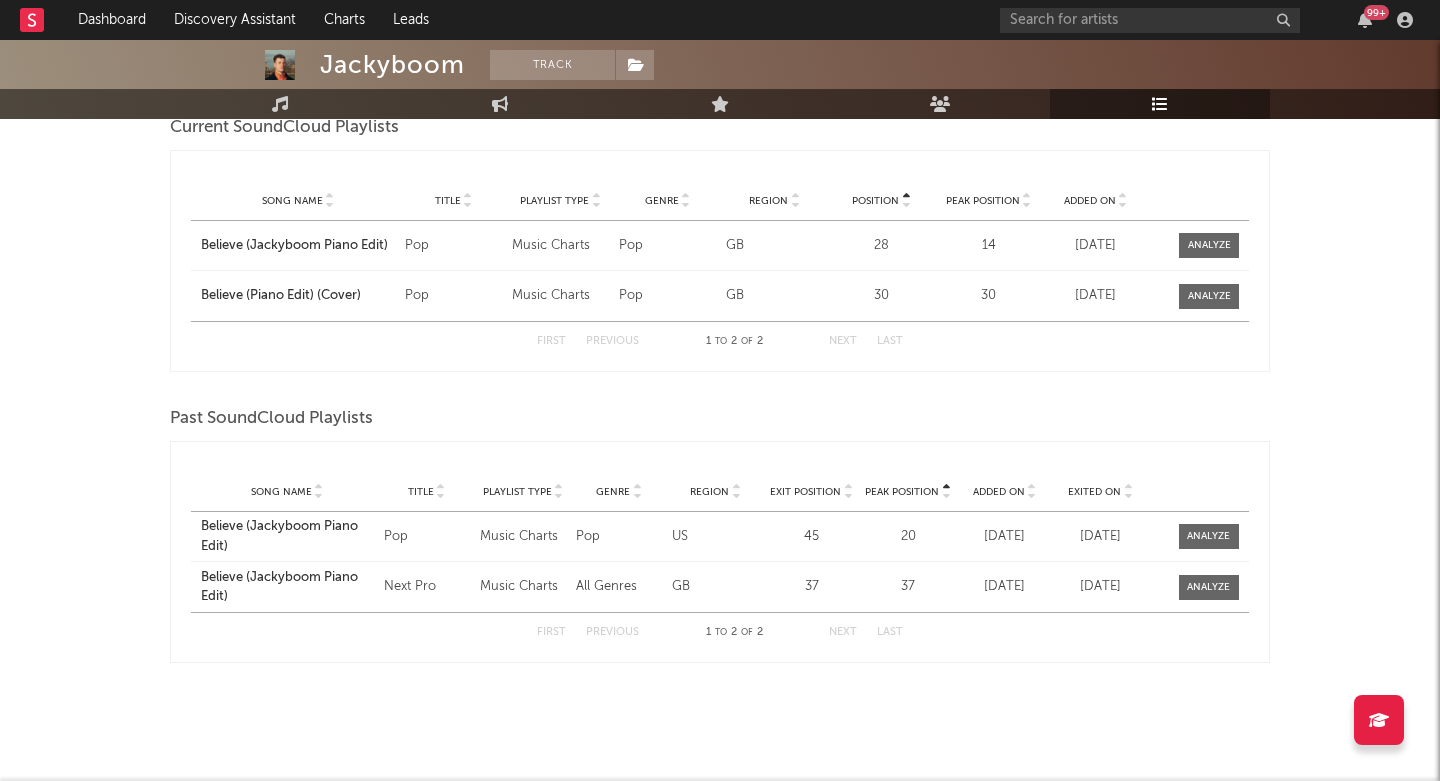 scroll, scrollTop: 9, scrollLeft: 0, axis: vertical 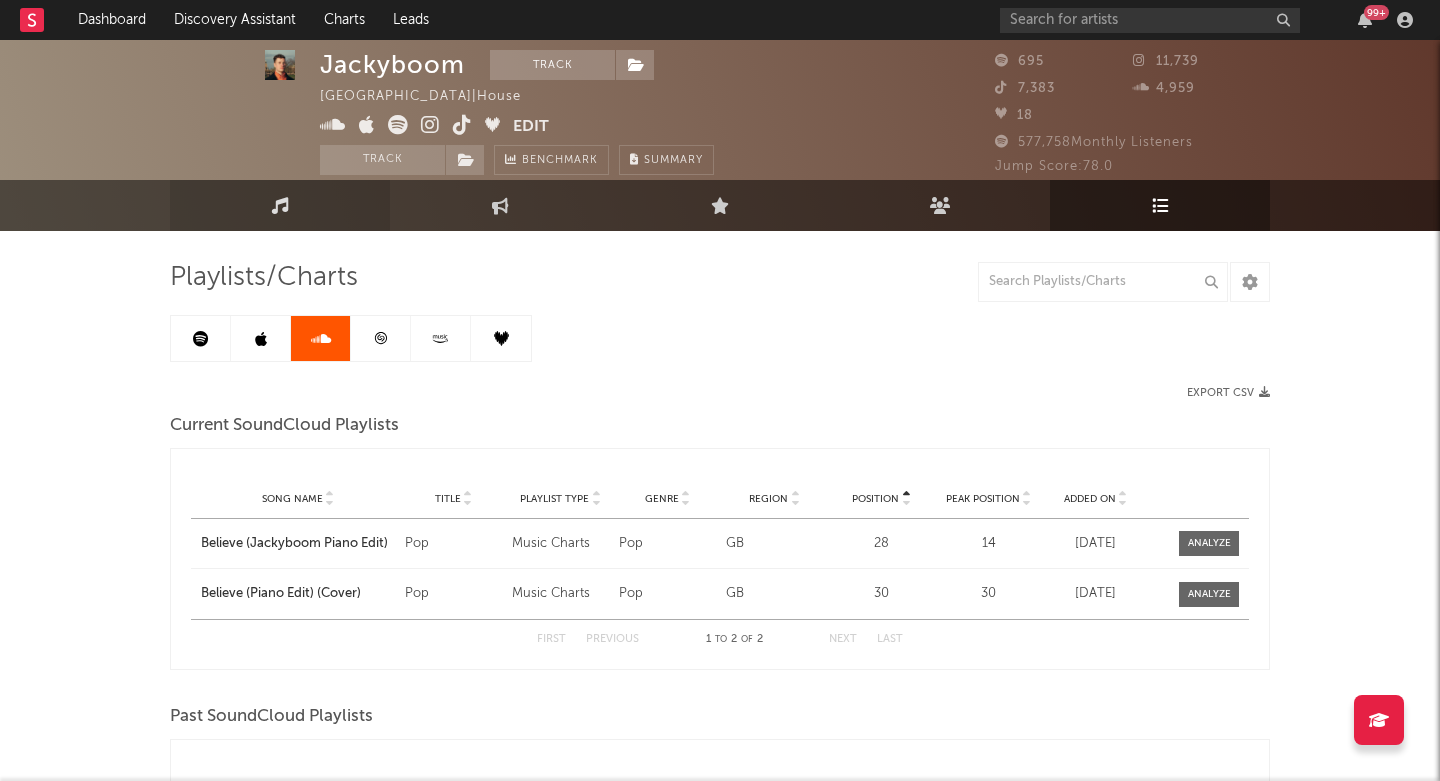 click on "Music" at bounding box center (280, 205) 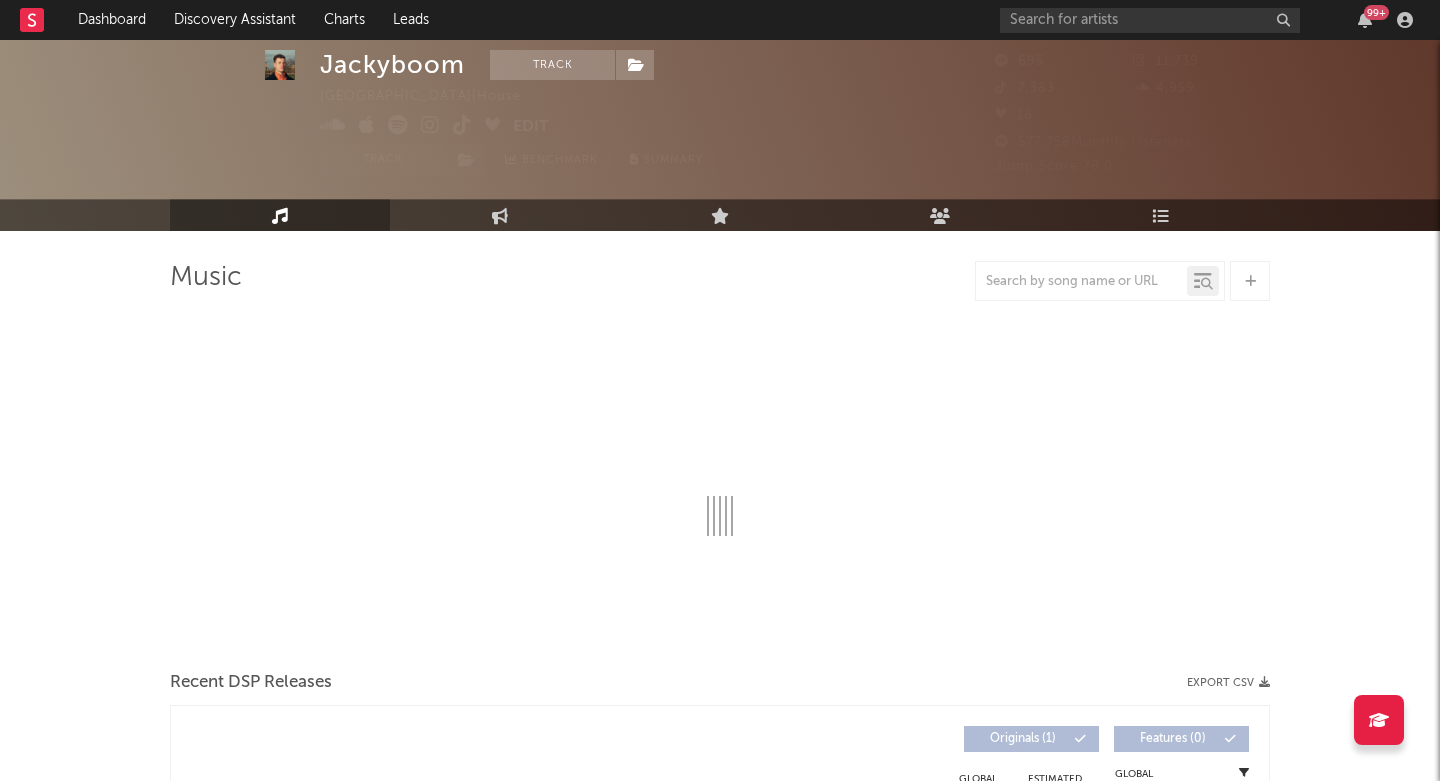 select on "1w" 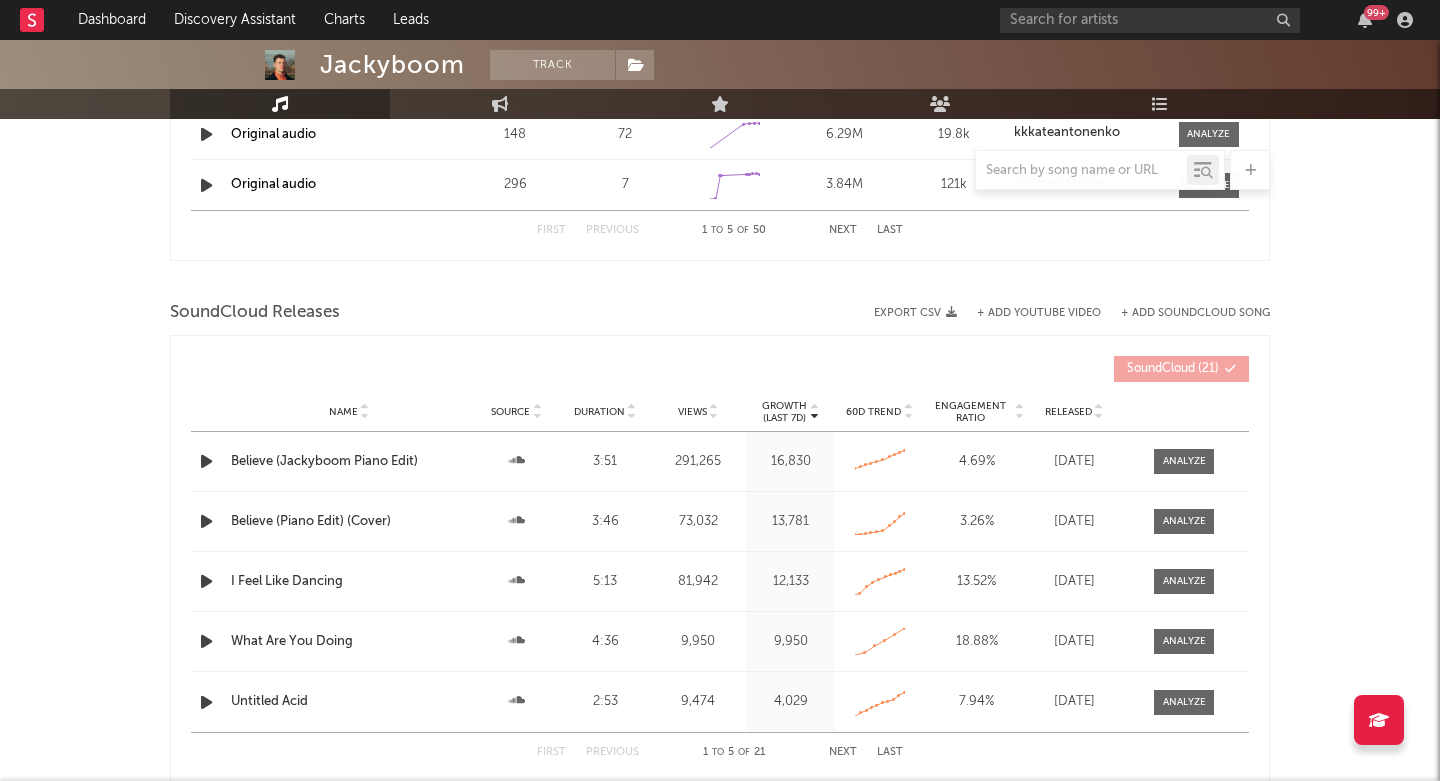 scroll, scrollTop: 1758, scrollLeft: 0, axis: vertical 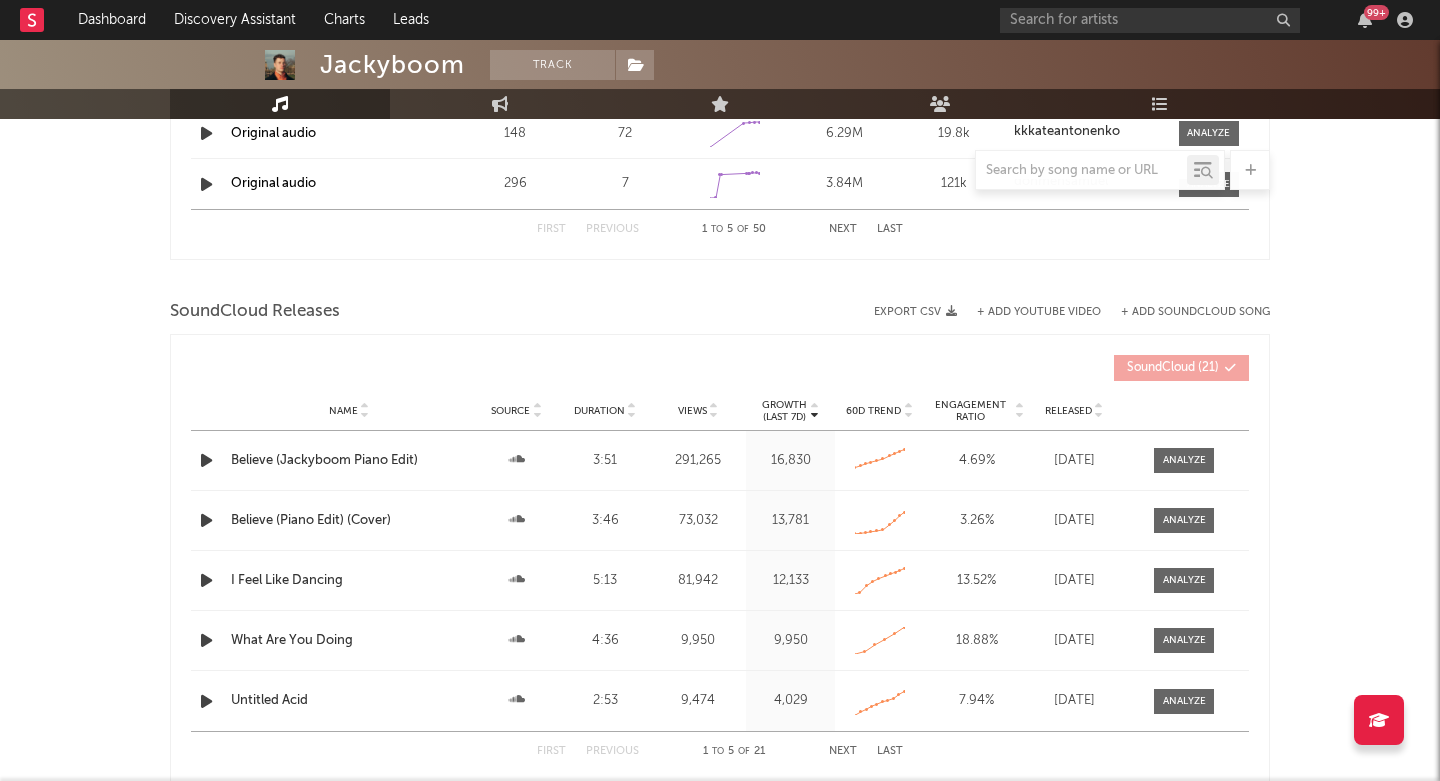 click at bounding box center (206, 640) 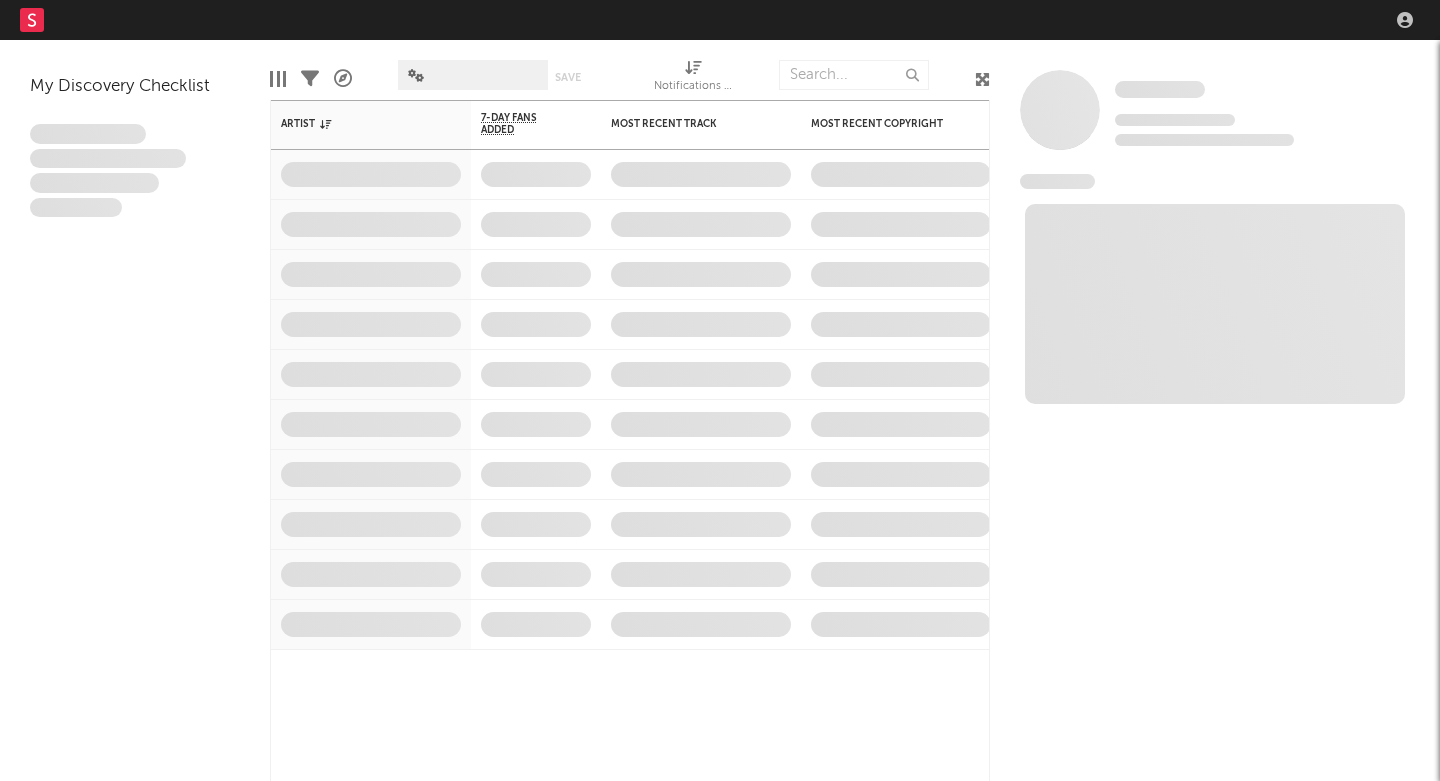 scroll, scrollTop: 0, scrollLeft: 0, axis: both 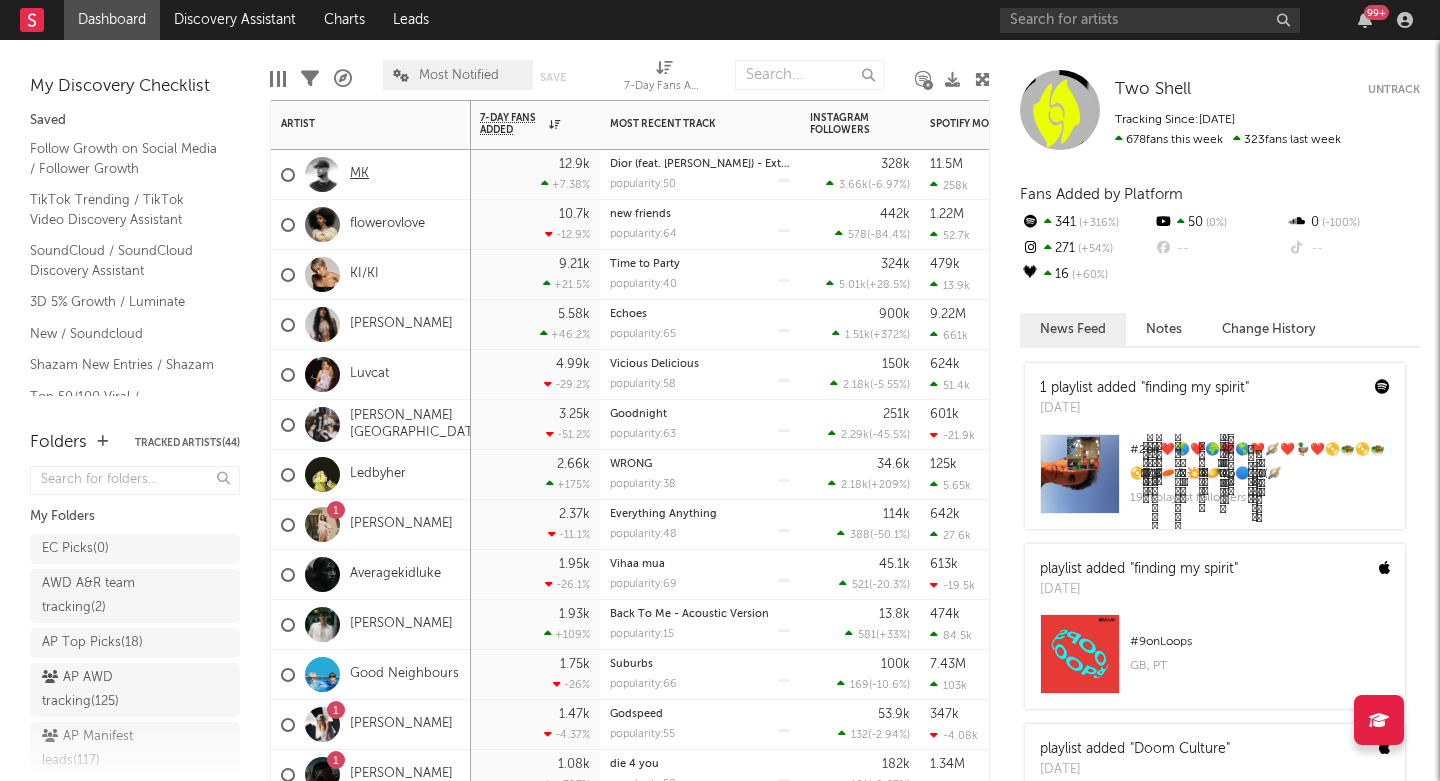 click on "MK" at bounding box center (359, 174) 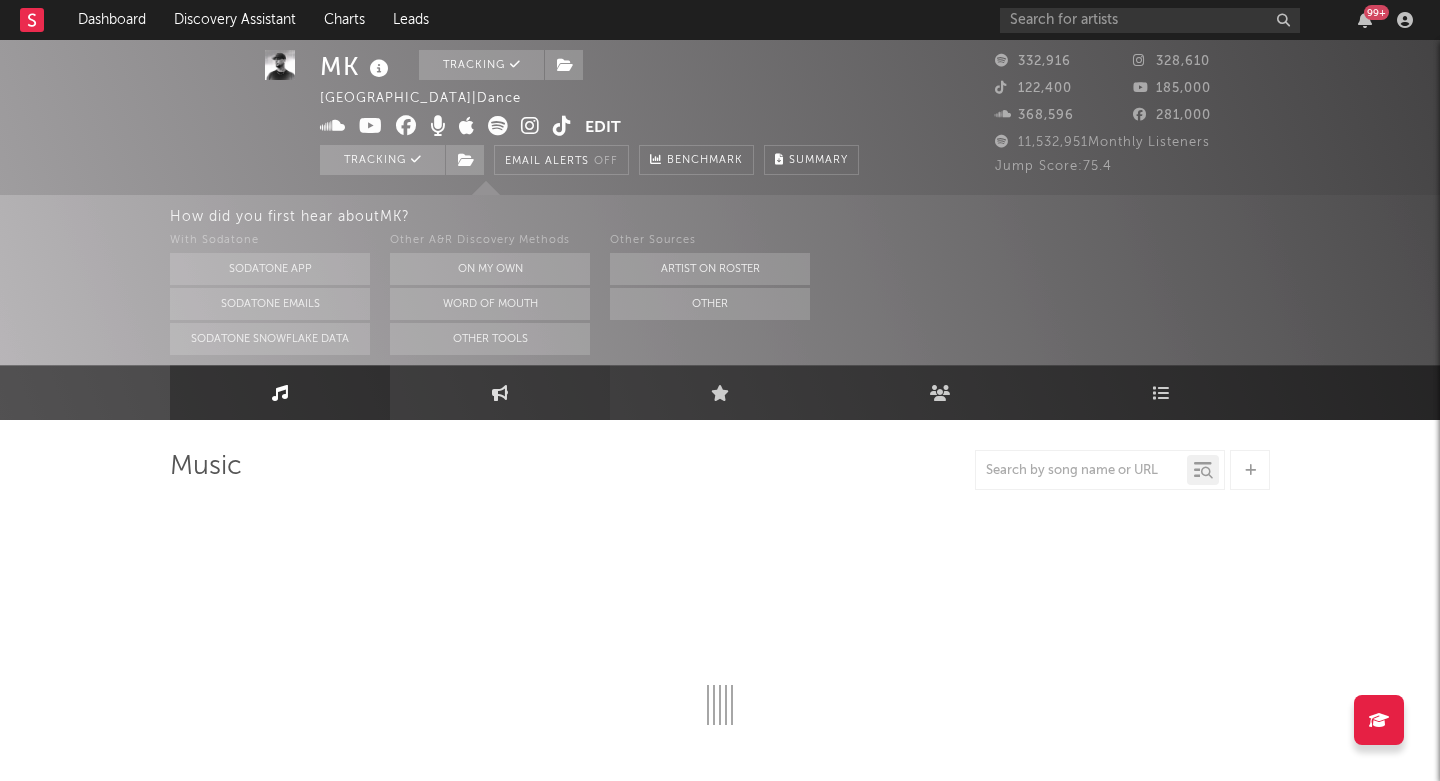 scroll, scrollTop: 207, scrollLeft: 0, axis: vertical 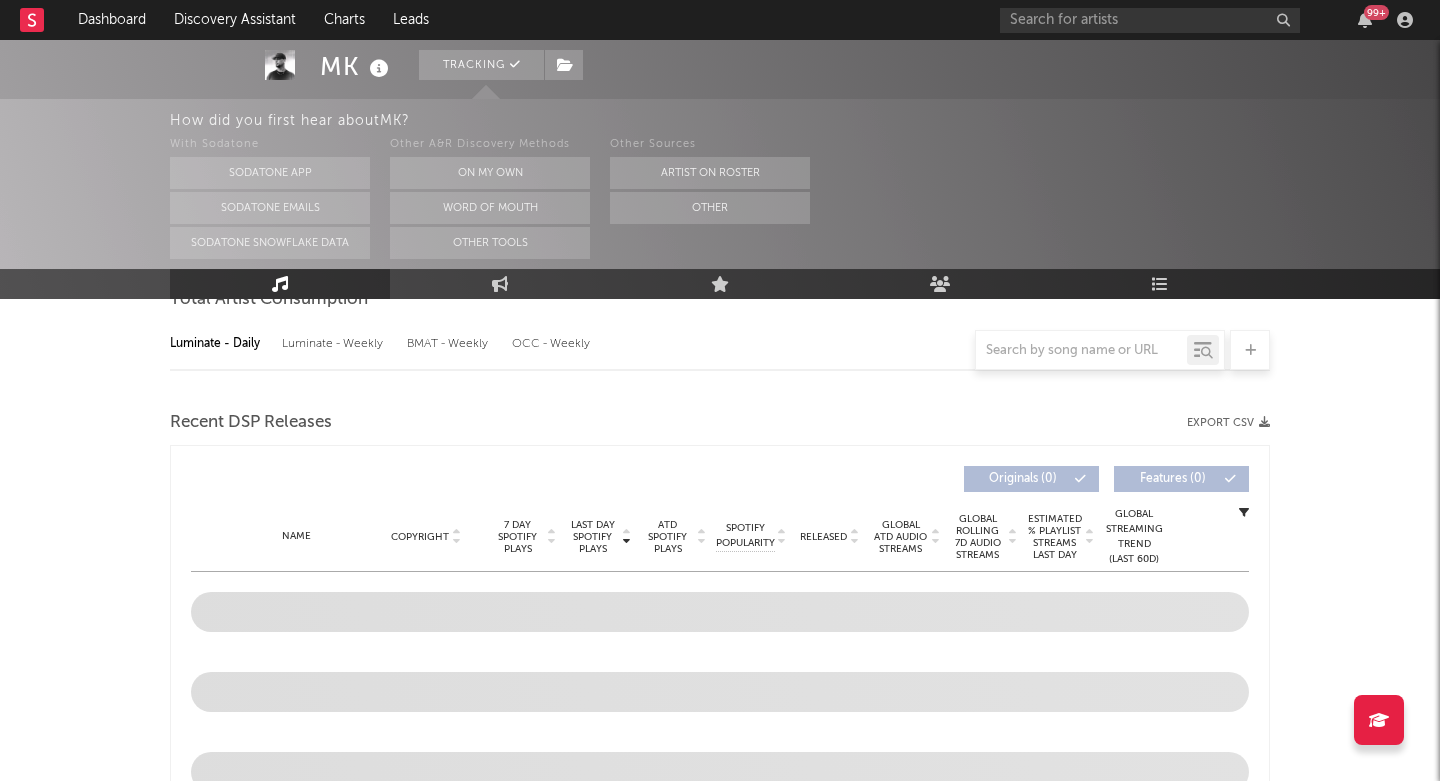 select on "6m" 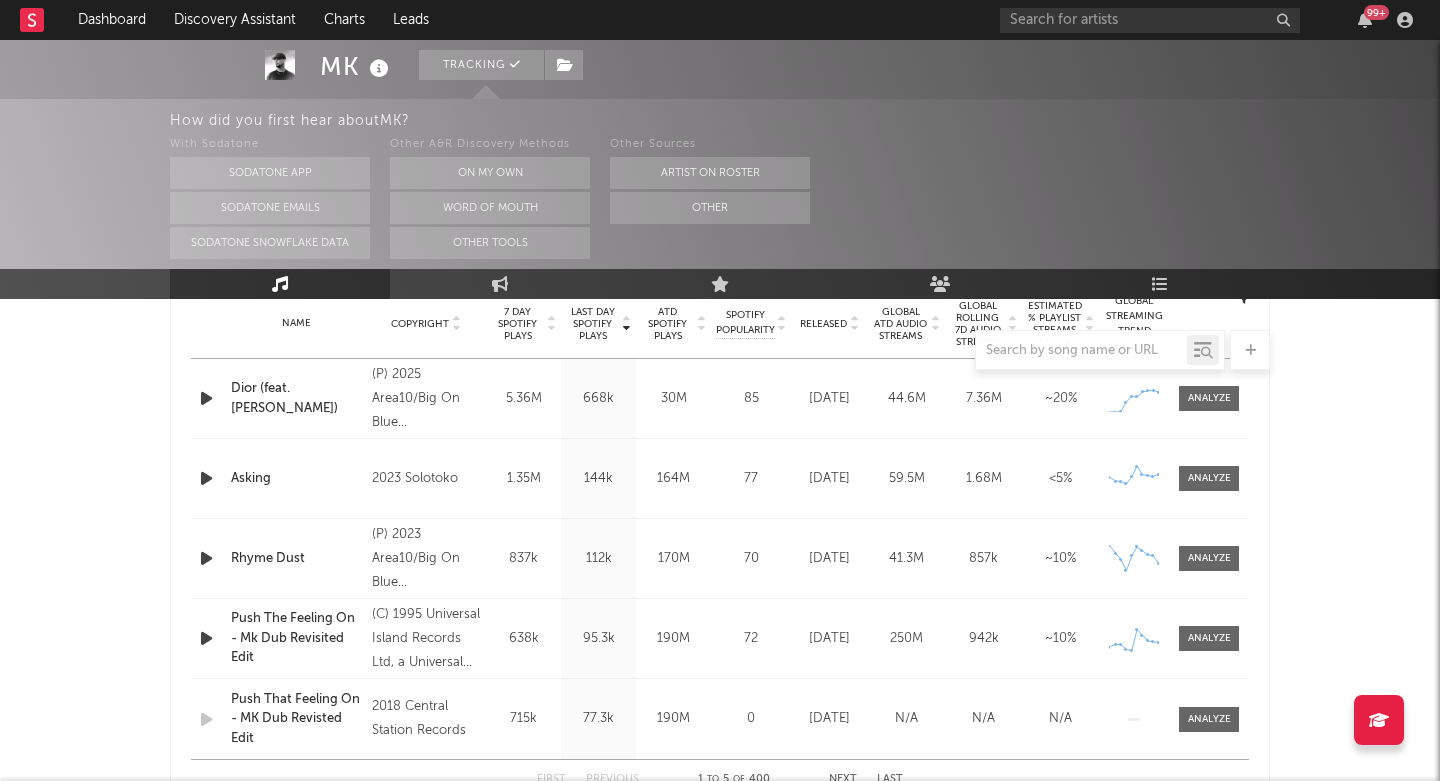 scroll, scrollTop: 809, scrollLeft: 0, axis: vertical 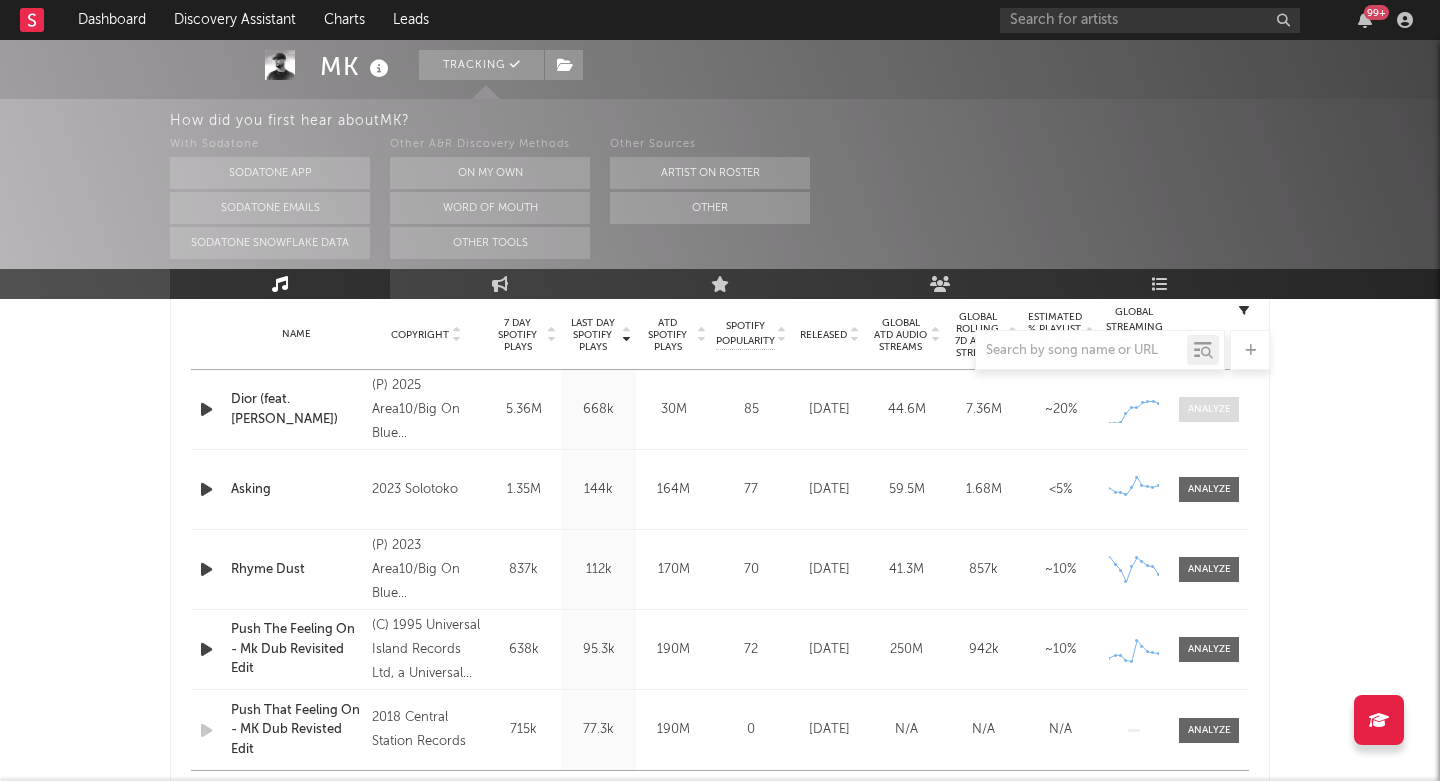 click at bounding box center (1209, 409) 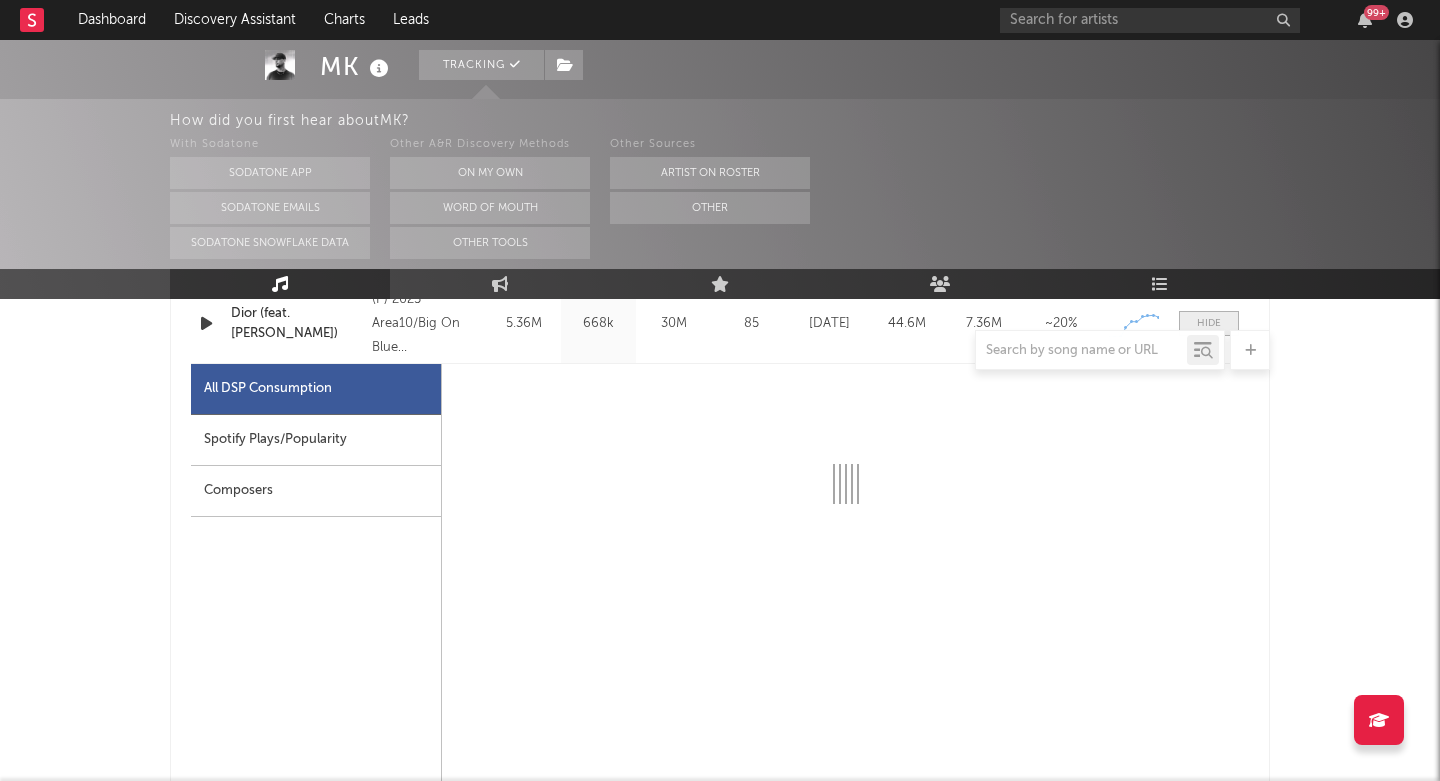 select on "1w" 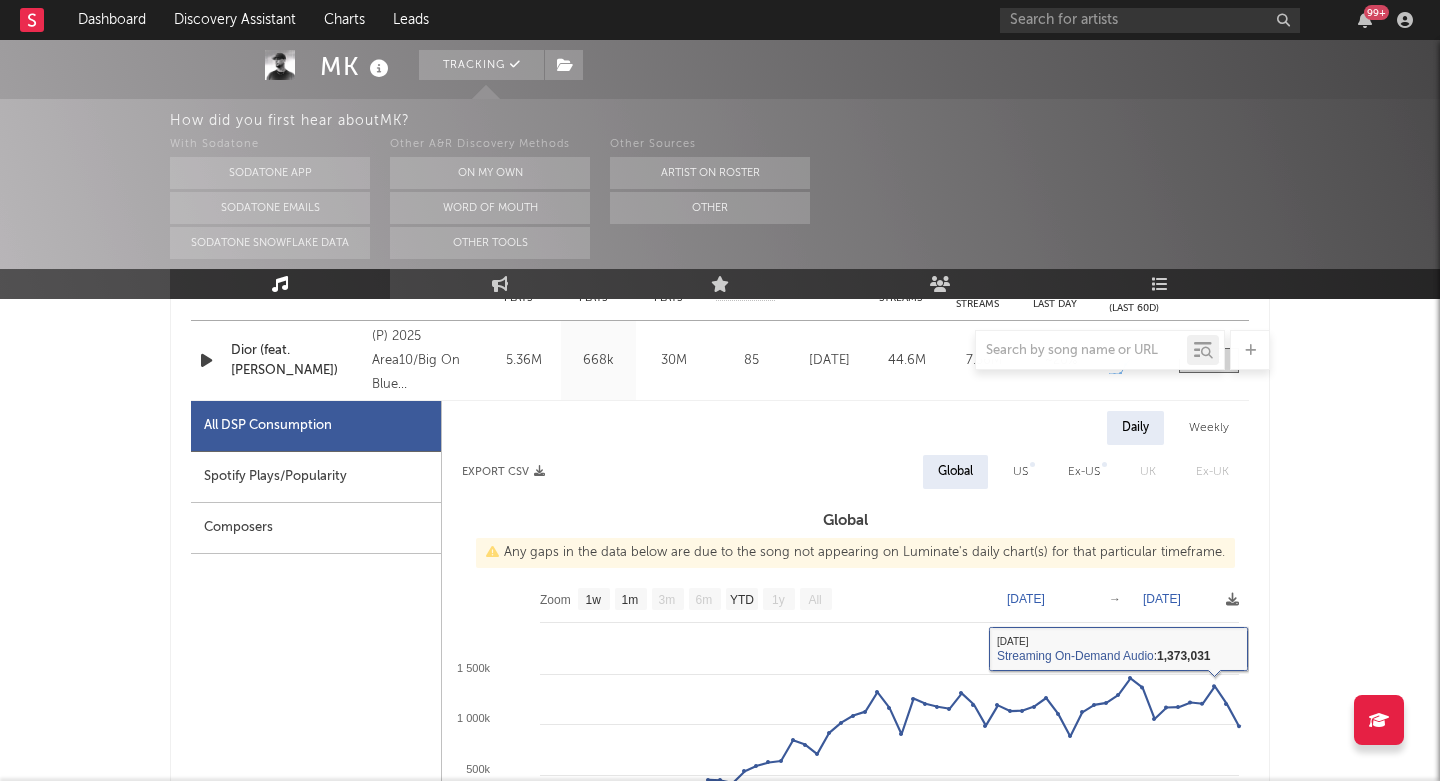 scroll, scrollTop: 570, scrollLeft: 0, axis: vertical 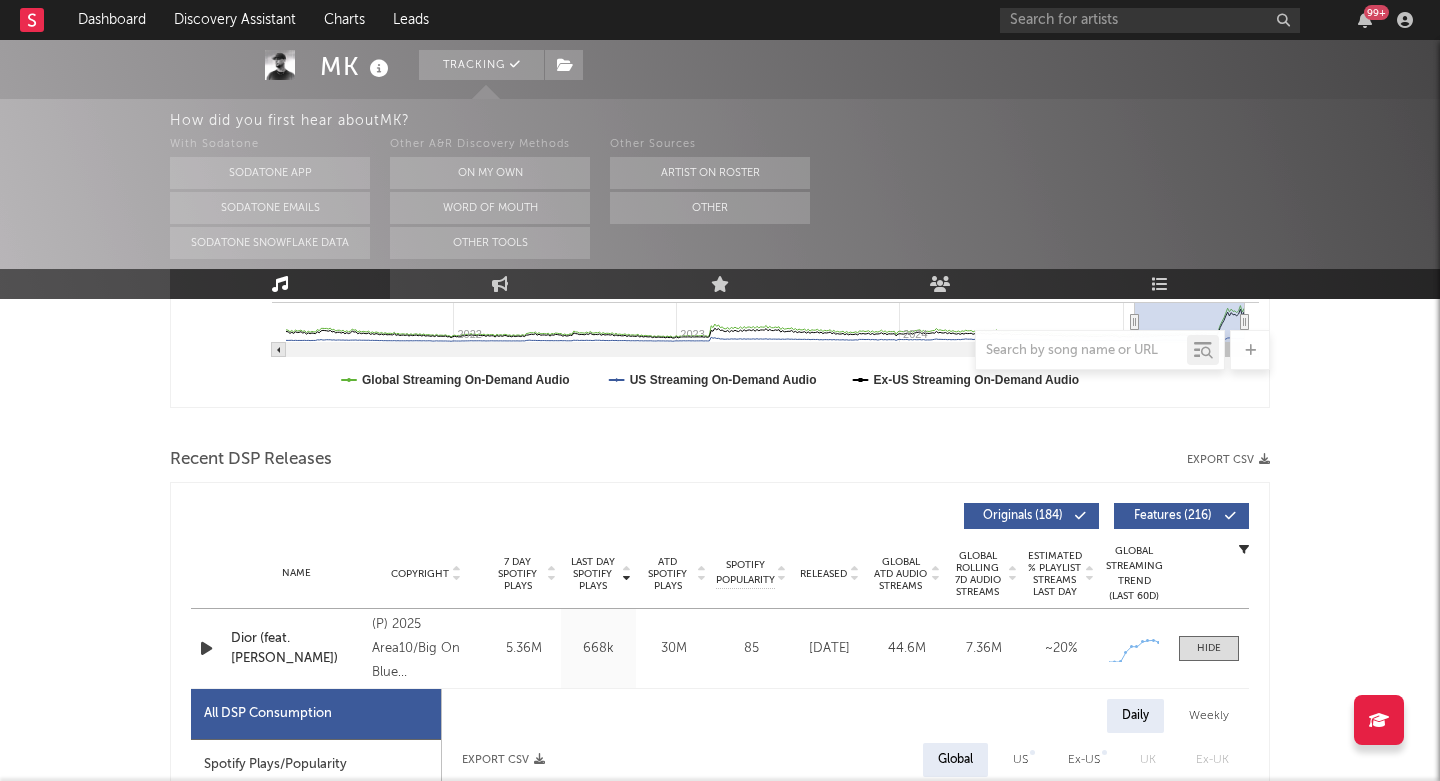 click on "Released" at bounding box center (823, 574) 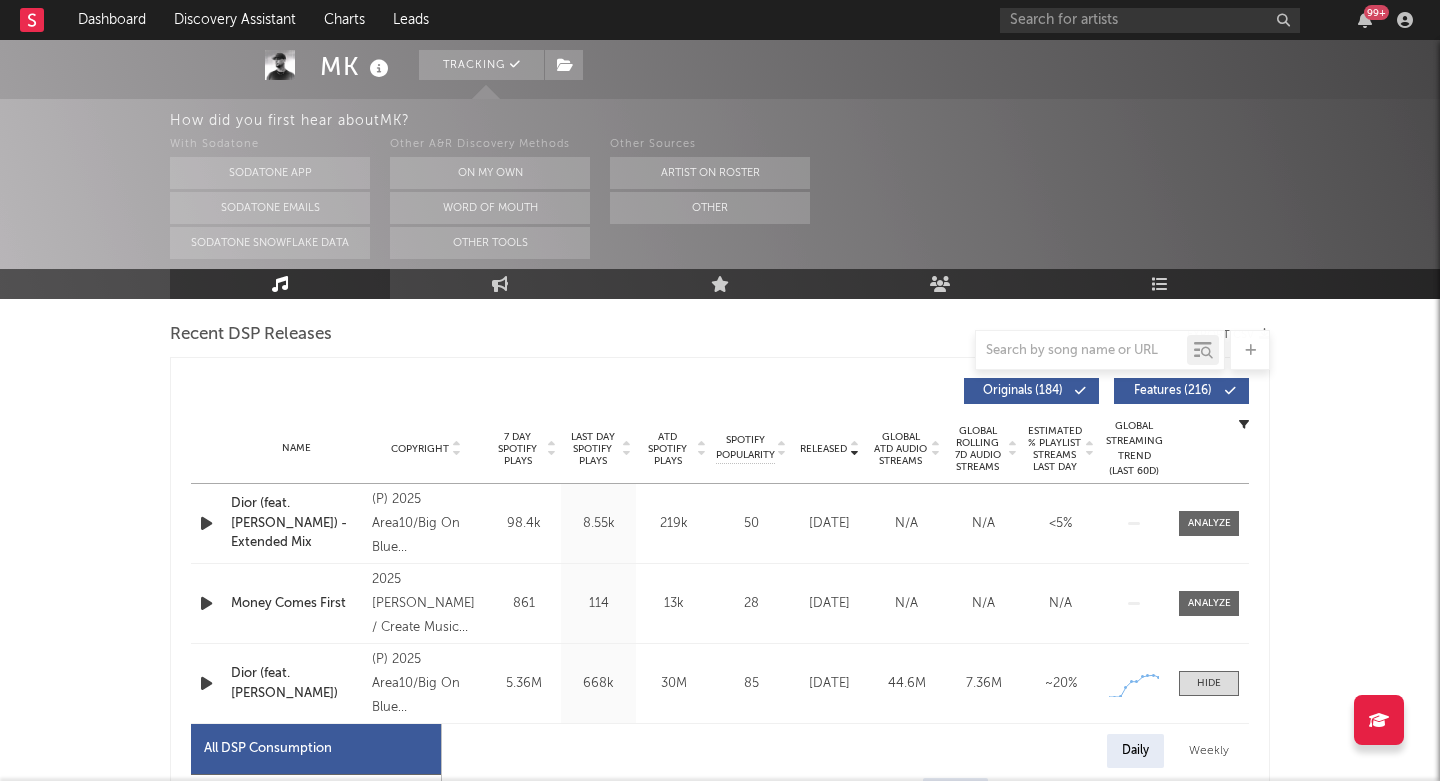 scroll, scrollTop: 710, scrollLeft: 0, axis: vertical 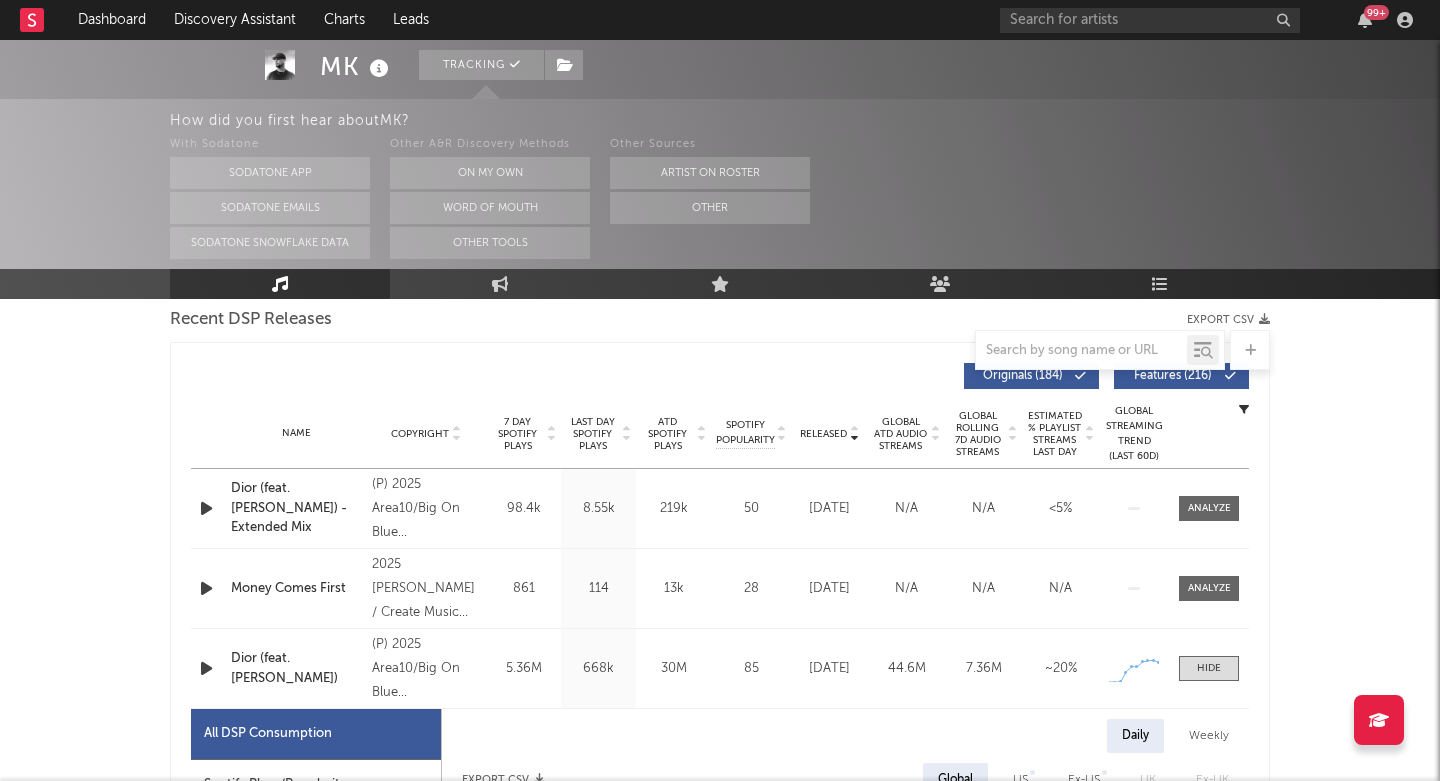 click on "Last Day Spotify Plays" at bounding box center [592, 434] 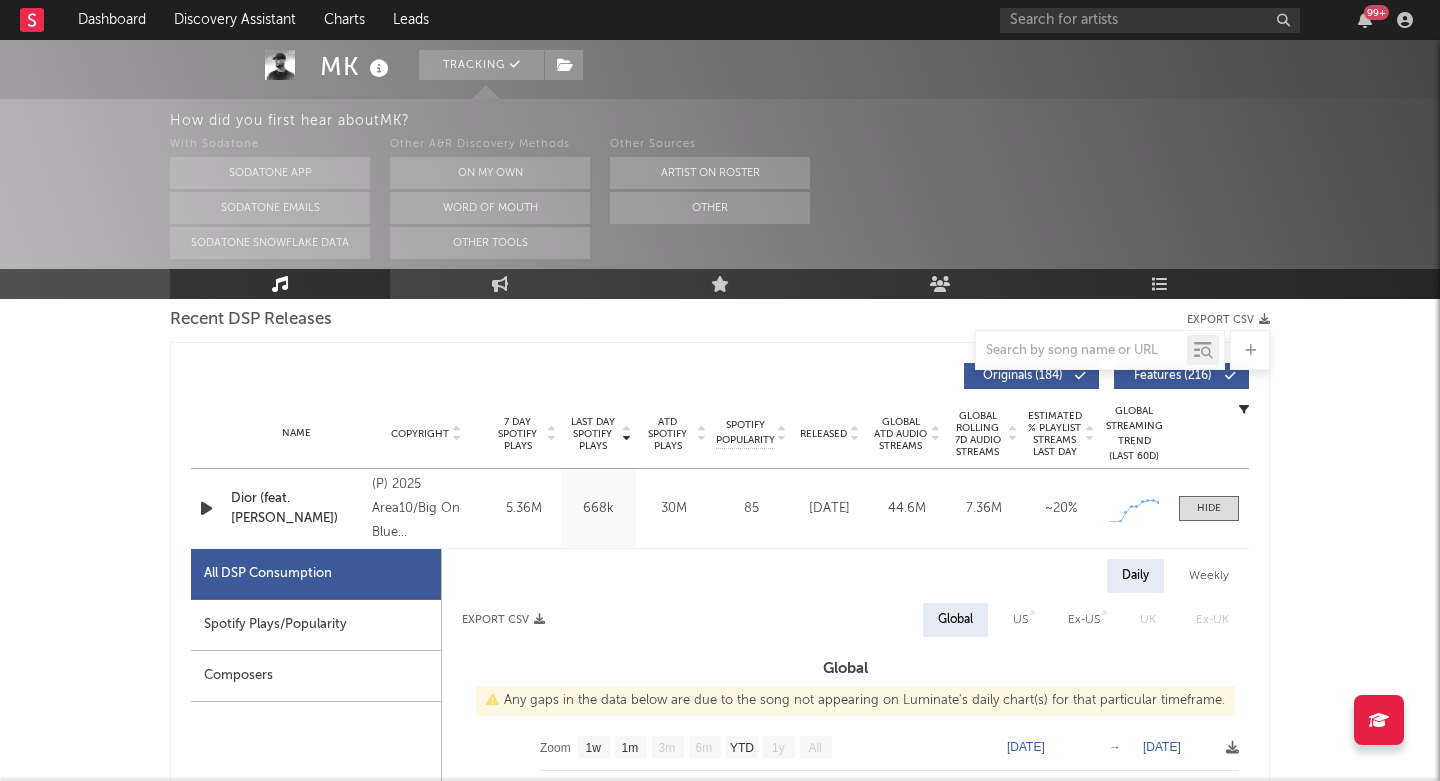 click on "Last Day Spotify Plays" at bounding box center [592, 434] 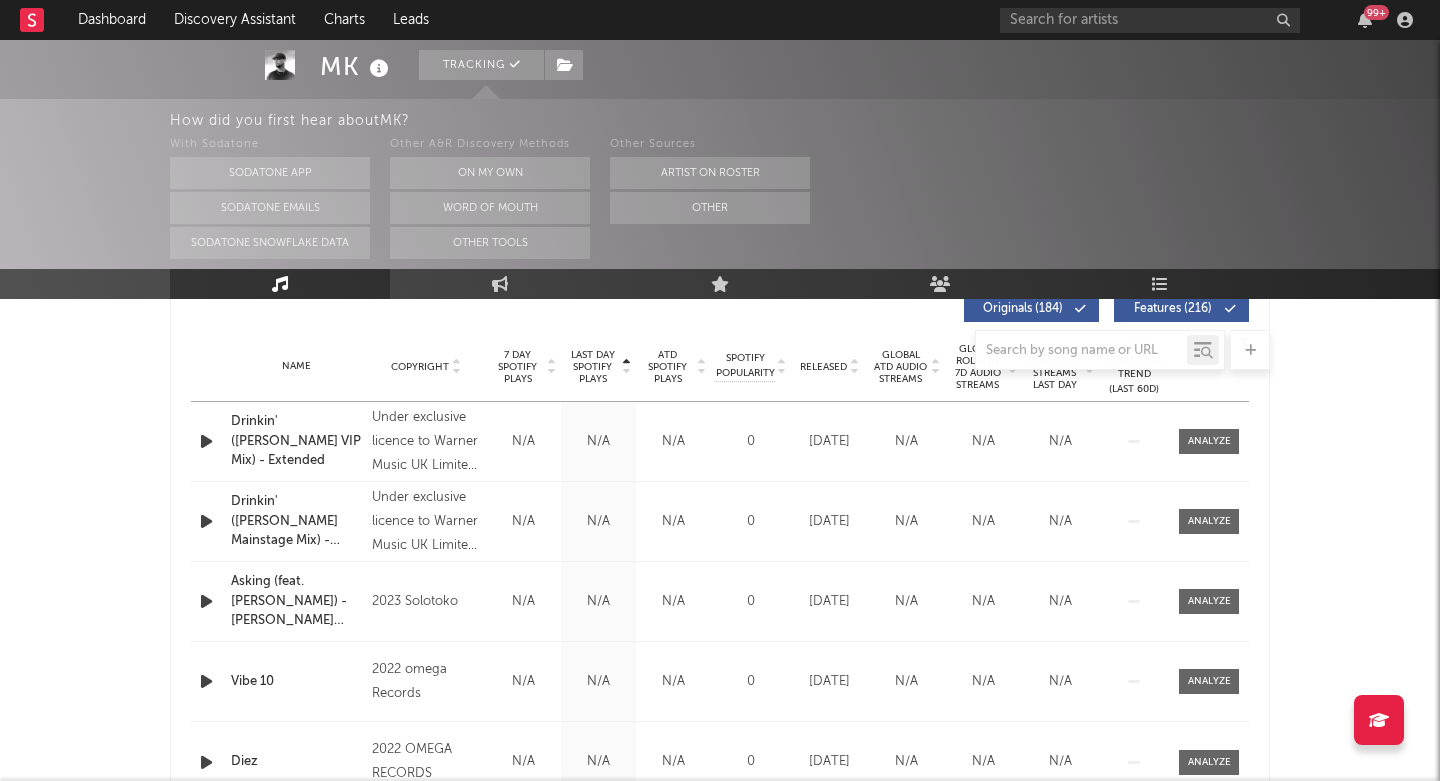 scroll, scrollTop: 782, scrollLeft: 0, axis: vertical 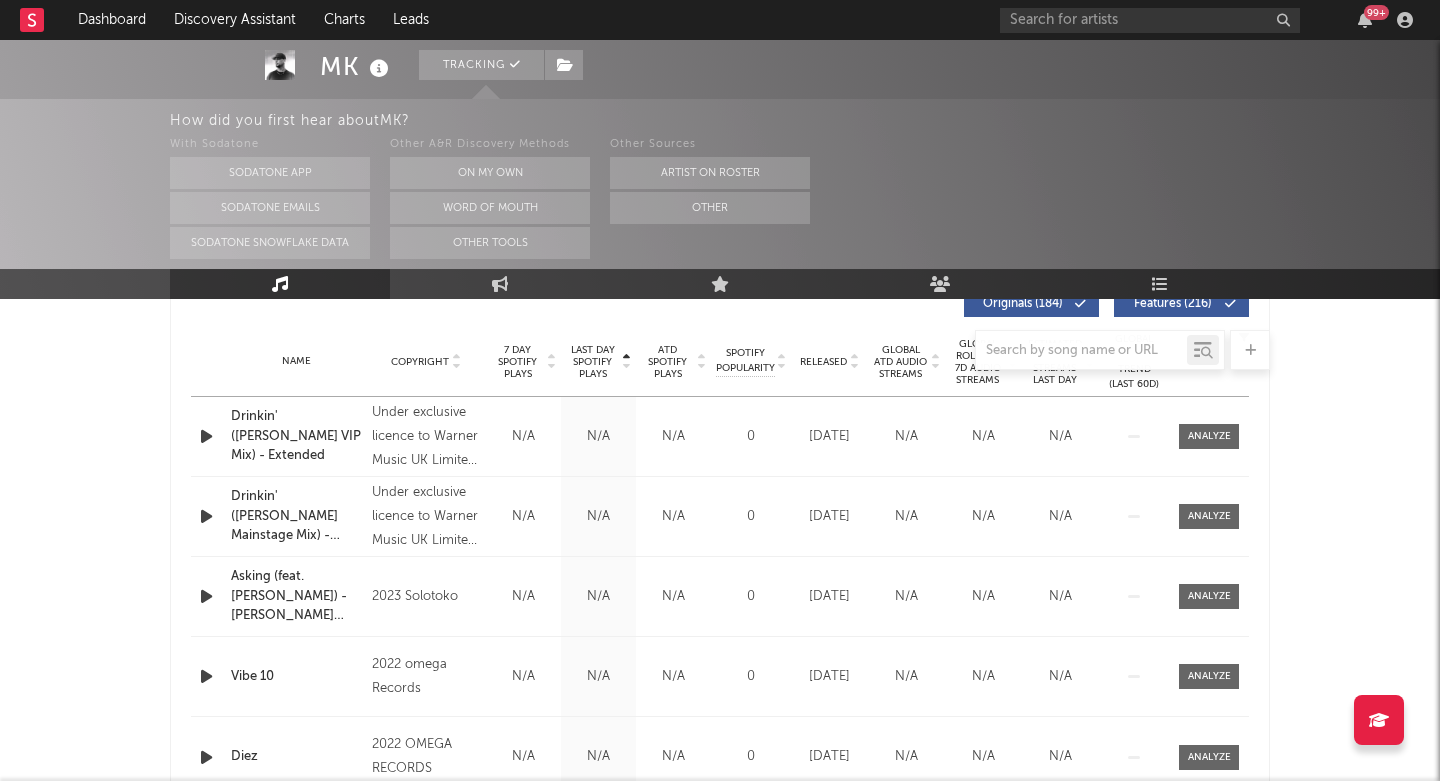 click at bounding box center [720, 350] 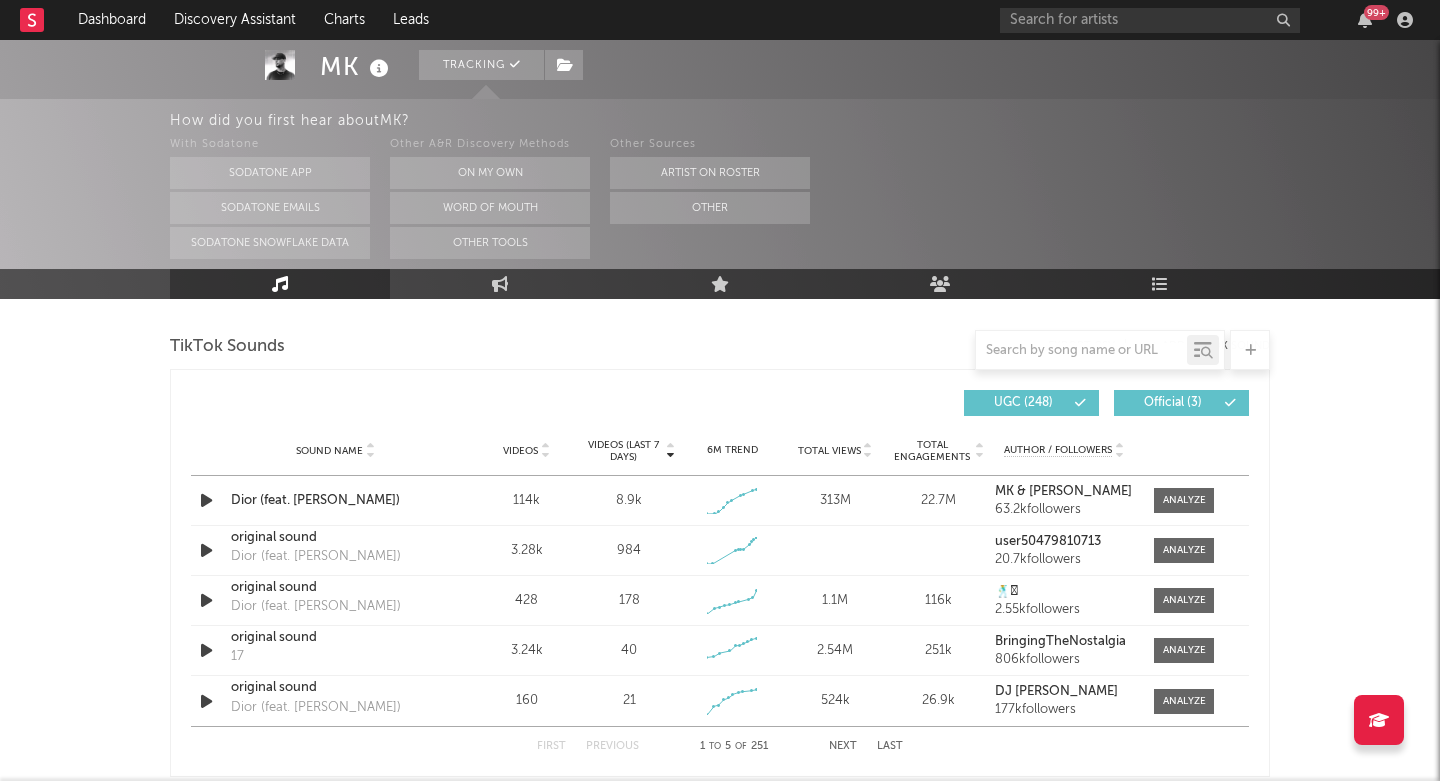 scroll, scrollTop: 2286, scrollLeft: 0, axis: vertical 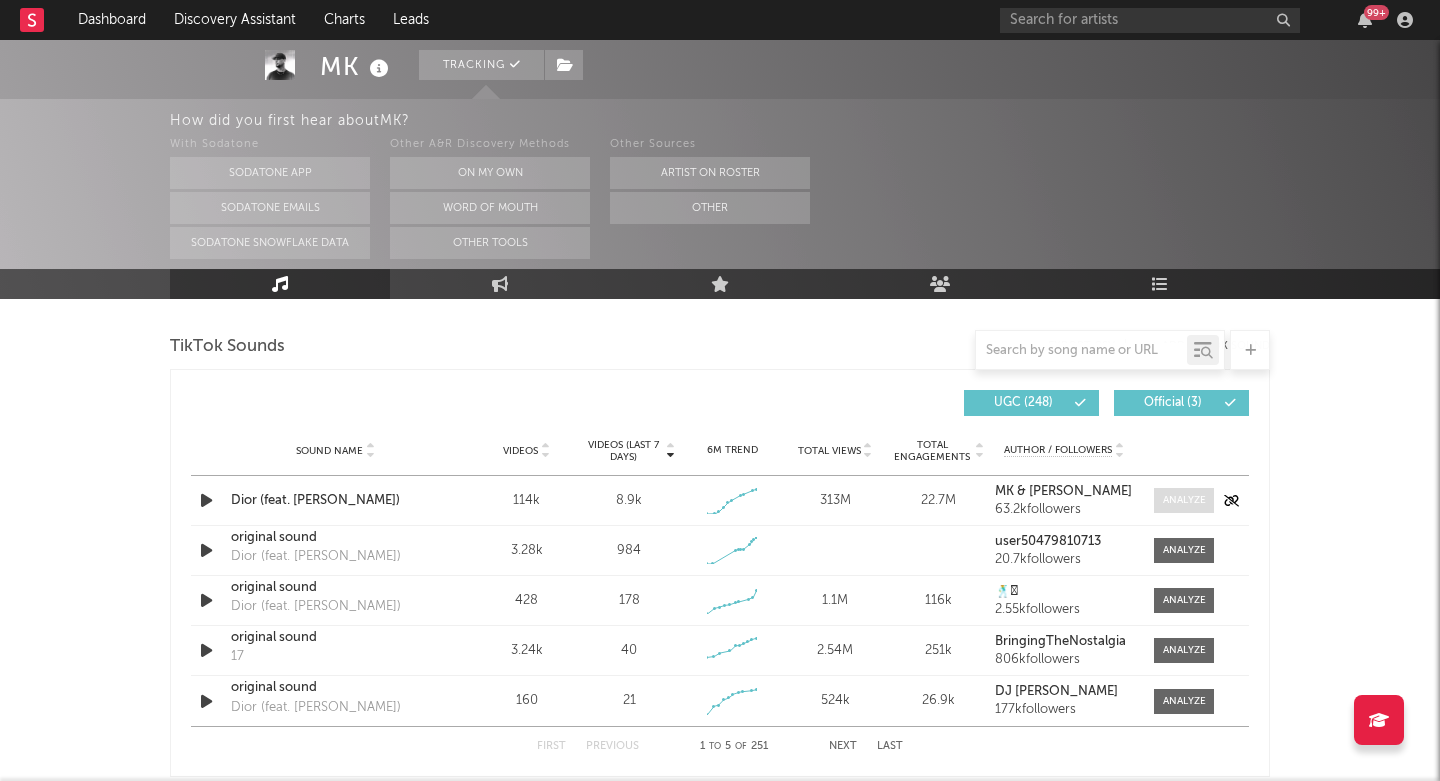 click at bounding box center [1184, 500] 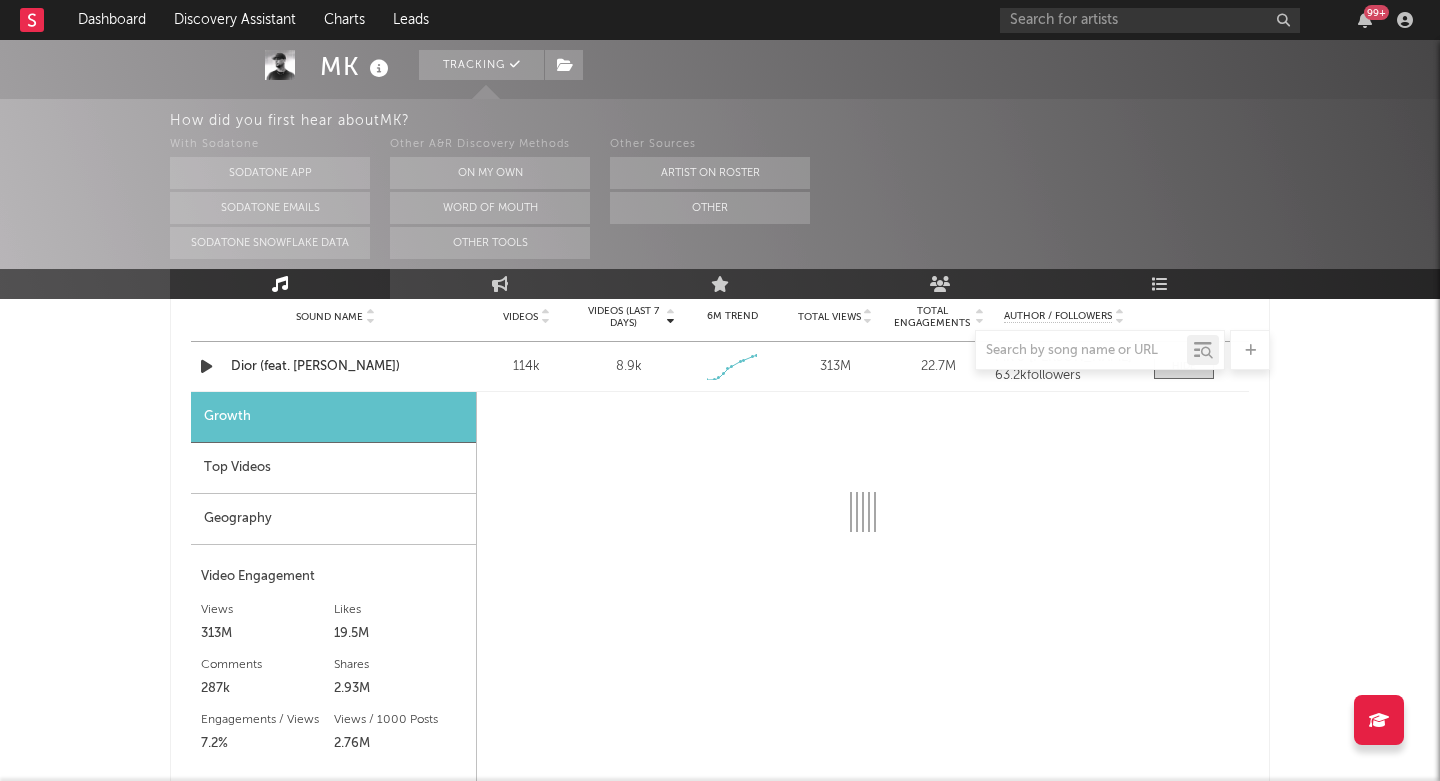 select on "1w" 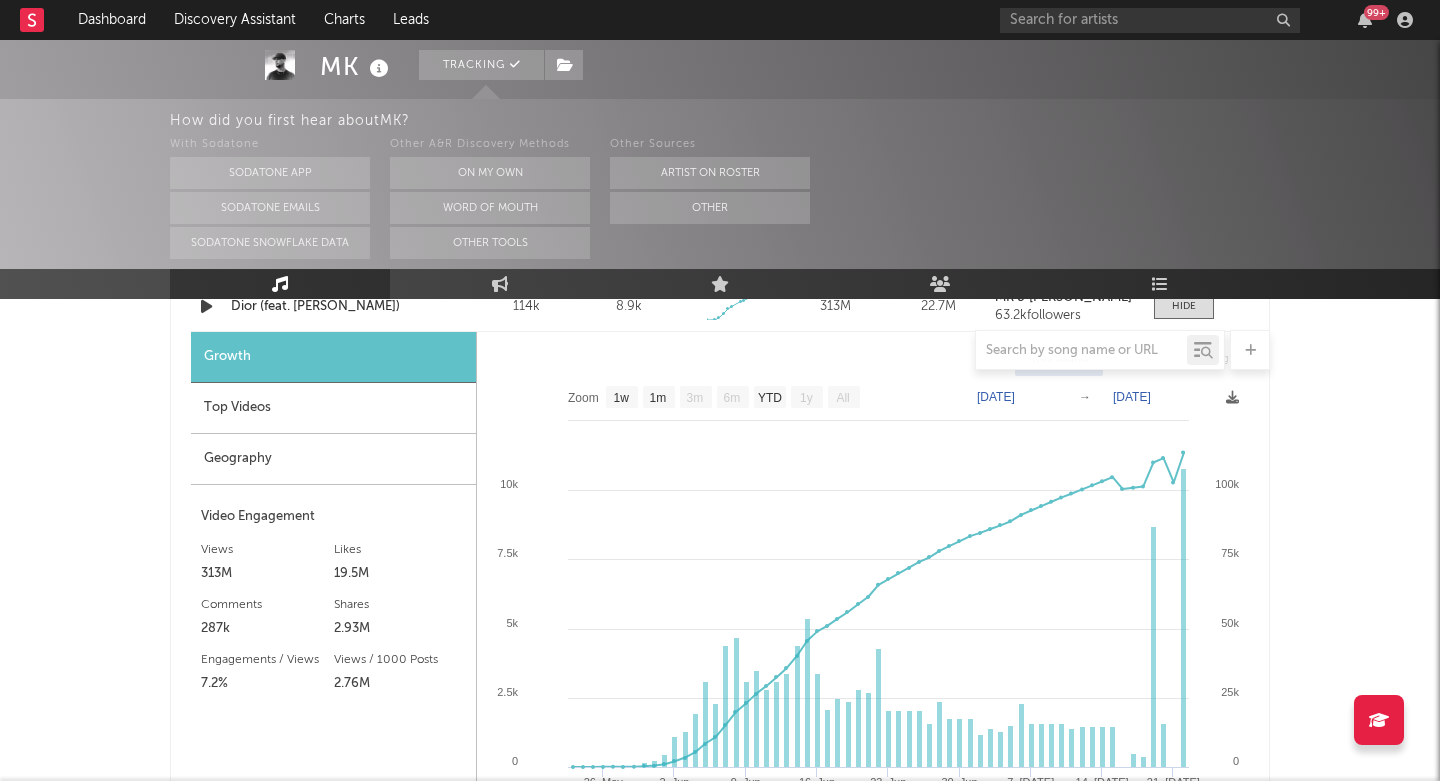 scroll, scrollTop: 2481, scrollLeft: 0, axis: vertical 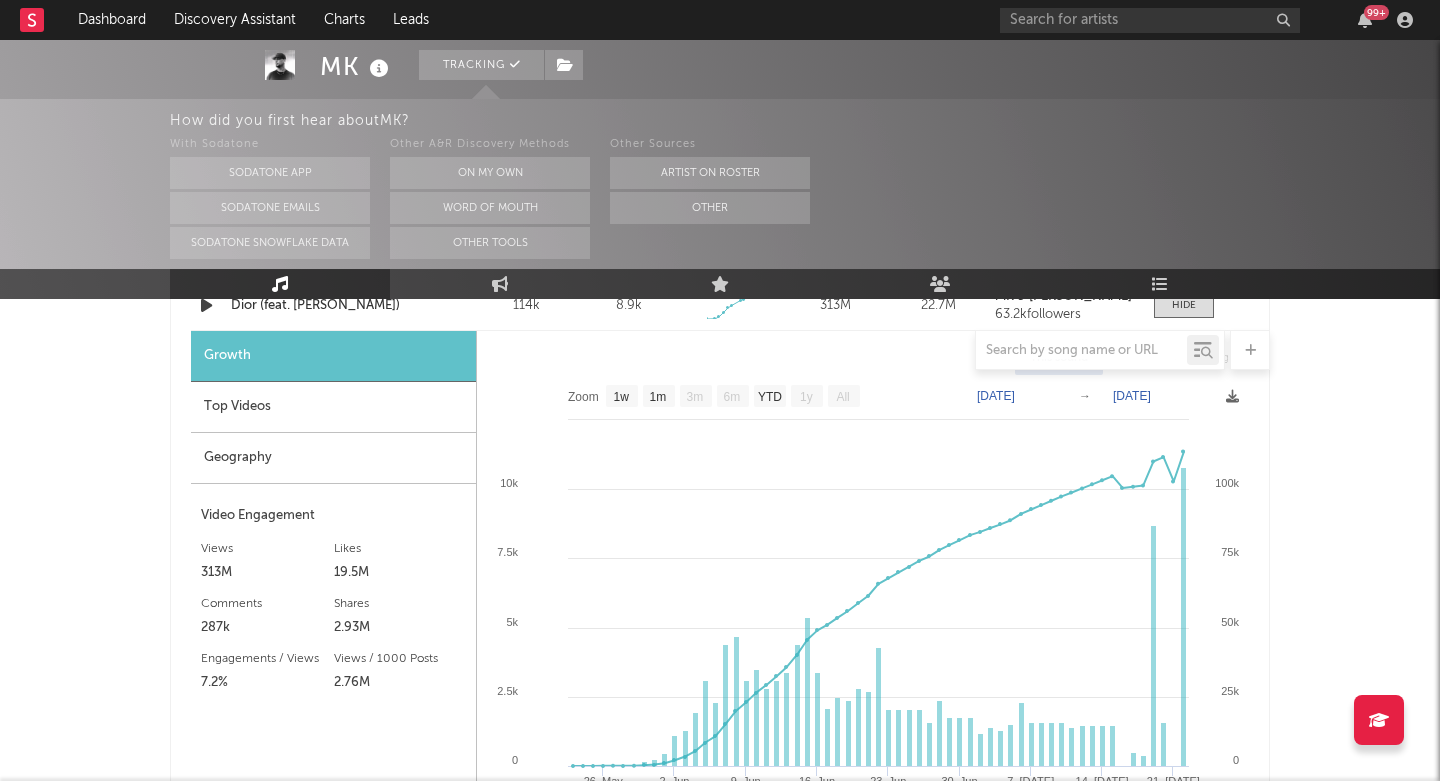click on "Top Videos" at bounding box center [333, 407] 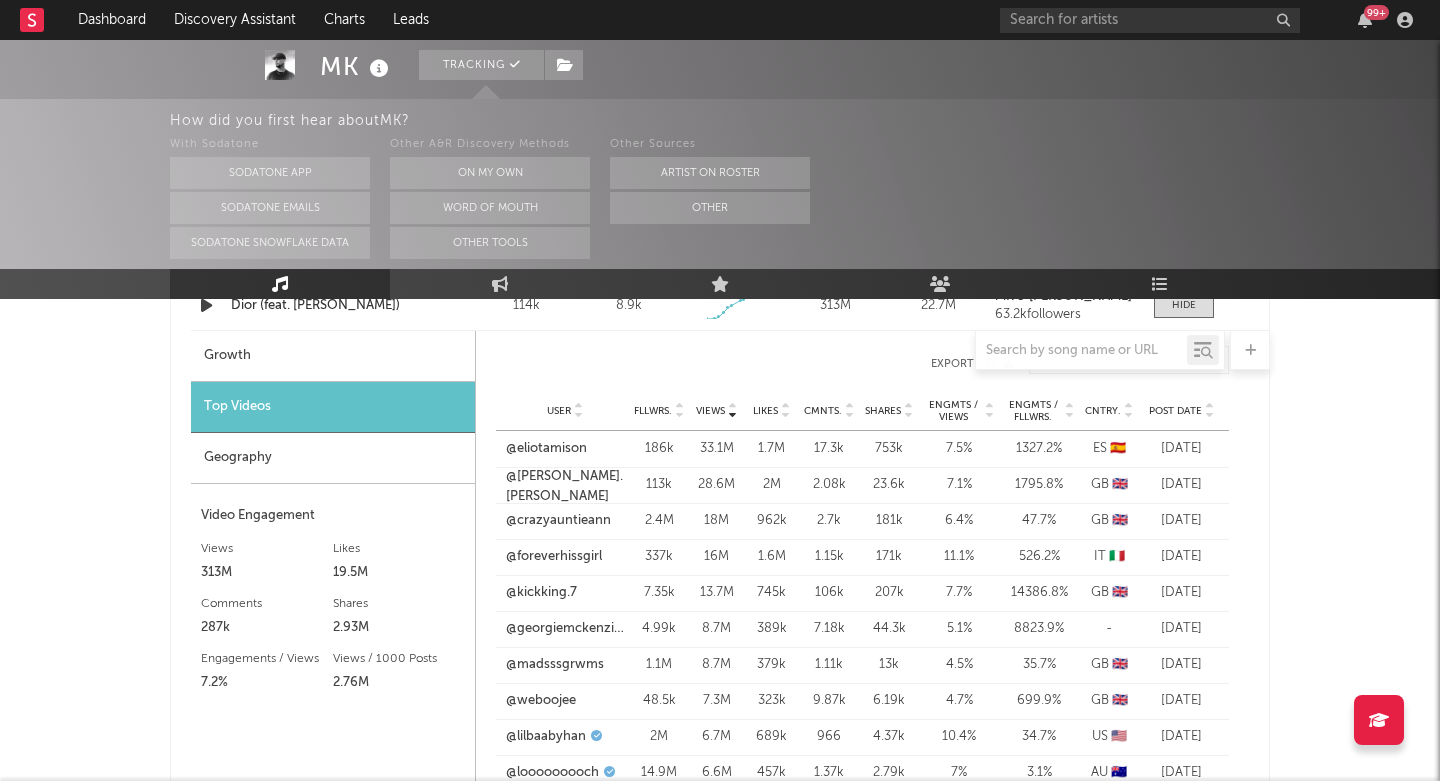 click on "Geography" at bounding box center (333, 458) 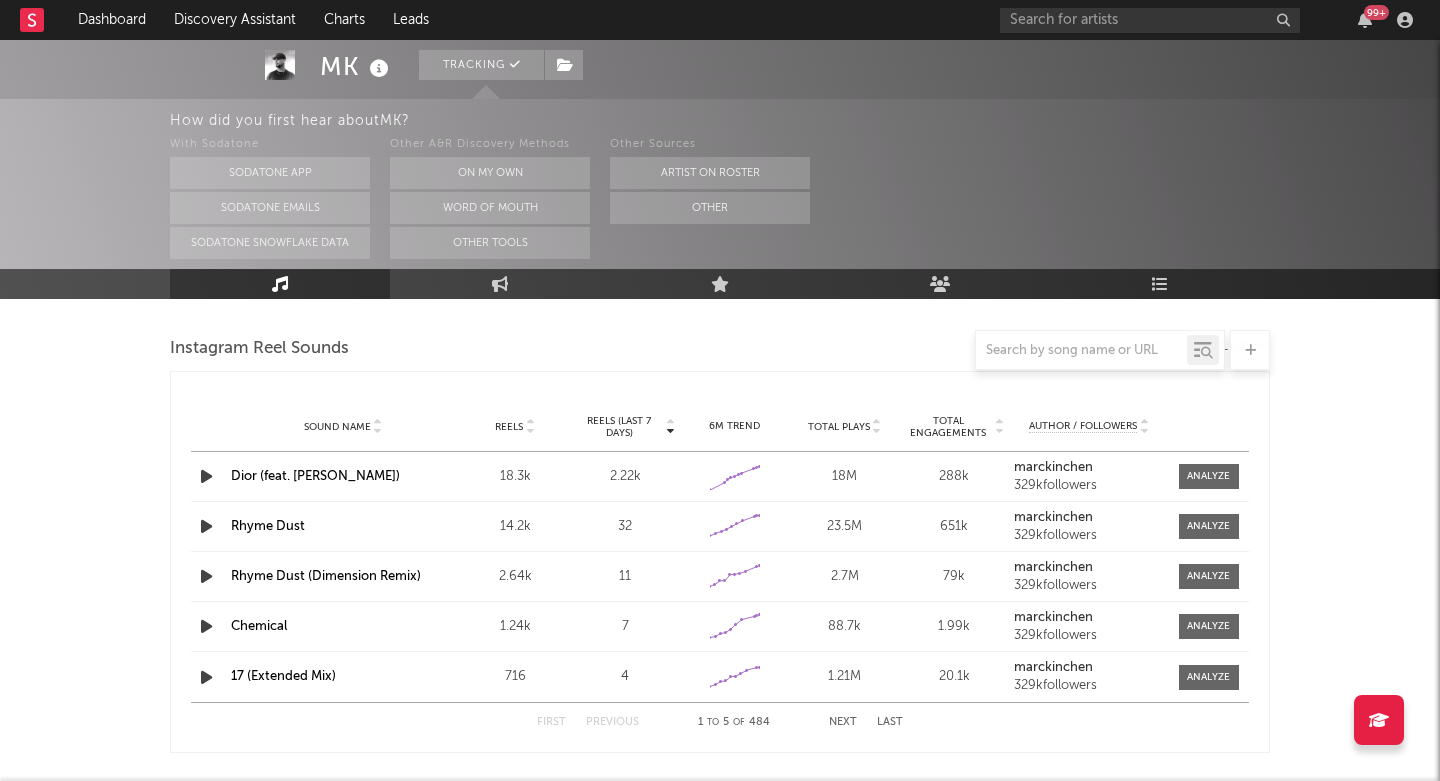 scroll, scrollTop: 3320, scrollLeft: 0, axis: vertical 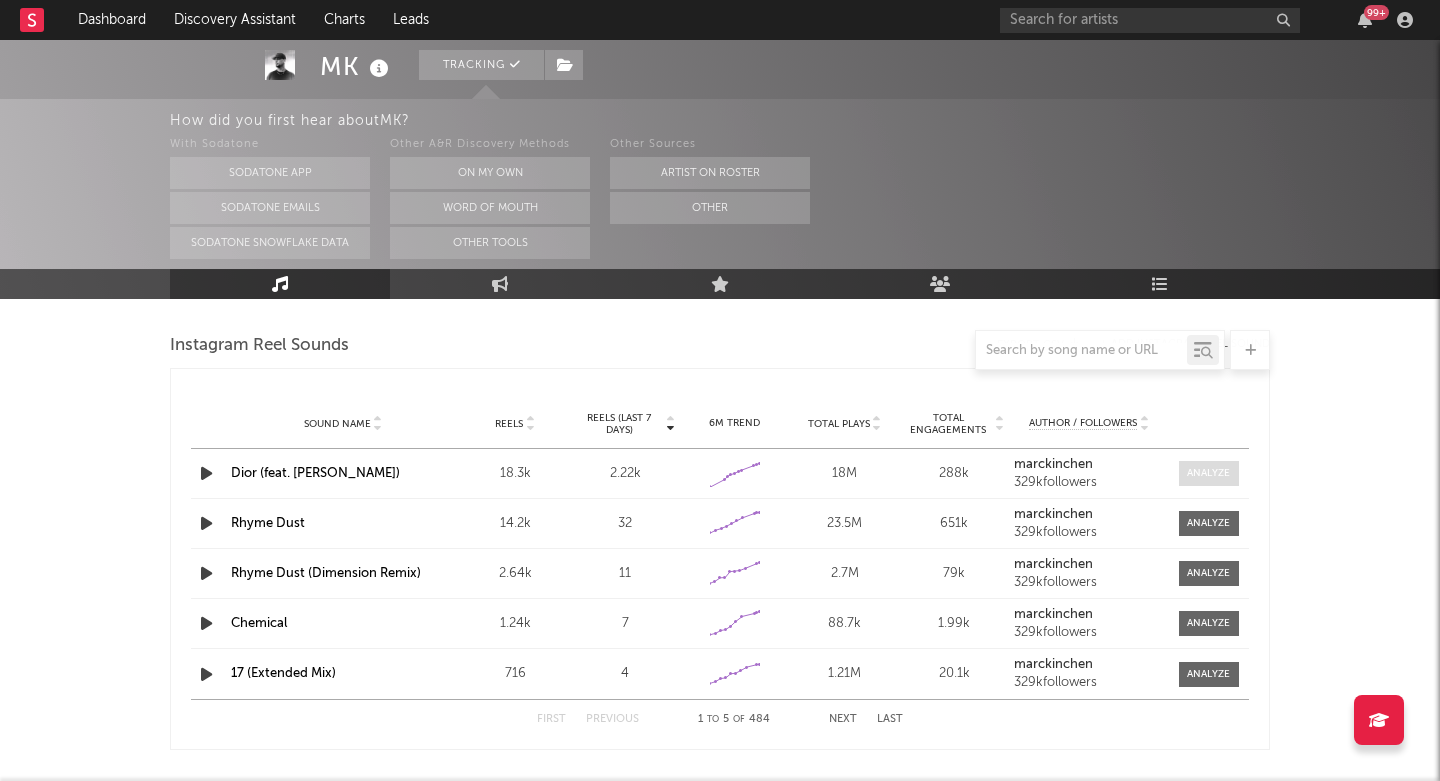 click at bounding box center (1208, 473) 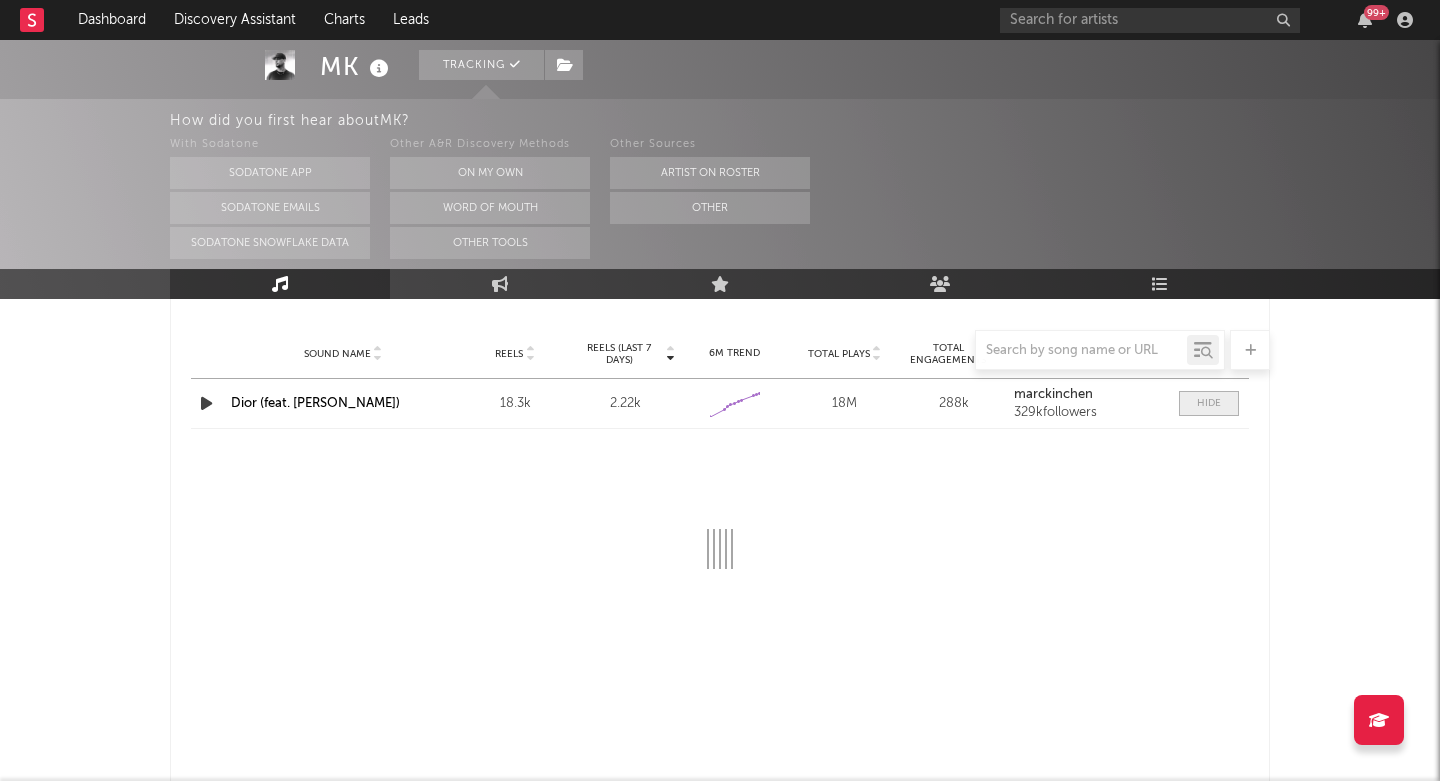 scroll, scrollTop: 3397, scrollLeft: 0, axis: vertical 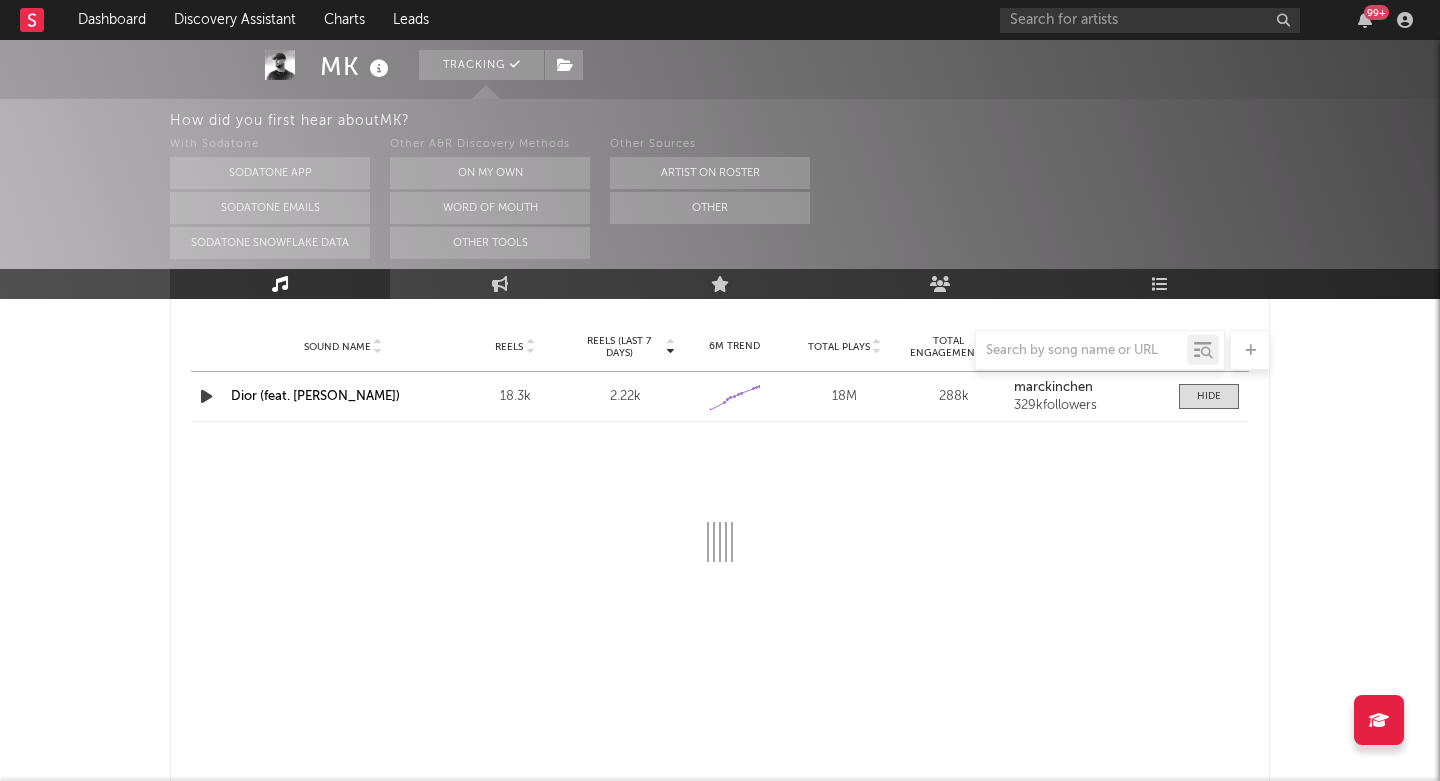 select on "1w" 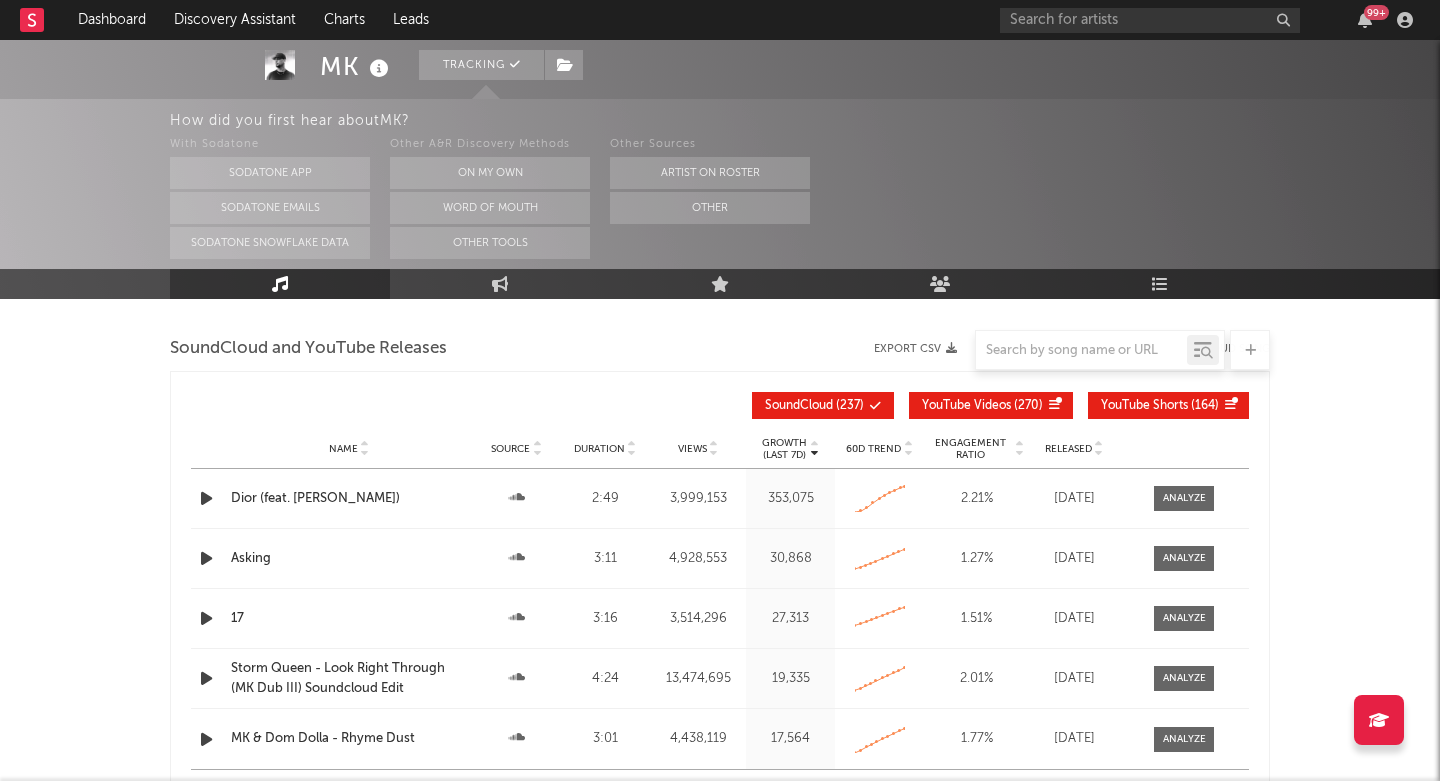 scroll, scrollTop: 4129, scrollLeft: 0, axis: vertical 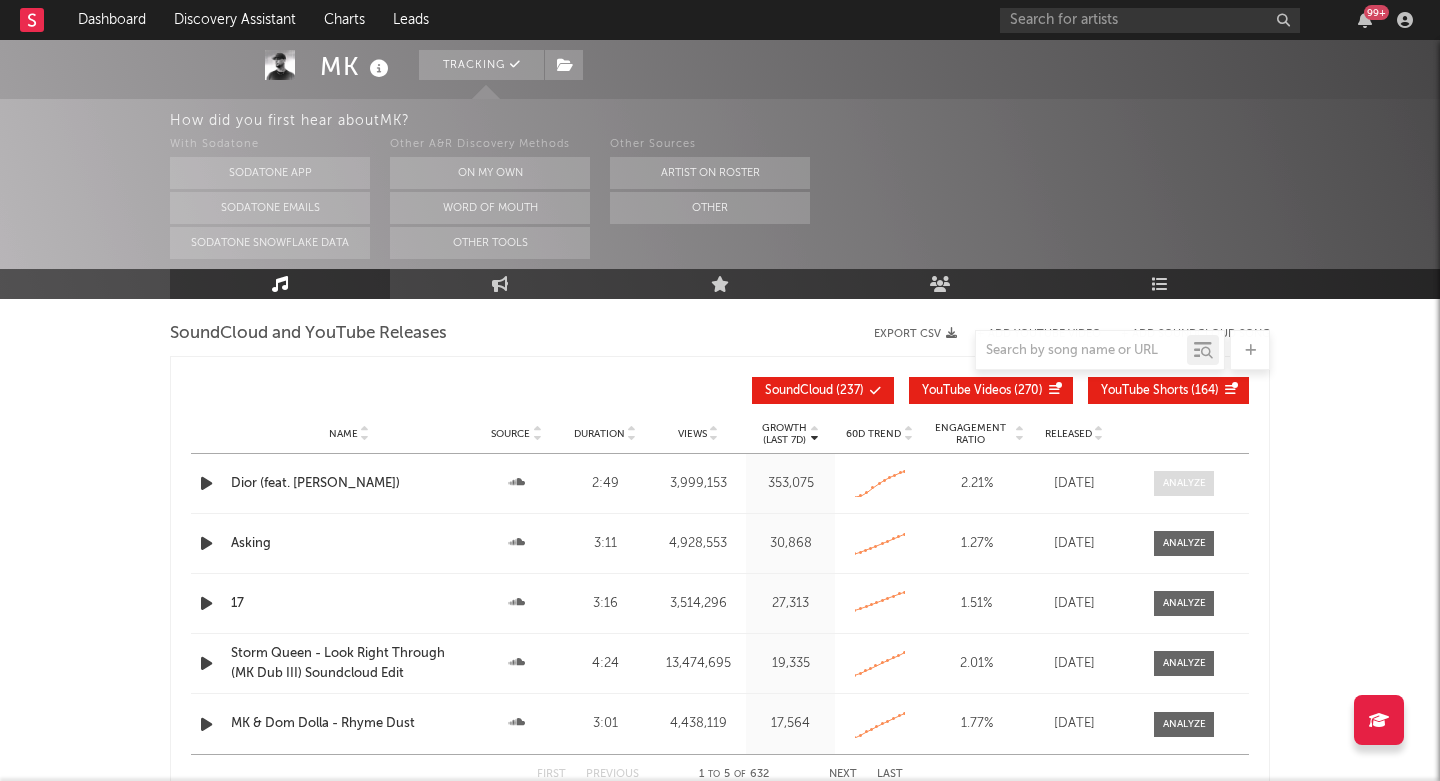 click at bounding box center [1184, 483] 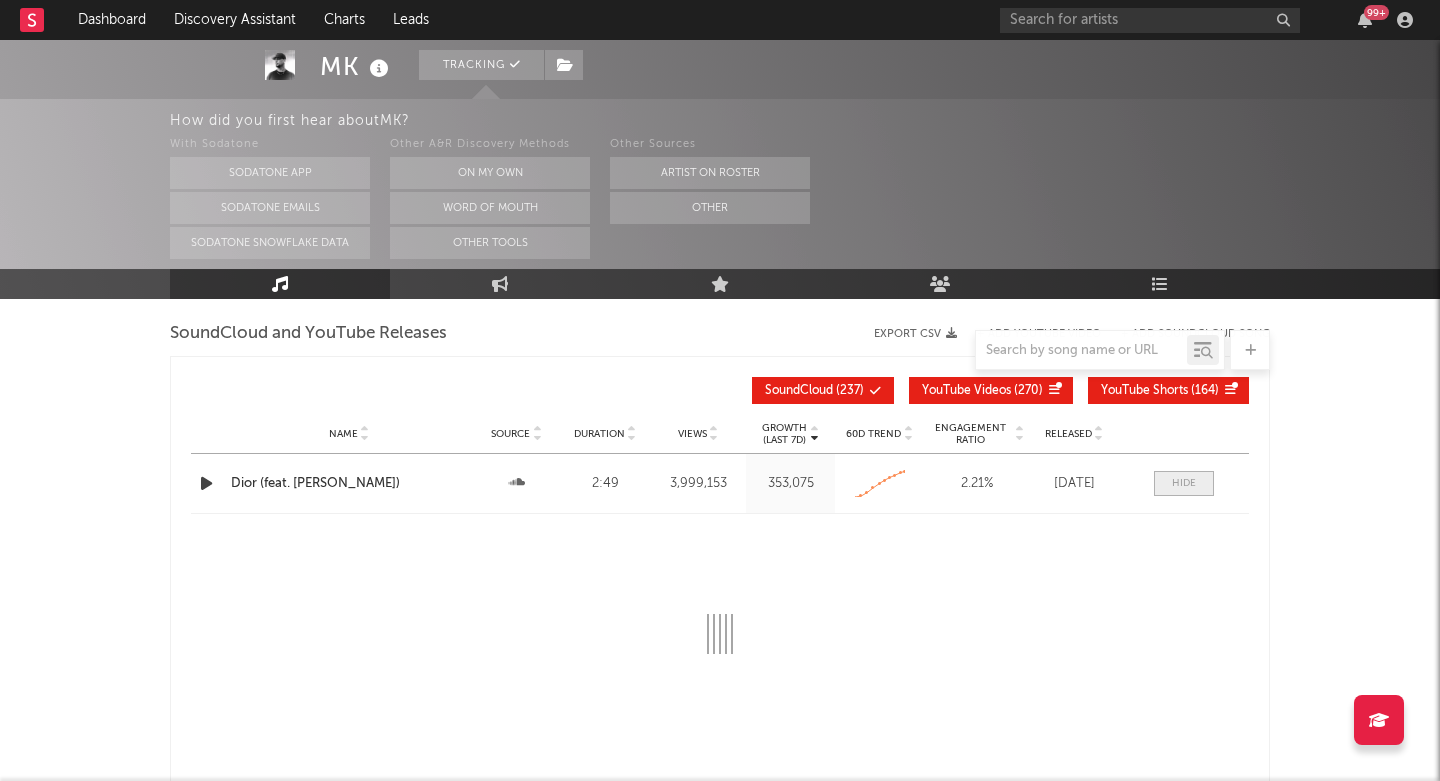 select on "All" 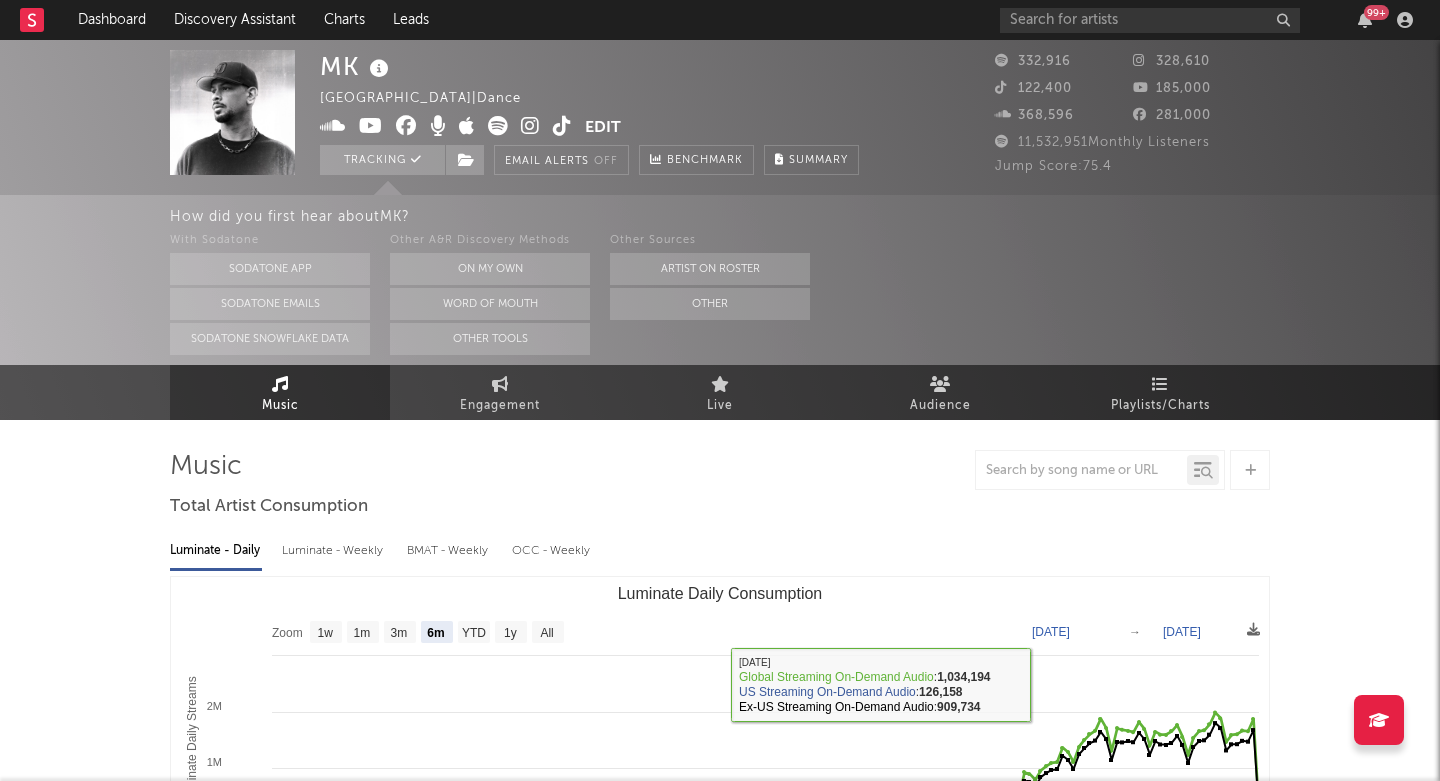 scroll, scrollTop: 0, scrollLeft: 0, axis: both 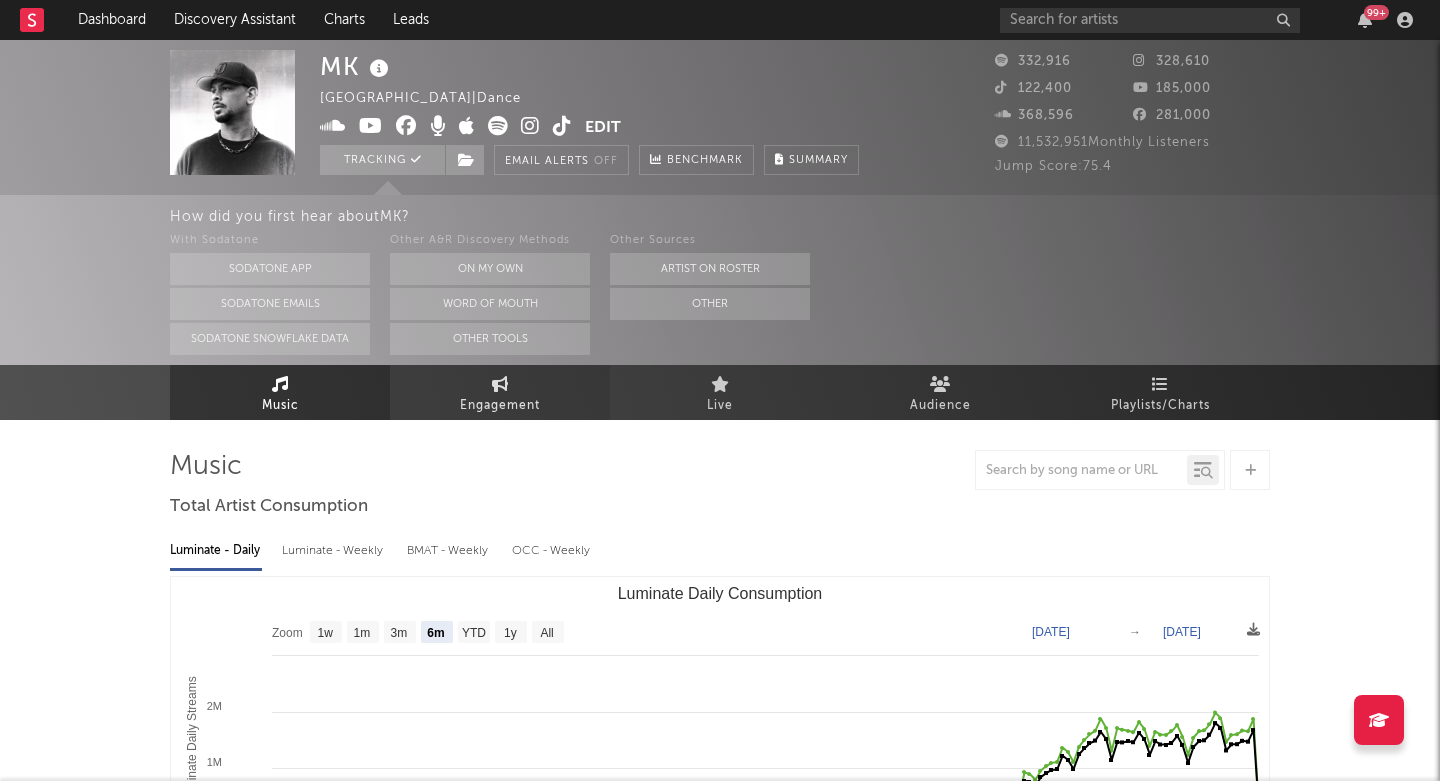 click on "Engagement" at bounding box center [500, 406] 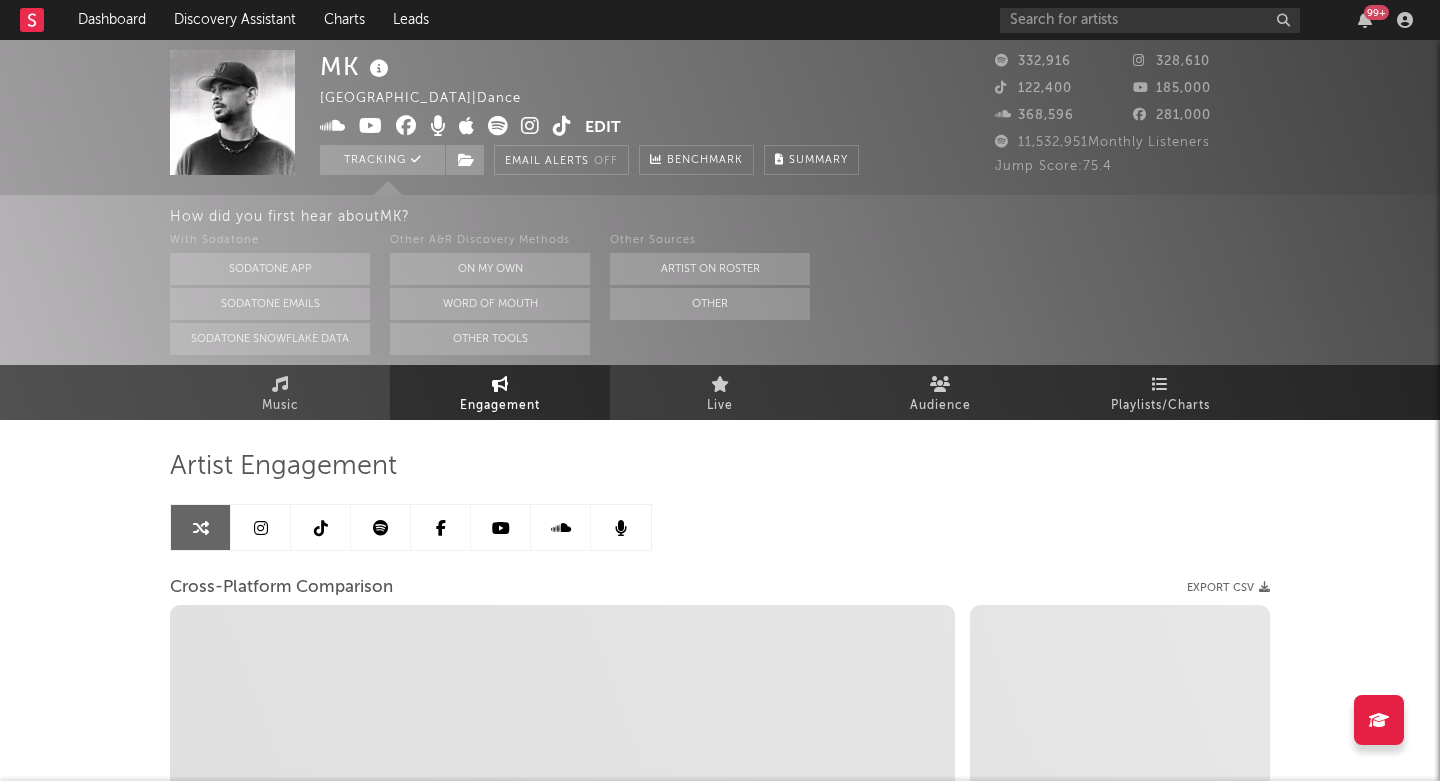 select on "1w" 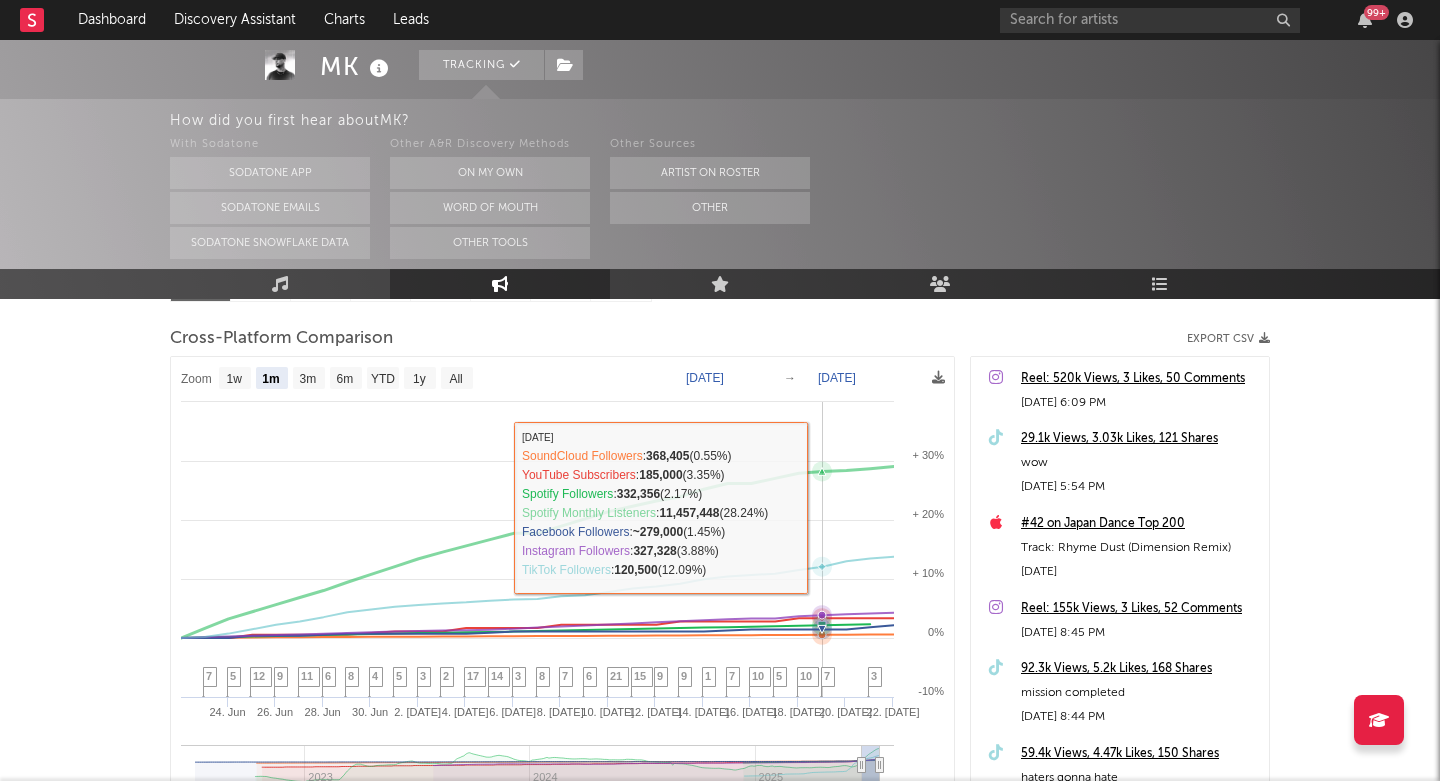 scroll, scrollTop: 229, scrollLeft: 0, axis: vertical 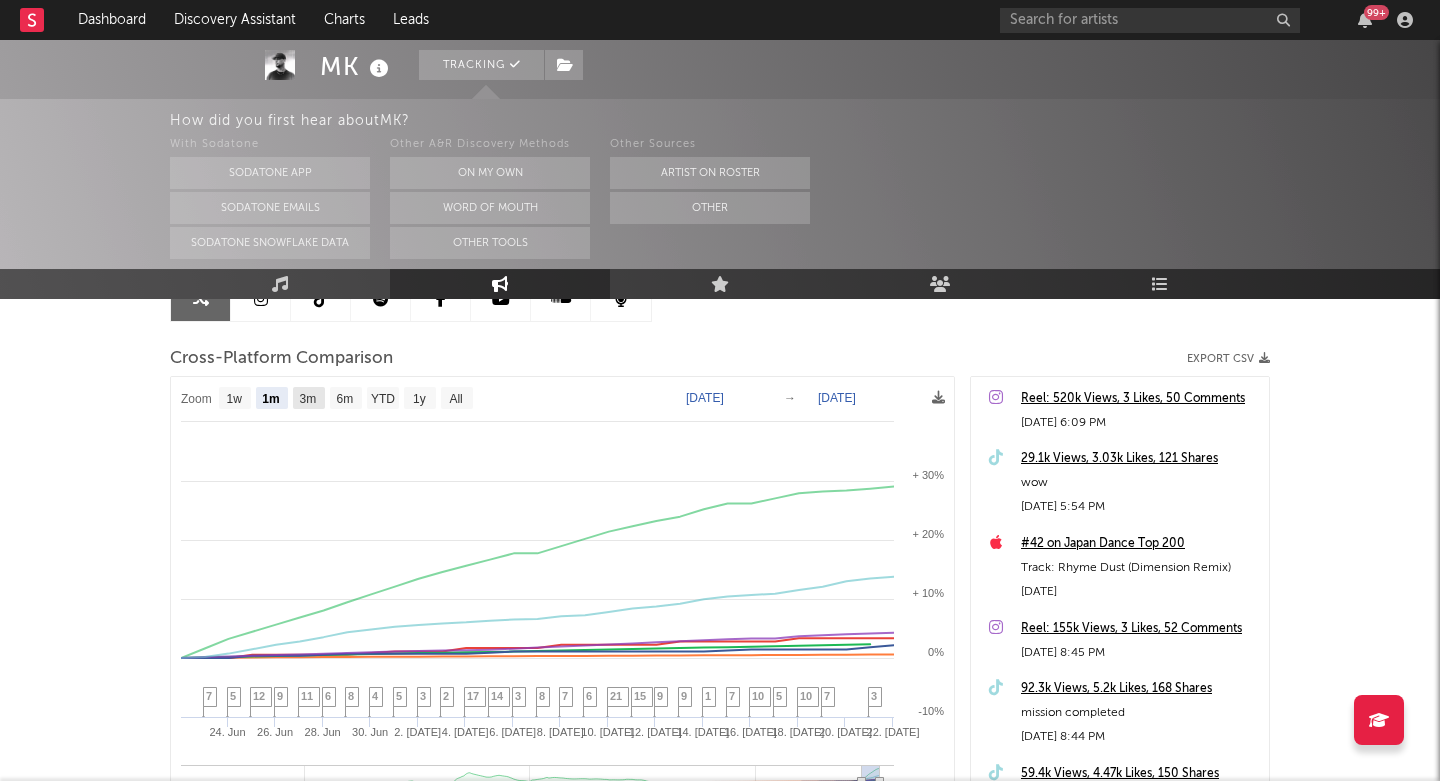click on "3m" 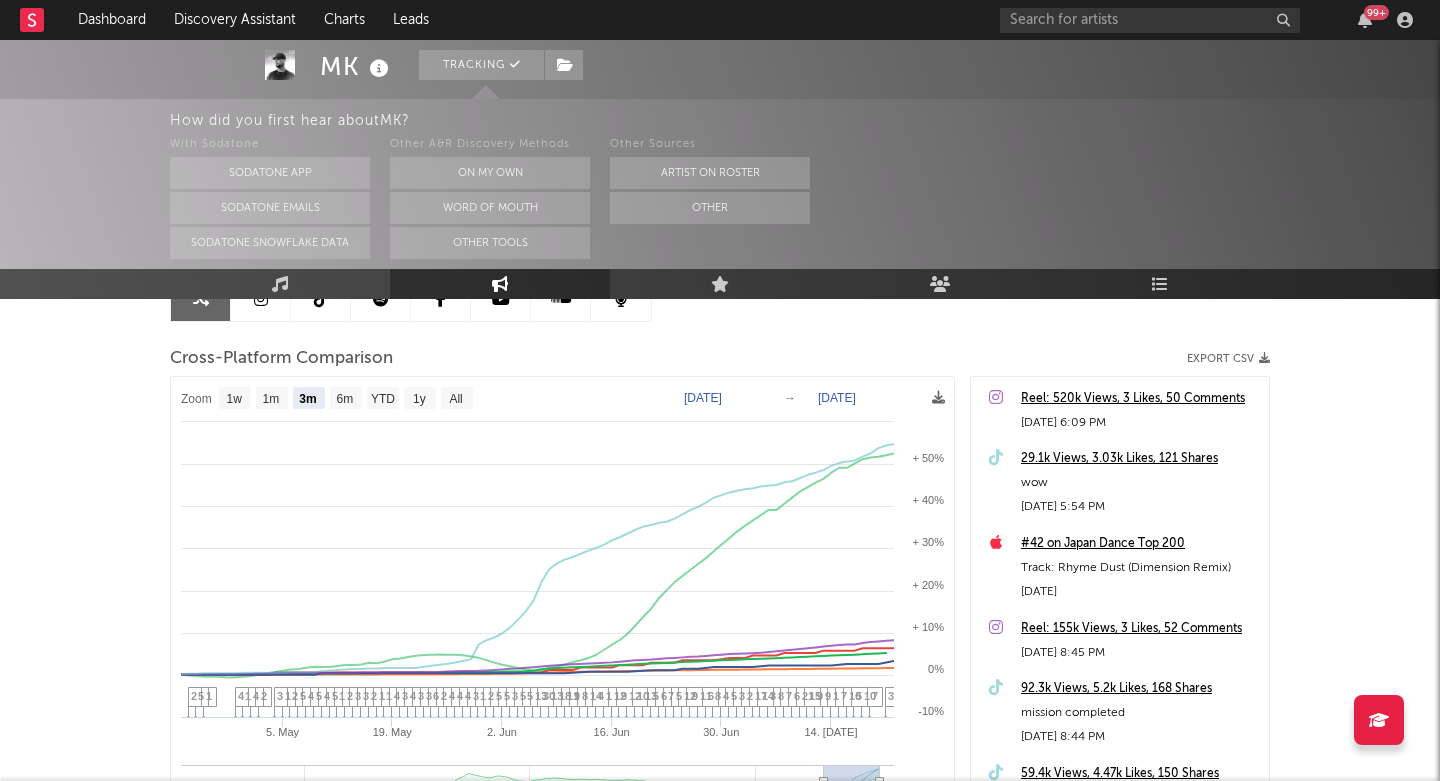 click on "6m" 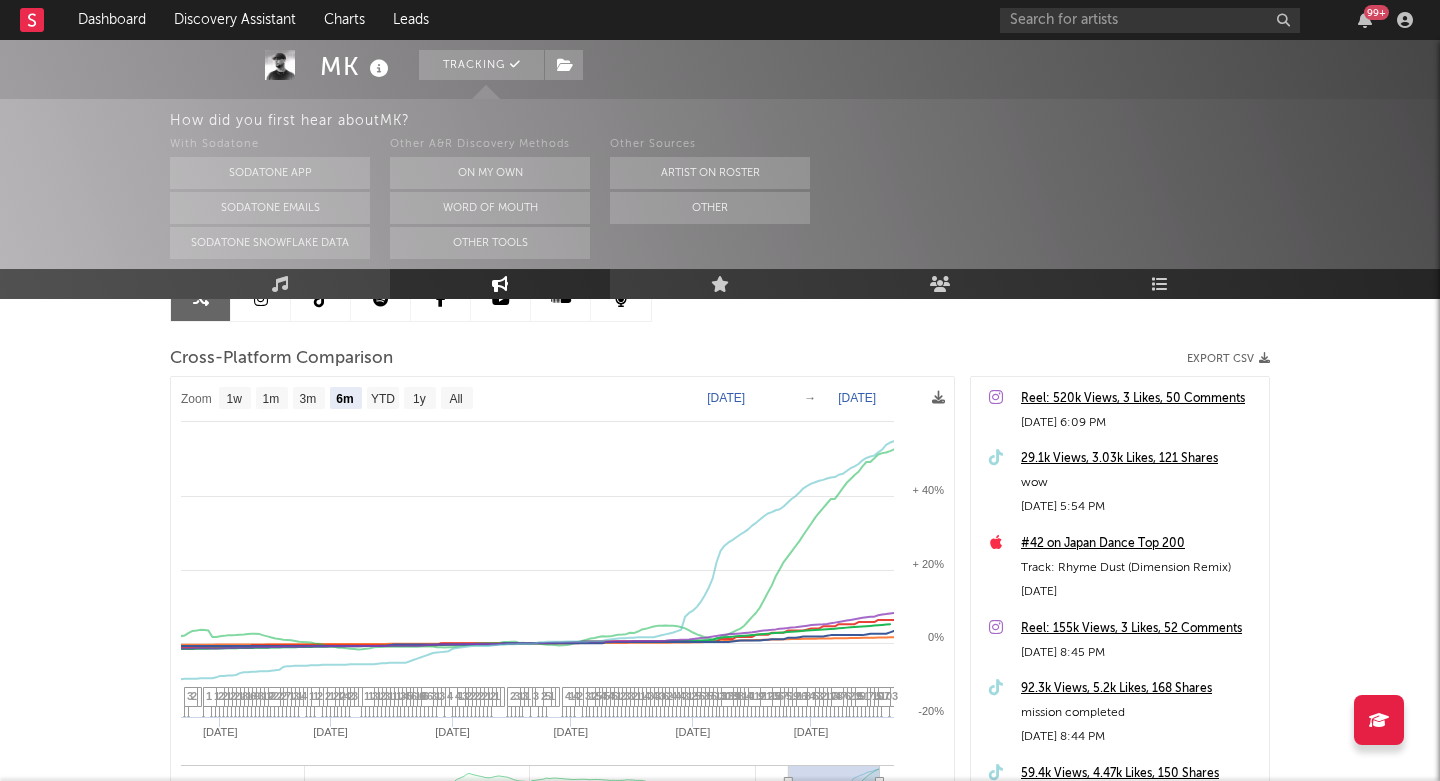 select on "6m" 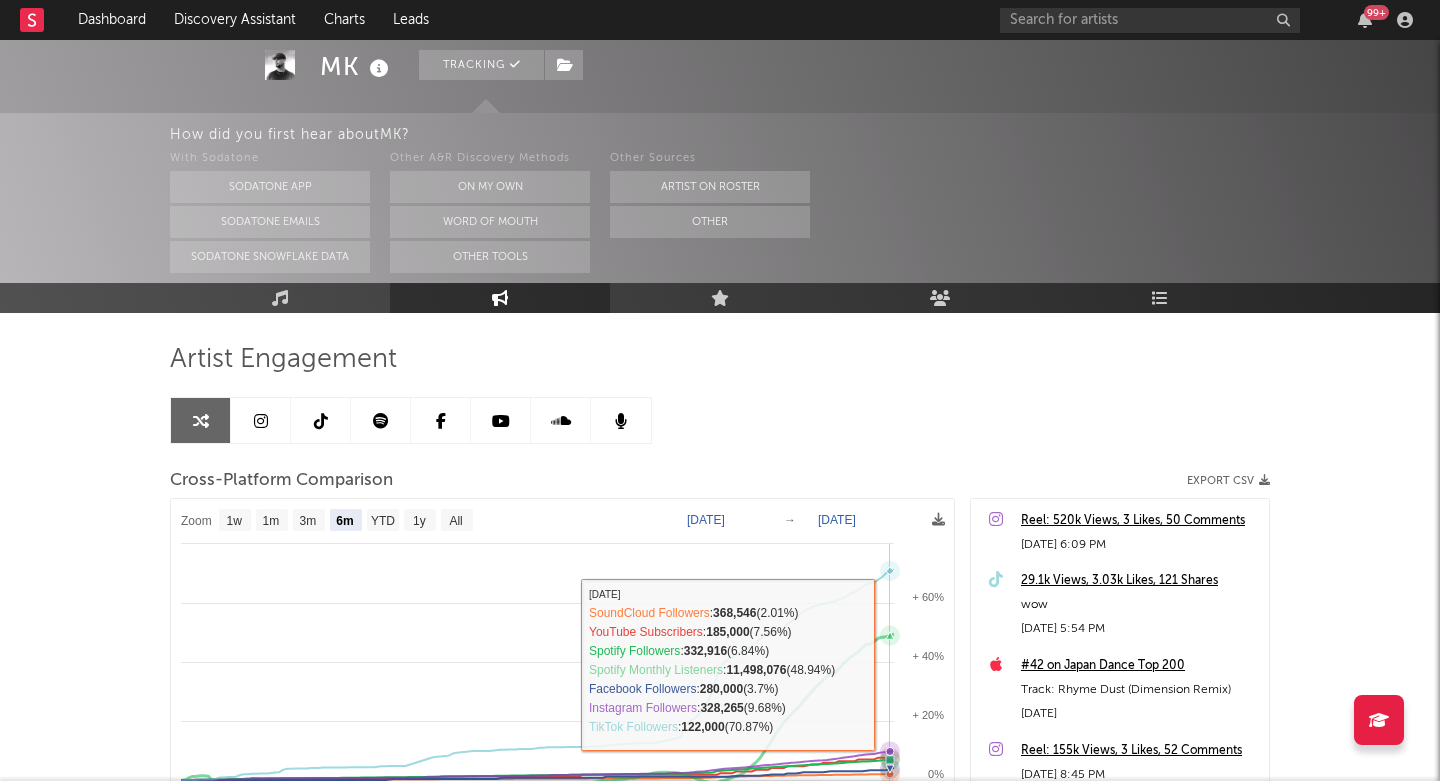 scroll, scrollTop: 14, scrollLeft: 0, axis: vertical 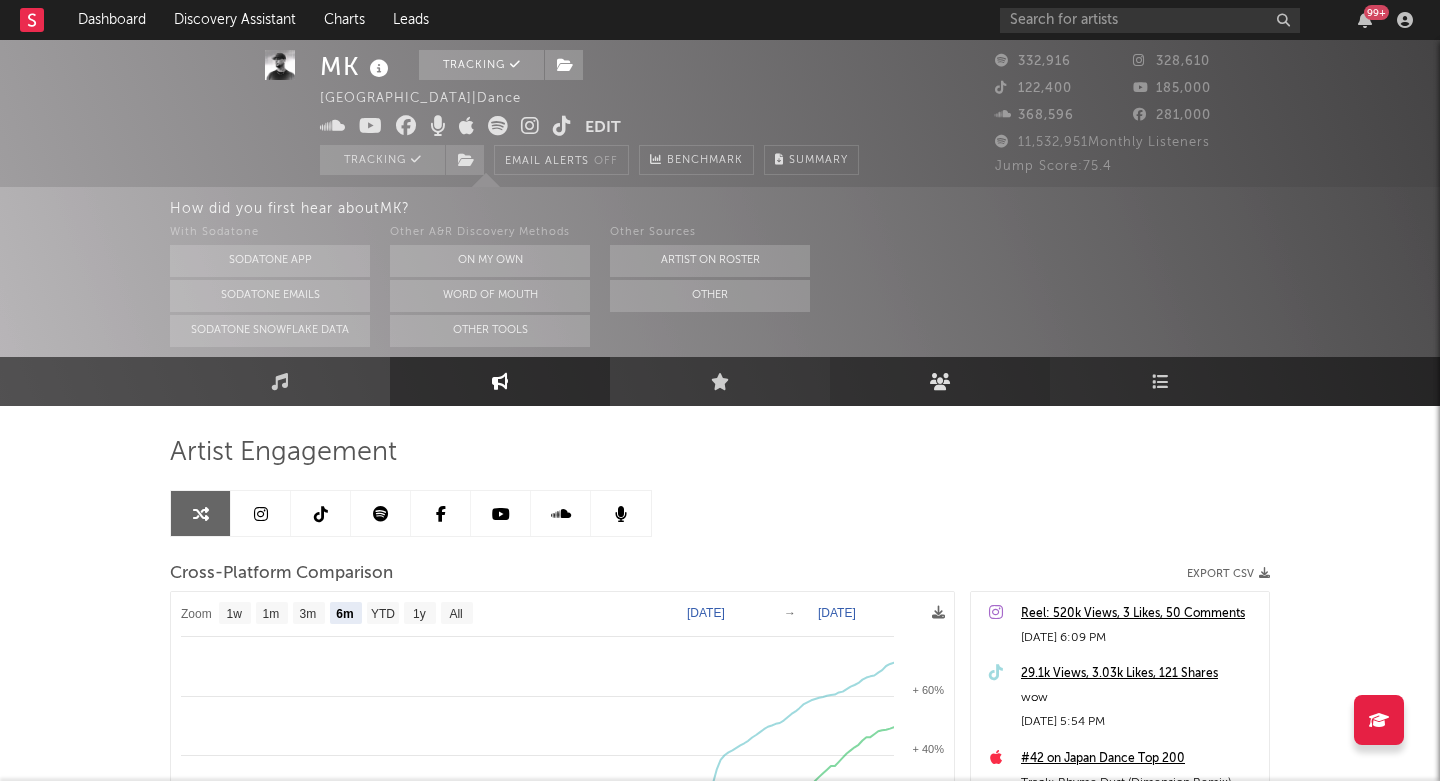 click on "Audience" at bounding box center (940, 381) 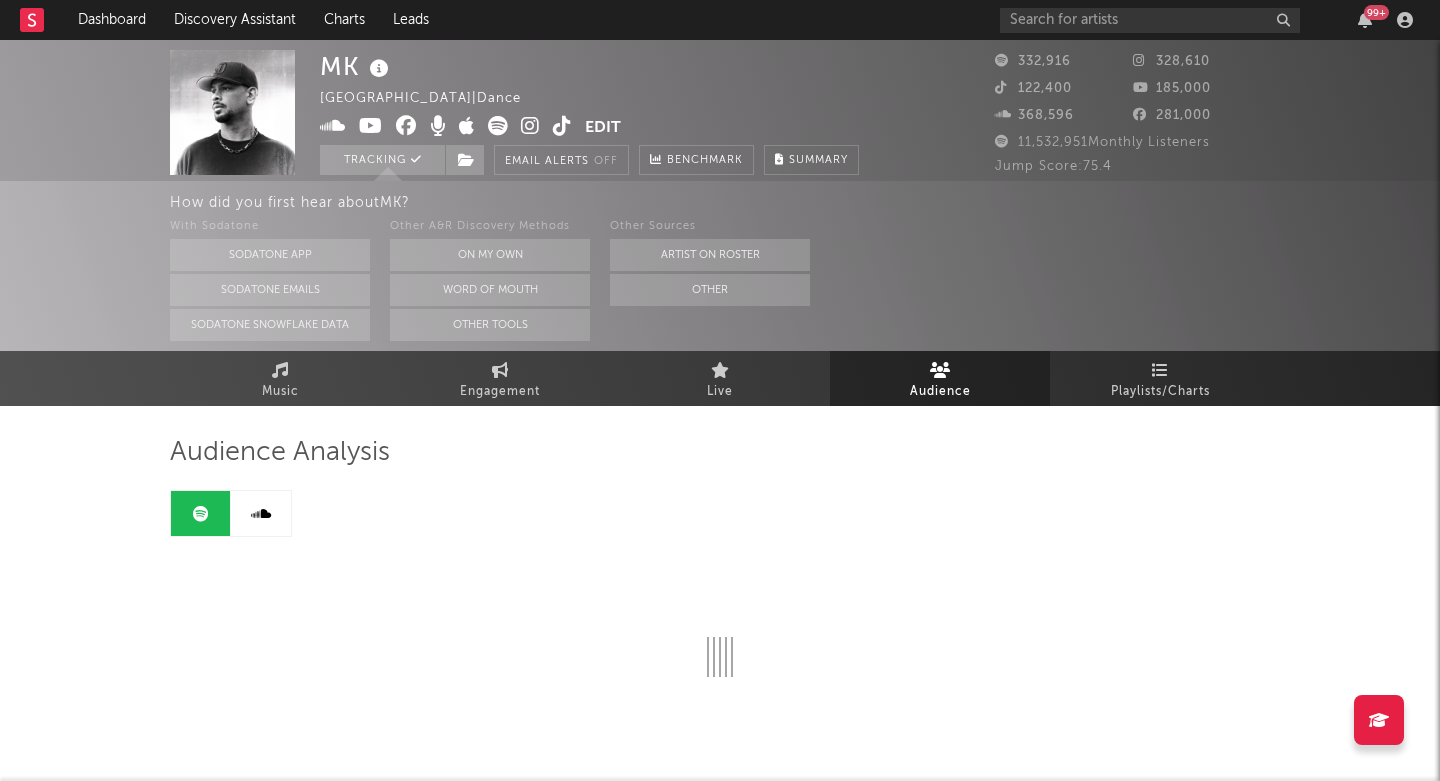 scroll, scrollTop: 0, scrollLeft: 0, axis: both 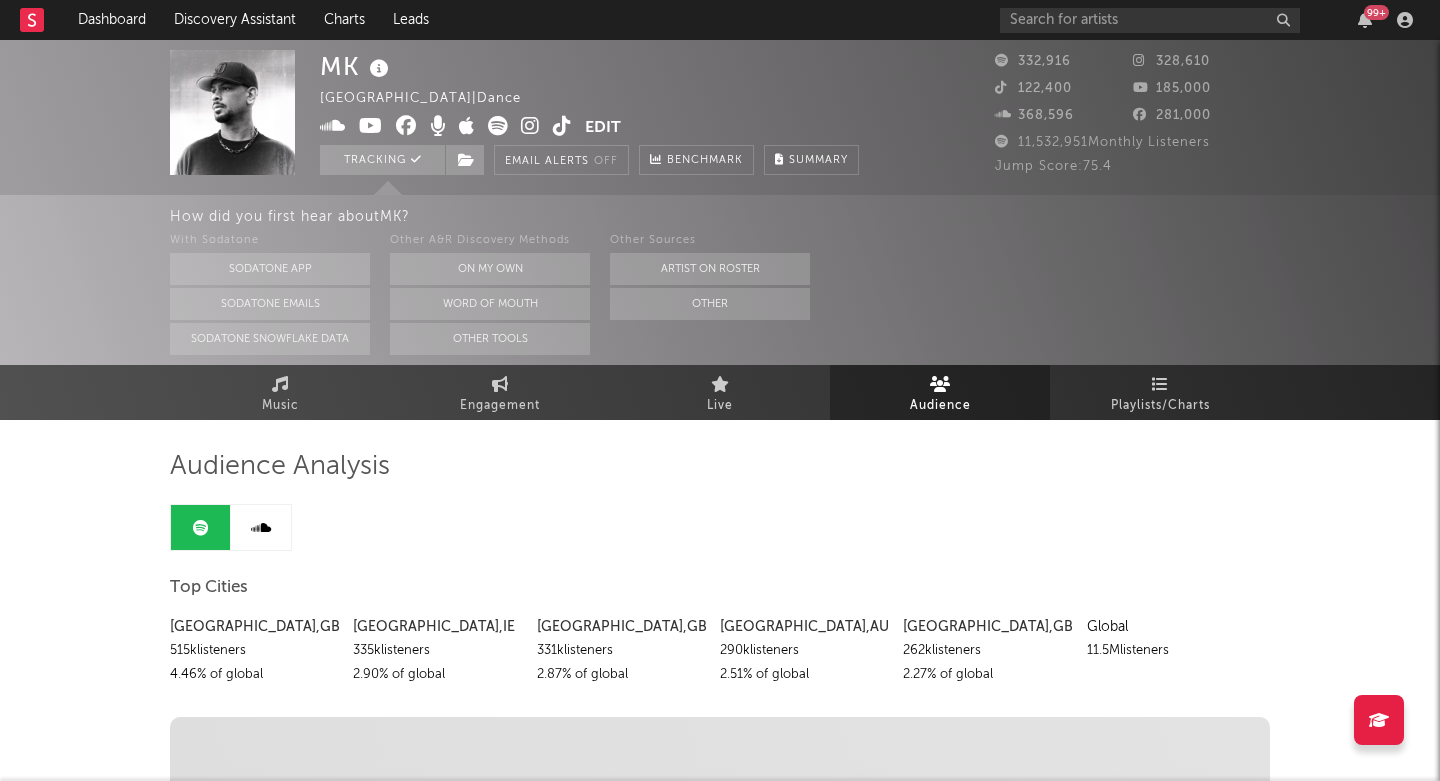 click at bounding box center [261, 527] 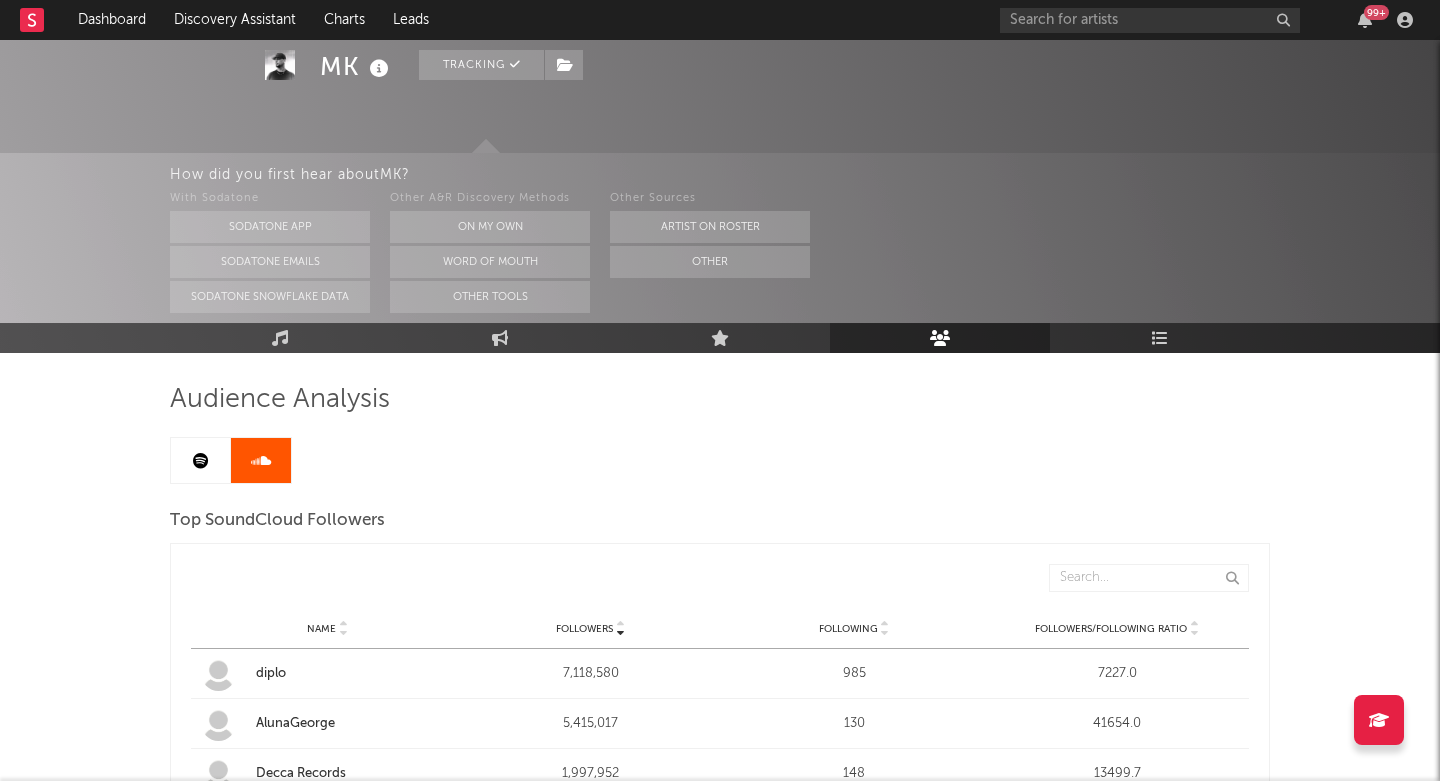 scroll, scrollTop: 20, scrollLeft: 0, axis: vertical 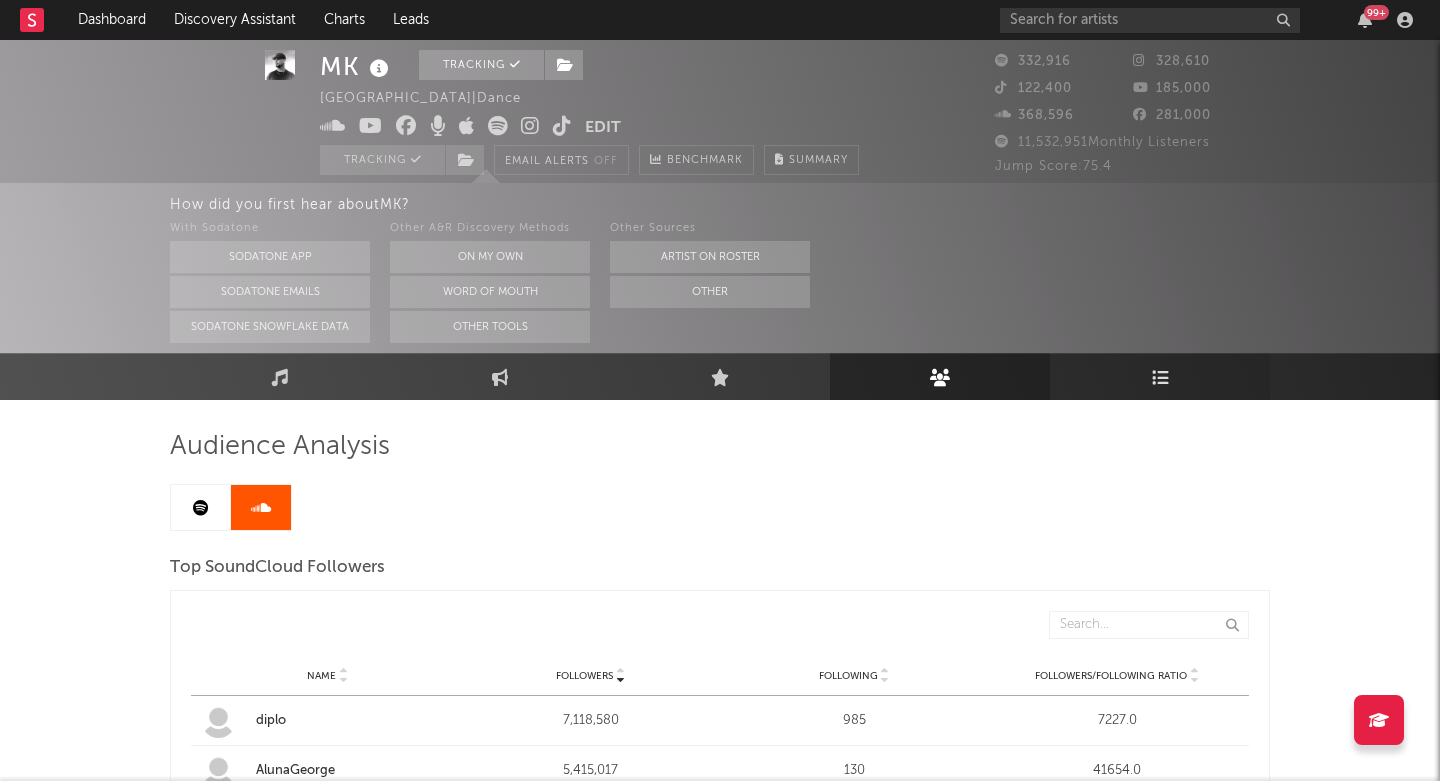 click on "Playlists/Charts" at bounding box center (1160, 376) 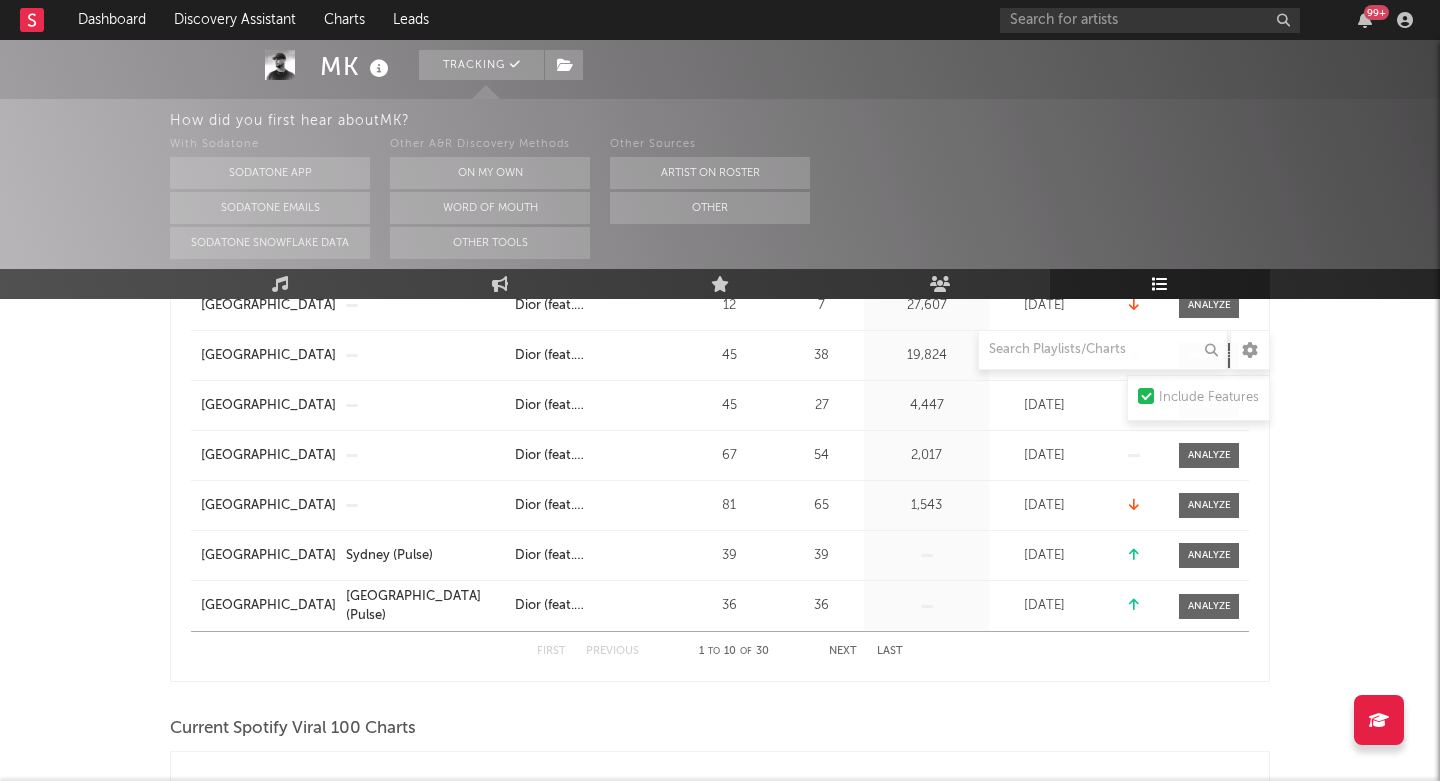 scroll, scrollTop: 613, scrollLeft: 0, axis: vertical 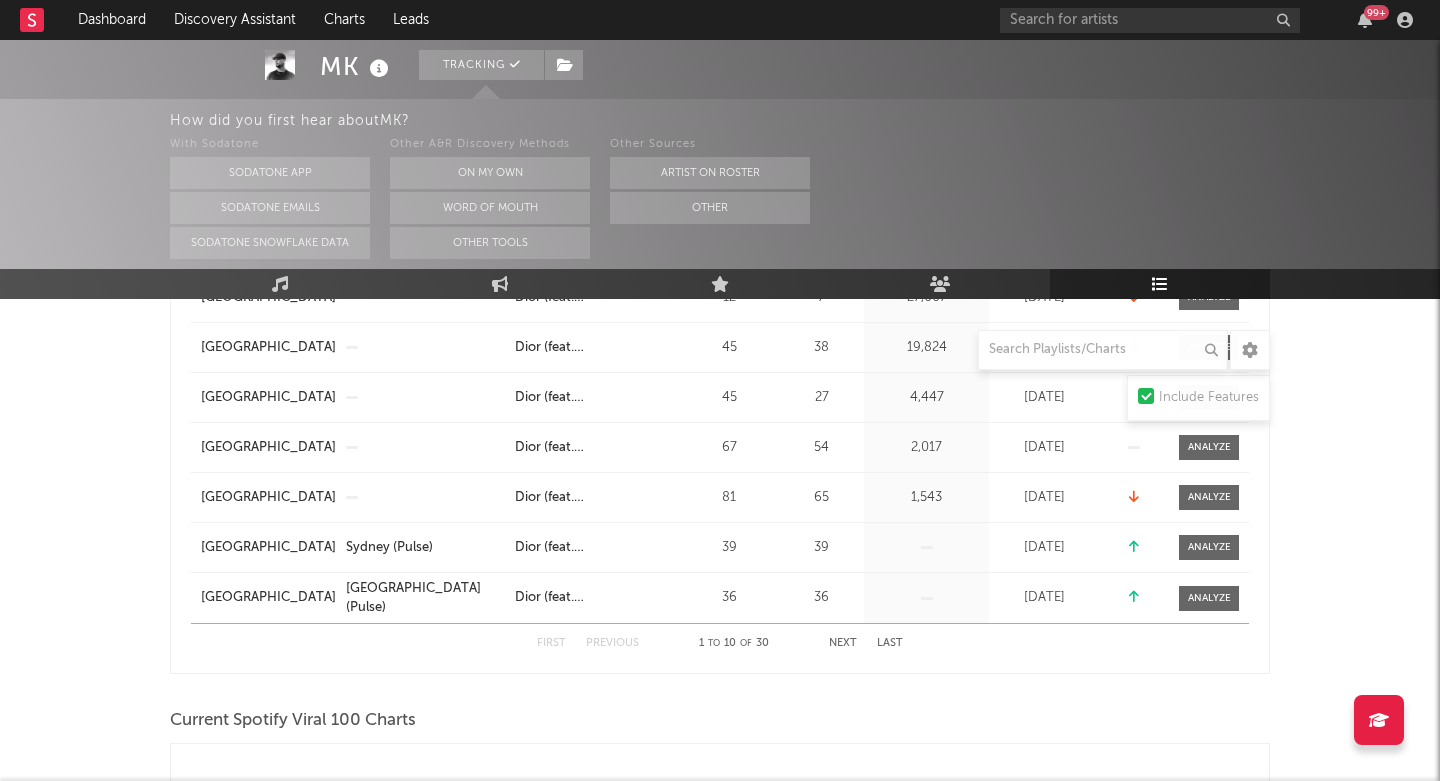 click on "Next" at bounding box center (843, 643) 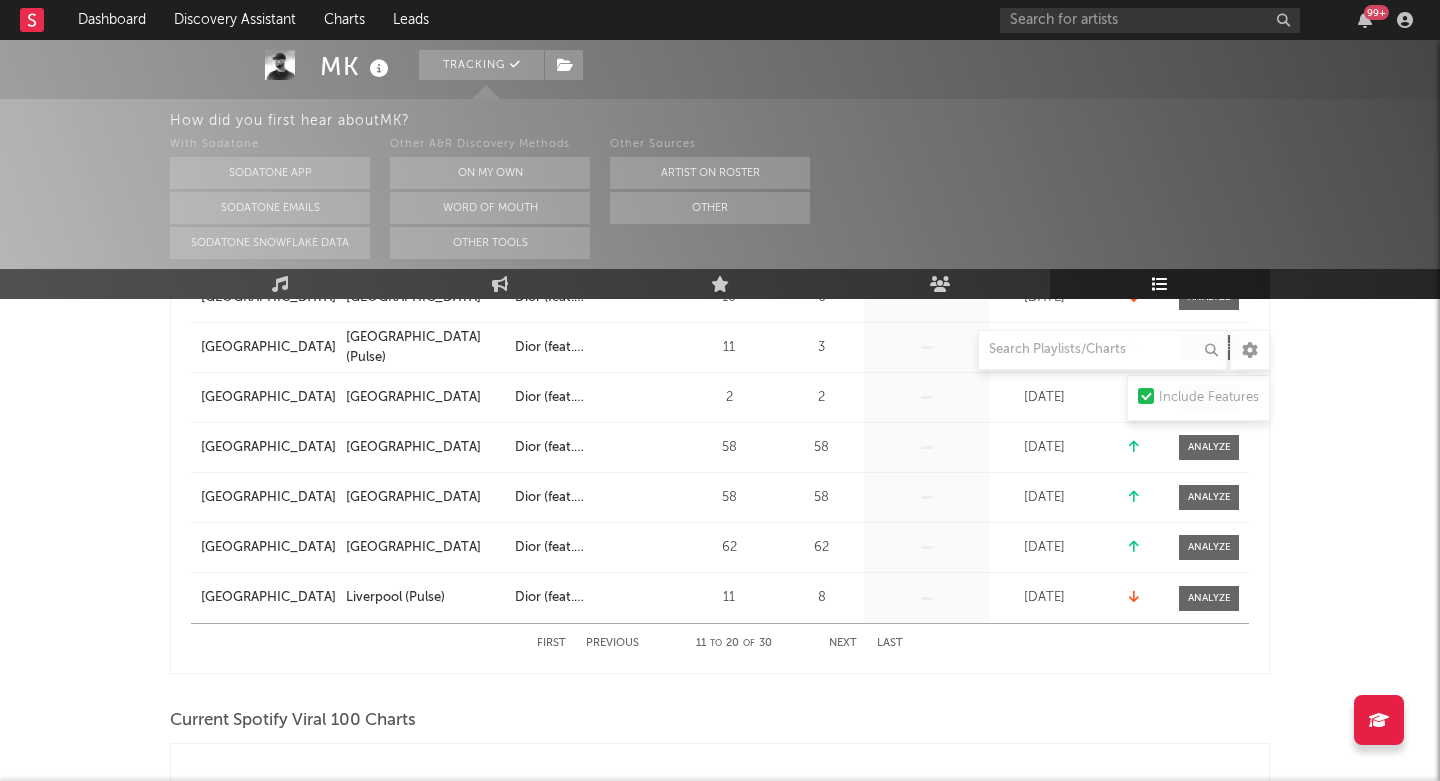 click on "Next" at bounding box center (843, 643) 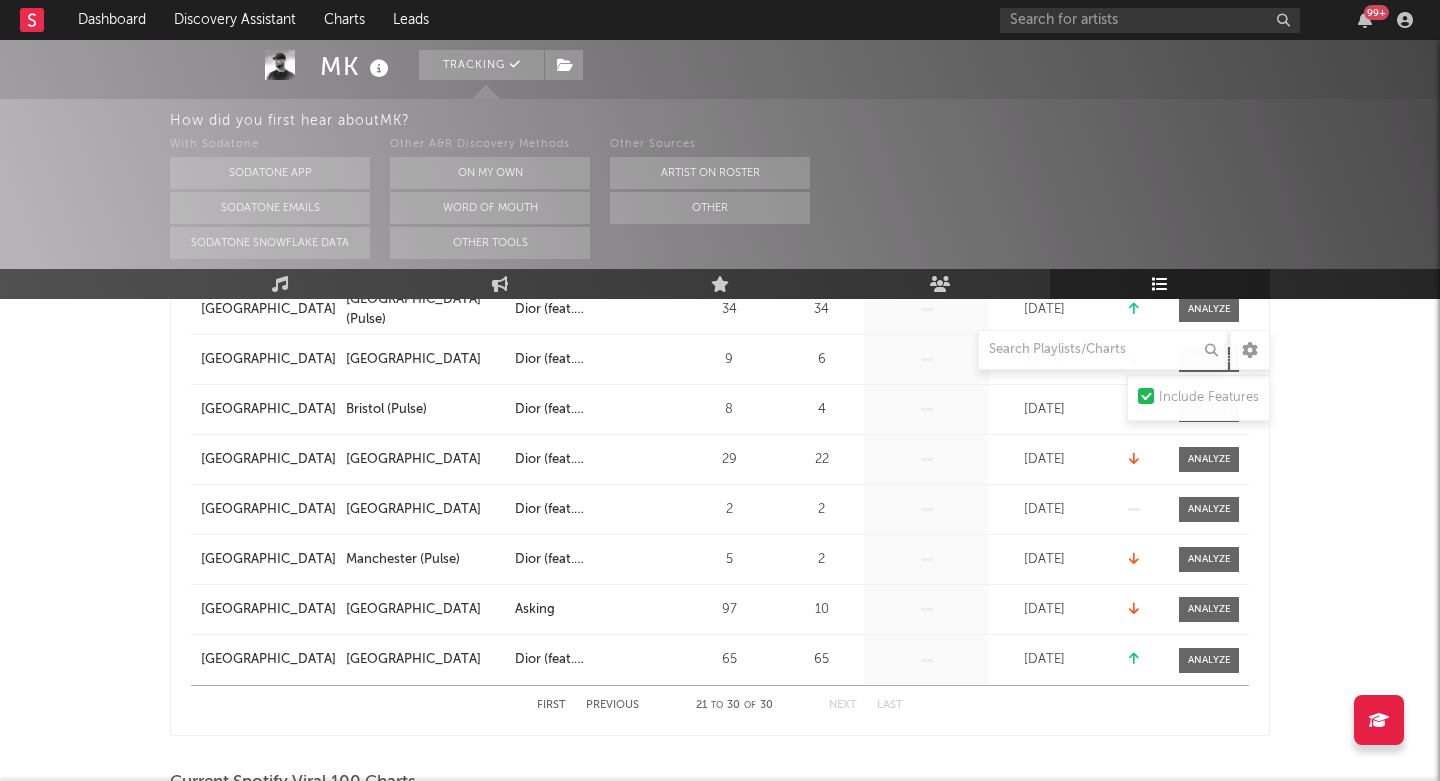 scroll, scrollTop: 557, scrollLeft: 0, axis: vertical 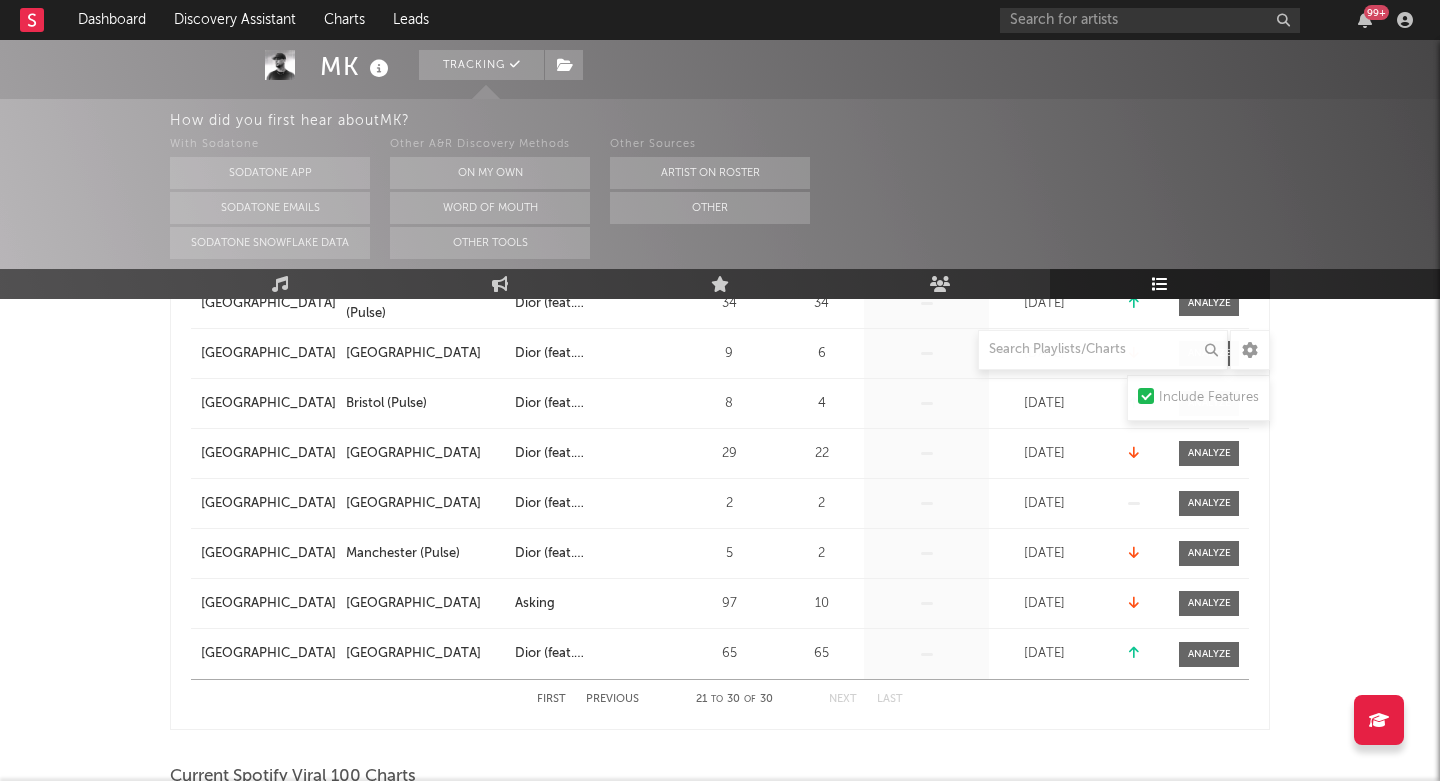 click on "First Previous 21   to   30   of   30 Next Last" at bounding box center [720, 699] 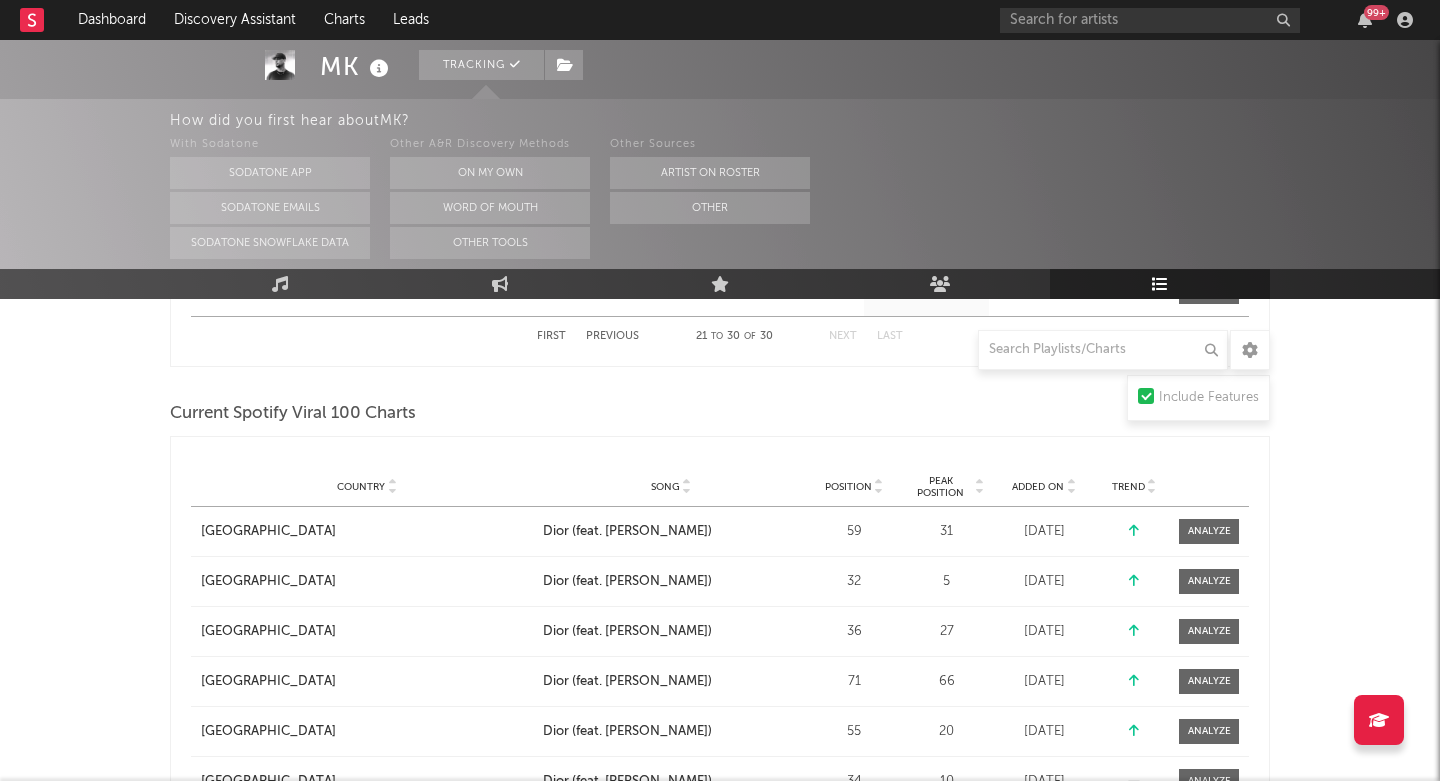 scroll, scrollTop: 981, scrollLeft: 0, axis: vertical 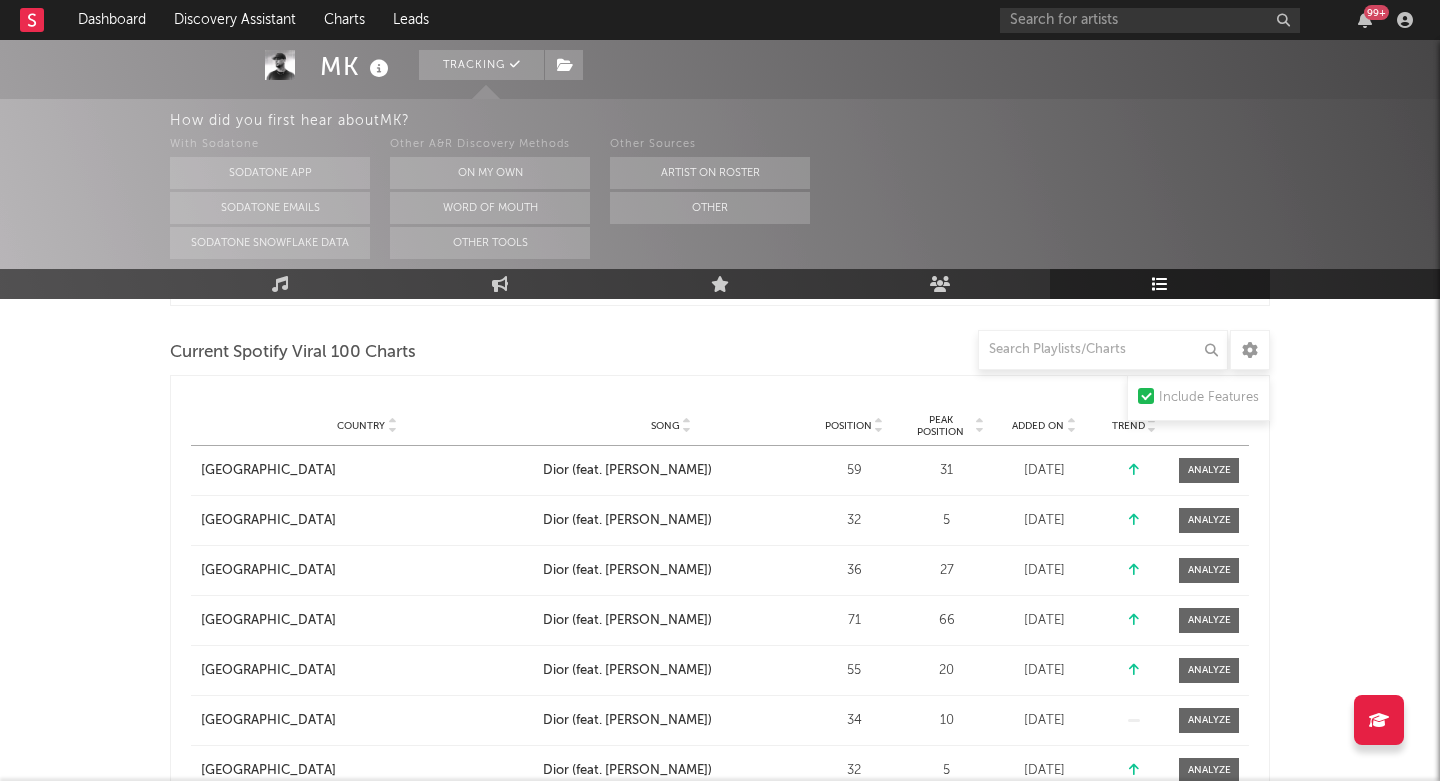 click on "Current Spotify Viral 100 Charts" at bounding box center [293, 353] 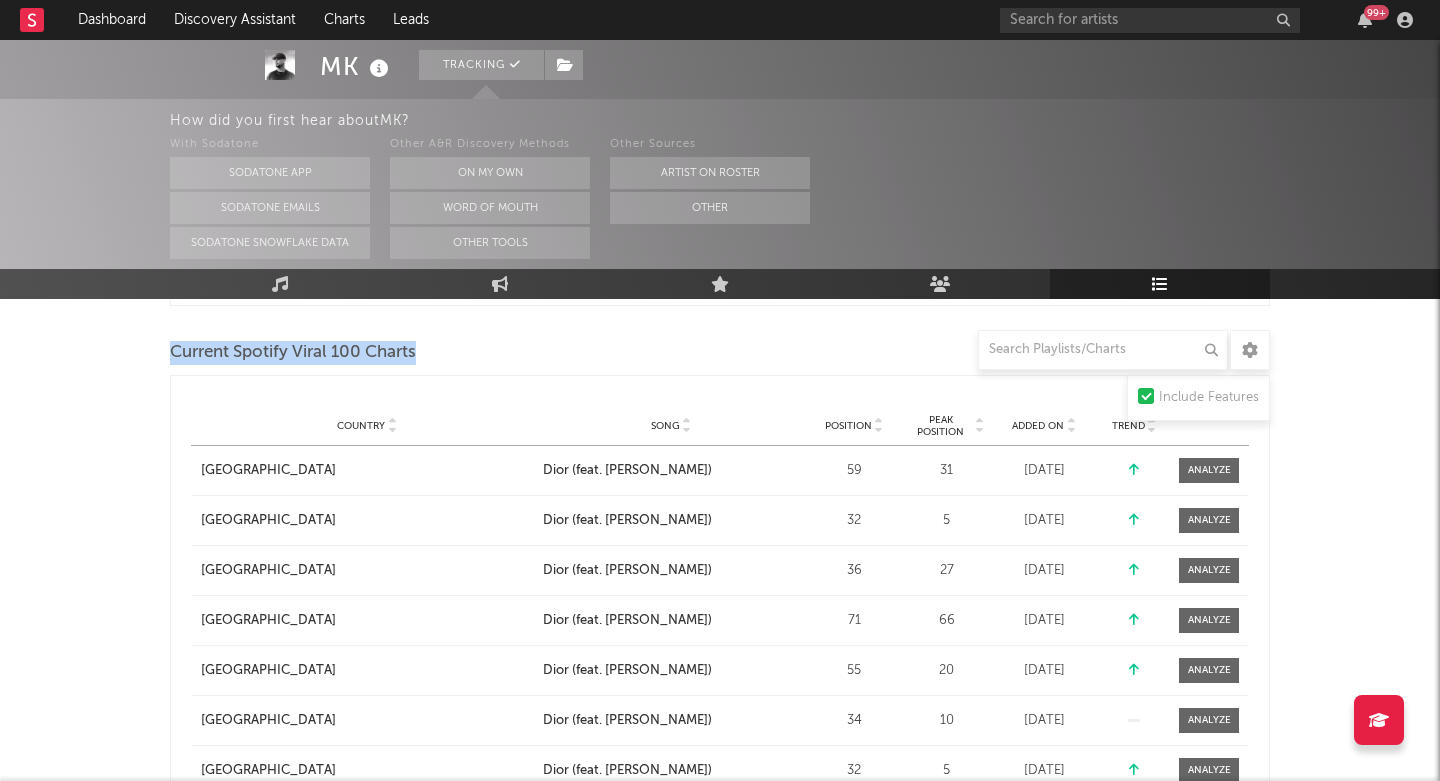 click on "Current Spotify Viral 100 Charts" at bounding box center [293, 353] 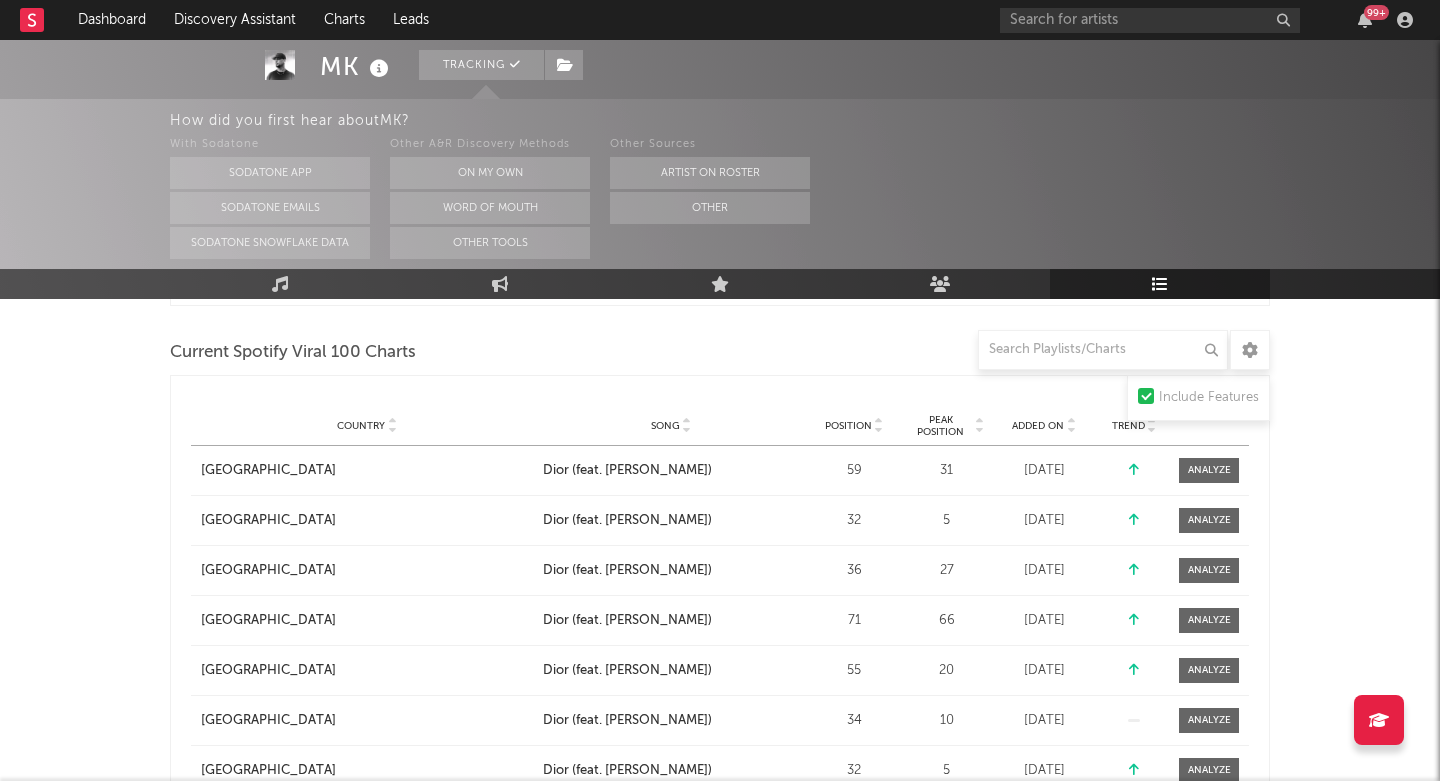 click on "Current Spotify Viral 100 Charts" at bounding box center [293, 353] 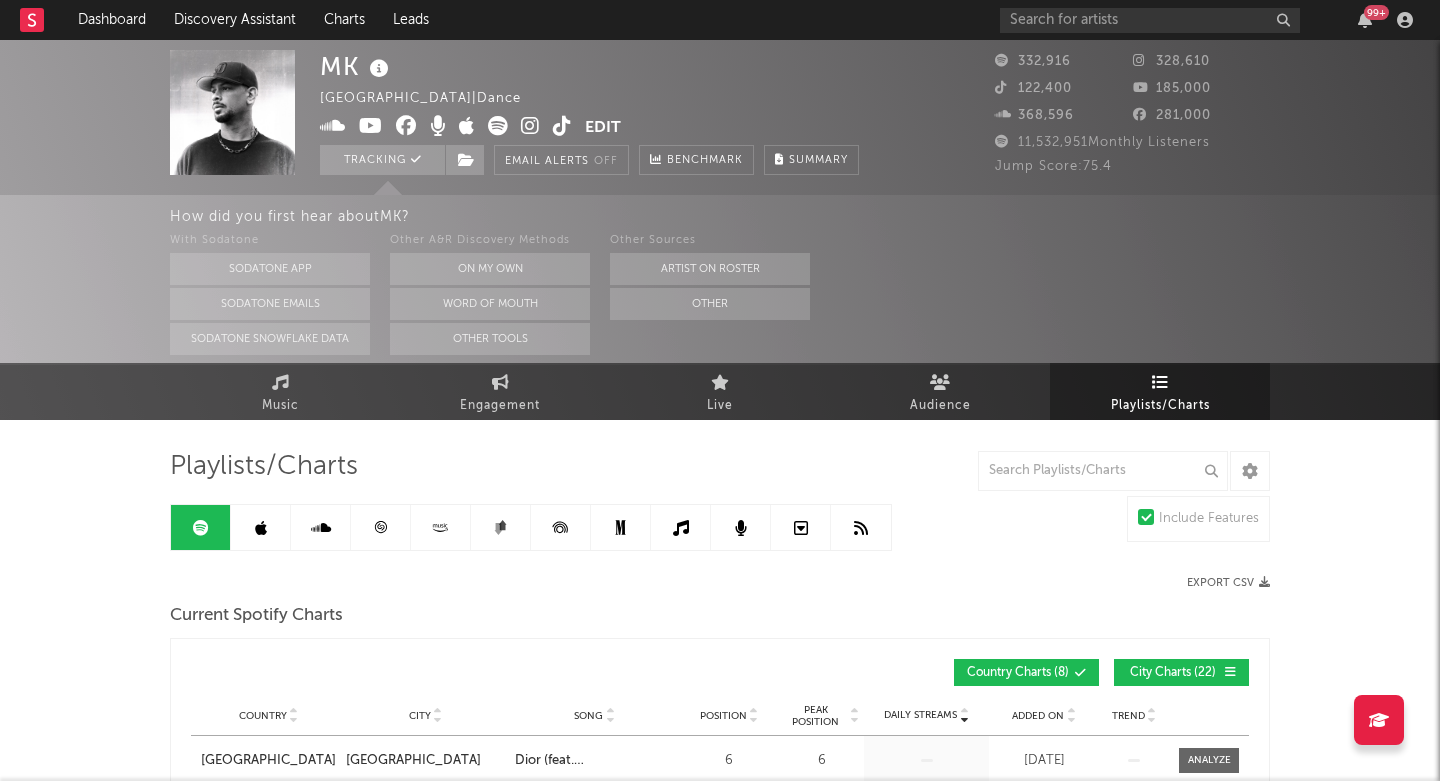 scroll, scrollTop: 0, scrollLeft: 0, axis: both 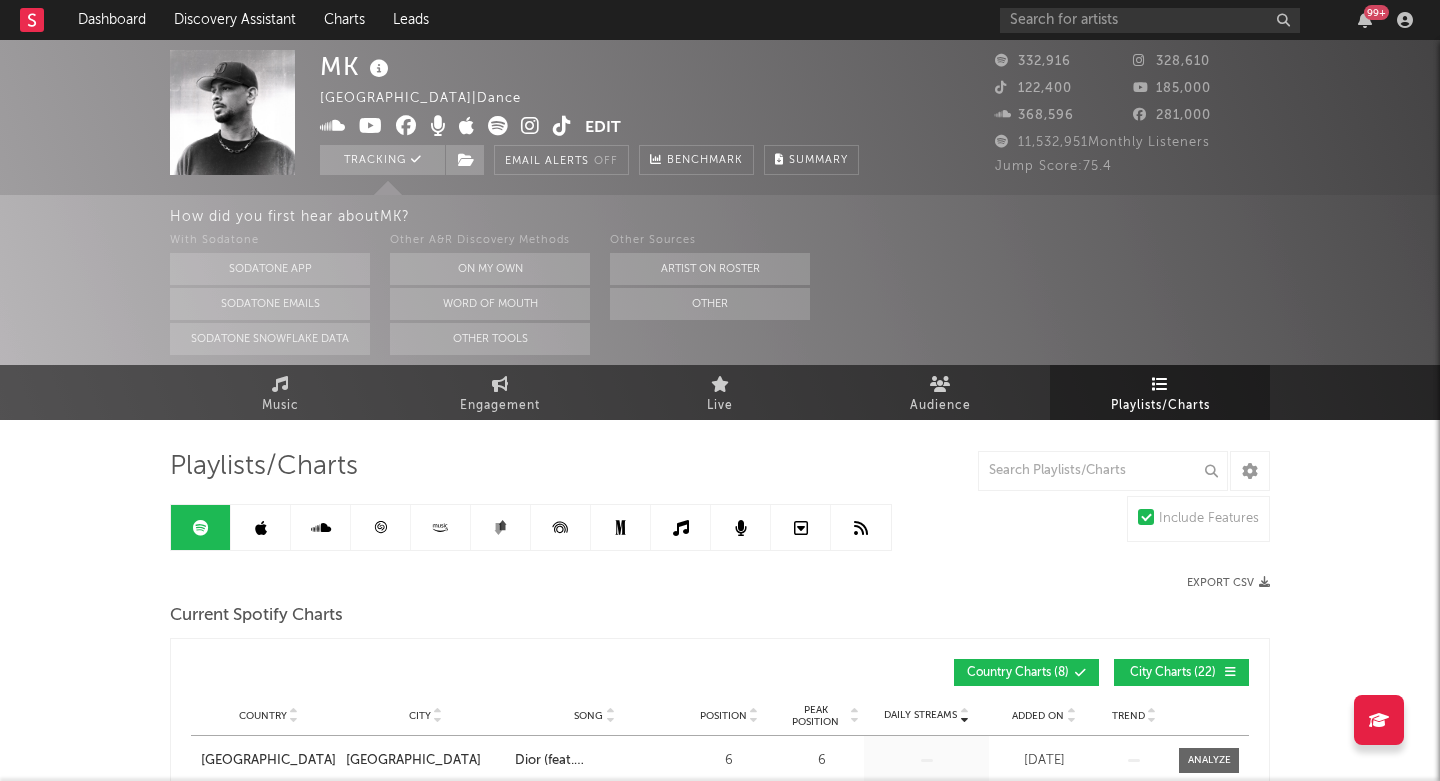 click at bounding box center (261, 528) 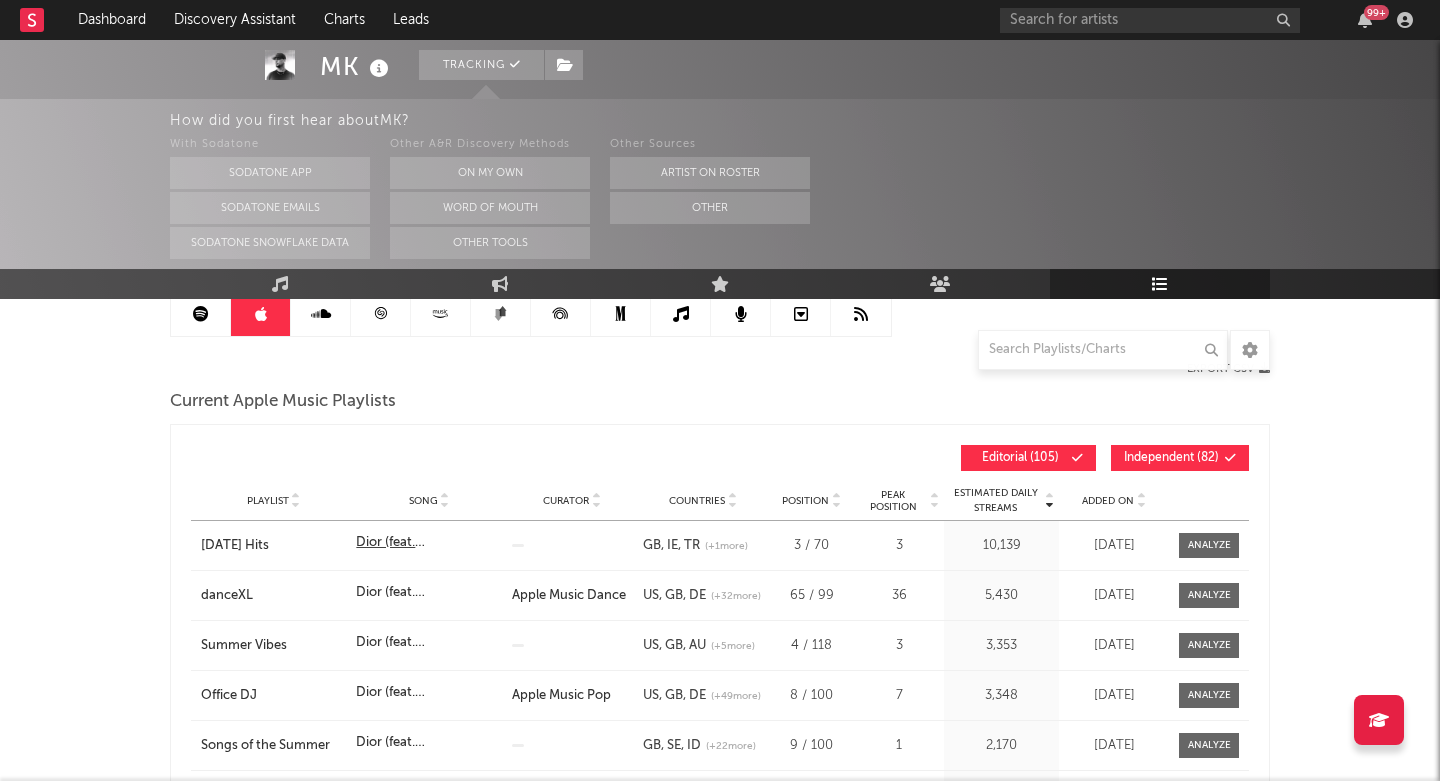 scroll, scrollTop: 217, scrollLeft: 0, axis: vertical 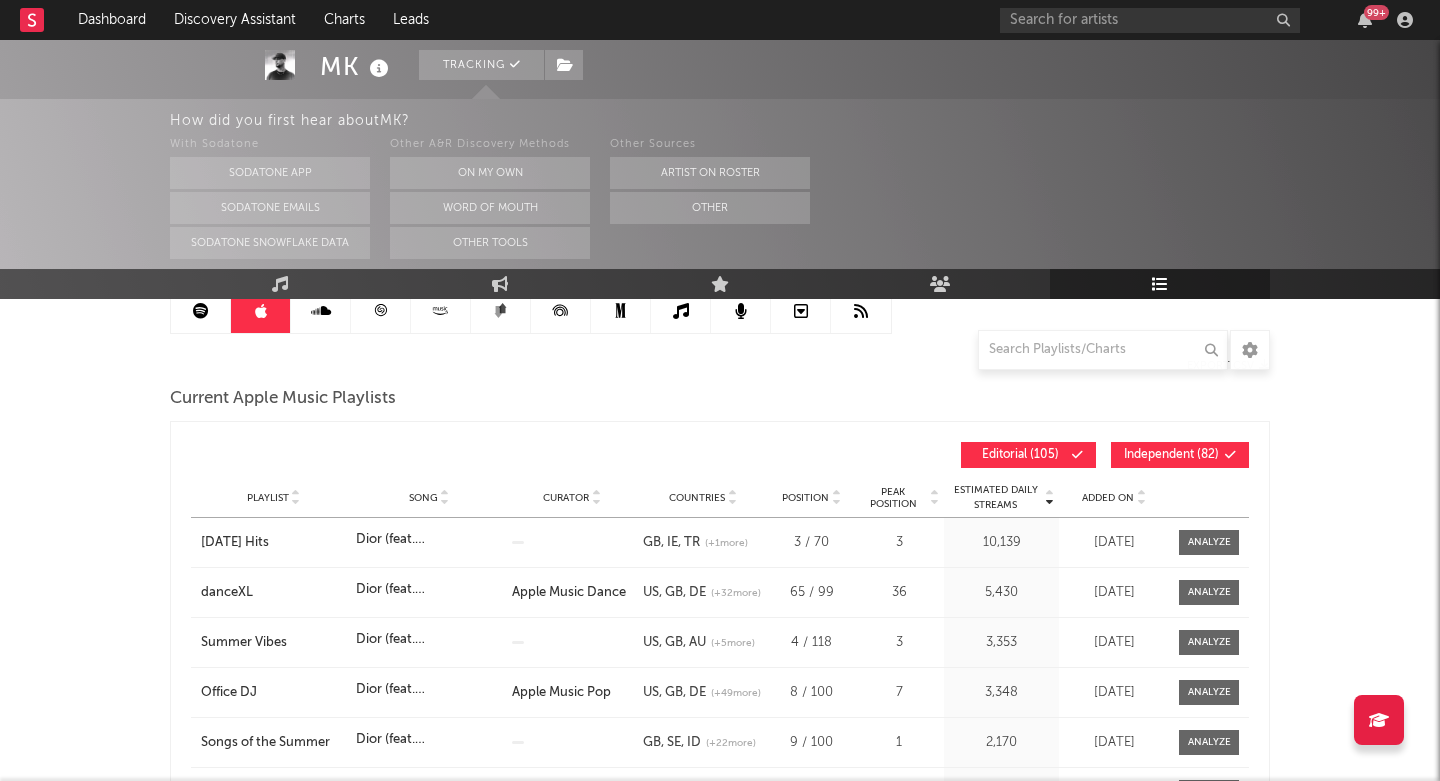 click at bounding box center (321, 310) 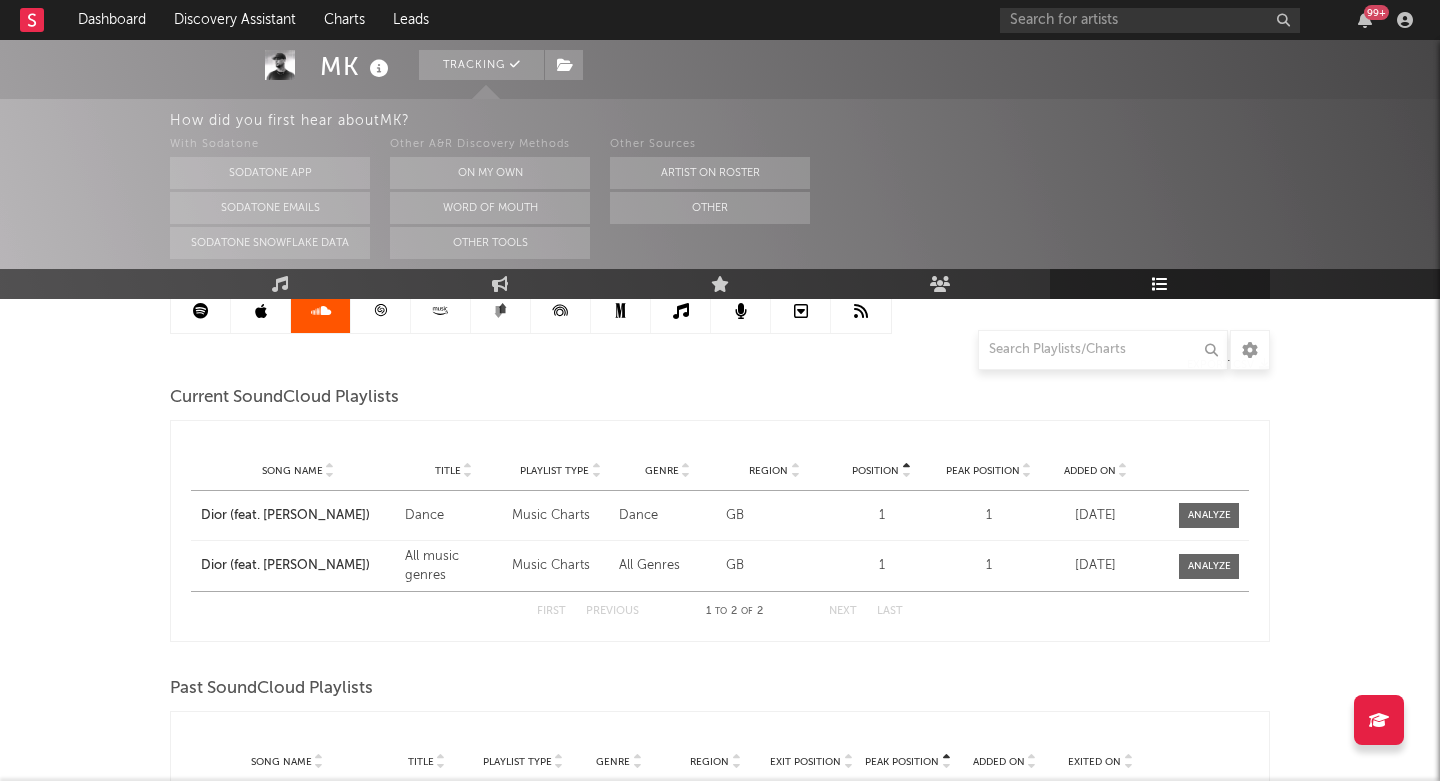 click at bounding box center (381, 310) 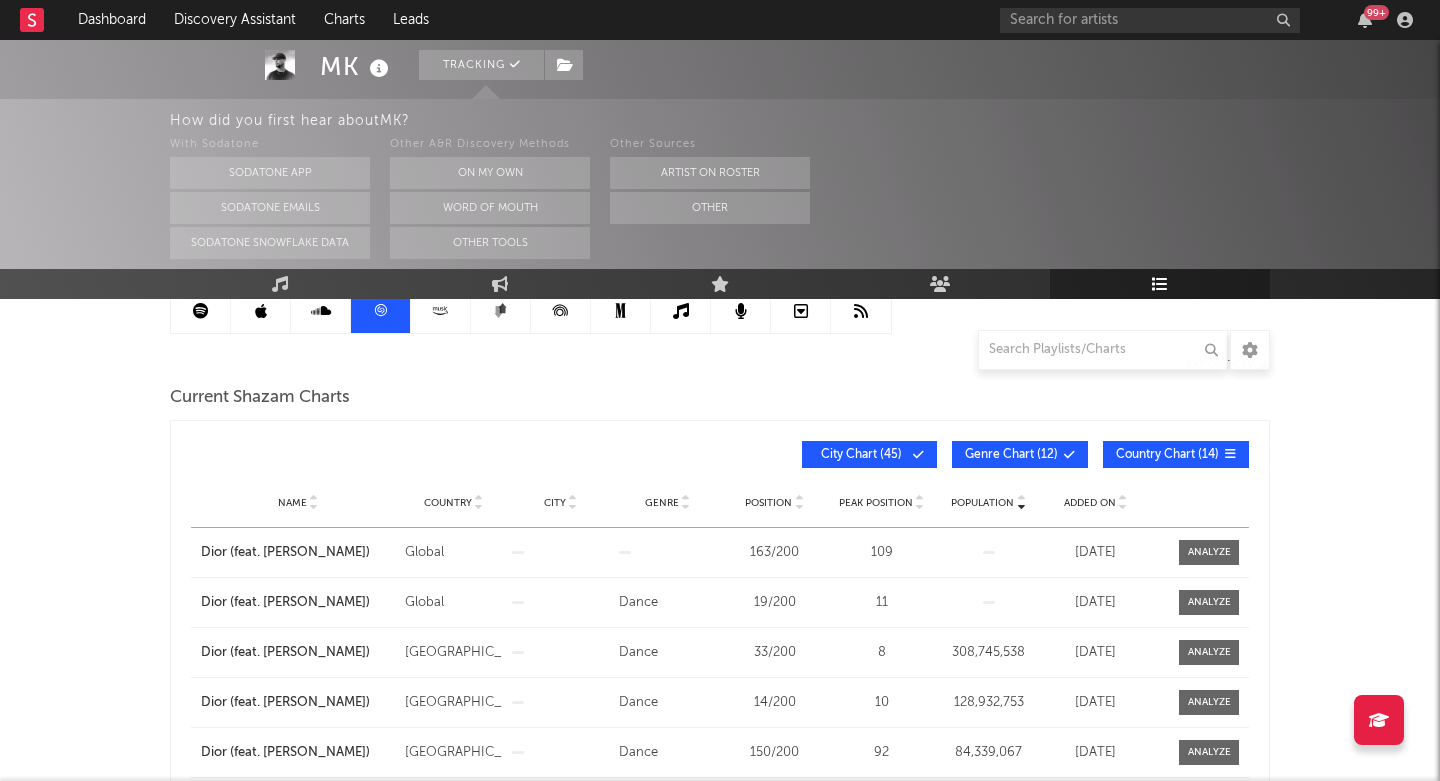 click at bounding box center (441, 310) 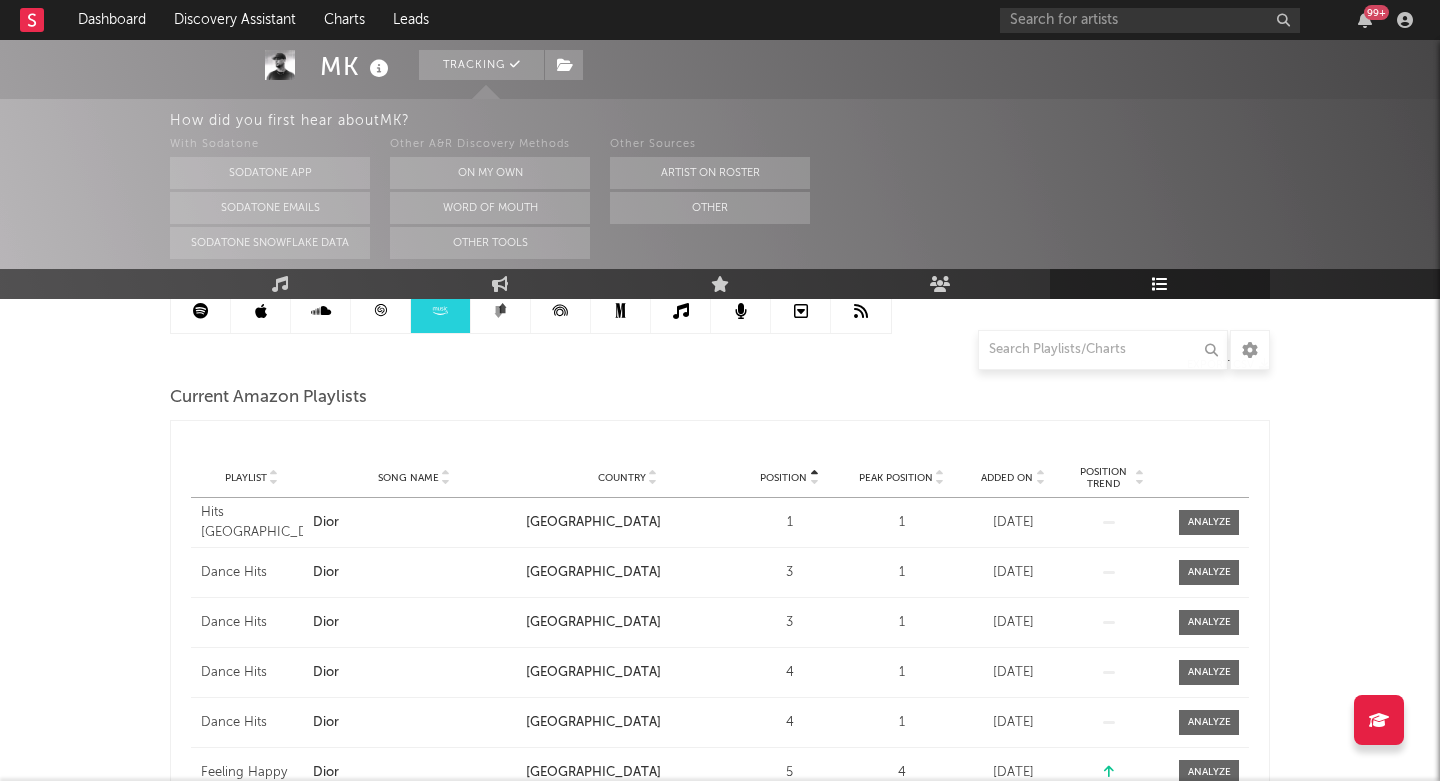 click at bounding box center (501, 310) 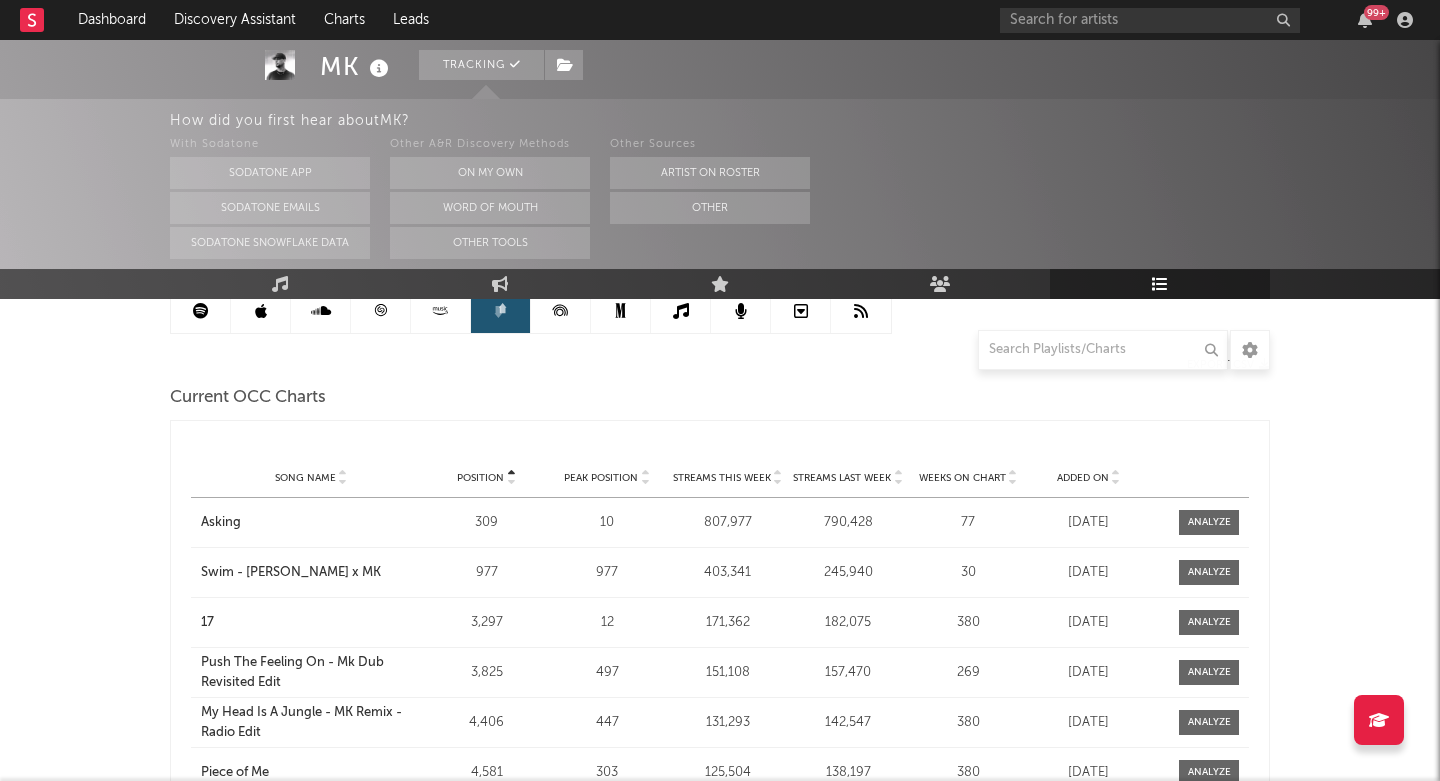 click 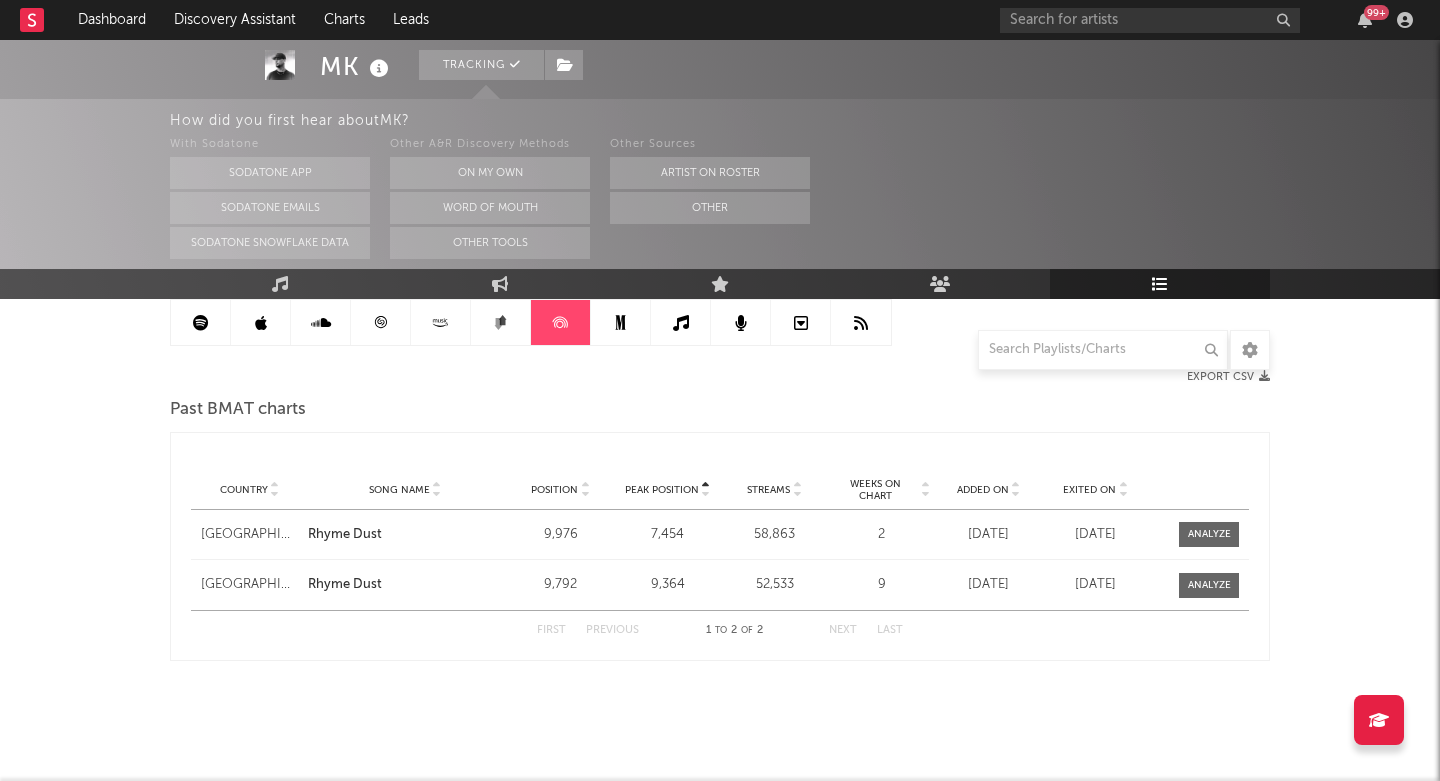 scroll, scrollTop: 205, scrollLeft: 0, axis: vertical 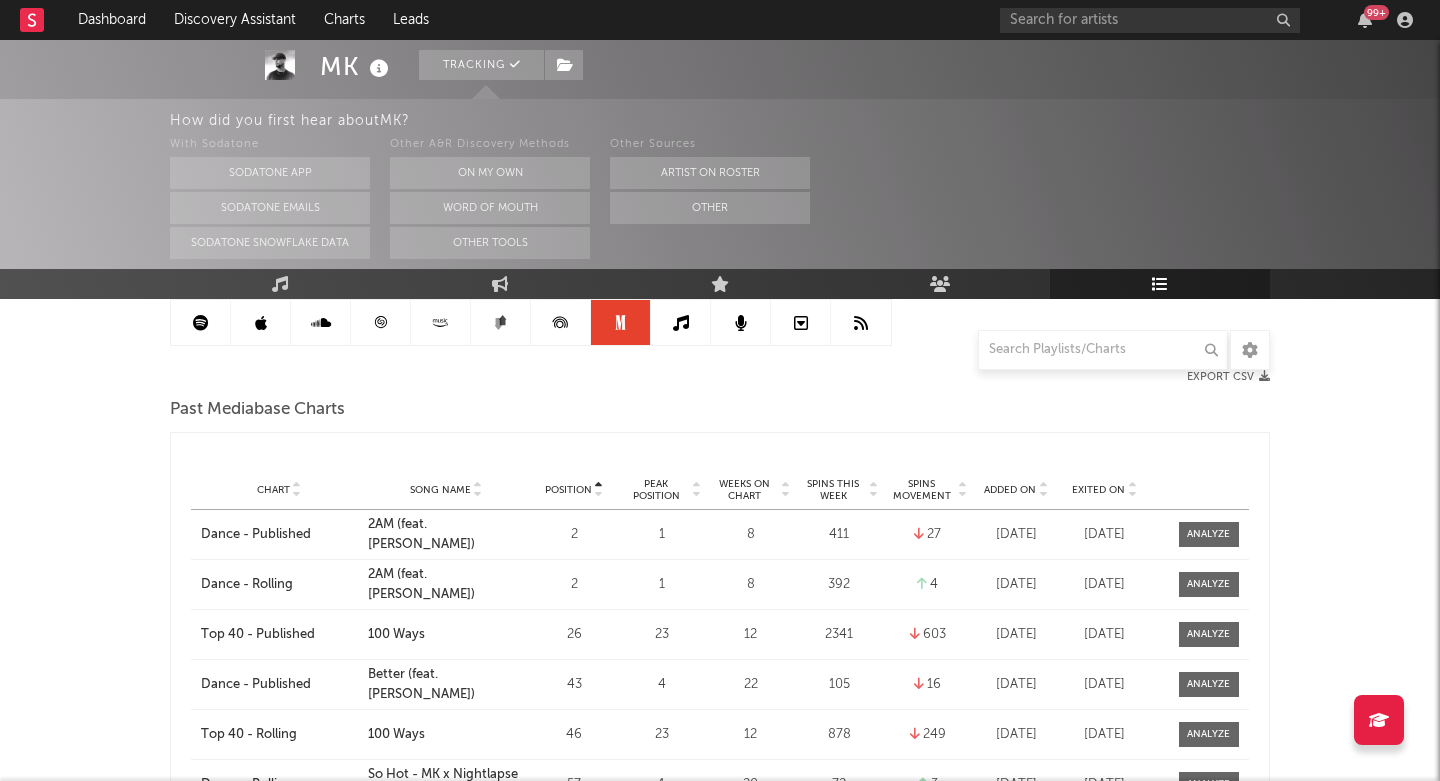 click at bounding box center [681, 322] 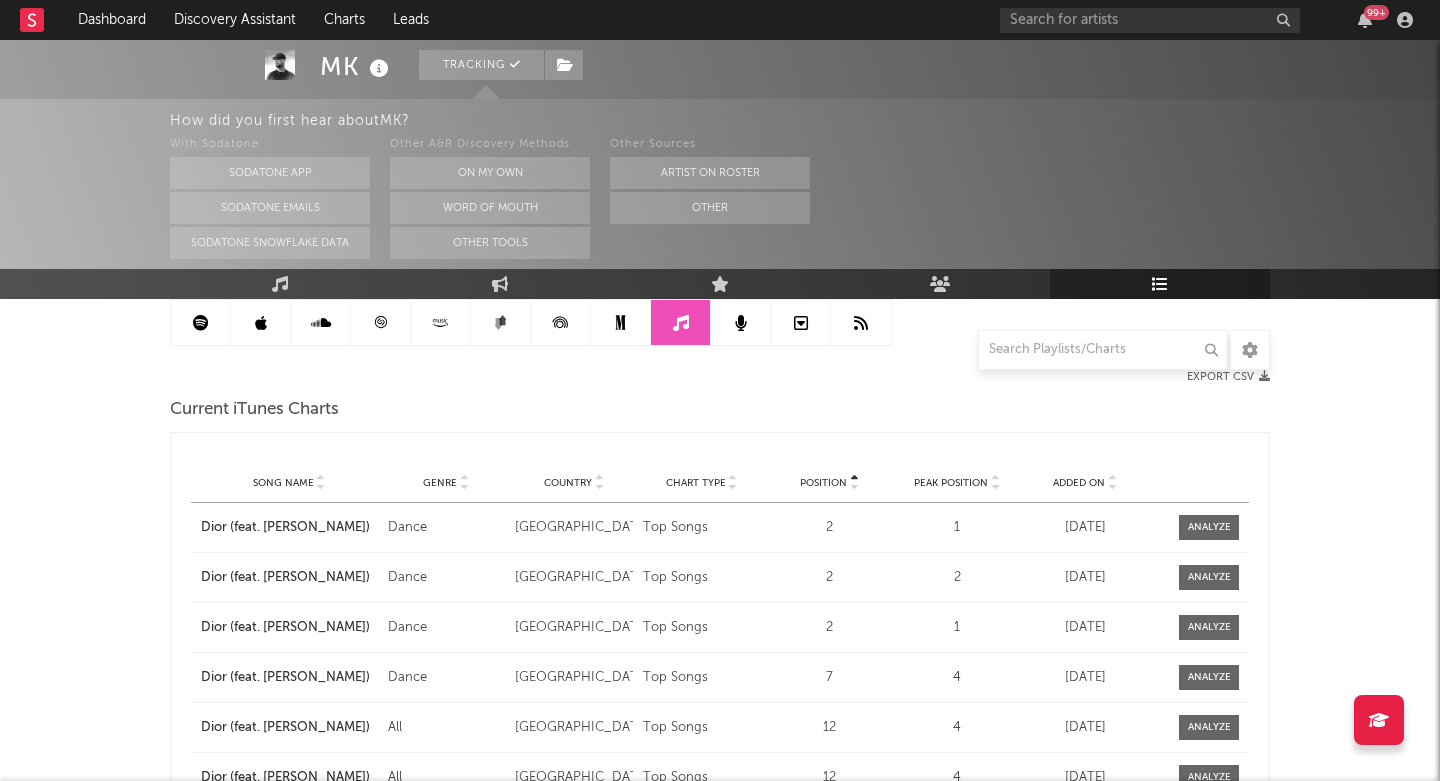 click at bounding box center (741, 322) 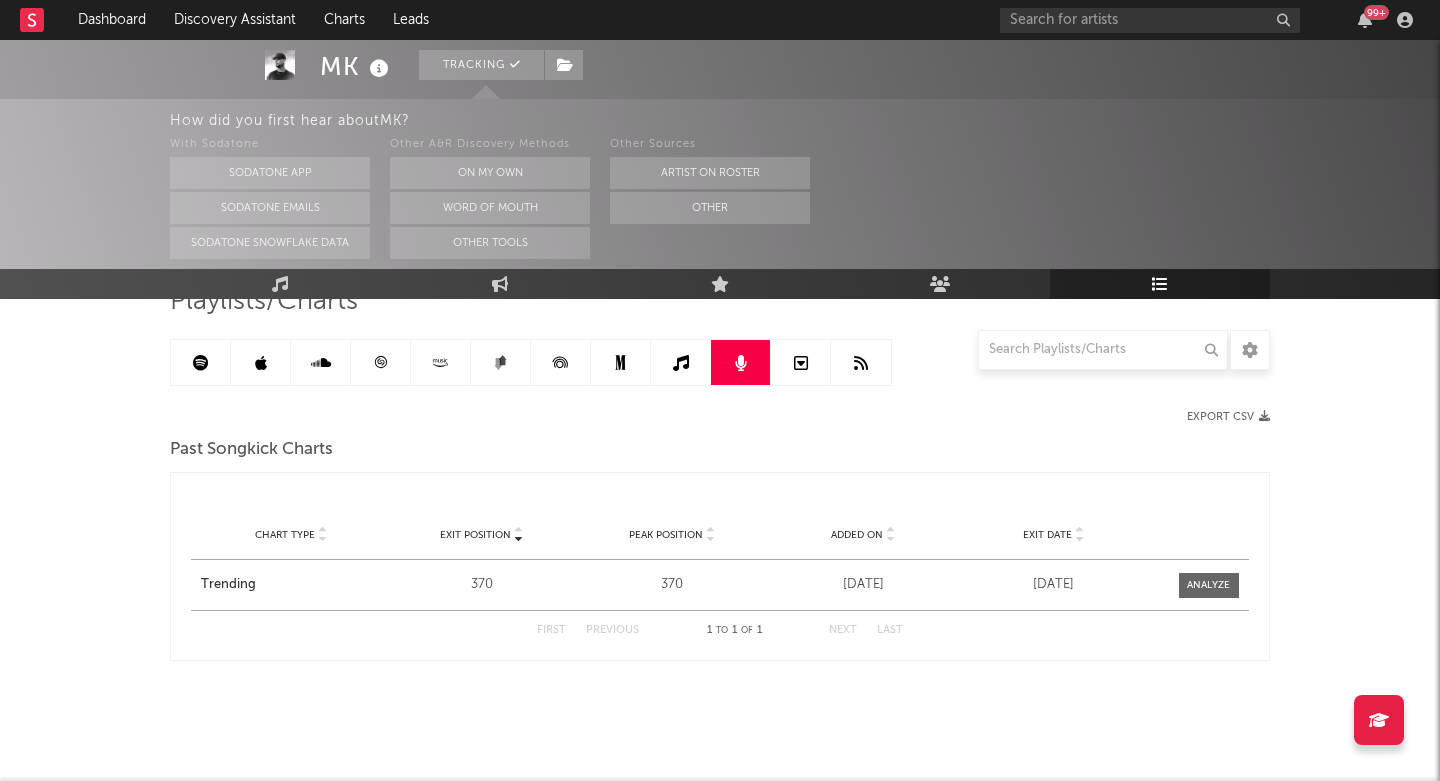 scroll, scrollTop: 165, scrollLeft: 0, axis: vertical 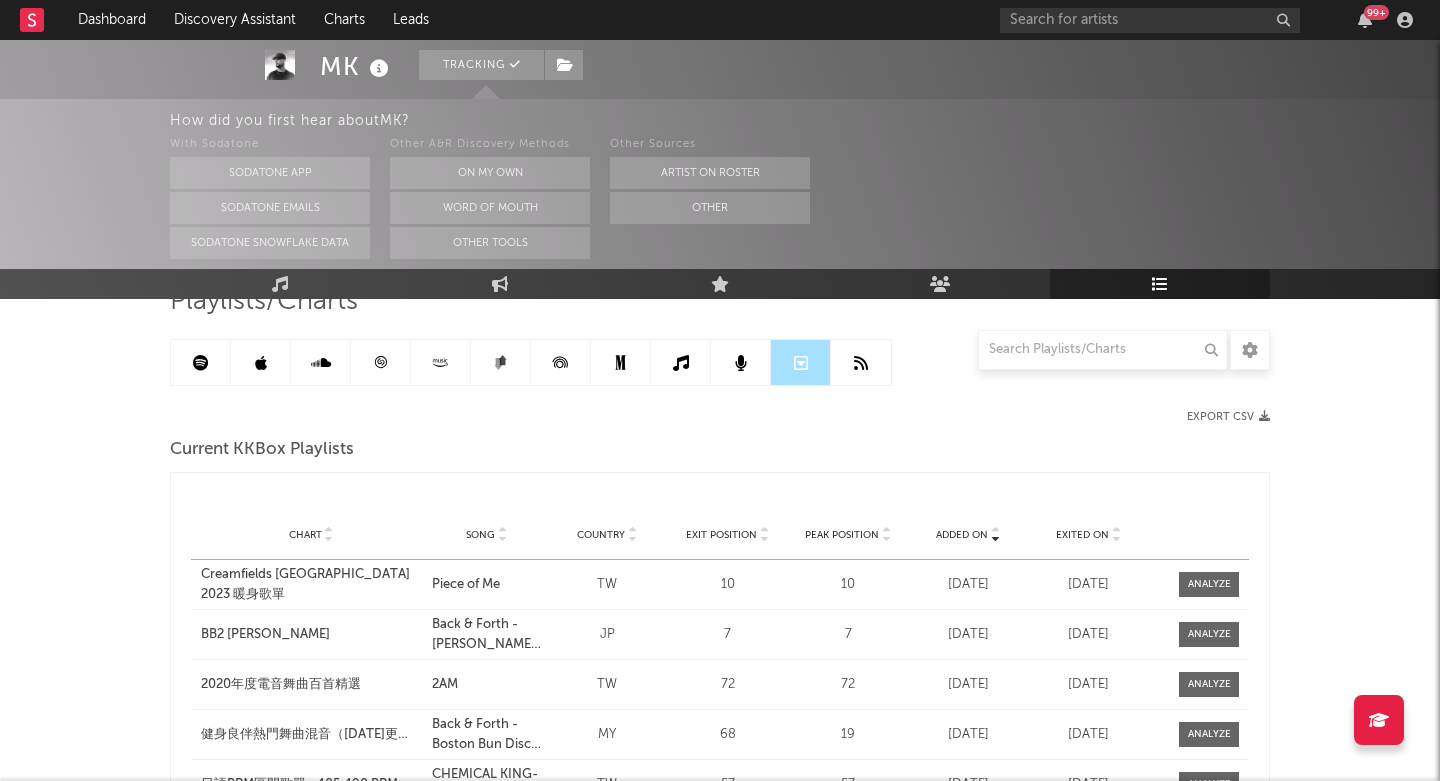 click at bounding box center (861, 362) 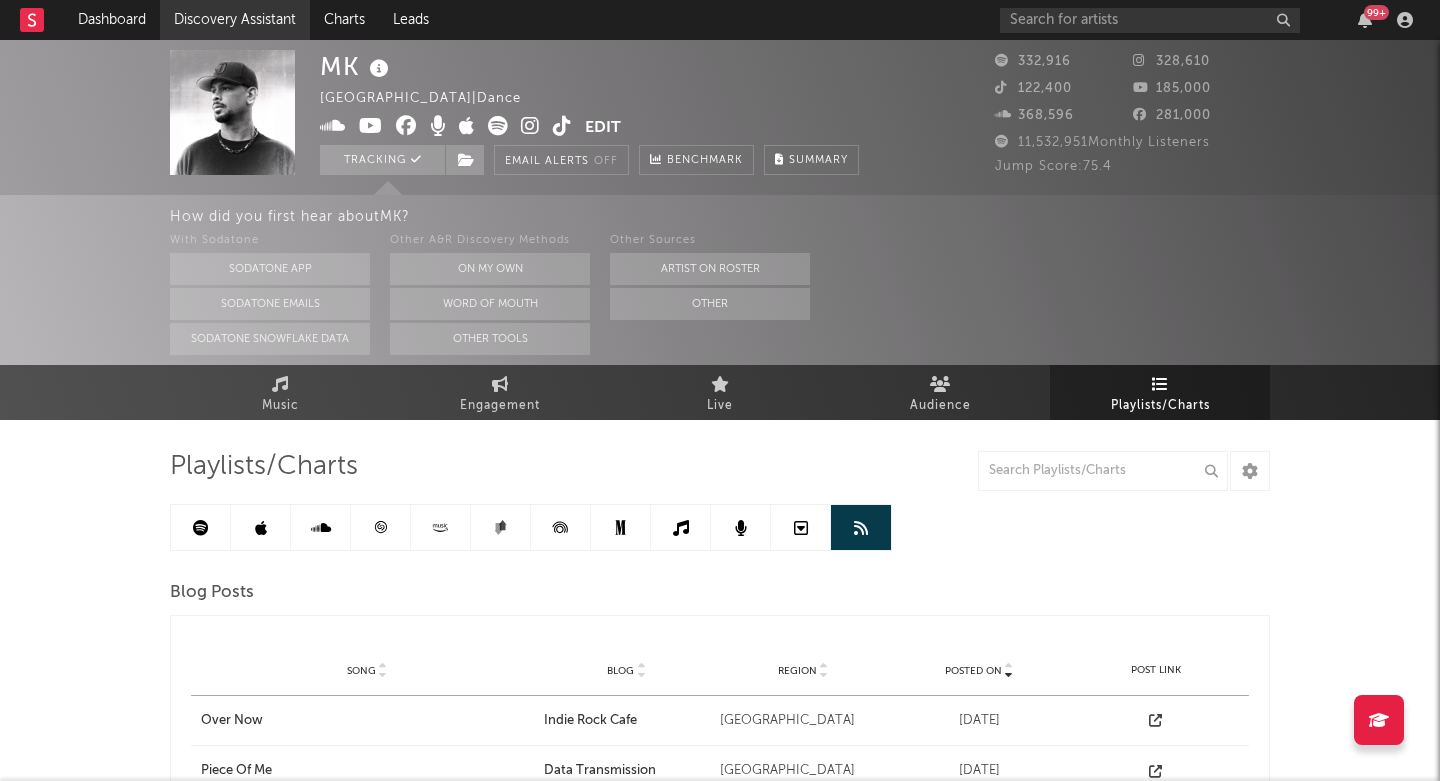scroll, scrollTop: 0, scrollLeft: 0, axis: both 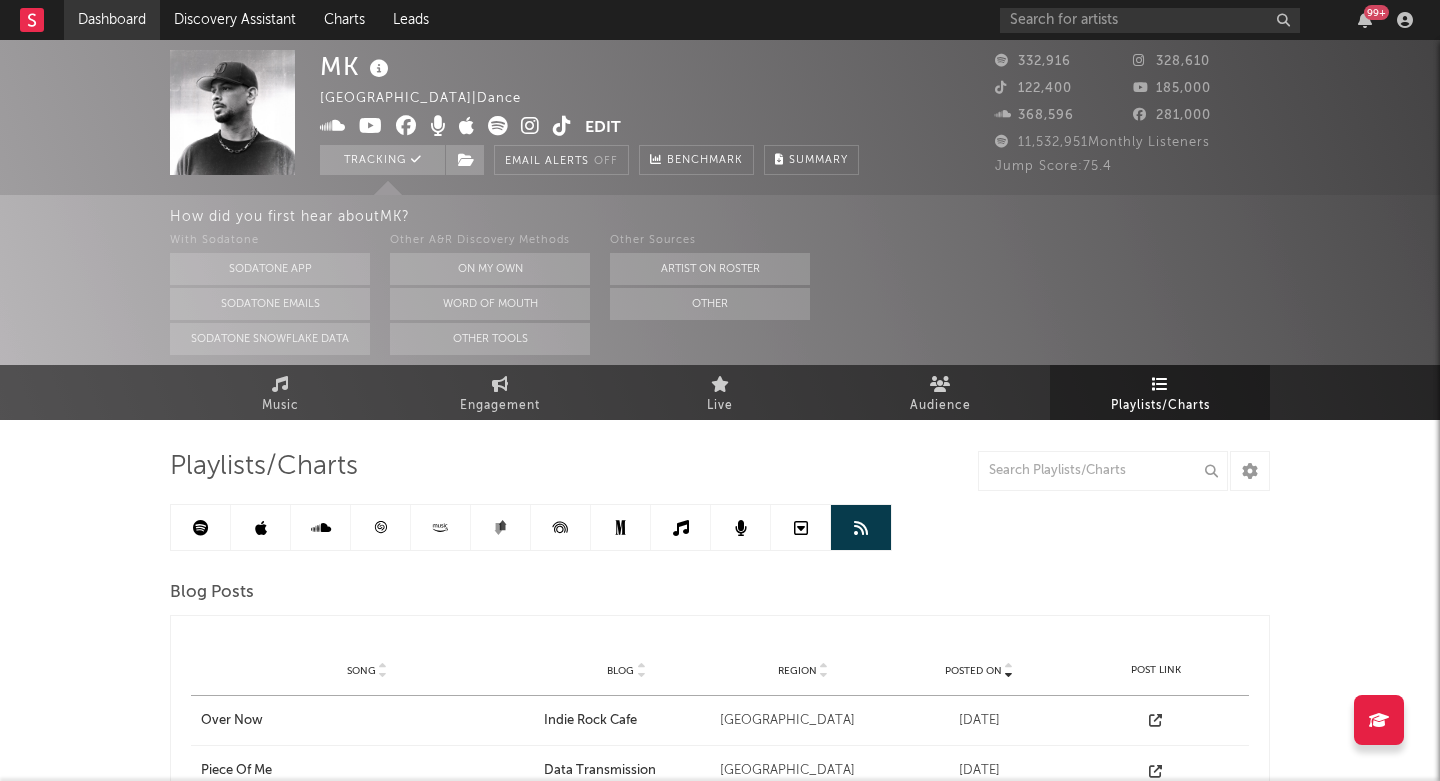 click on "Dashboard" at bounding box center (112, 20) 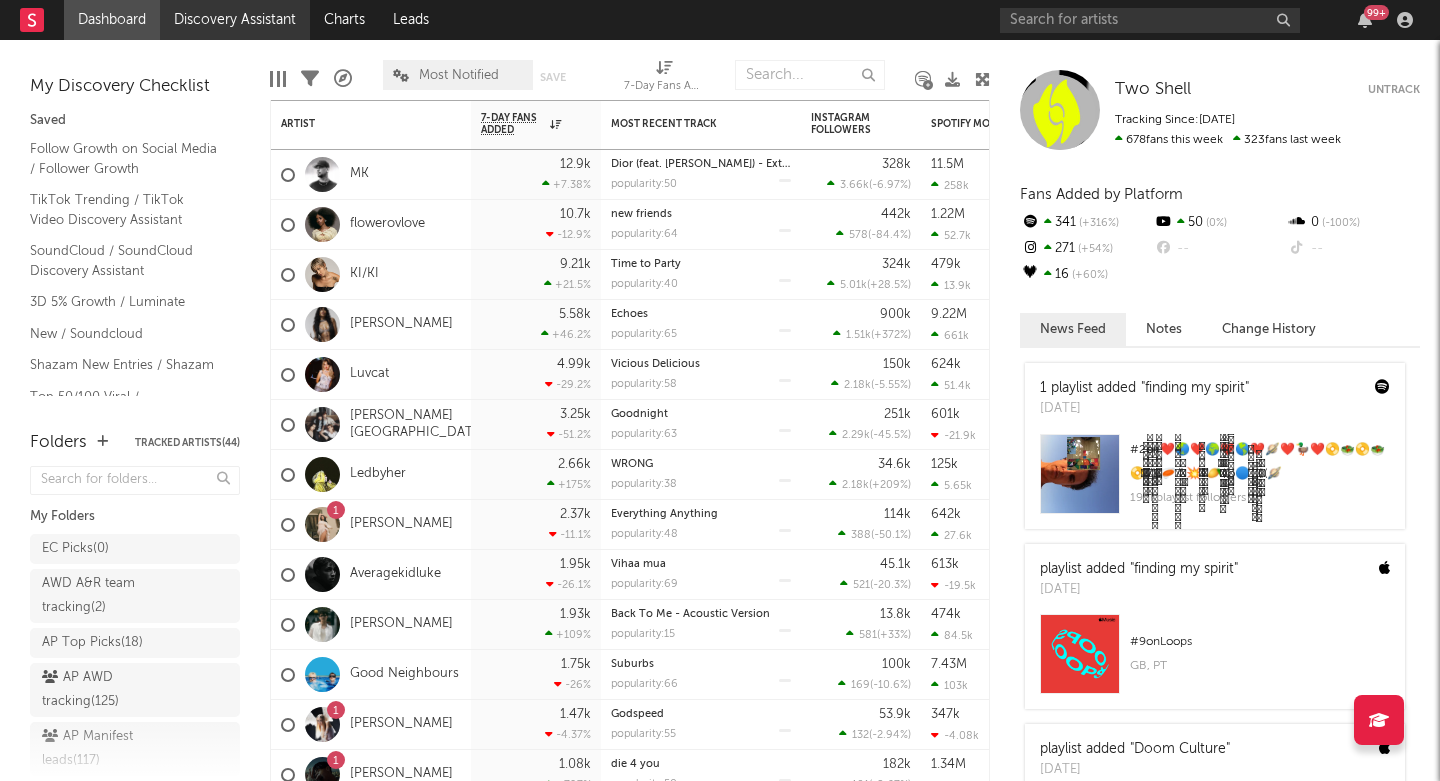click on "Discovery Assistant" at bounding box center (235, 20) 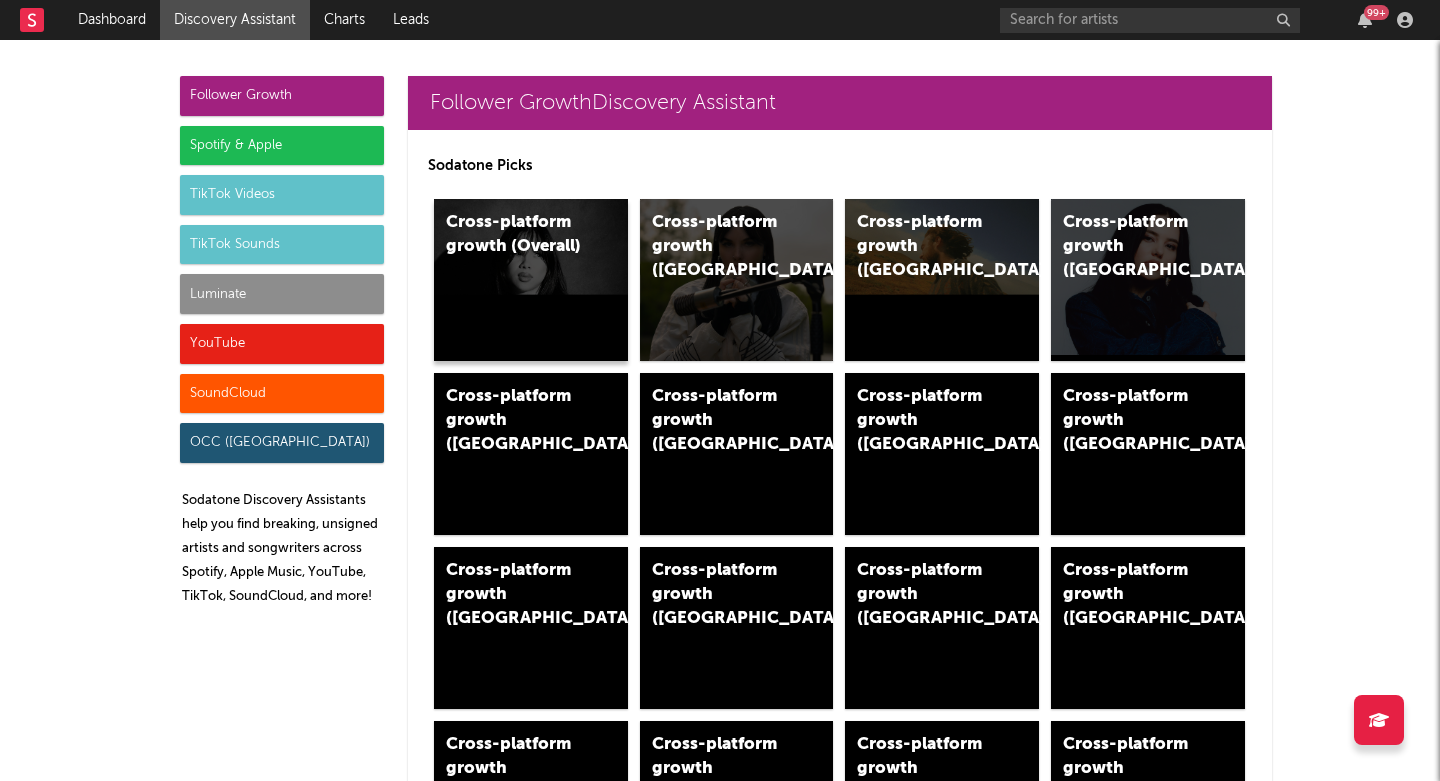 click on "Cross-platform growth (Overall)" at bounding box center (531, 280) 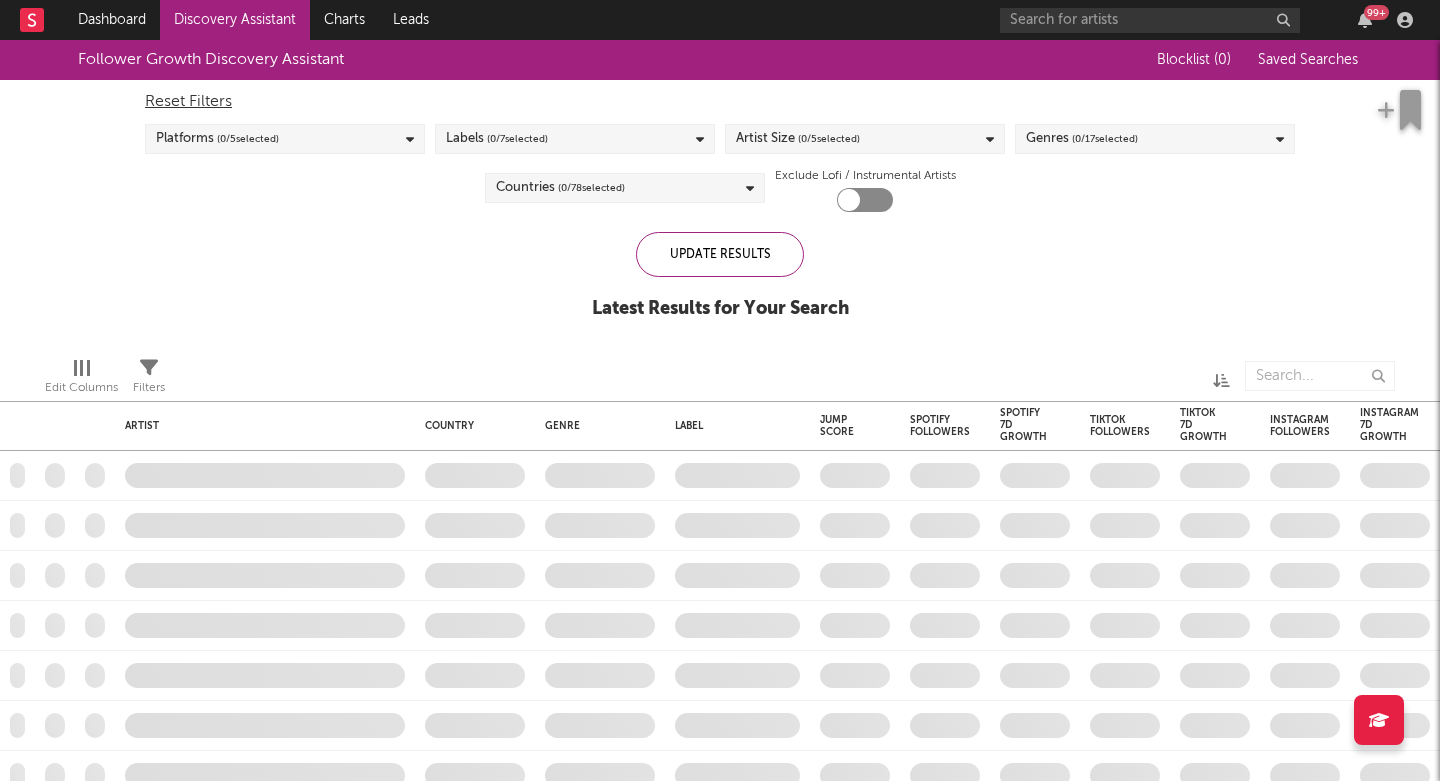 checkbox on "true" 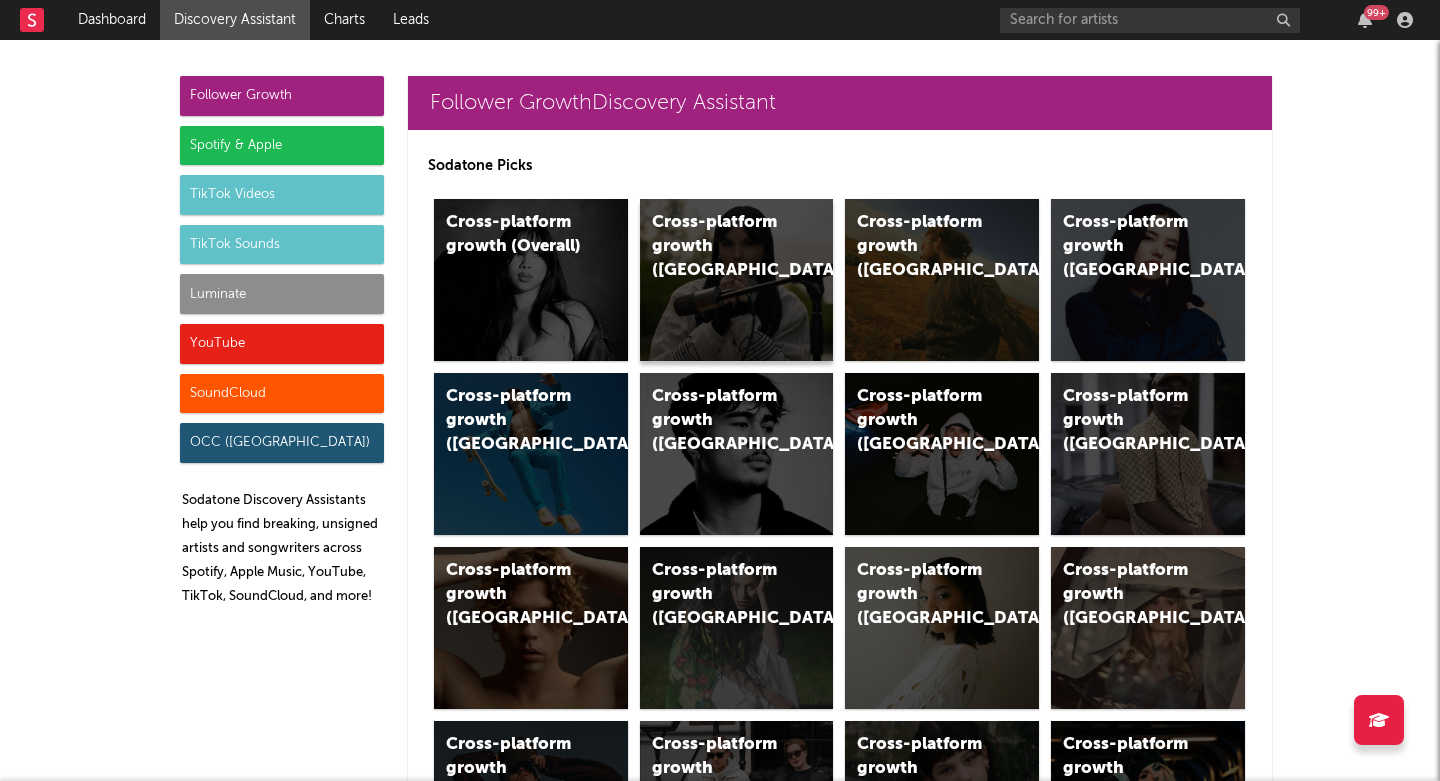 click on "Cross-platform growth ([GEOGRAPHIC_DATA])" at bounding box center [737, 280] 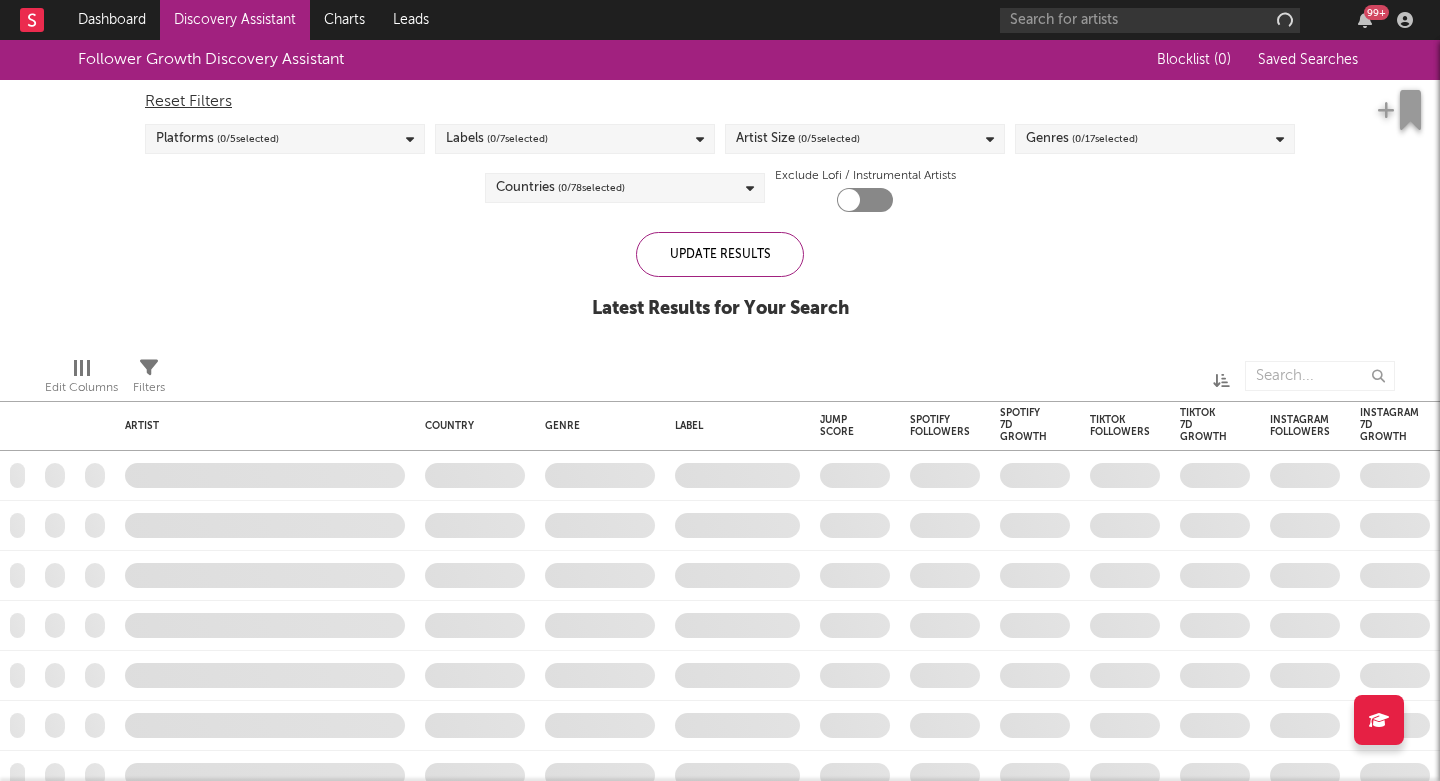 checkbox on "true" 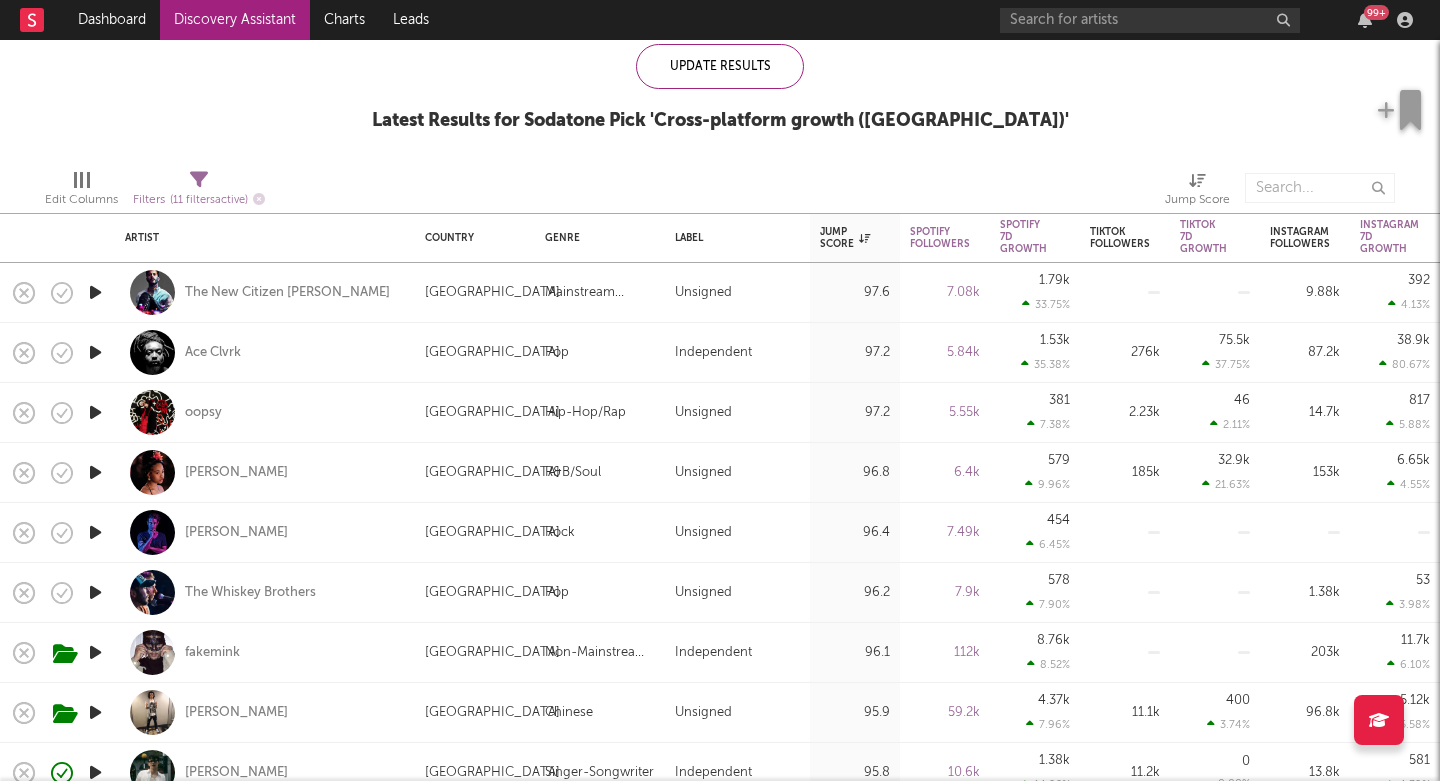 click at bounding box center [95, 352] 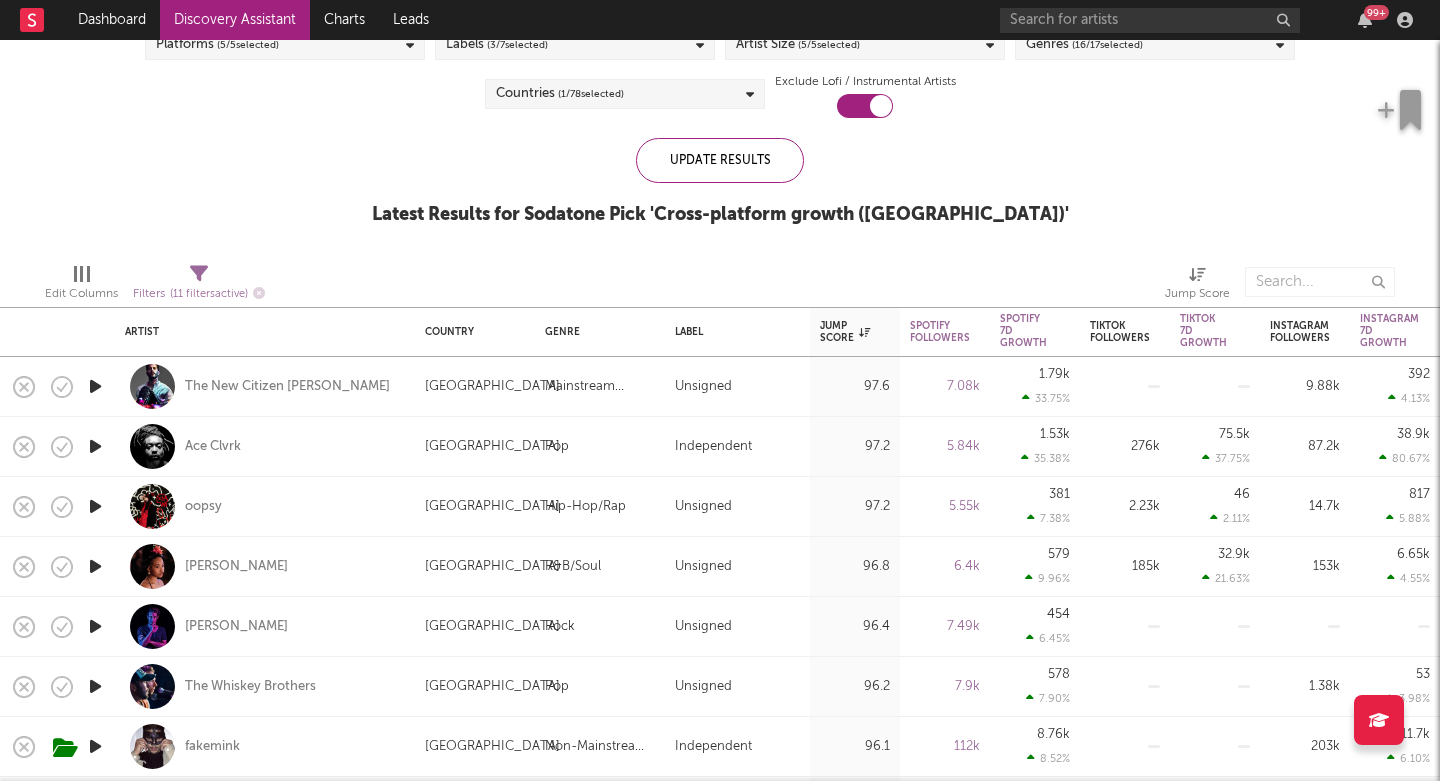 click at bounding box center (95, 506) 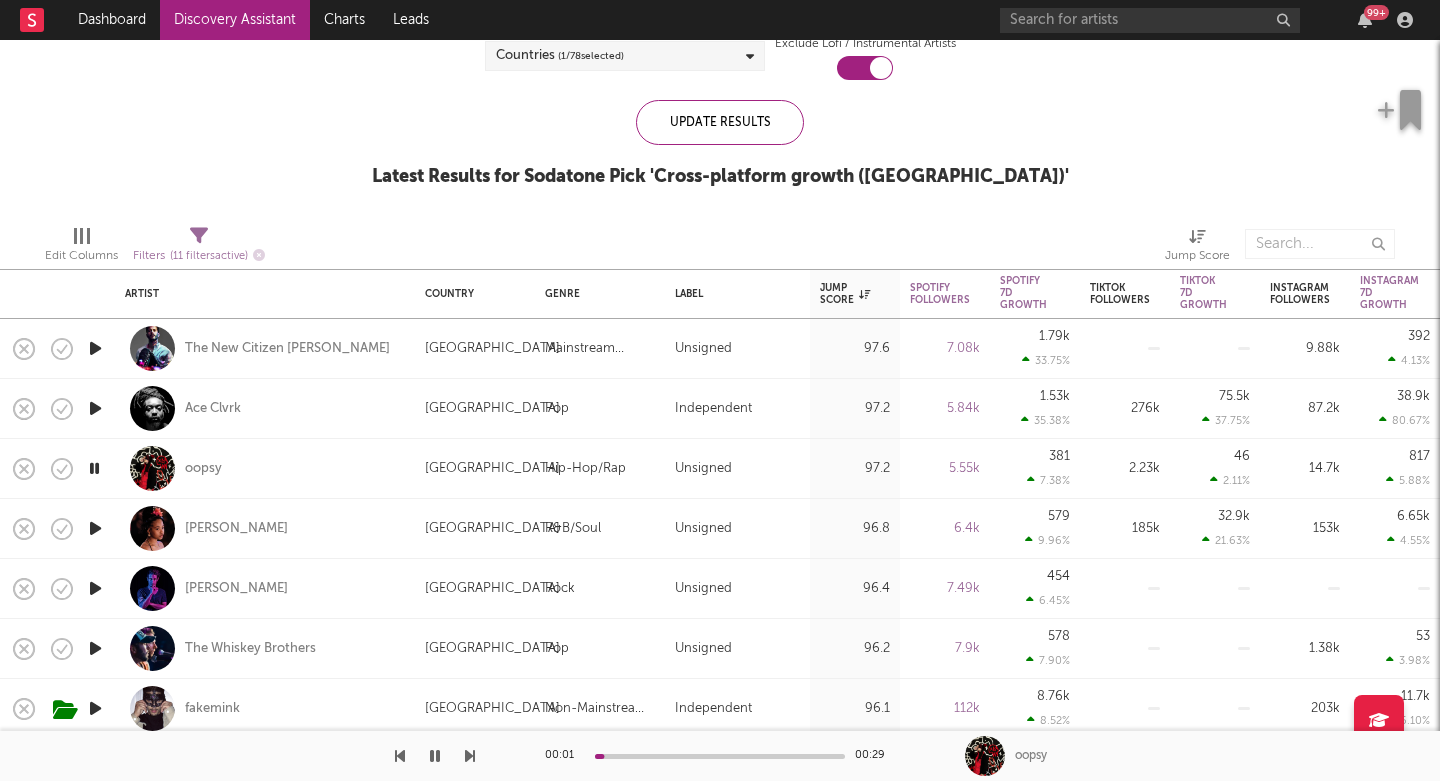 click at bounding box center [470, 756] 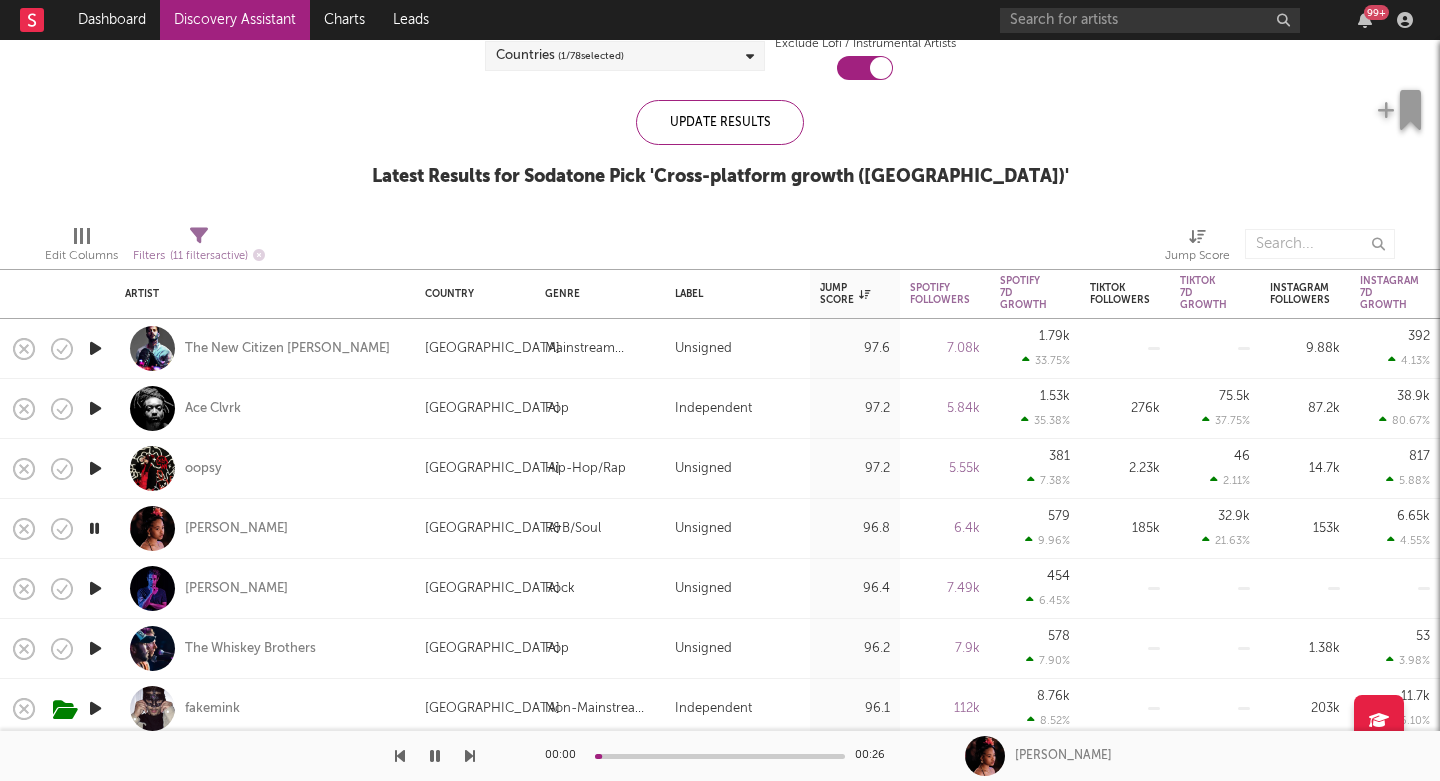click at bounding box center (470, 756) 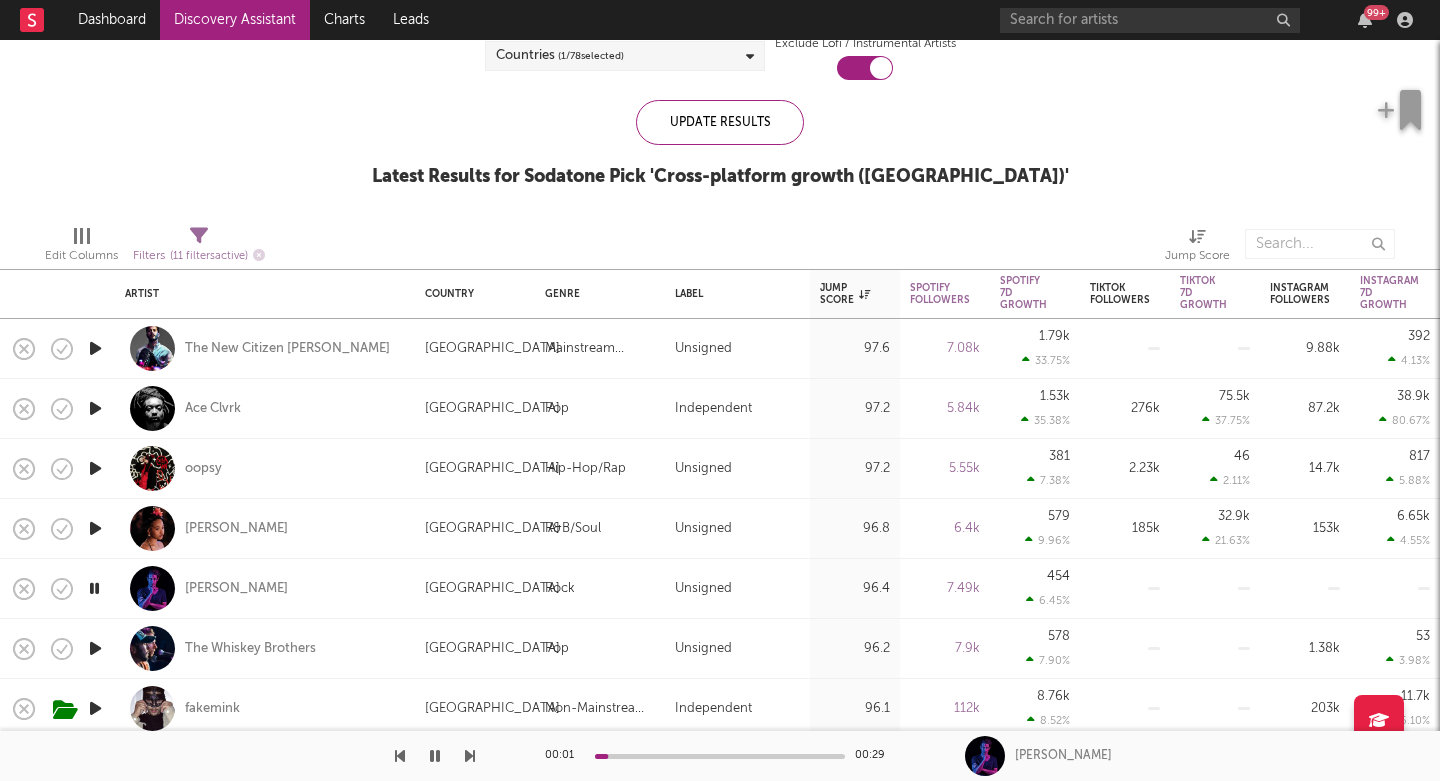 click at bounding box center [470, 756] 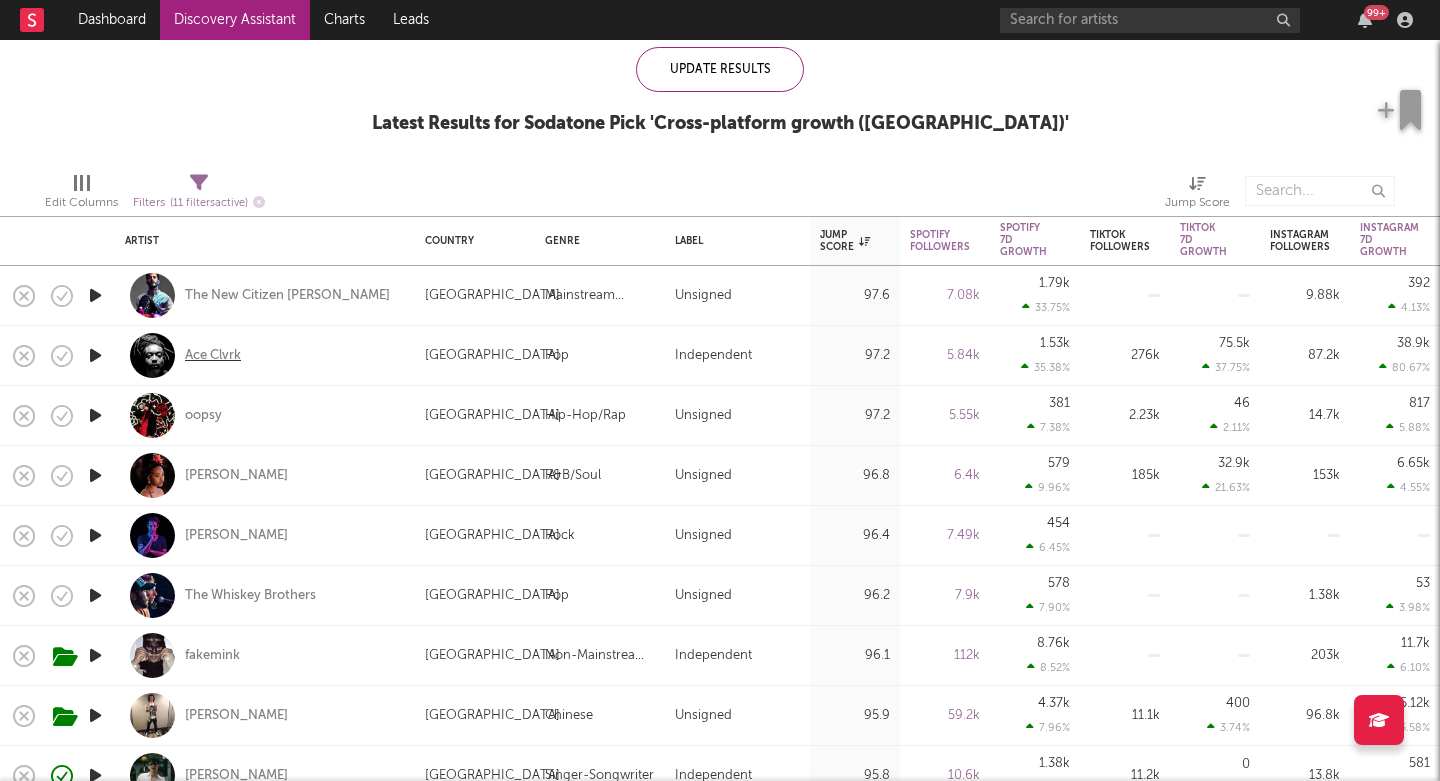 click on "Ace Clvrk" at bounding box center (213, 356) 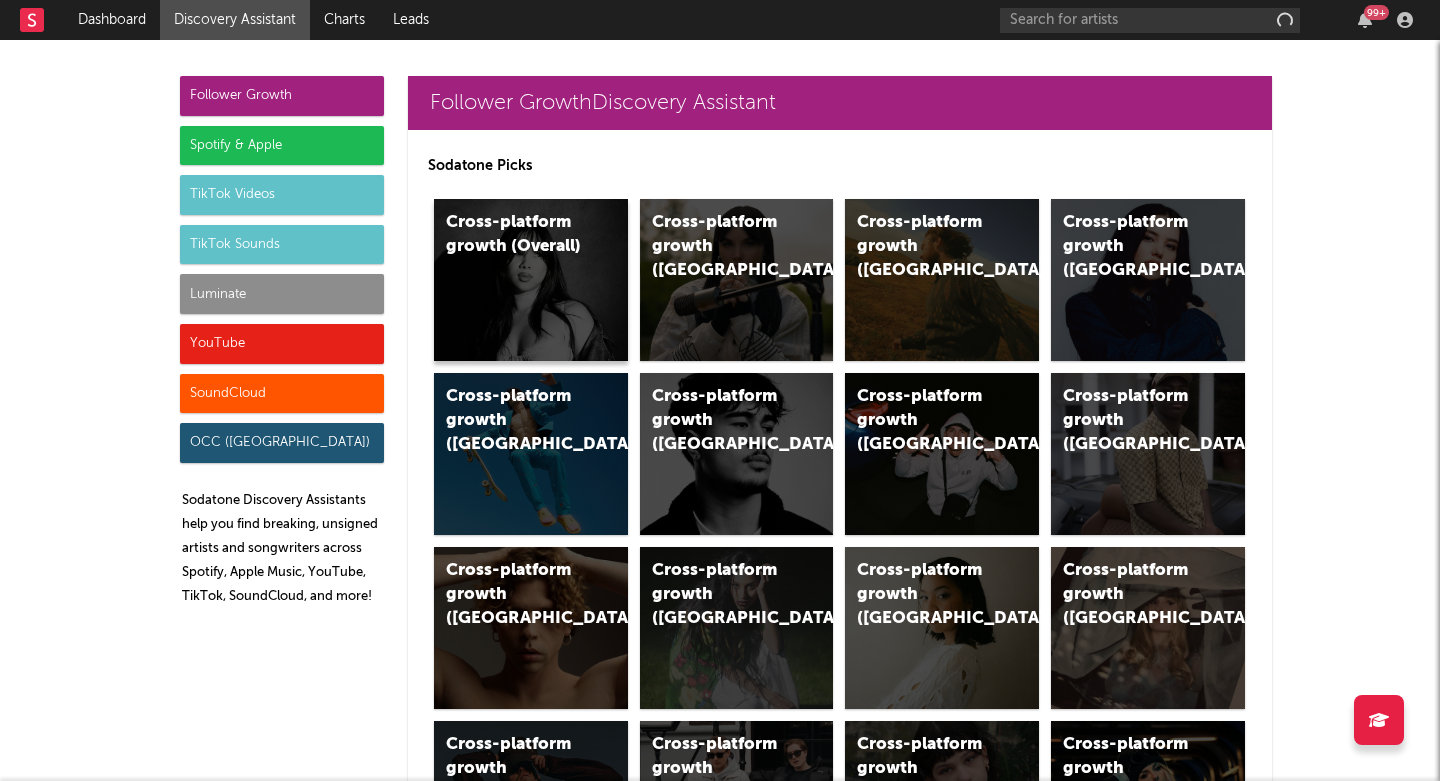 click on "Cross-platform growth (Overall)" at bounding box center (514, 235) 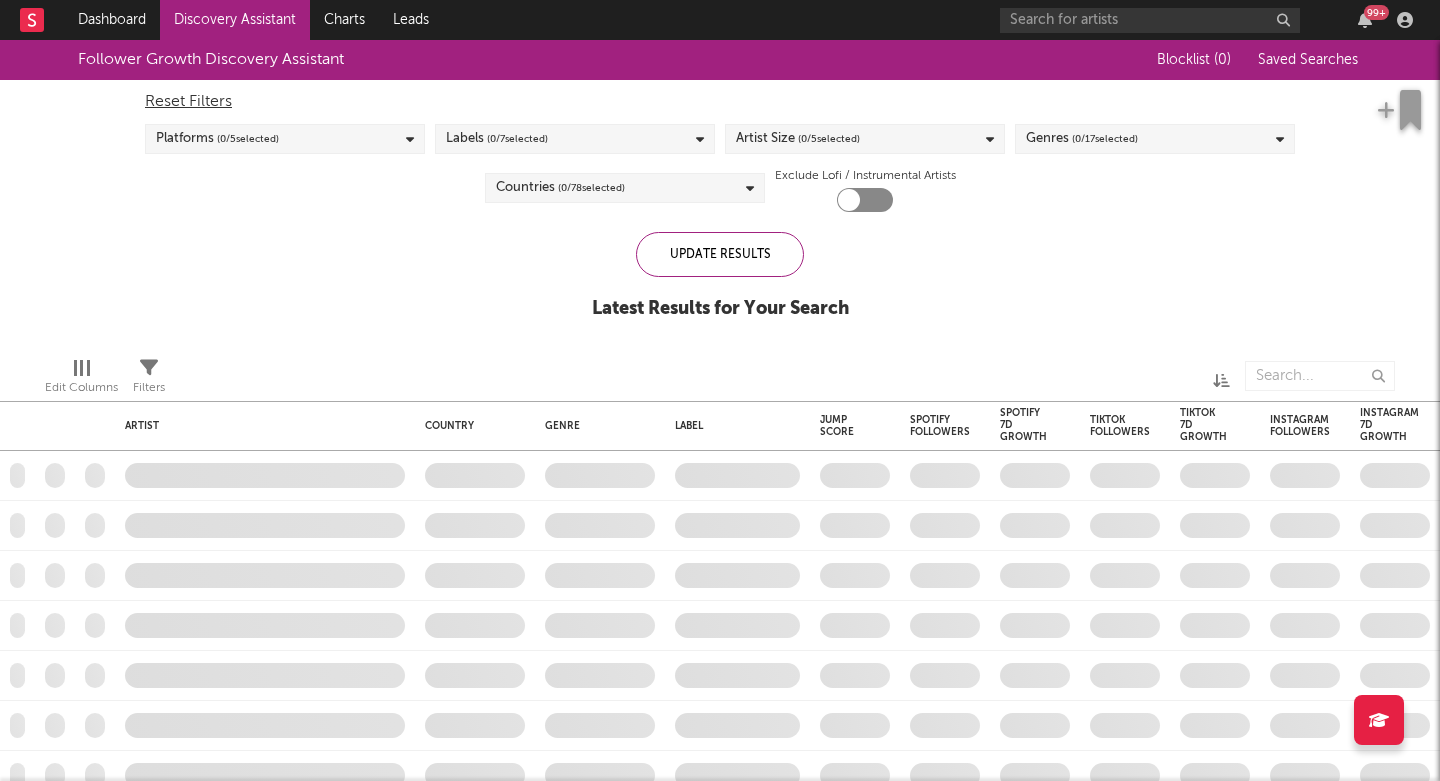 checkbox on "true" 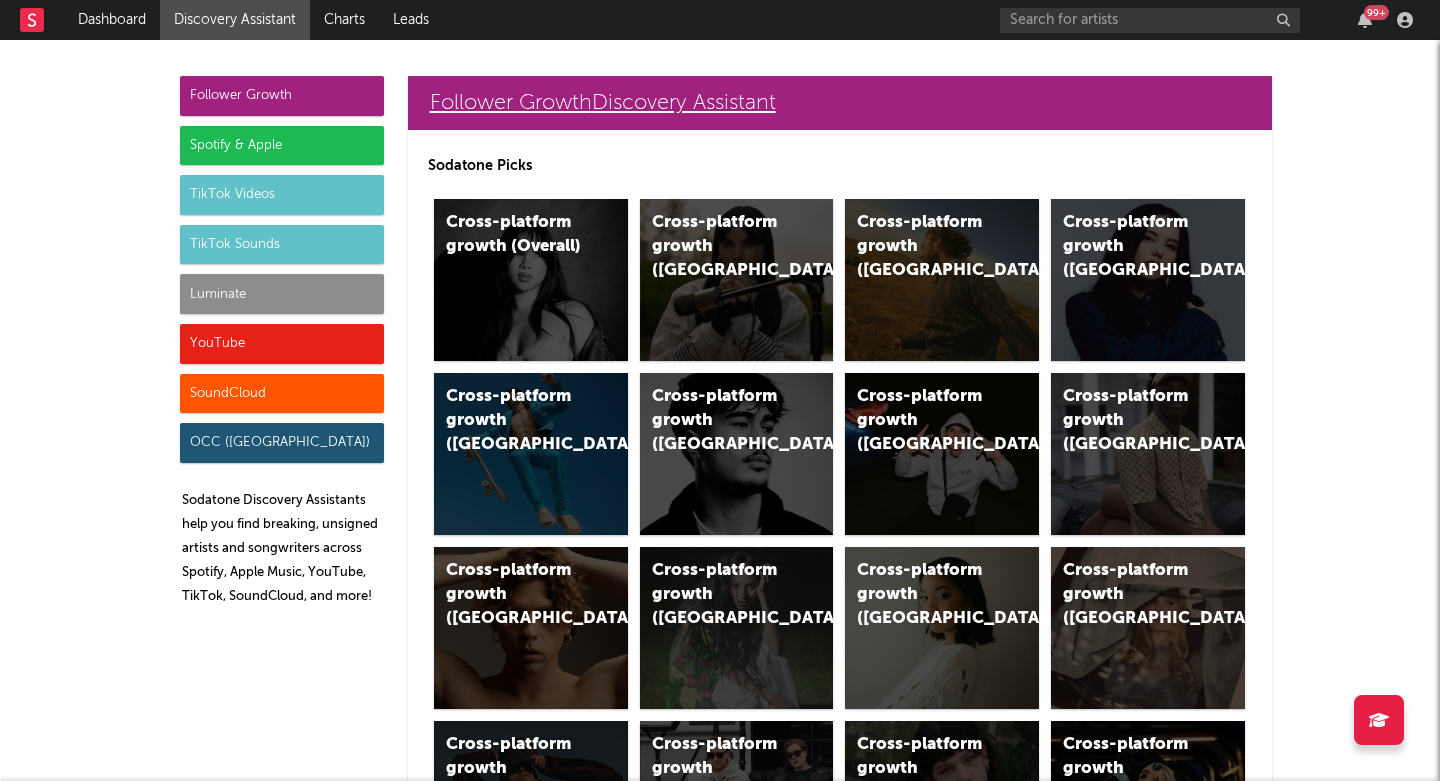 scroll, scrollTop: 0, scrollLeft: 0, axis: both 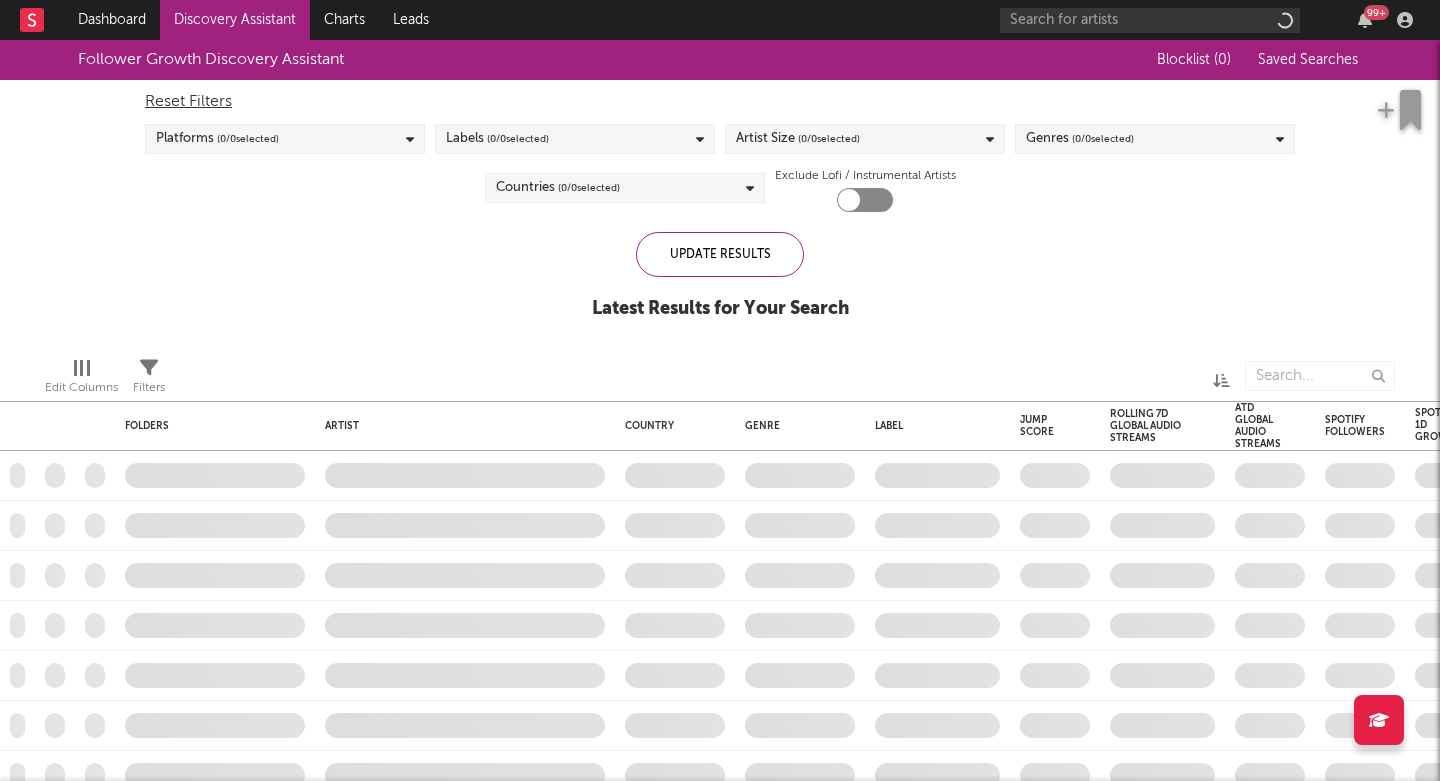 checkbox on "true" 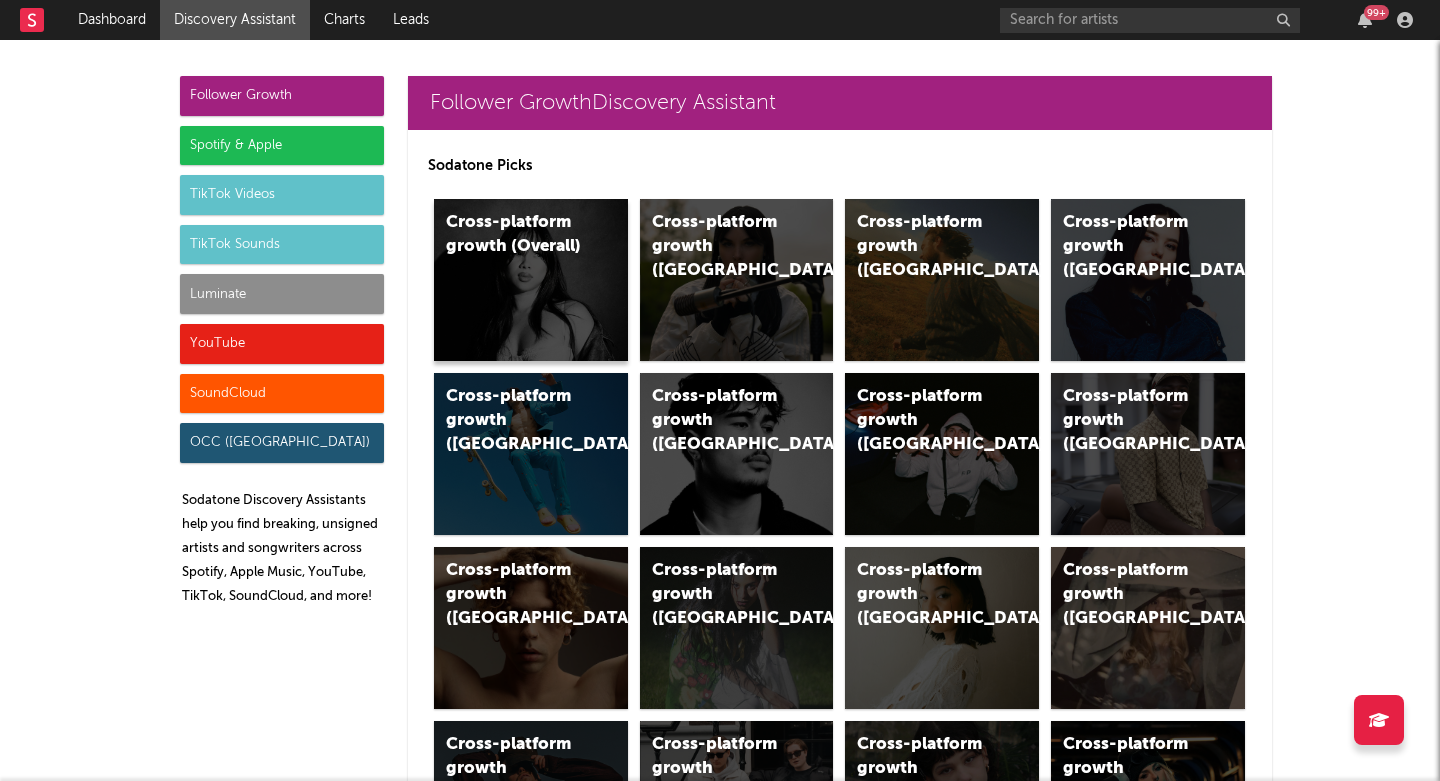 scroll, scrollTop: 0, scrollLeft: 0, axis: both 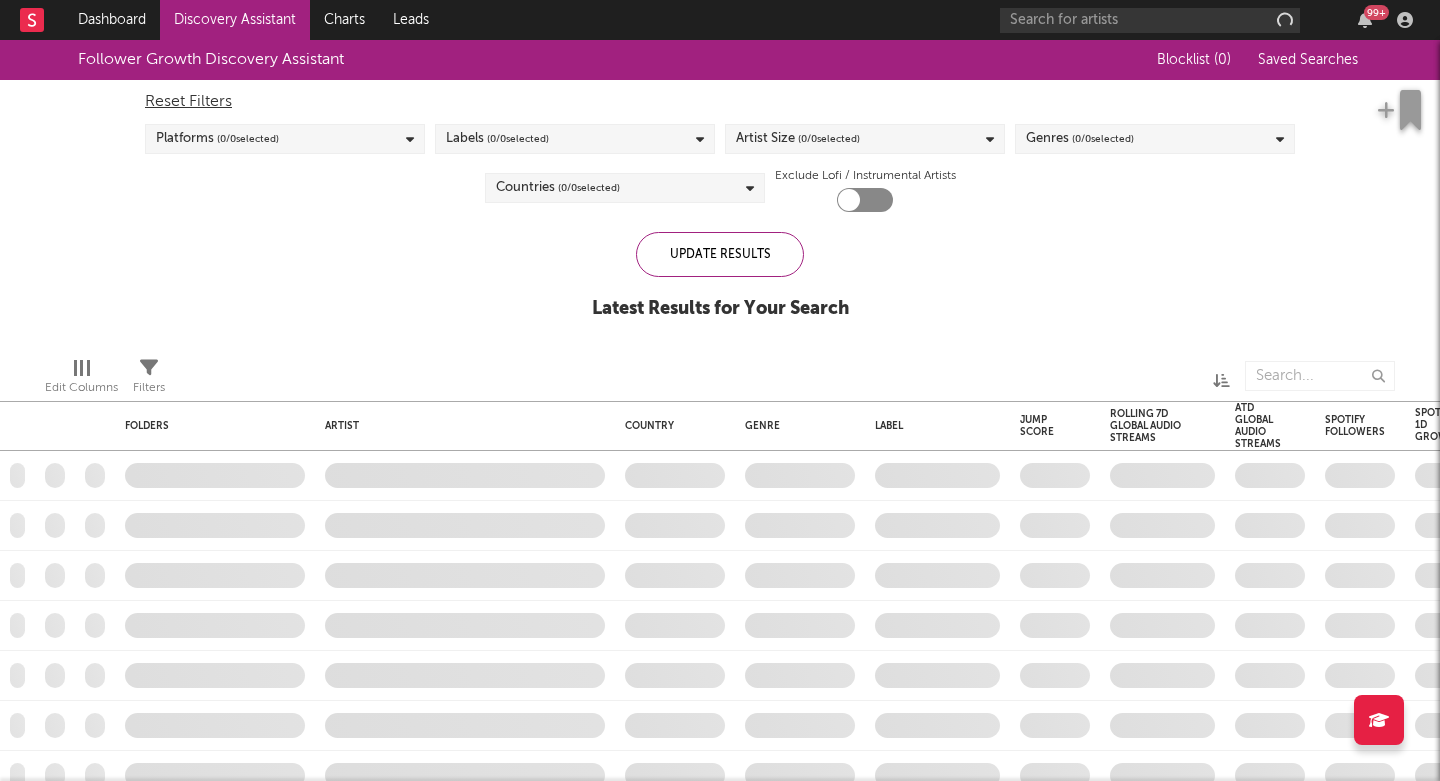 checkbox on "true" 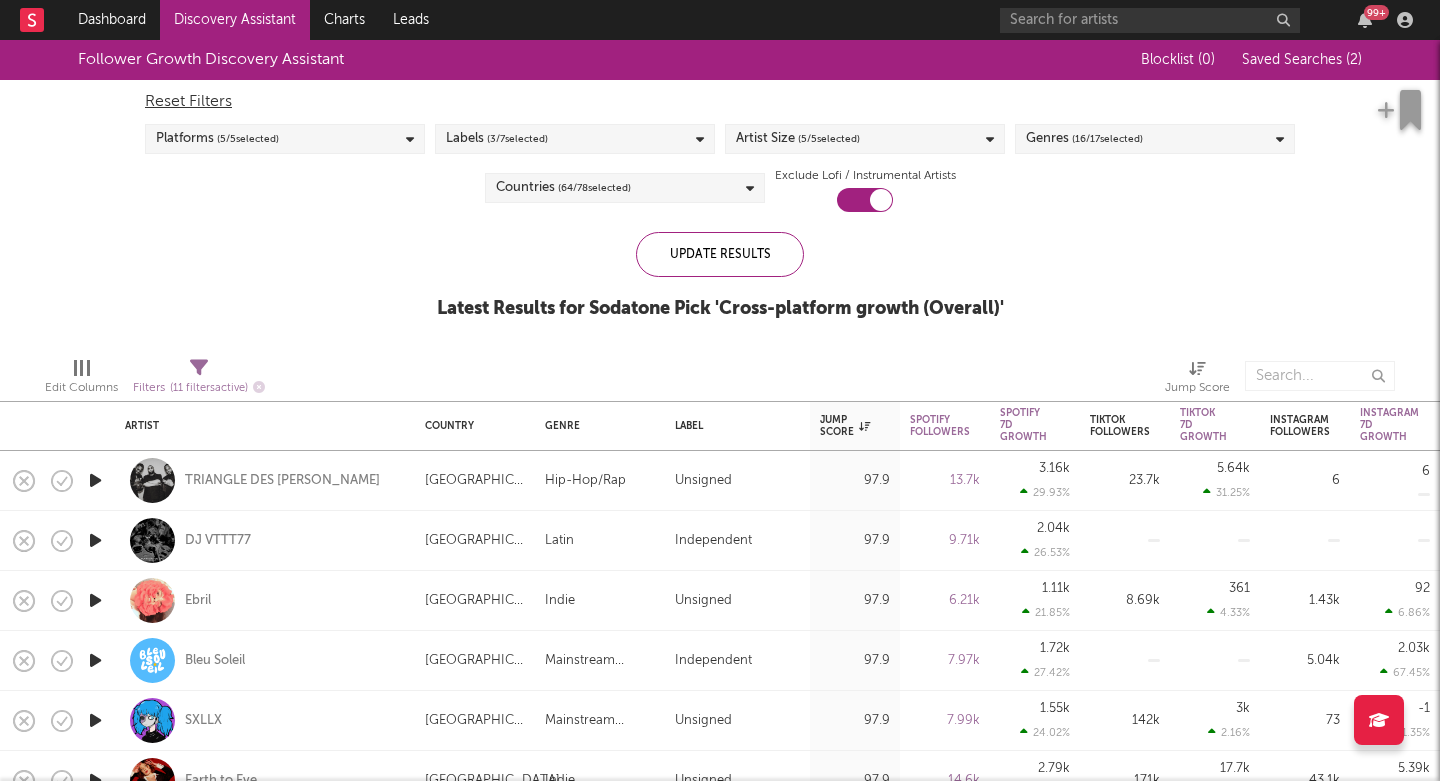 click on "Labels ( 3 / 7  selected)" at bounding box center [575, 139] 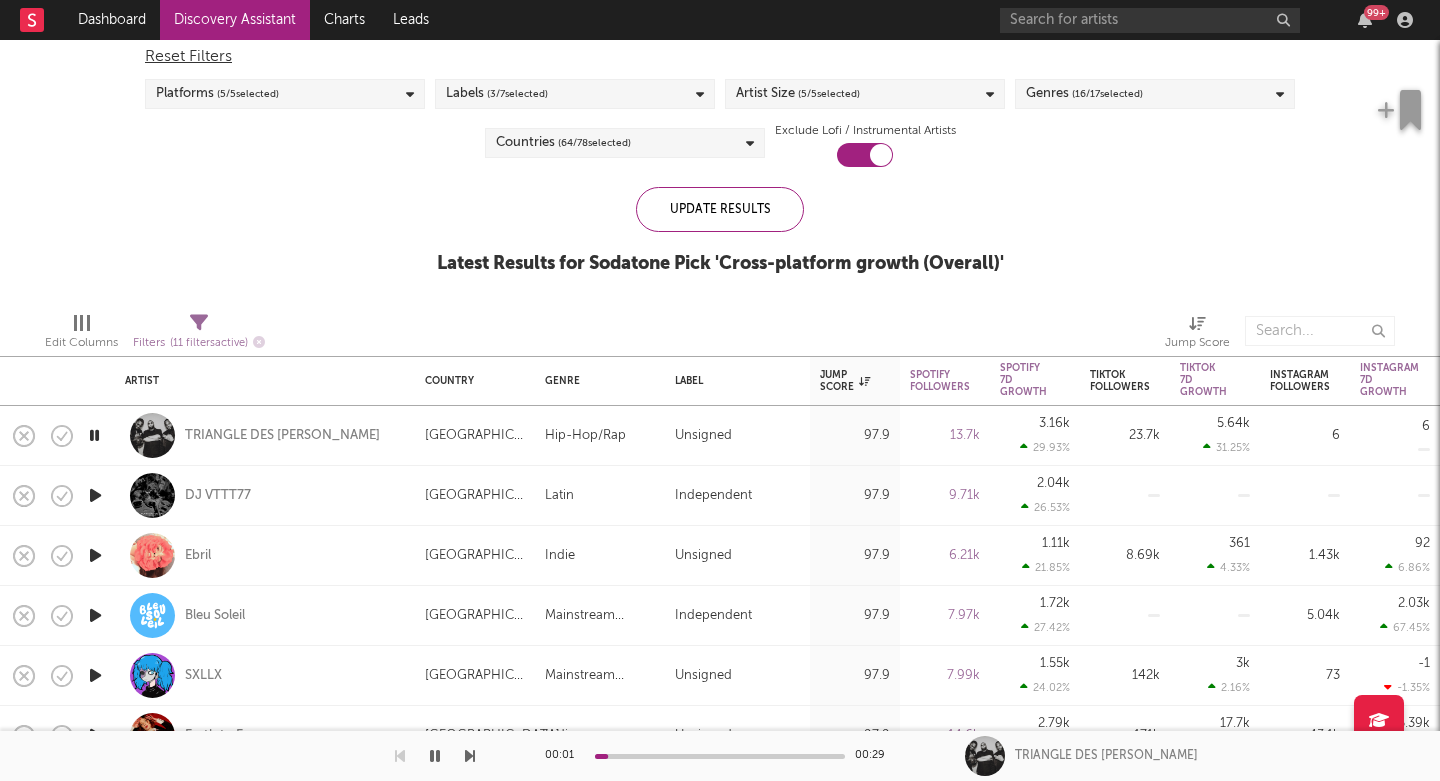 click at bounding box center [470, 756] 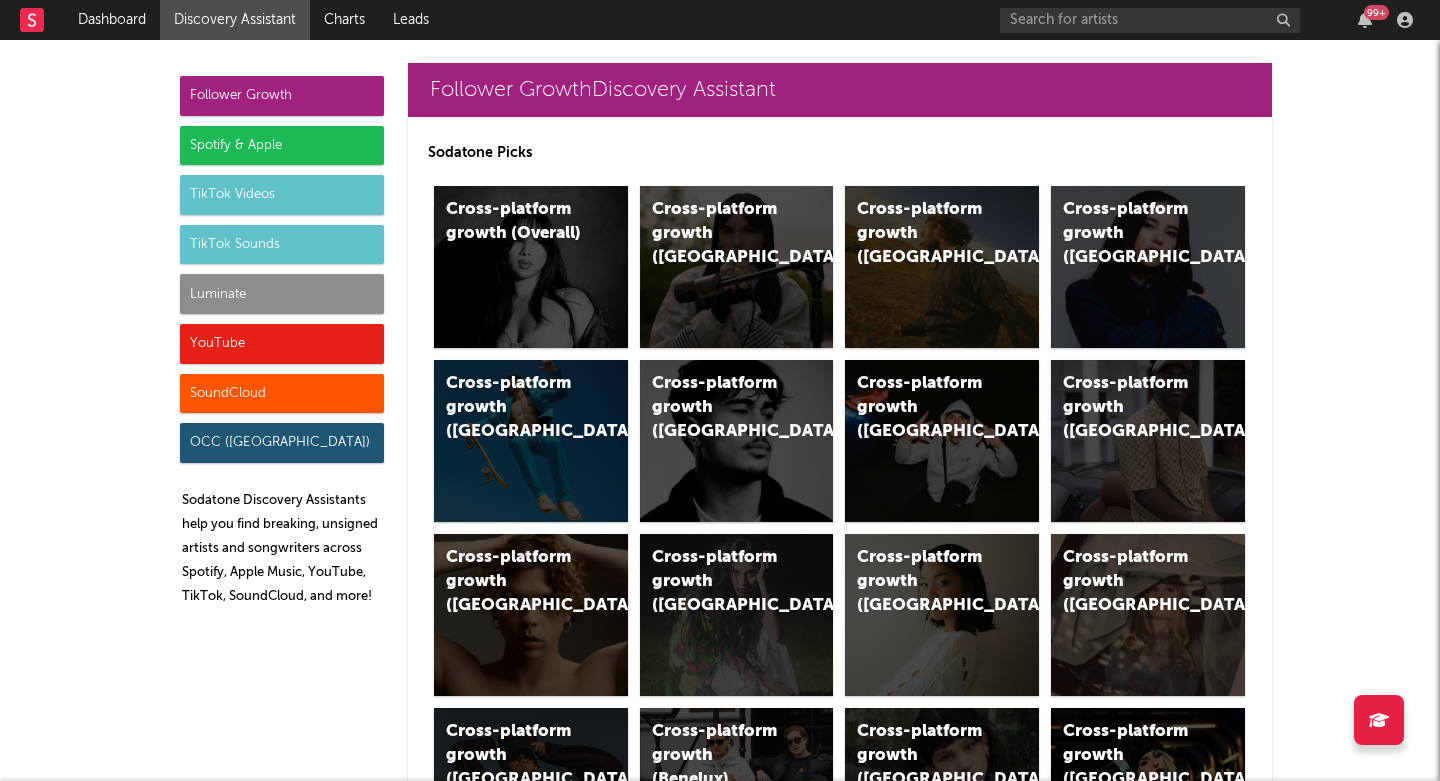 scroll, scrollTop: 18, scrollLeft: 0, axis: vertical 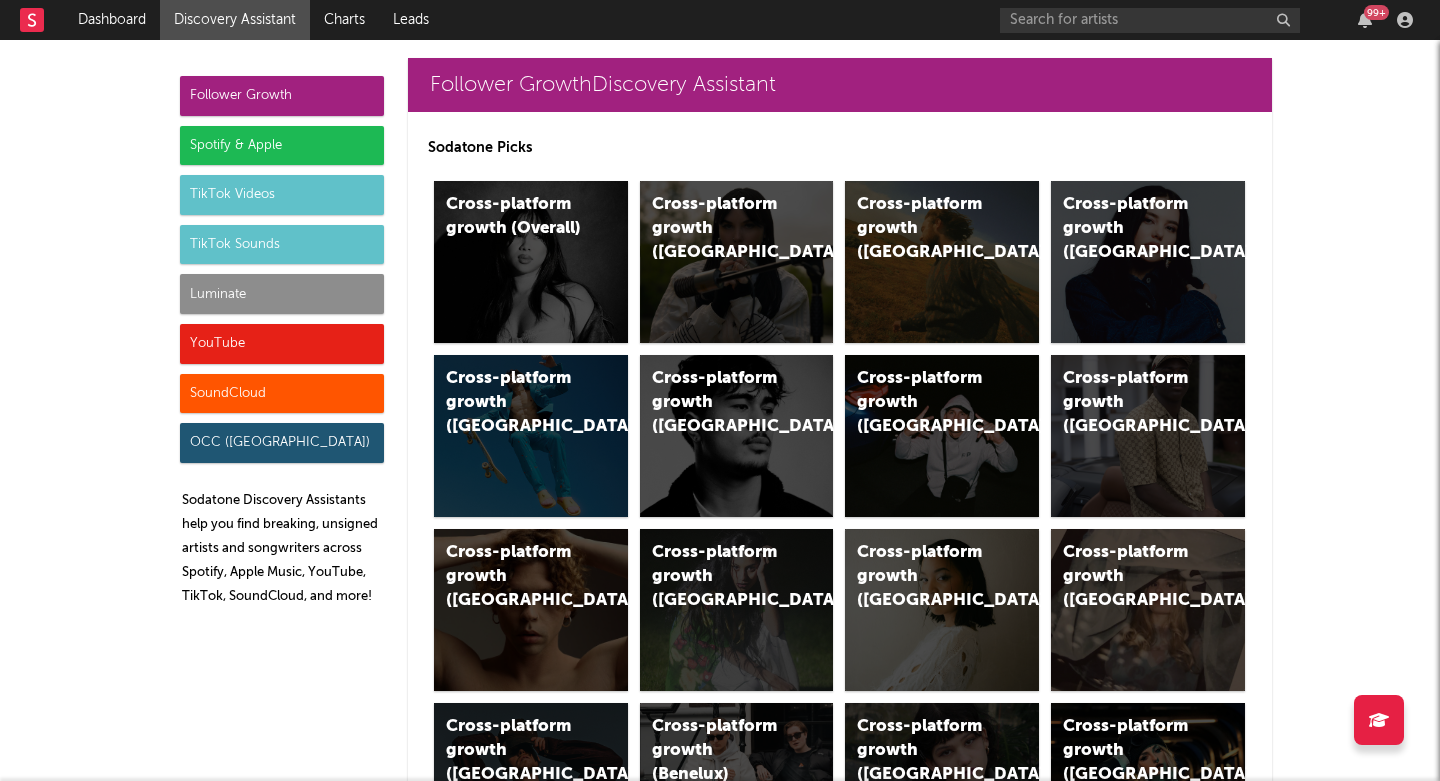 click on "Spotify & Apple" at bounding box center [282, 146] 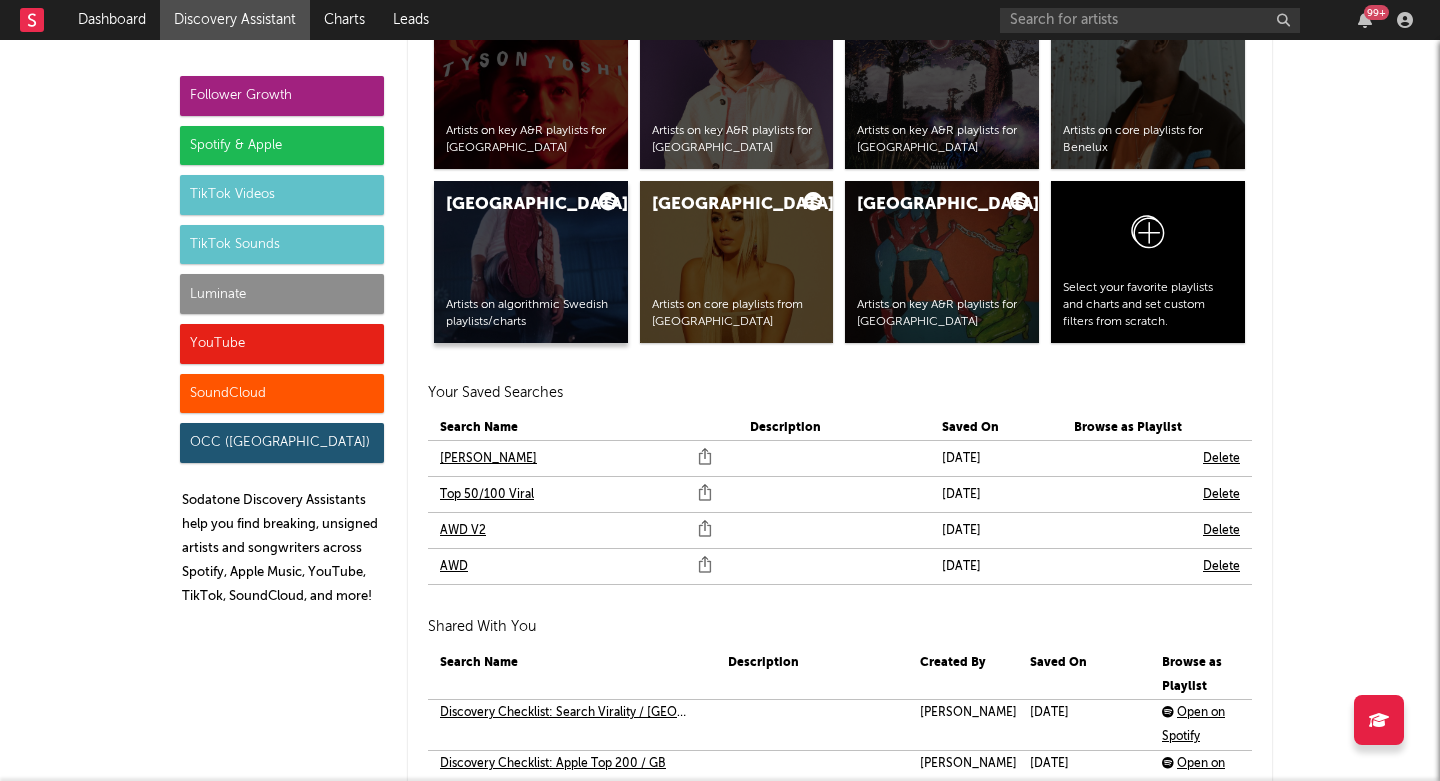 scroll, scrollTop: 4196, scrollLeft: 0, axis: vertical 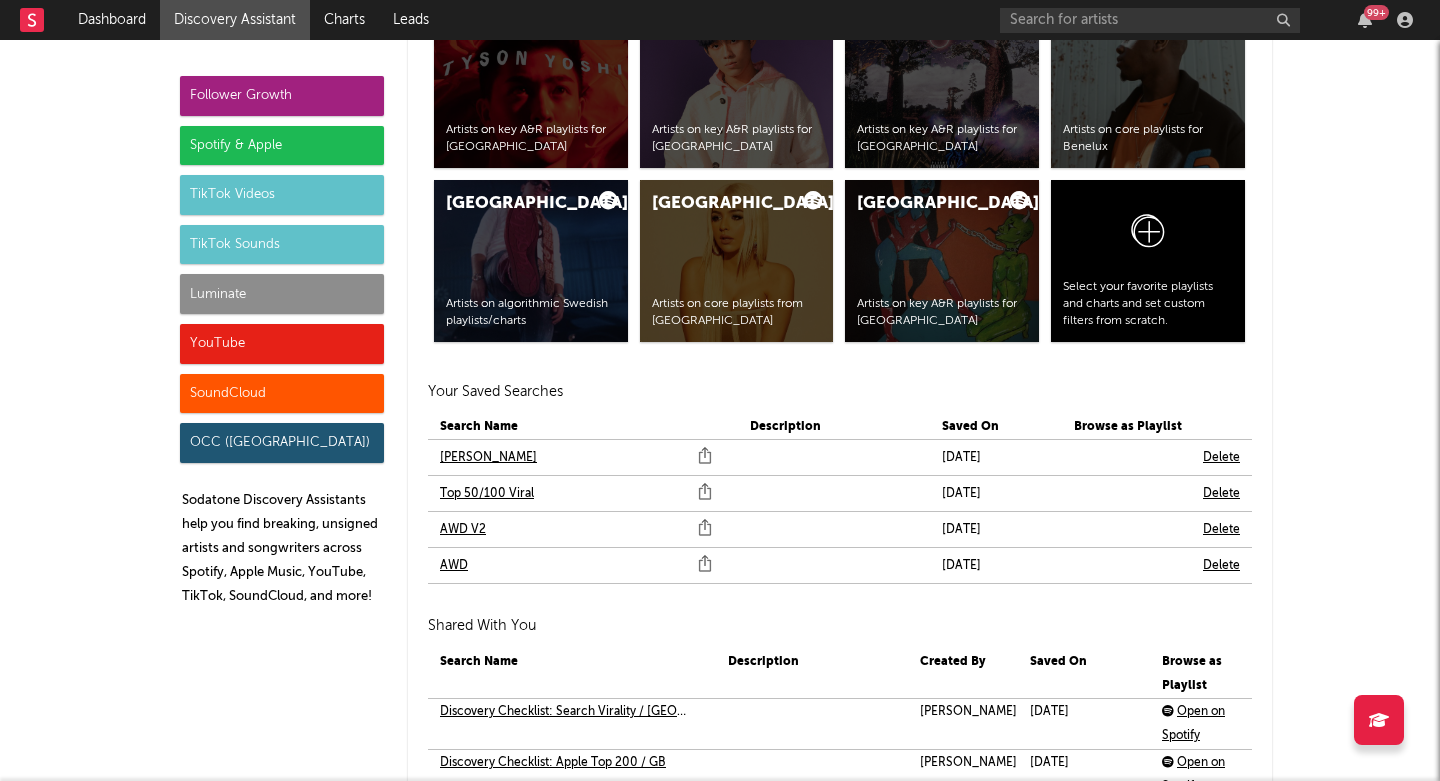 click on "AWD V2" at bounding box center [463, 530] 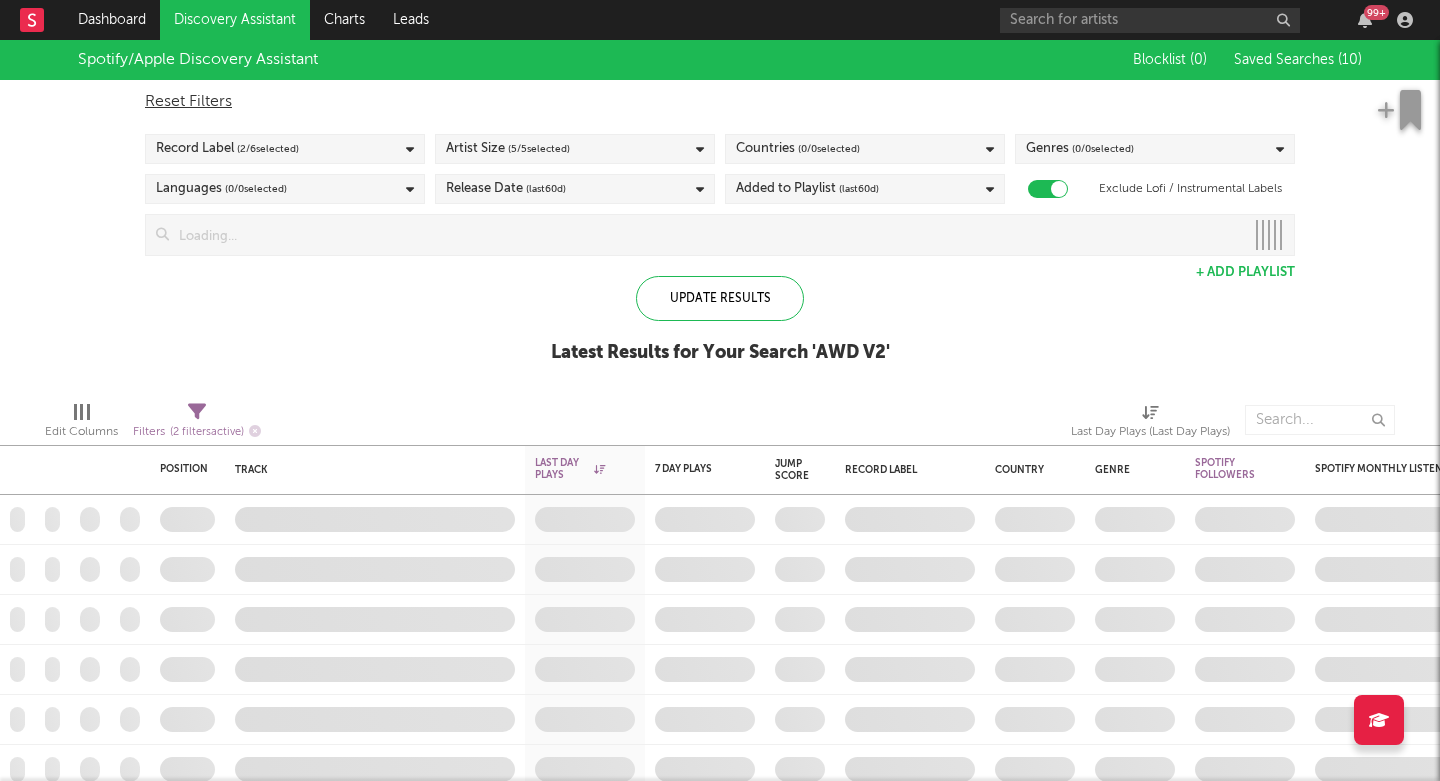 checkbox on "true" 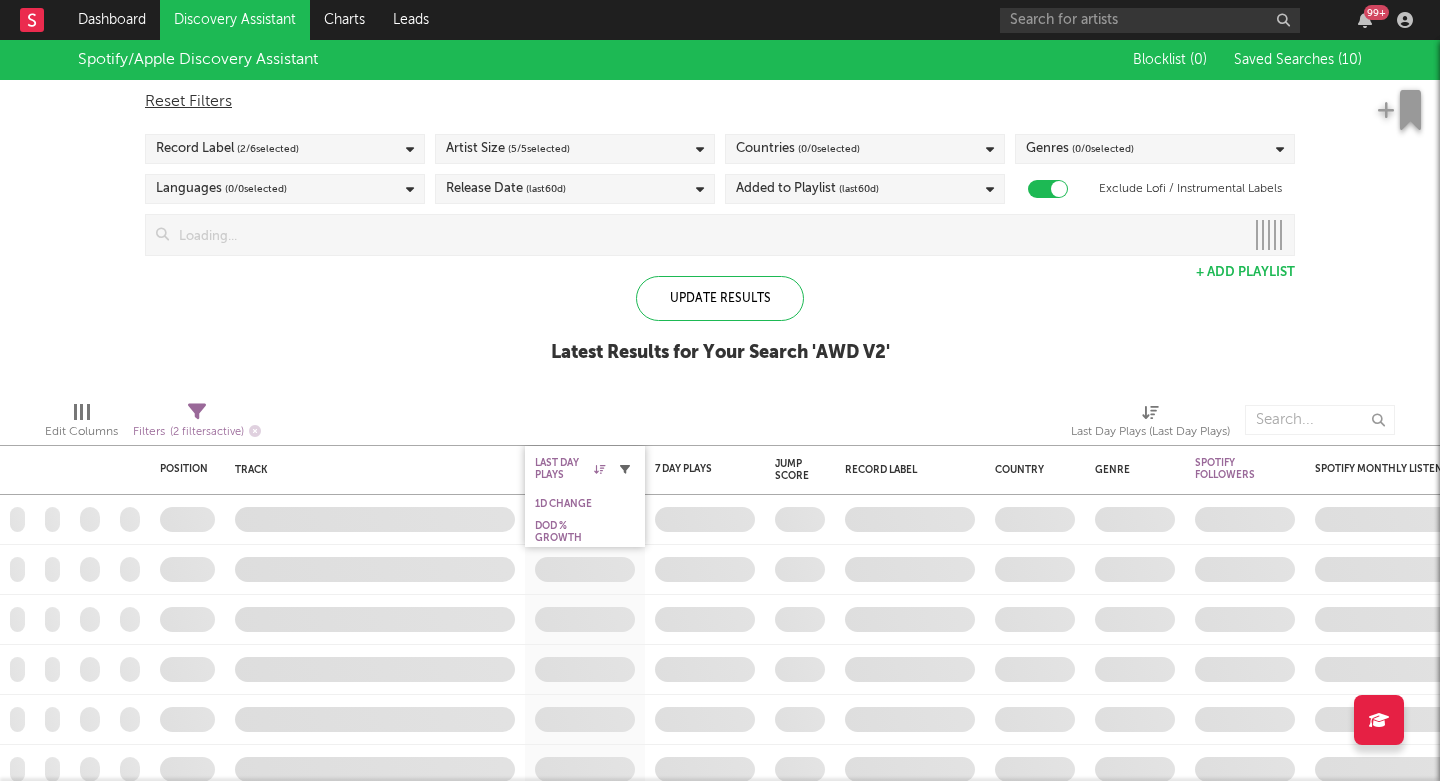 click at bounding box center (625, 469) 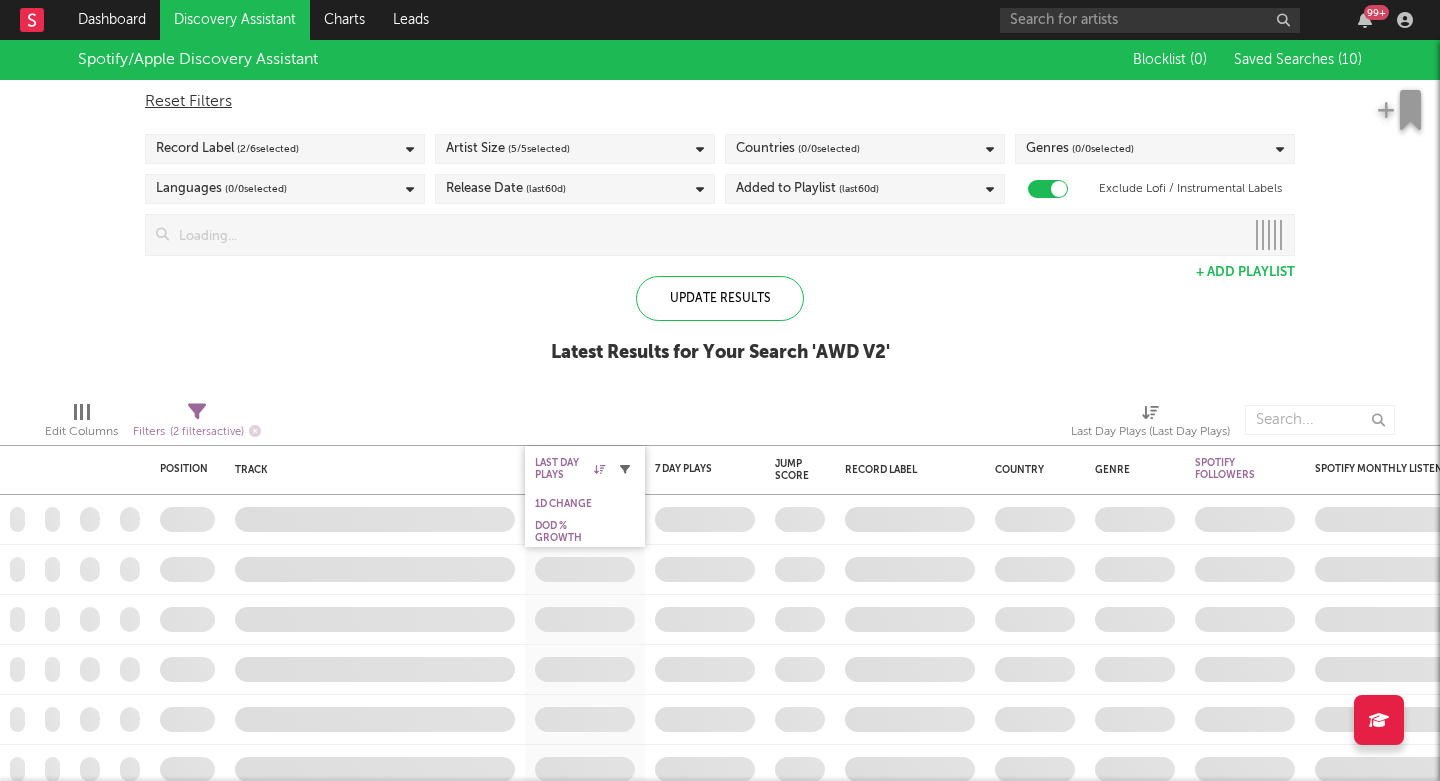 select on "max" 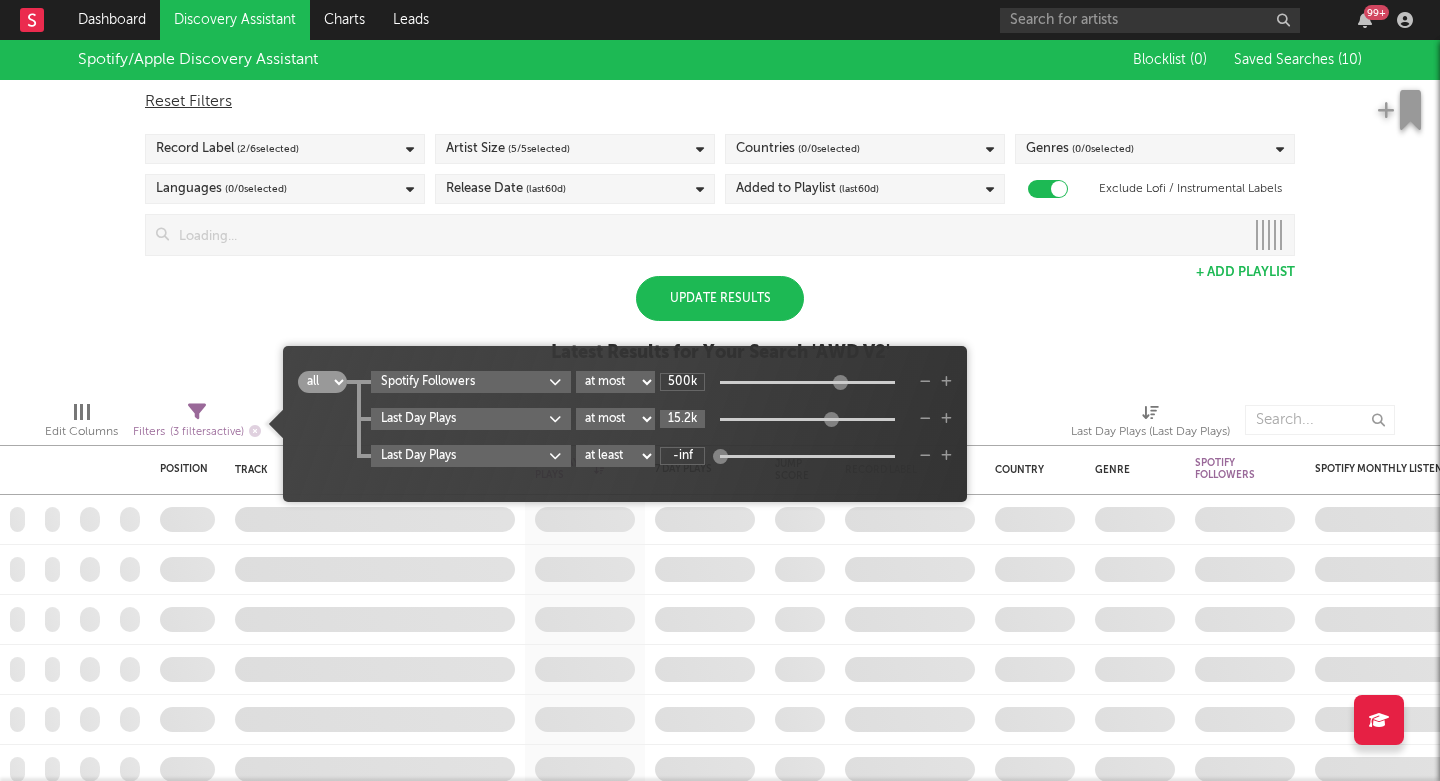 click on "15.2k" at bounding box center (682, 419) 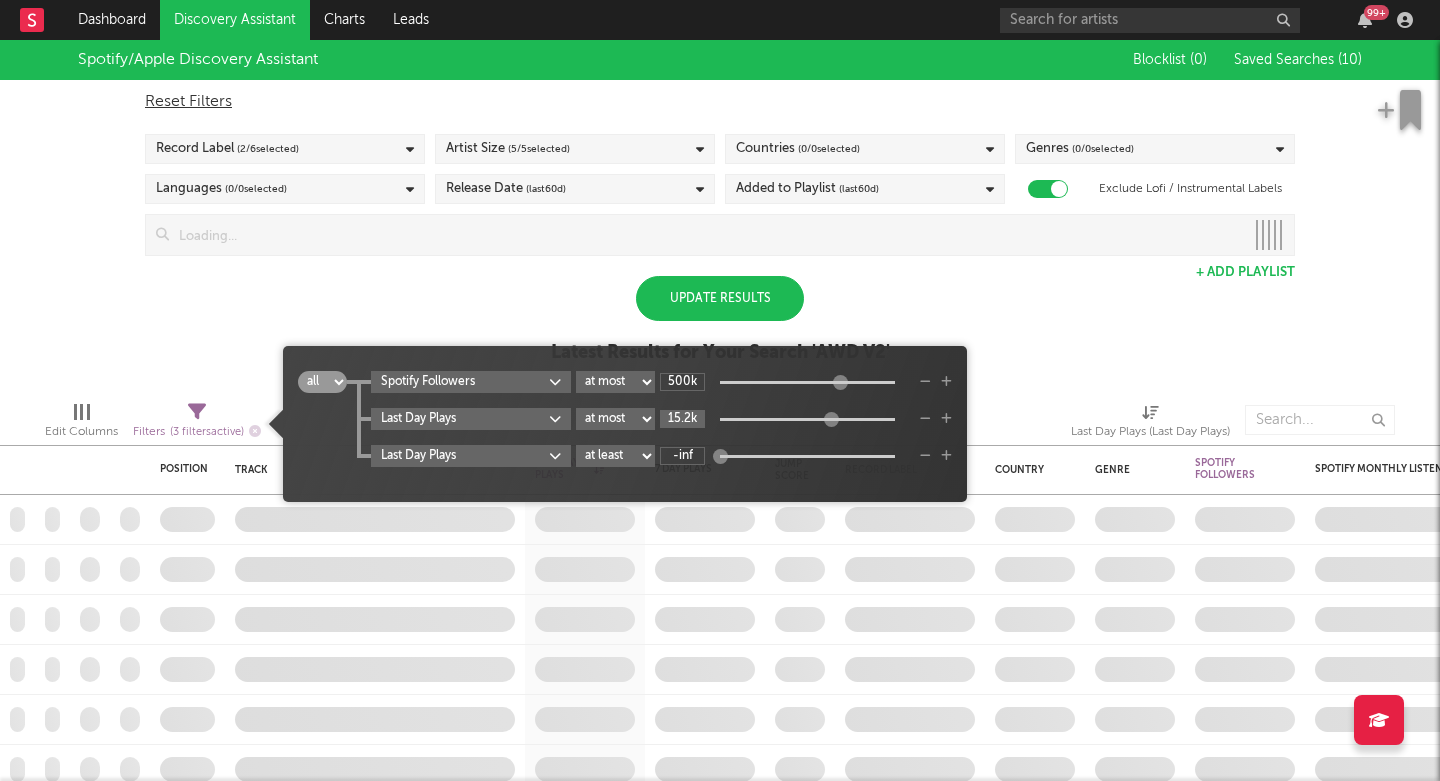 click on "15.2k" at bounding box center (682, 419) 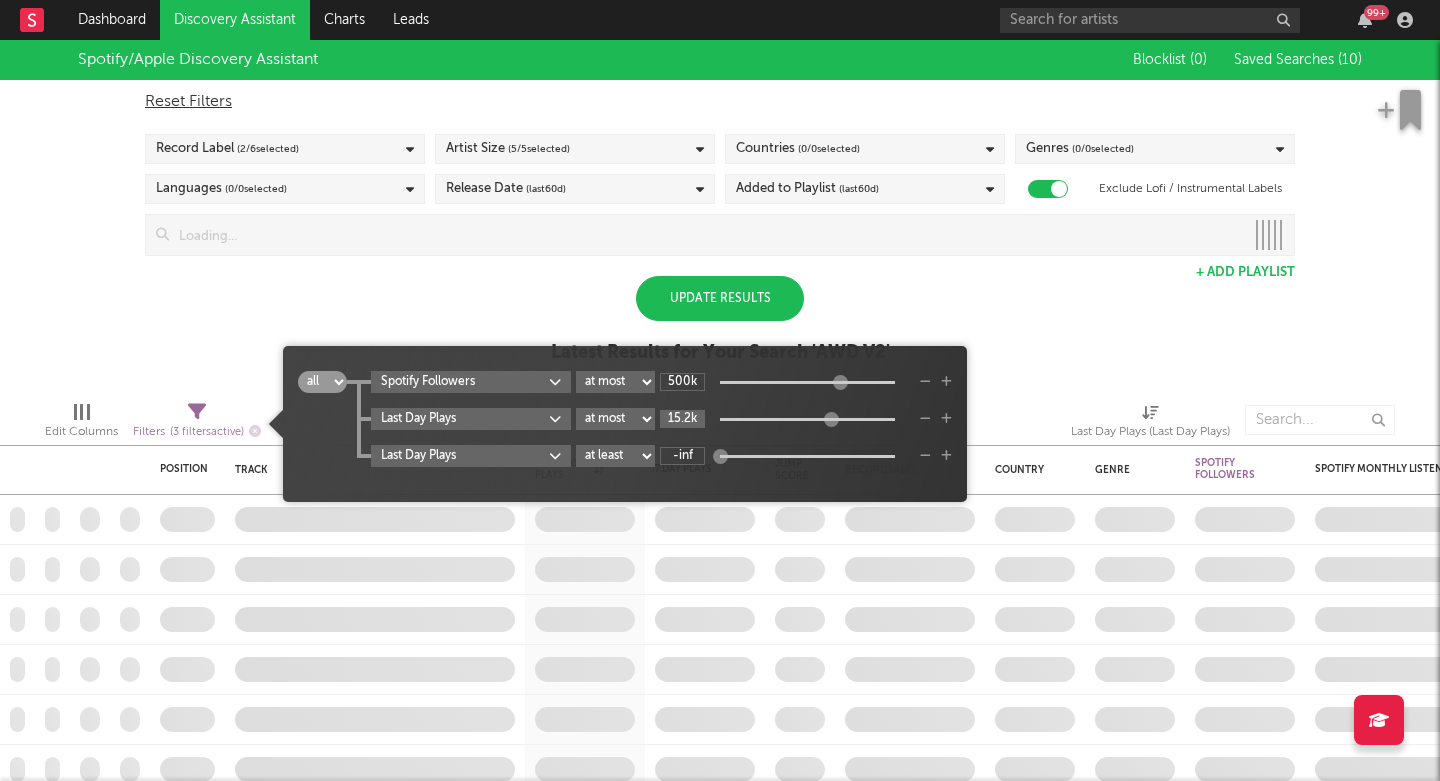 click on "15.2k" at bounding box center [682, 419] 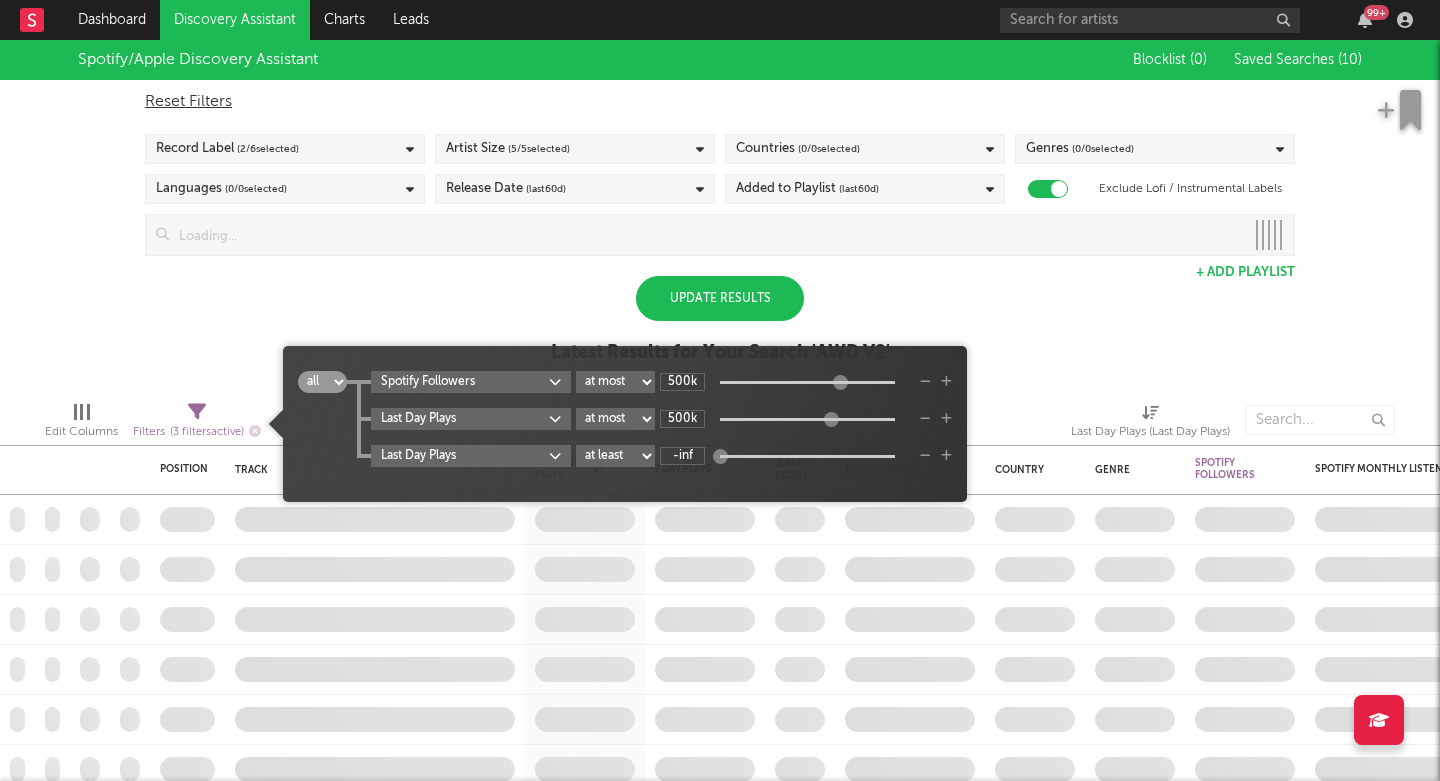 type on "500k" 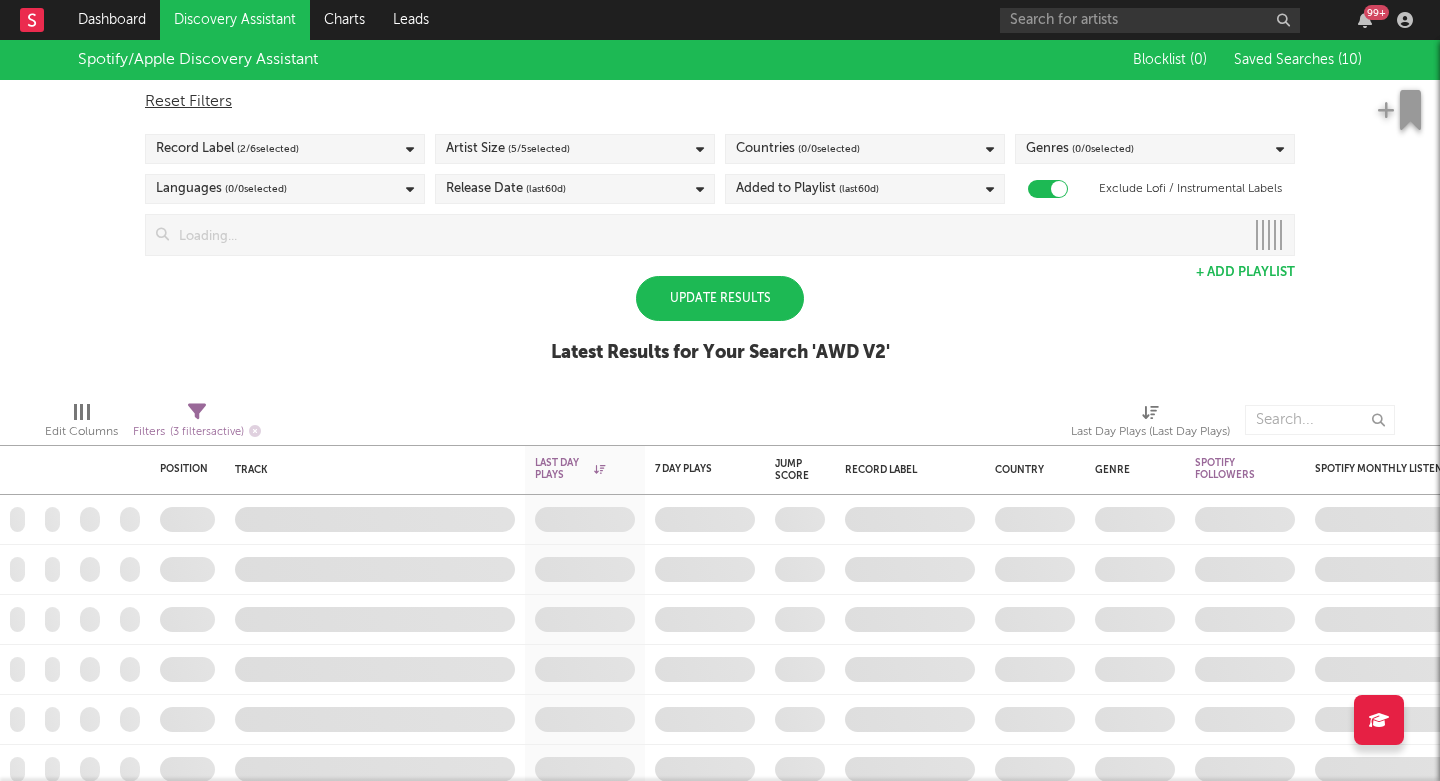 click on "Update Results" at bounding box center (720, 298) 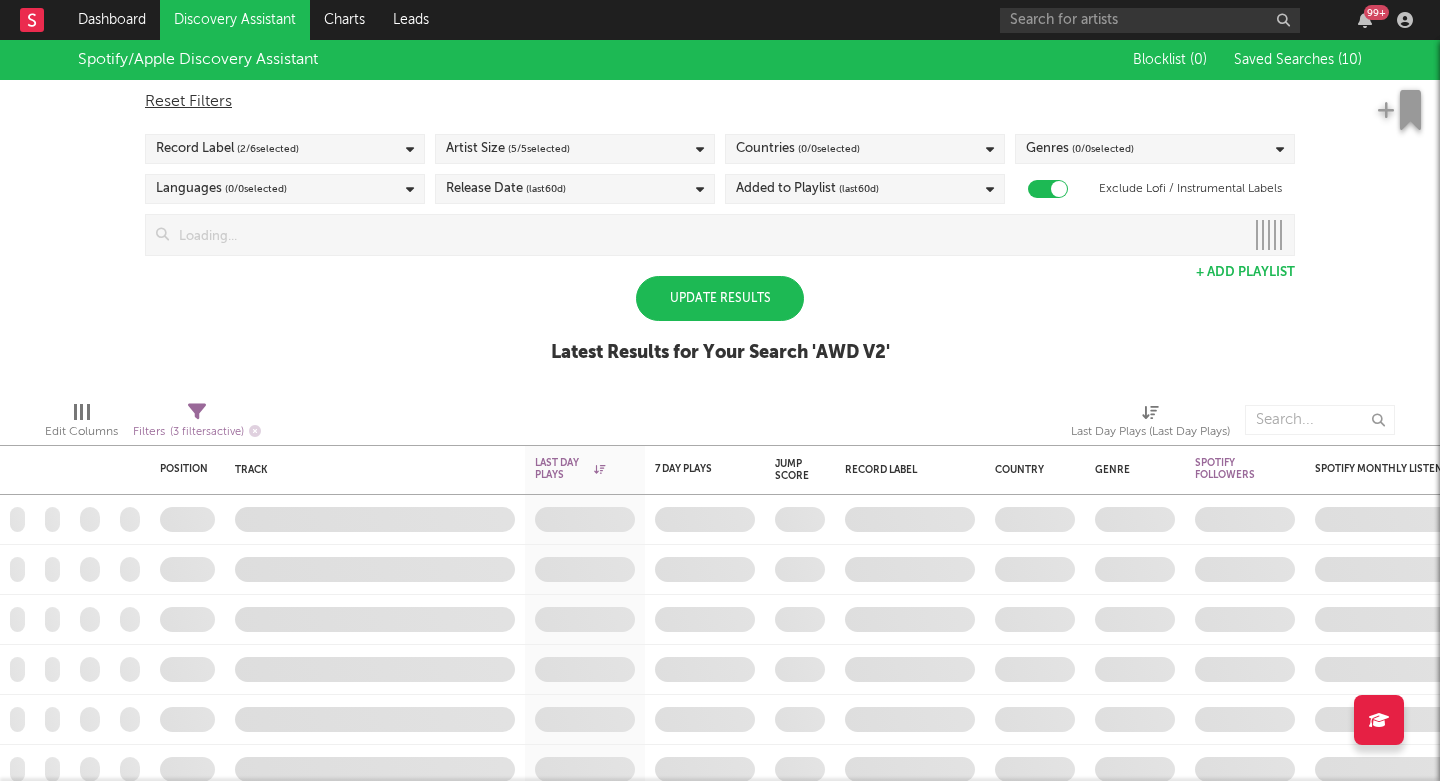 click on "Update Results" at bounding box center (720, 298) 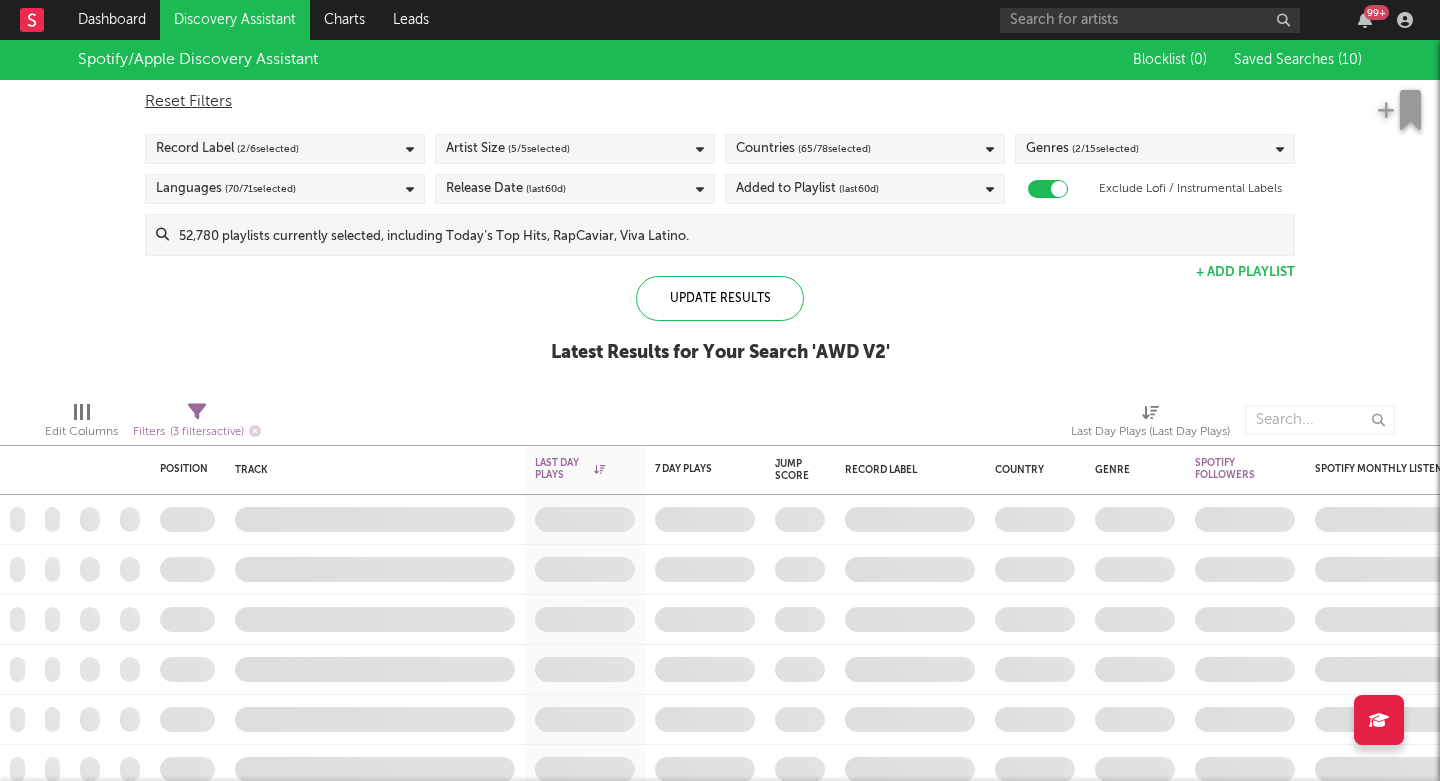 click on "Saved Searches   ( 10 )" at bounding box center (1298, 60) 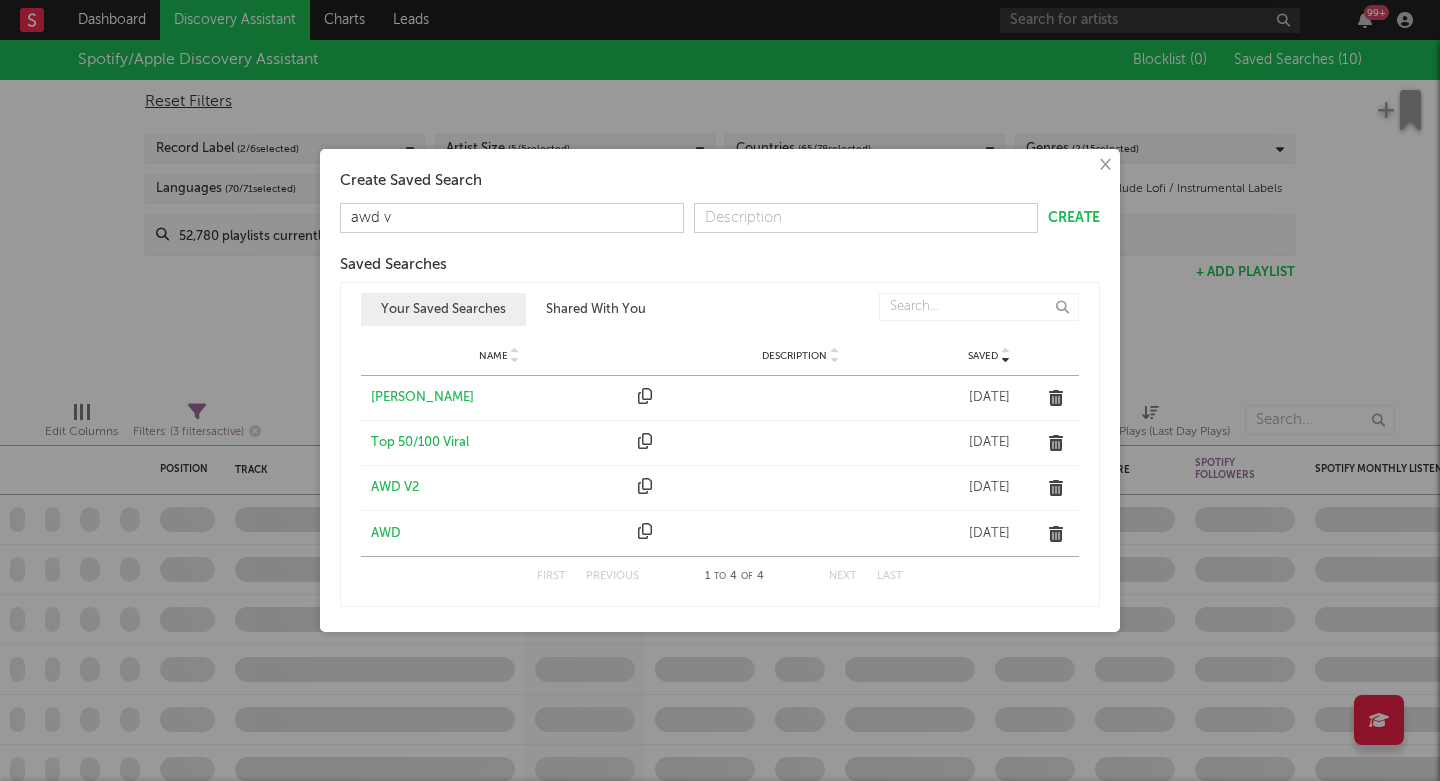 type on "awd v3" 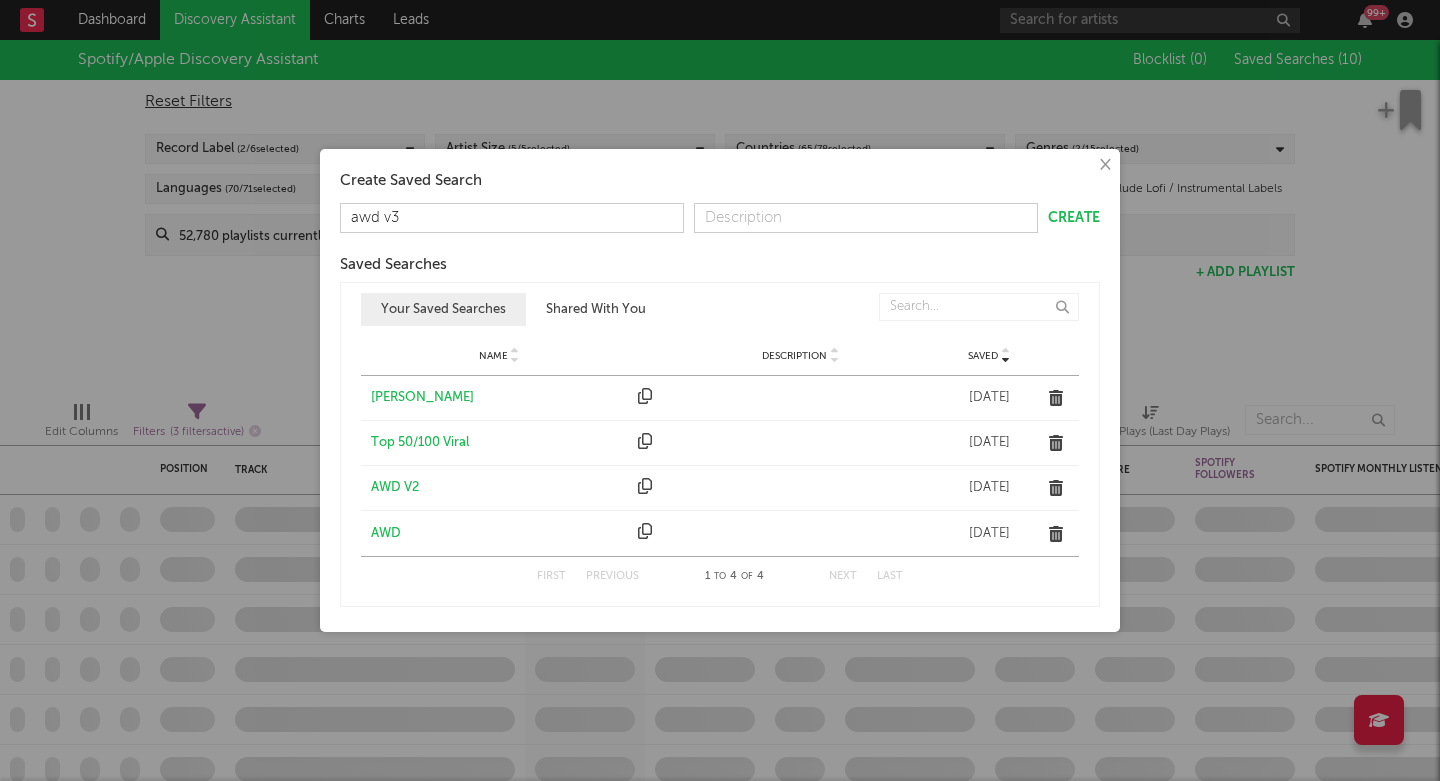 click on "Create" at bounding box center (1074, 218) 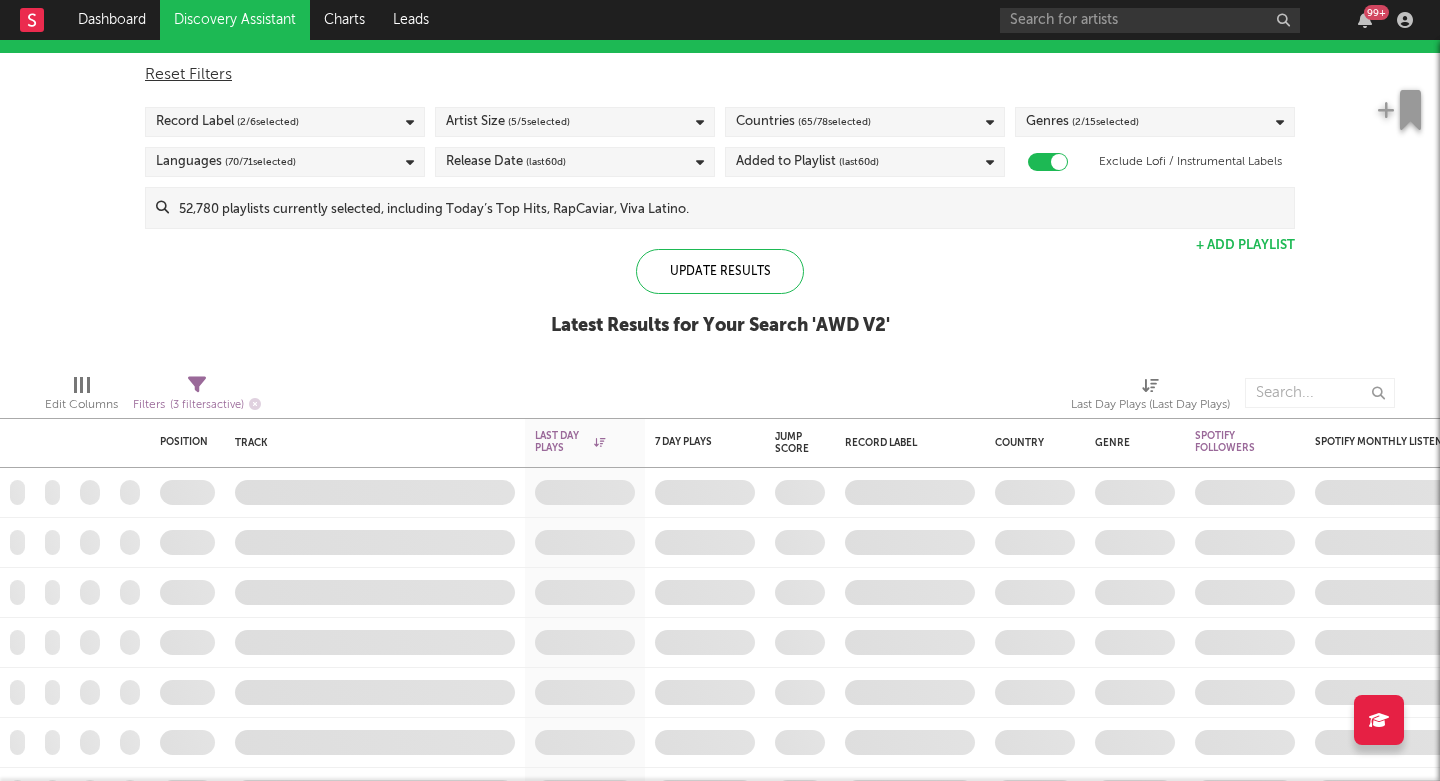 click on "Discovery Assistant" at bounding box center [235, 20] 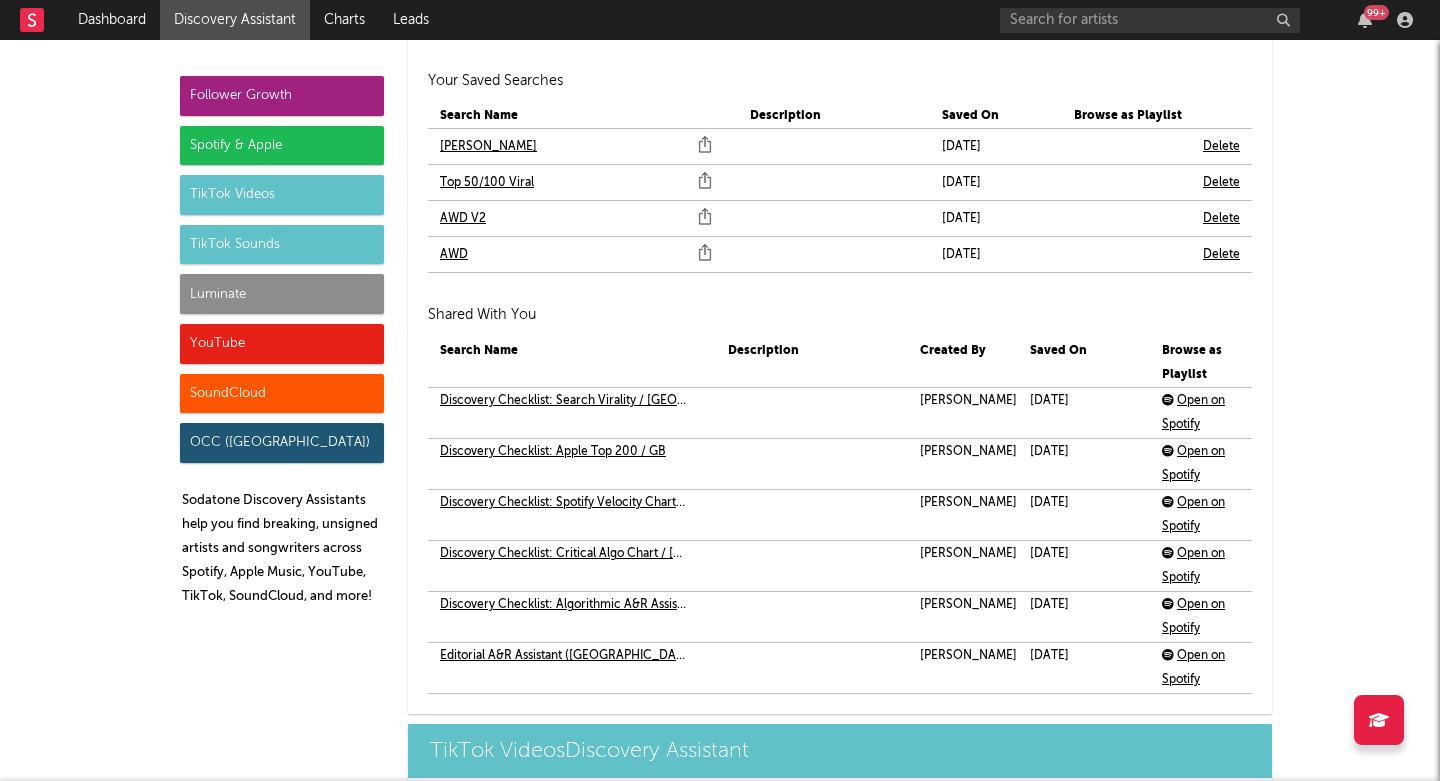 scroll, scrollTop: 4503, scrollLeft: 0, axis: vertical 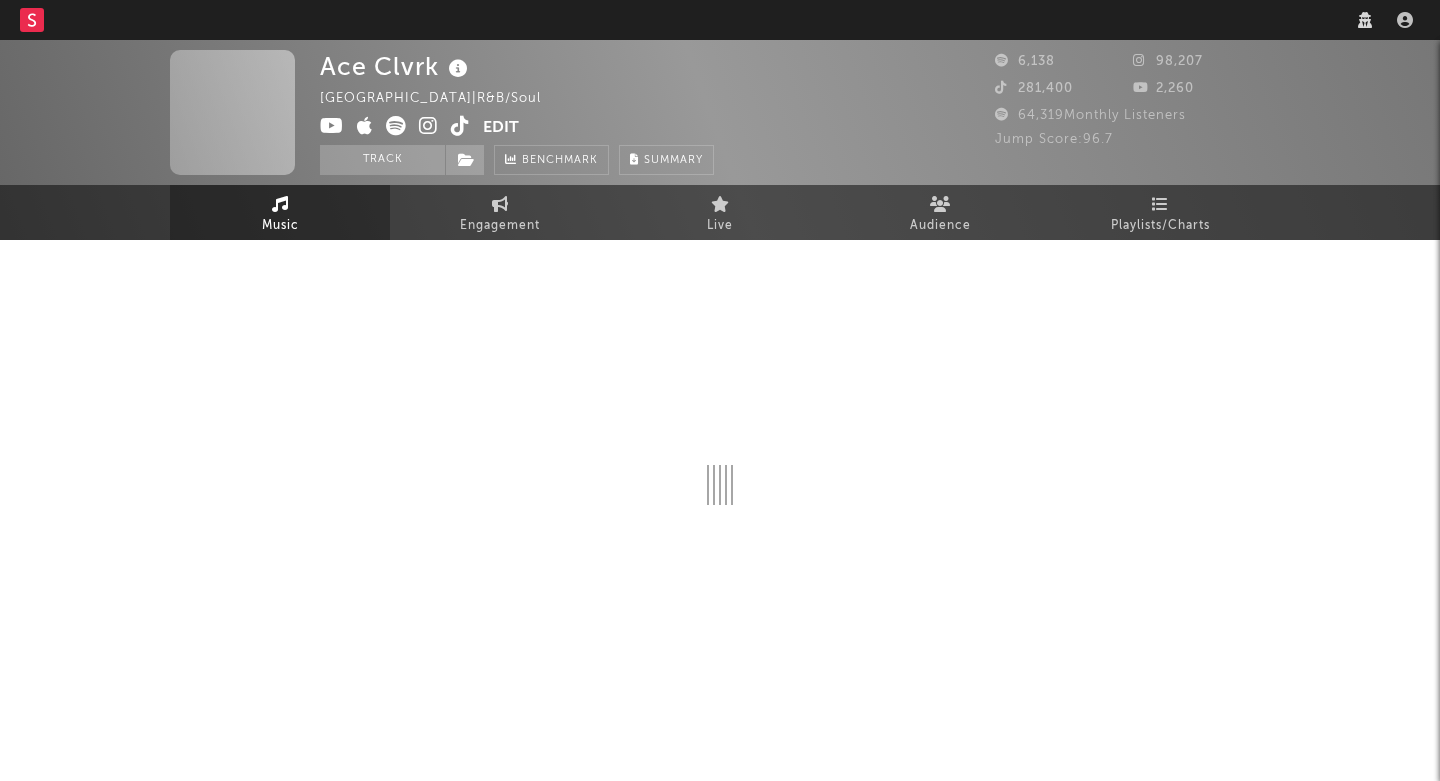 select on "6m" 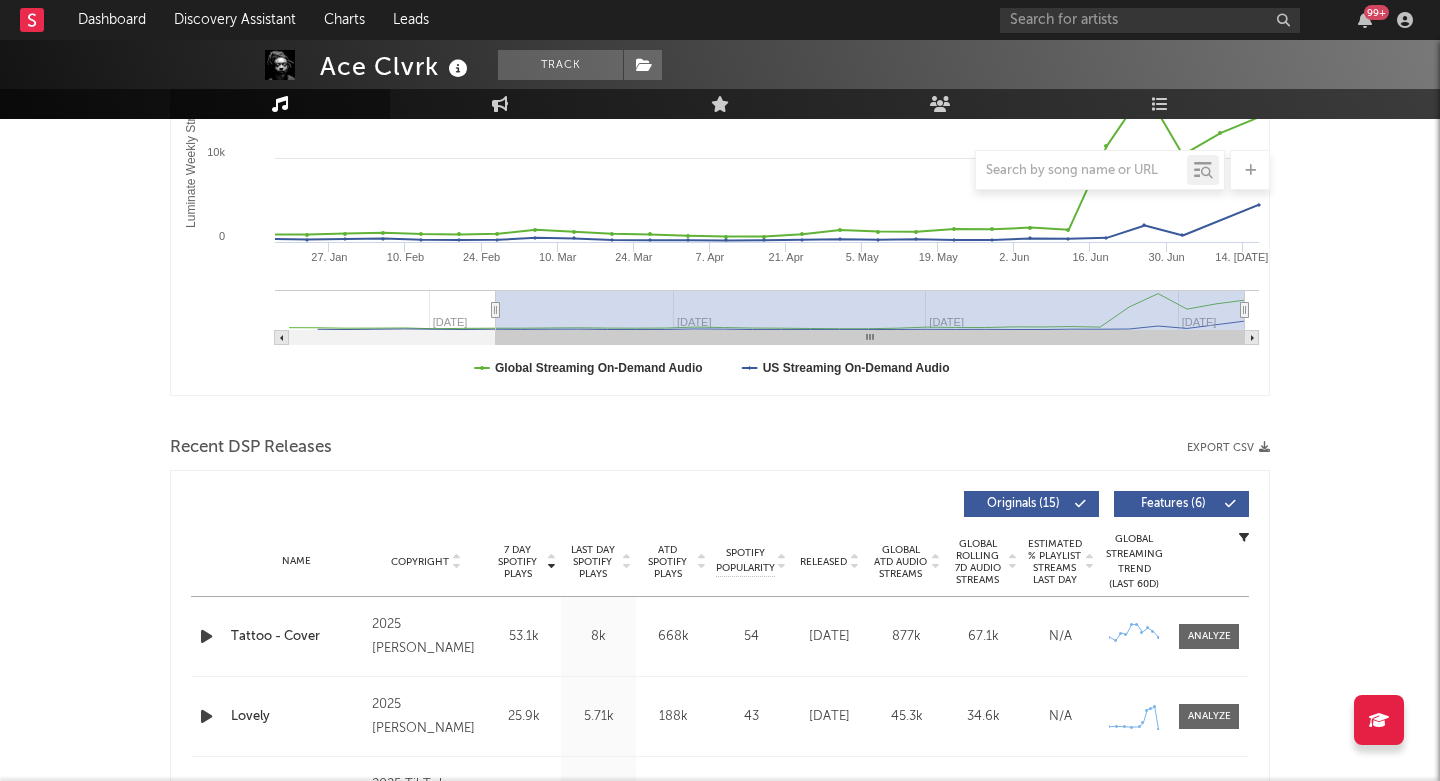 scroll, scrollTop: 495, scrollLeft: 0, axis: vertical 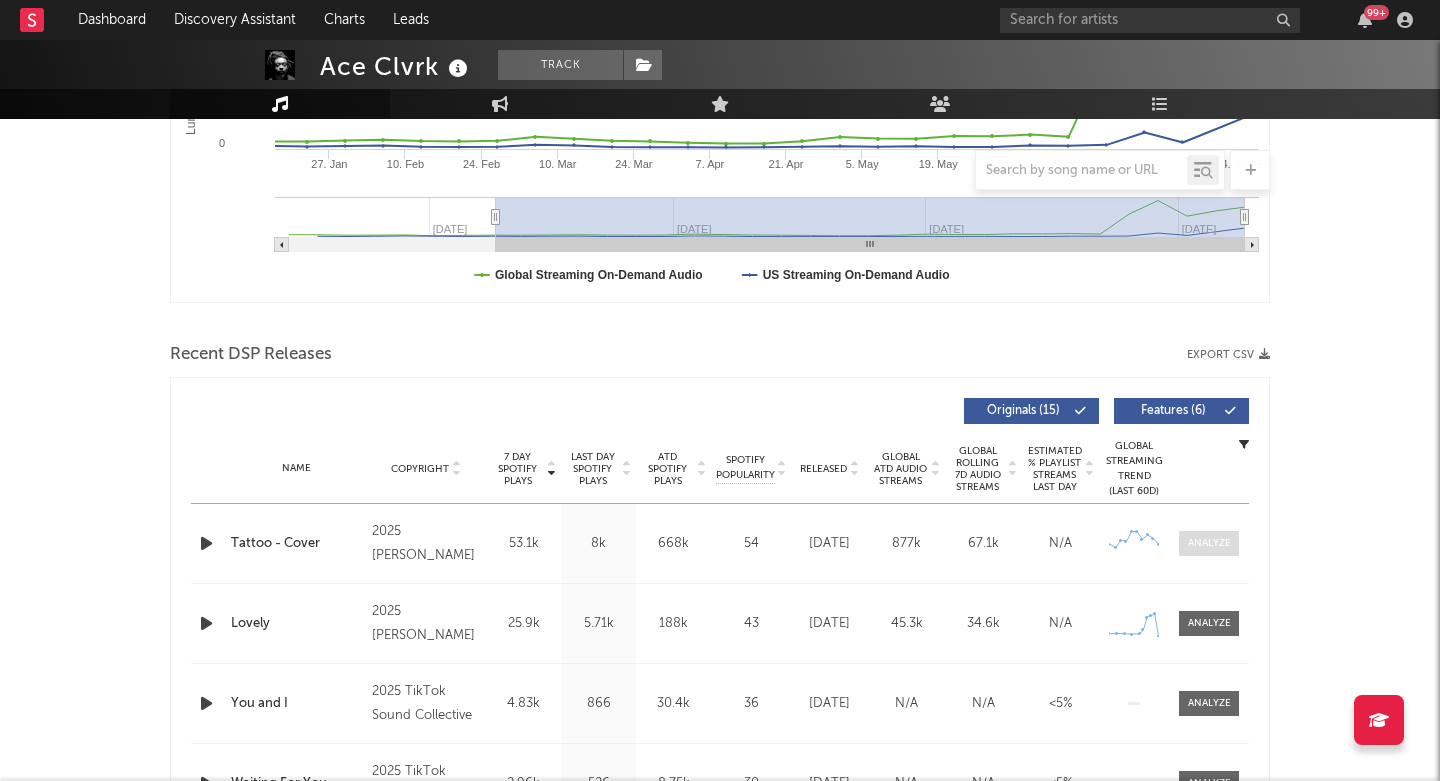 click at bounding box center (1209, 543) 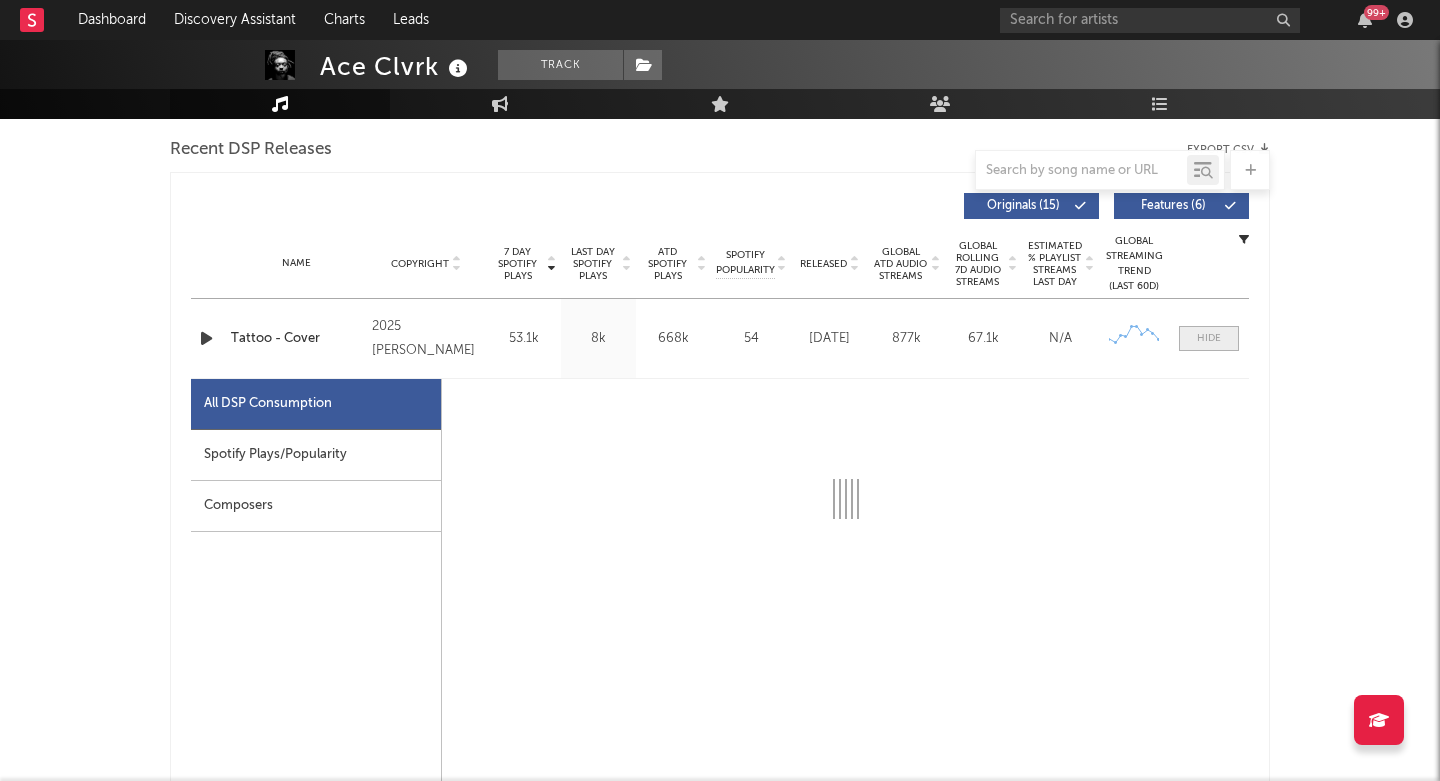 select on "1w" 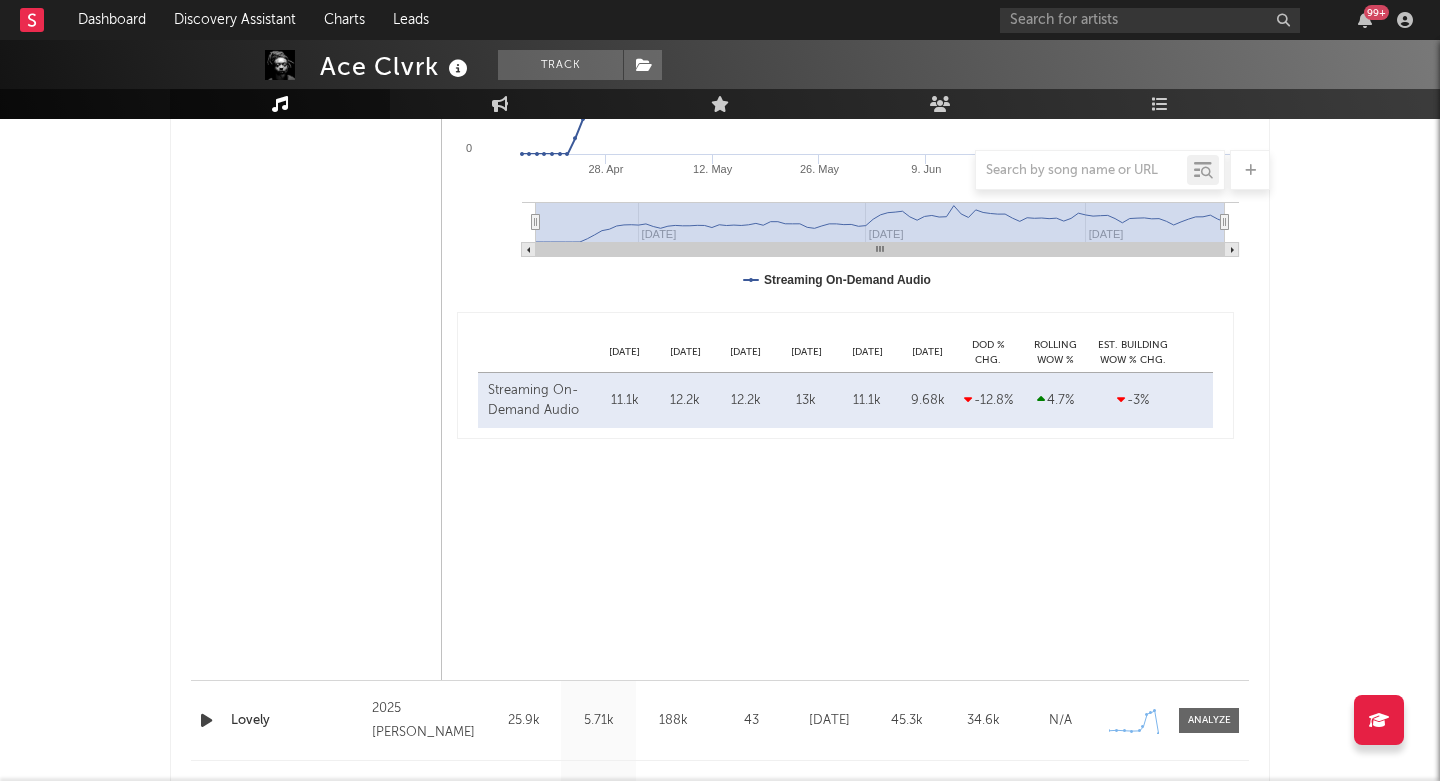scroll, scrollTop: 1279, scrollLeft: 0, axis: vertical 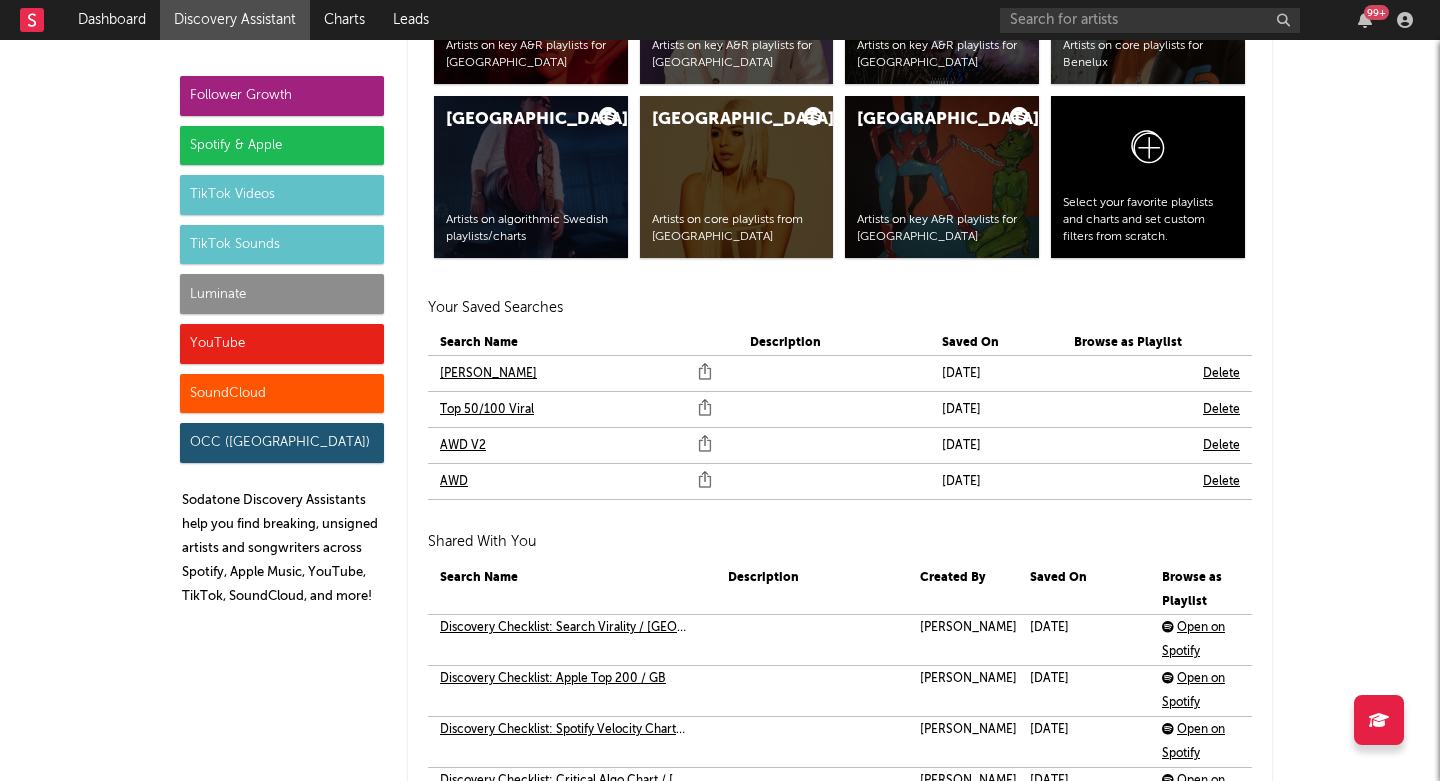 click on "AWD" at bounding box center (454, 482) 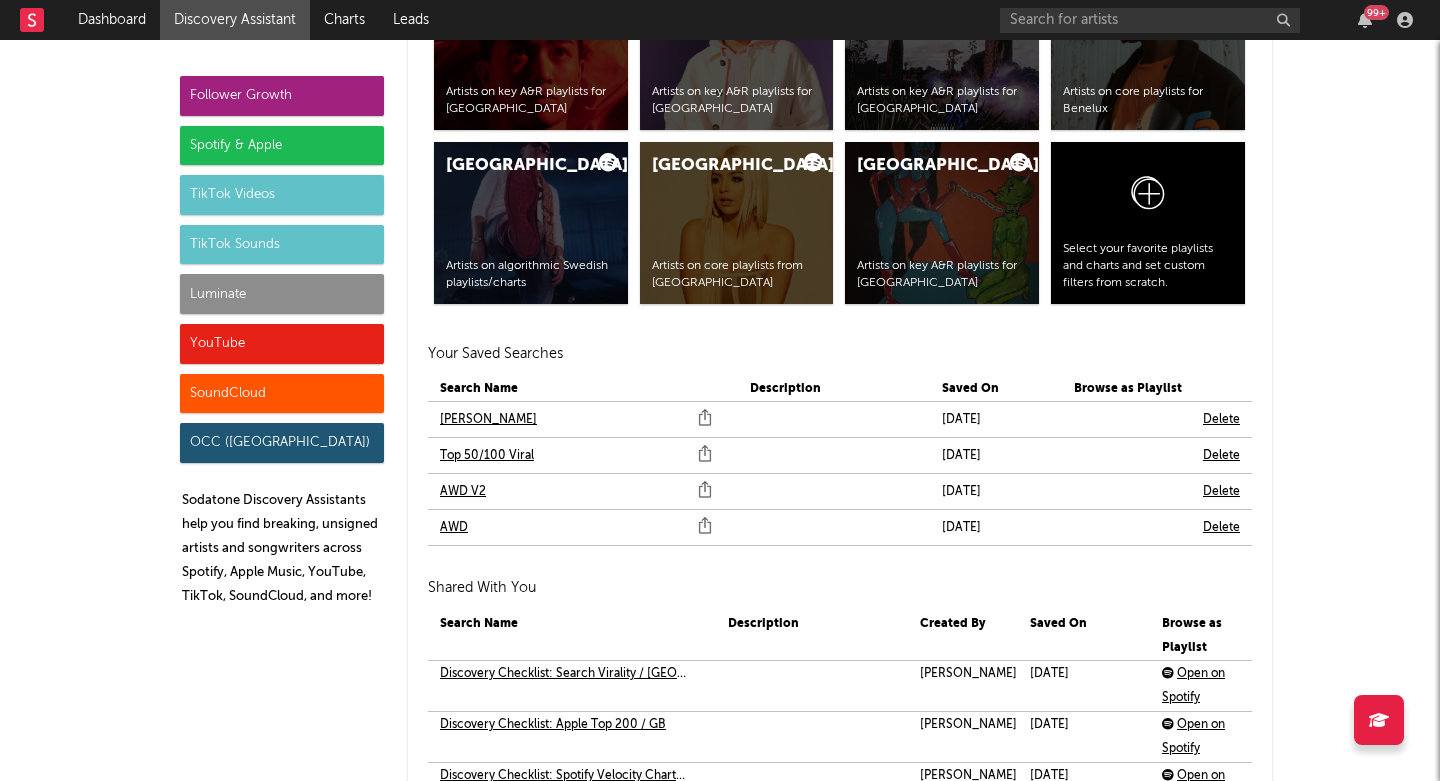 scroll, scrollTop: 4263, scrollLeft: 0, axis: vertical 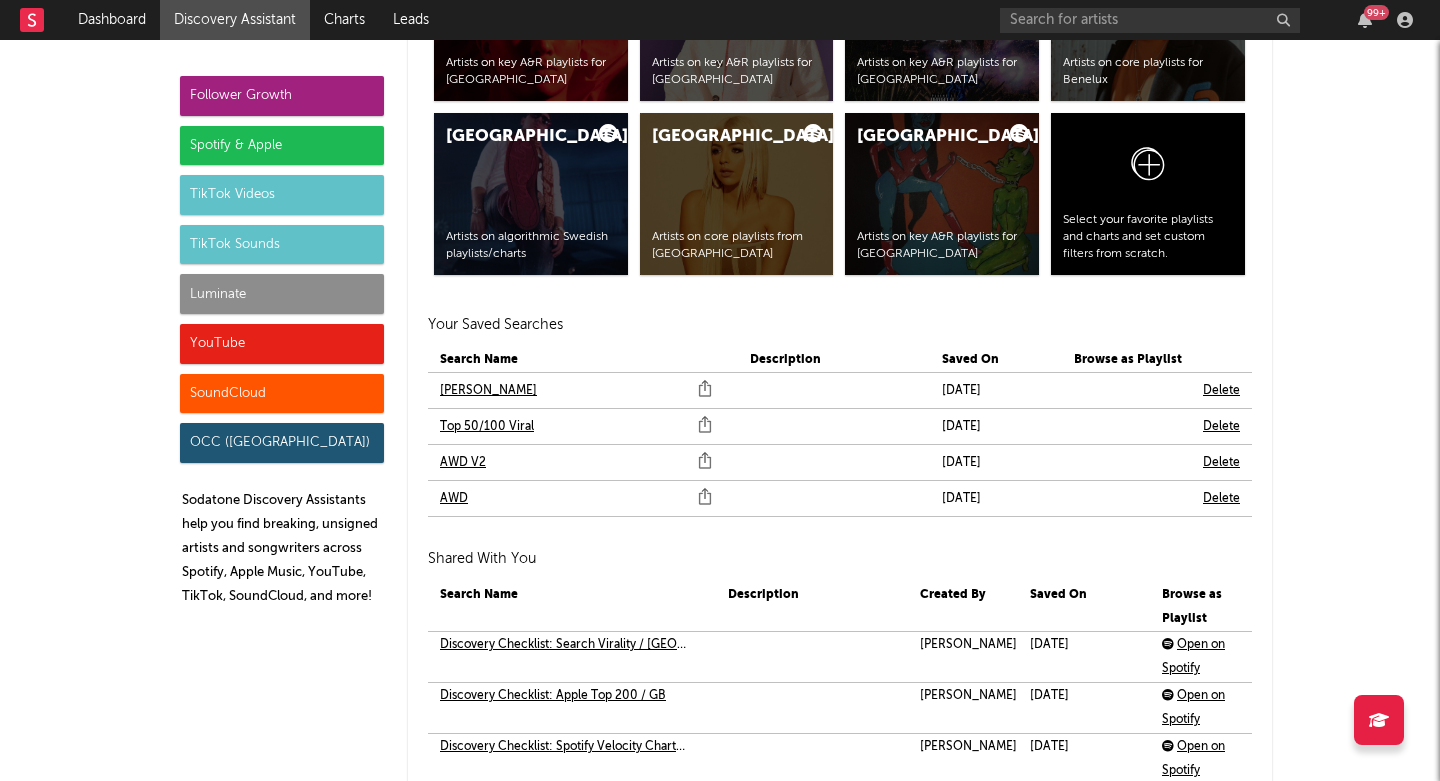 click on "AWD V2" at bounding box center [463, 463] 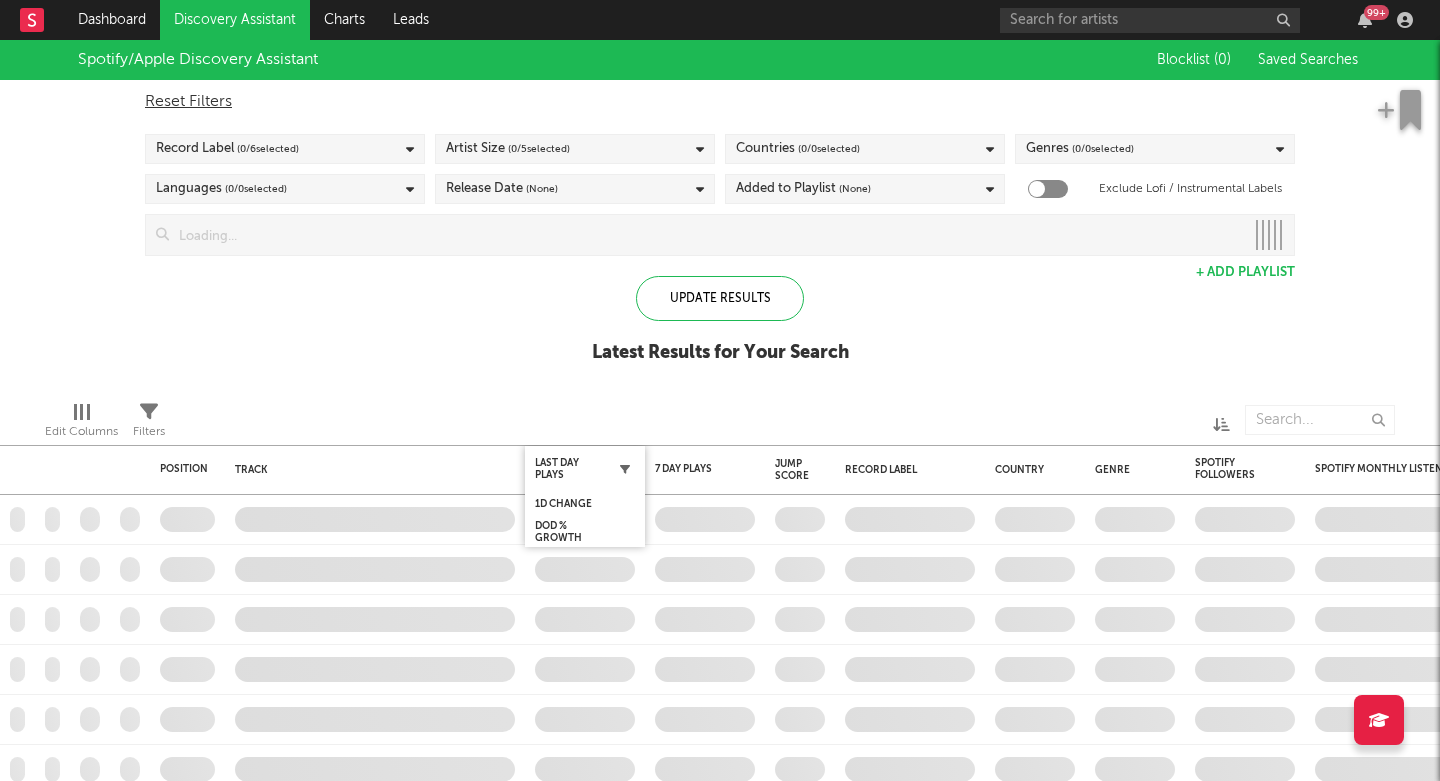 checkbox on "true" 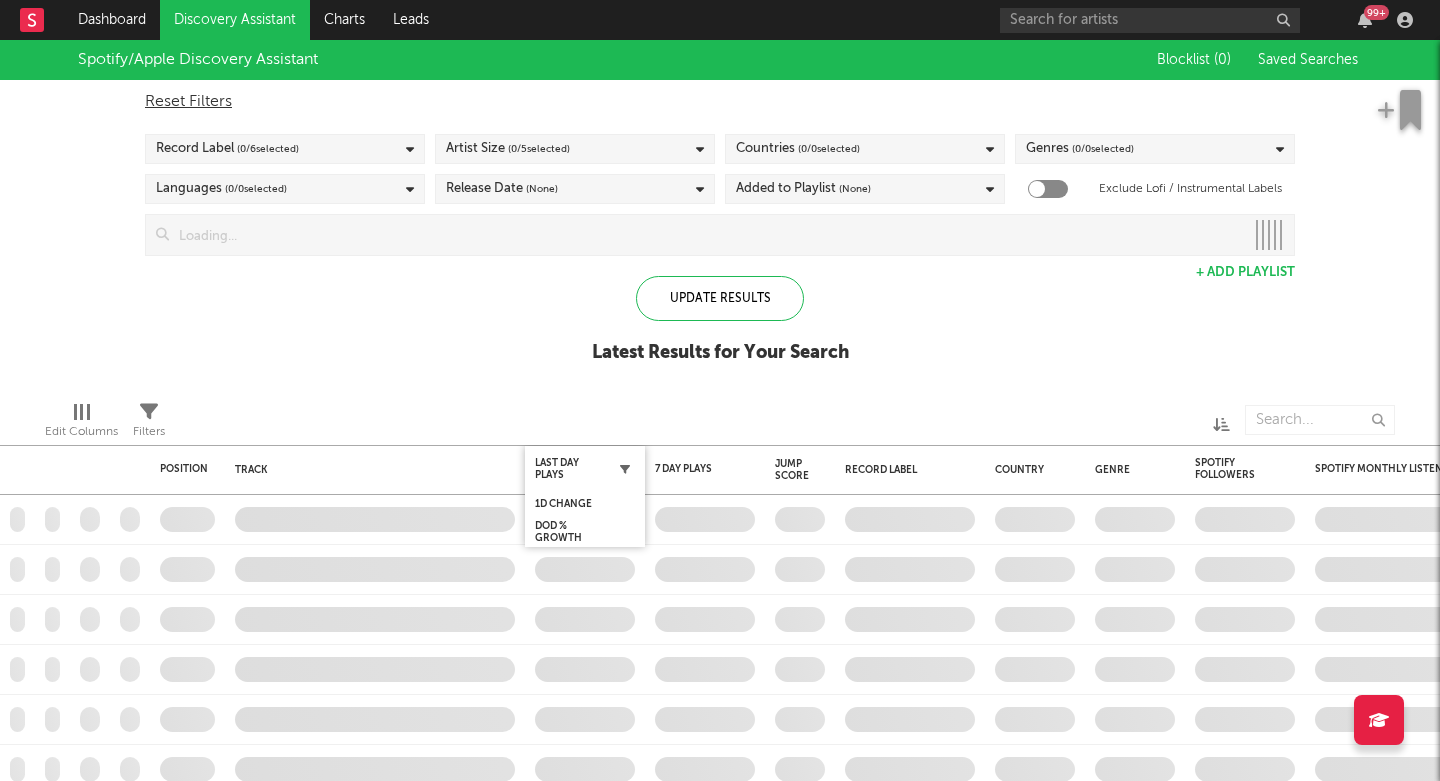 click at bounding box center (625, 469) 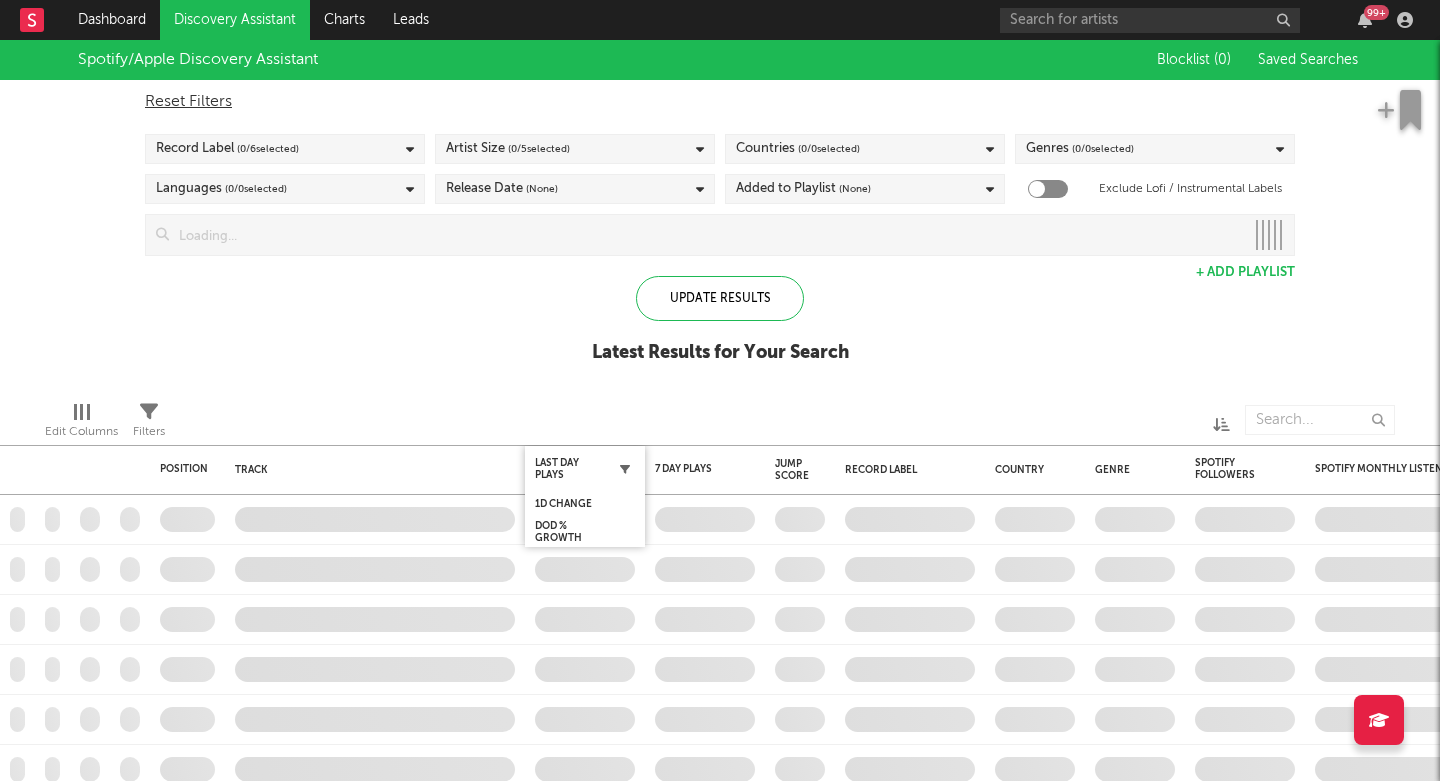 select on "max" 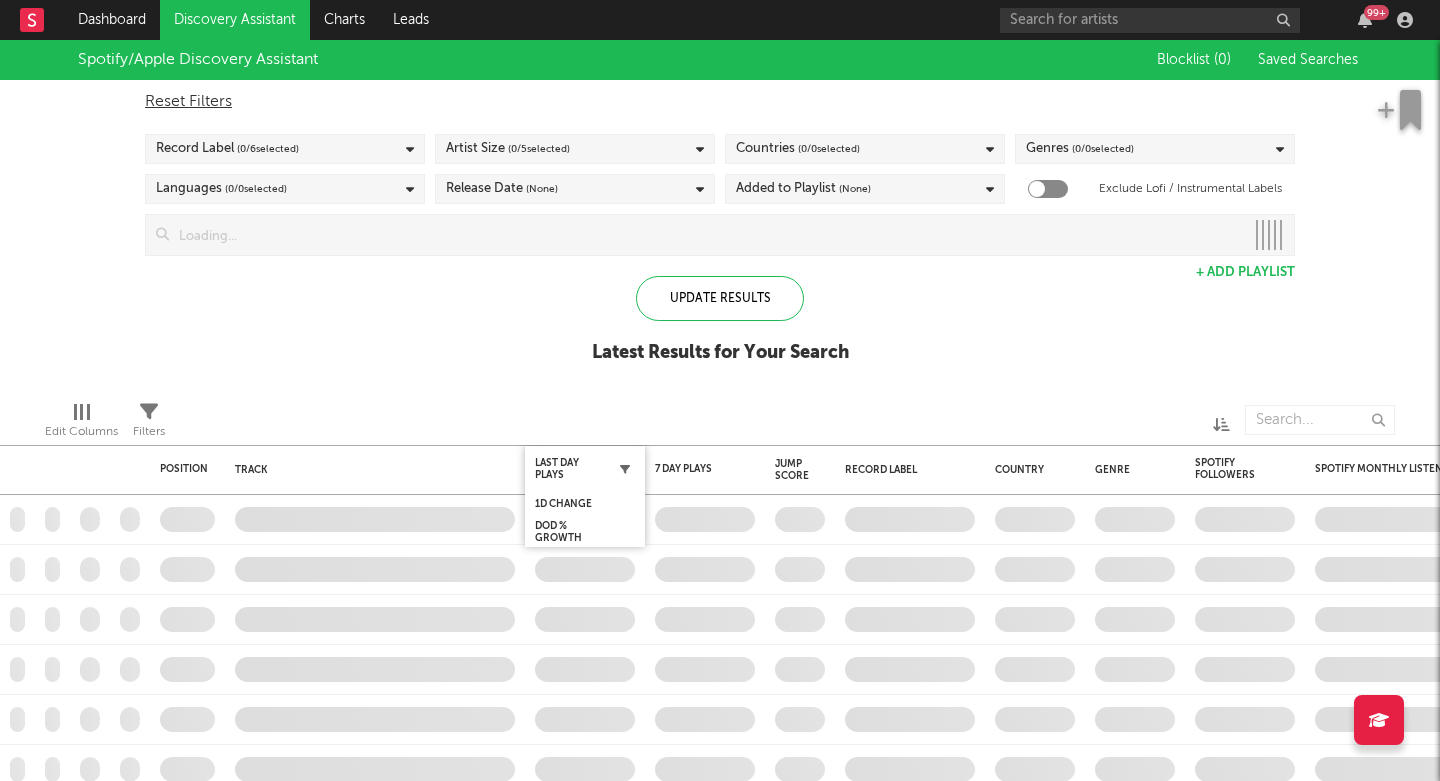 select on "max" 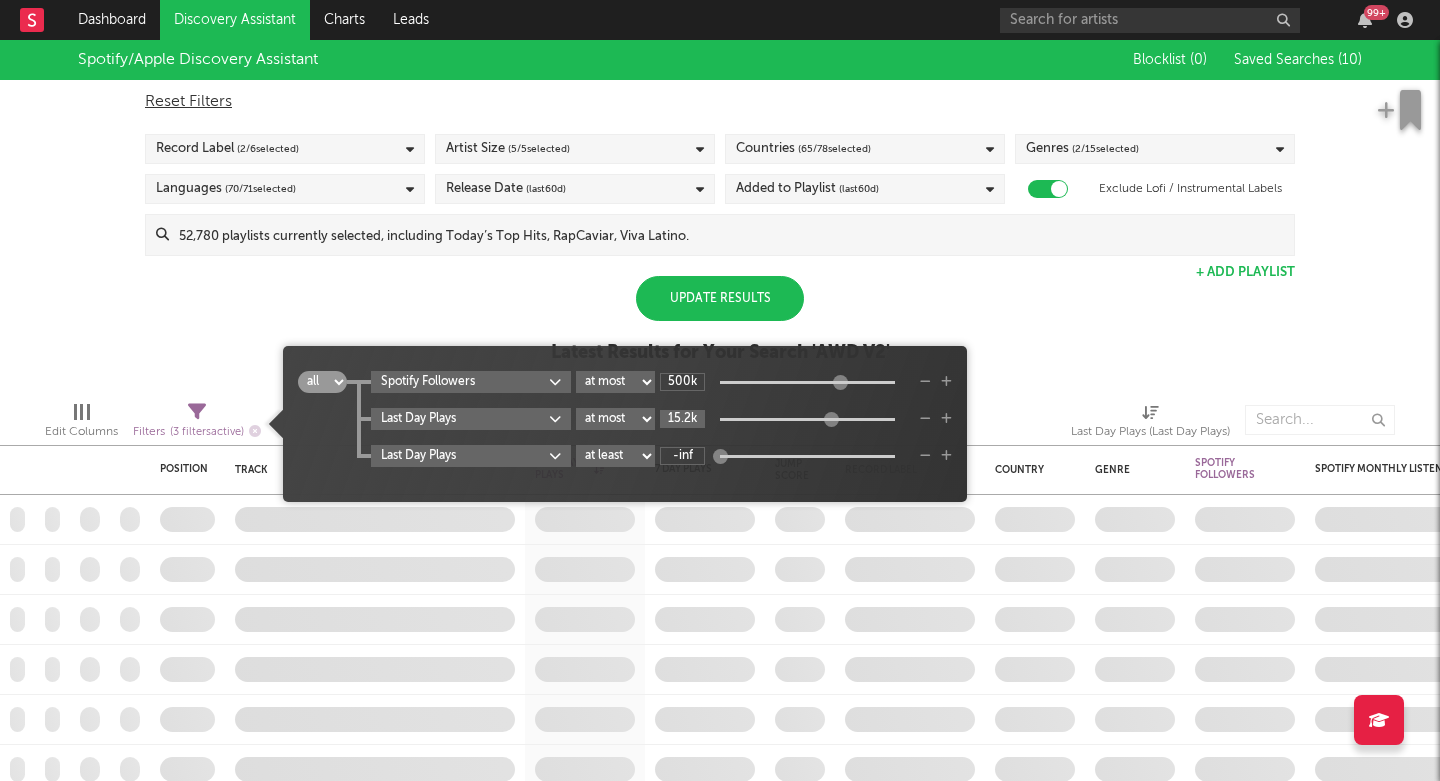 click on "15.2k" at bounding box center [682, 419] 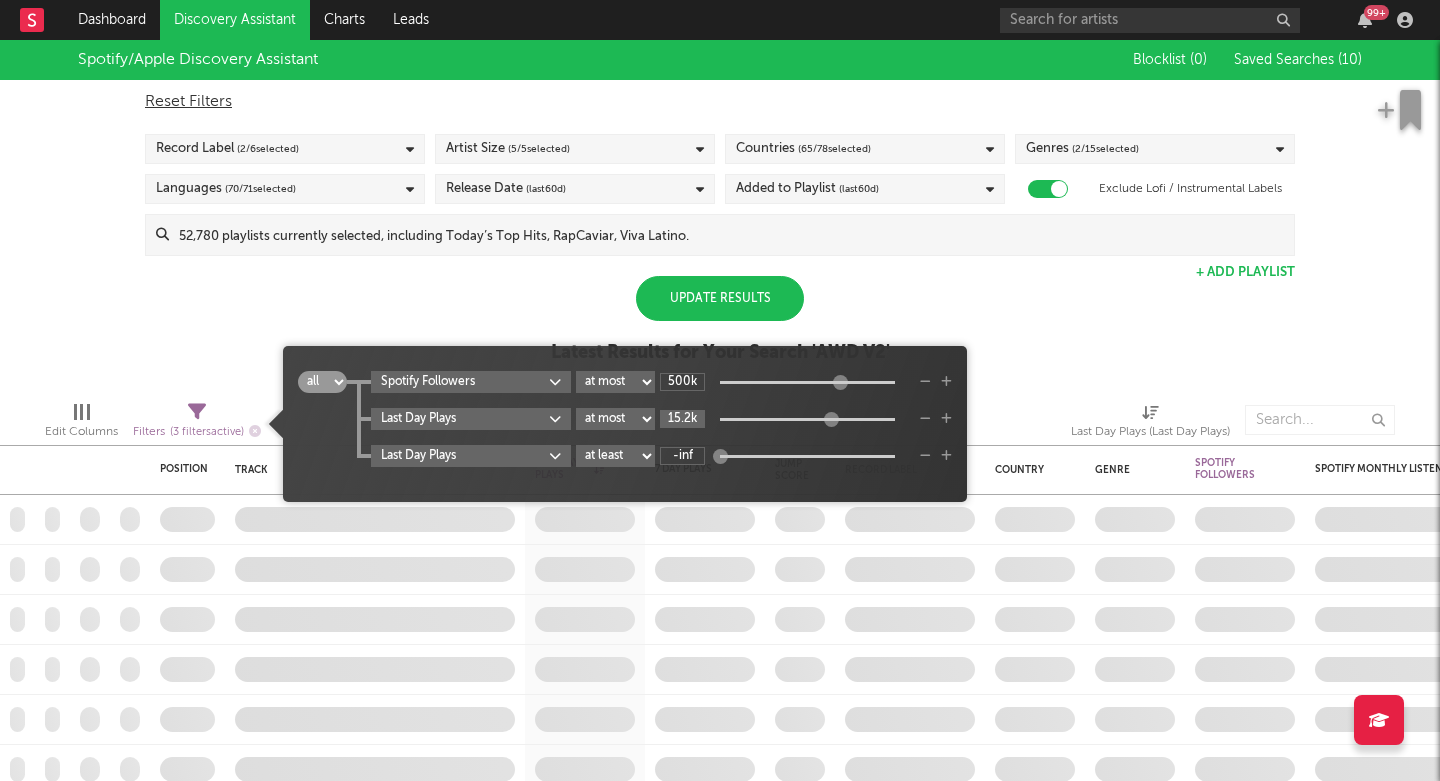 click on "15.2k" at bounding box center (682, 419) 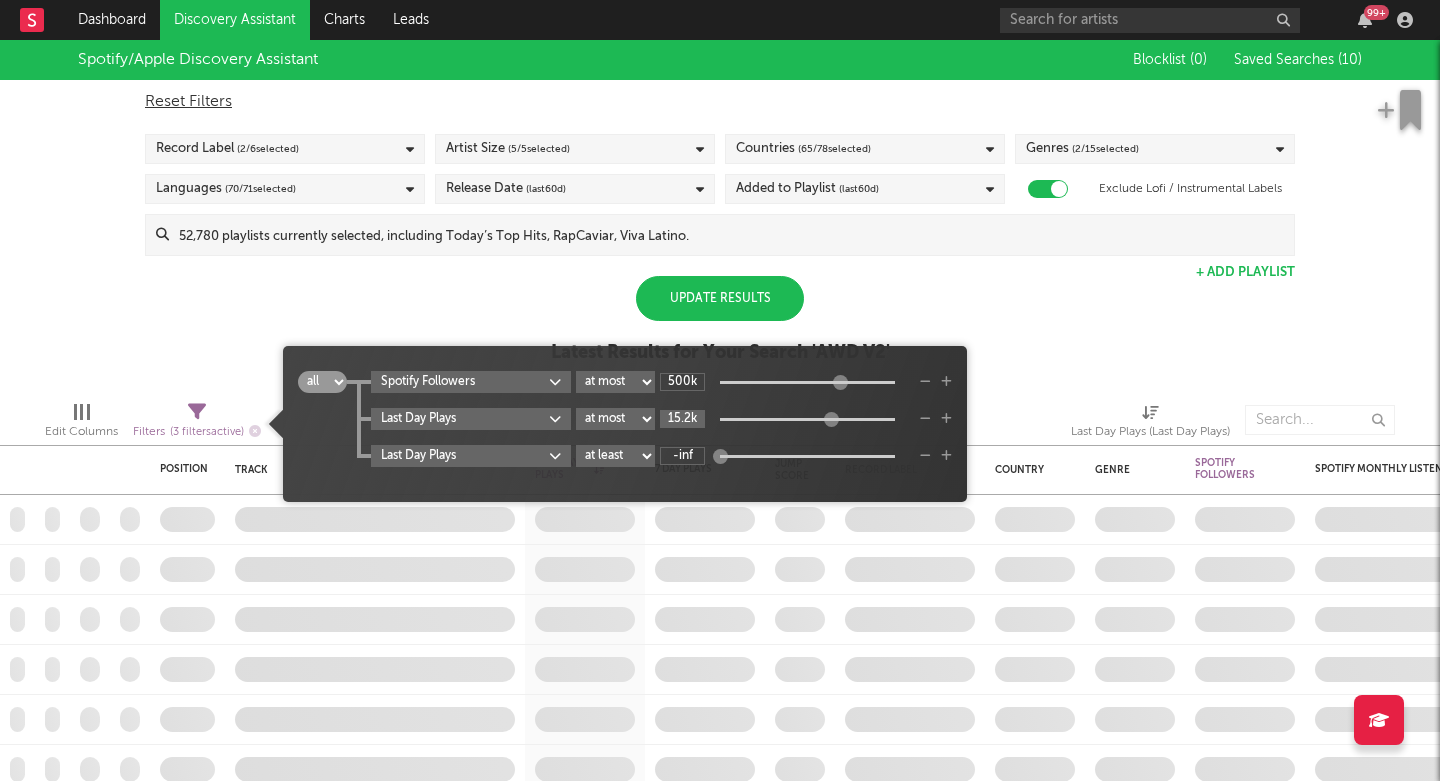 click on "15.2k" at bounding box center (682, 419) 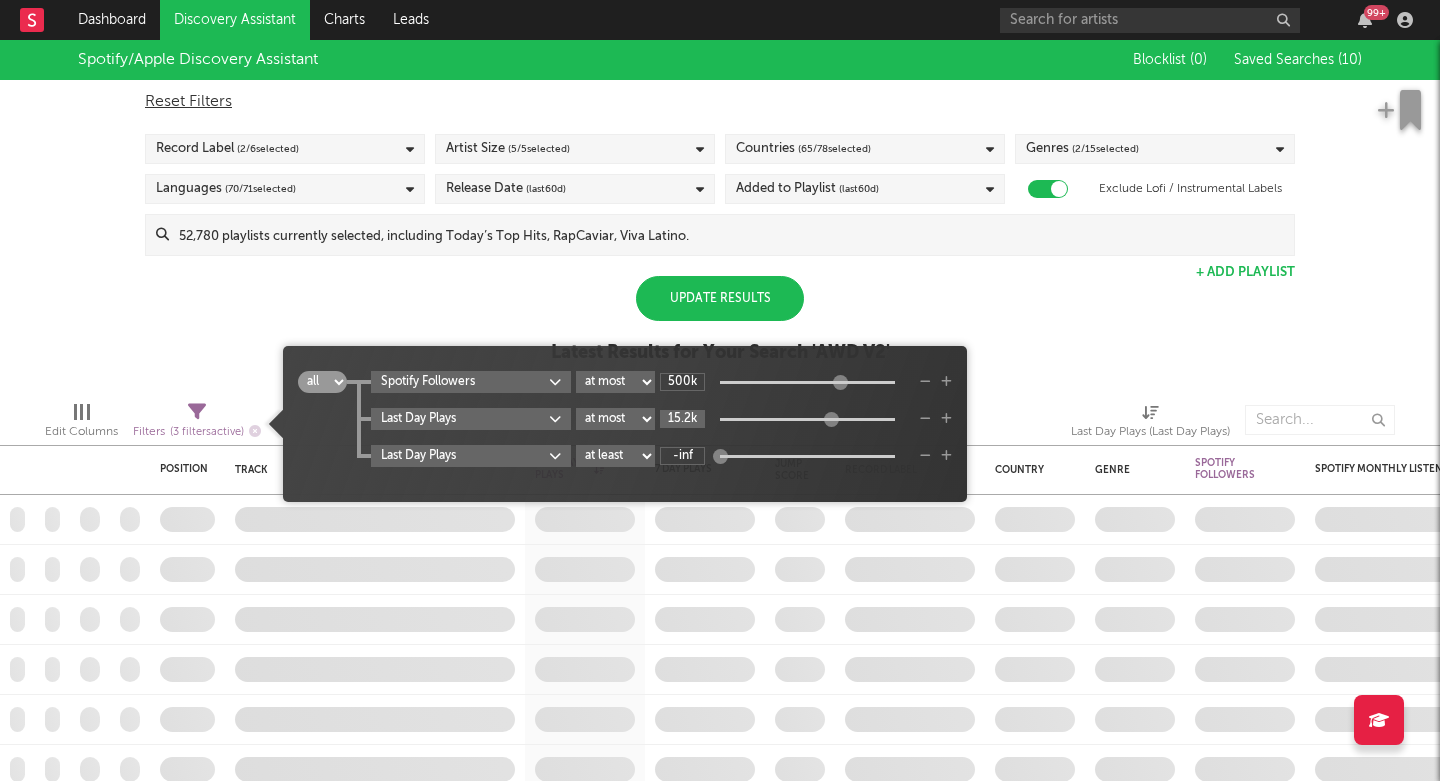 type on "3" 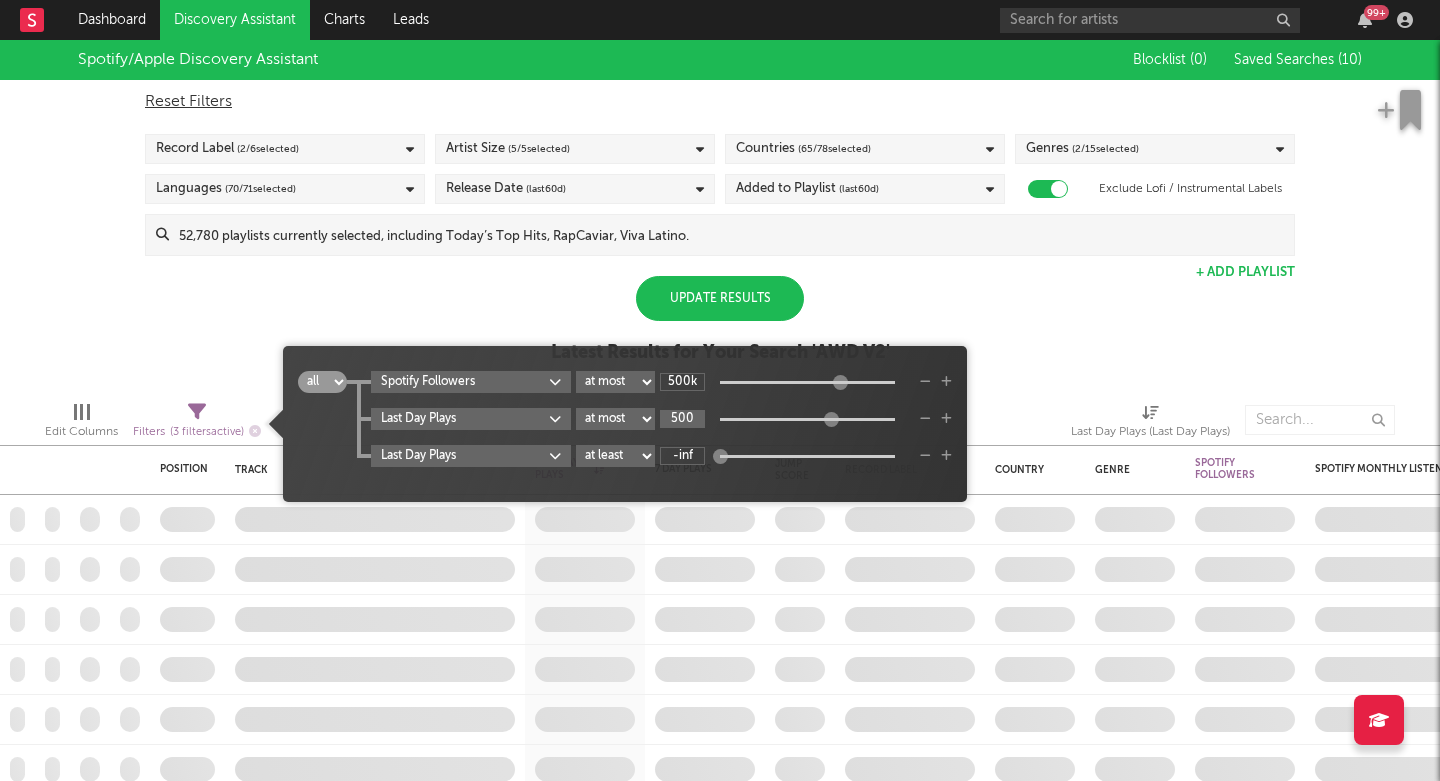 type on "500k" 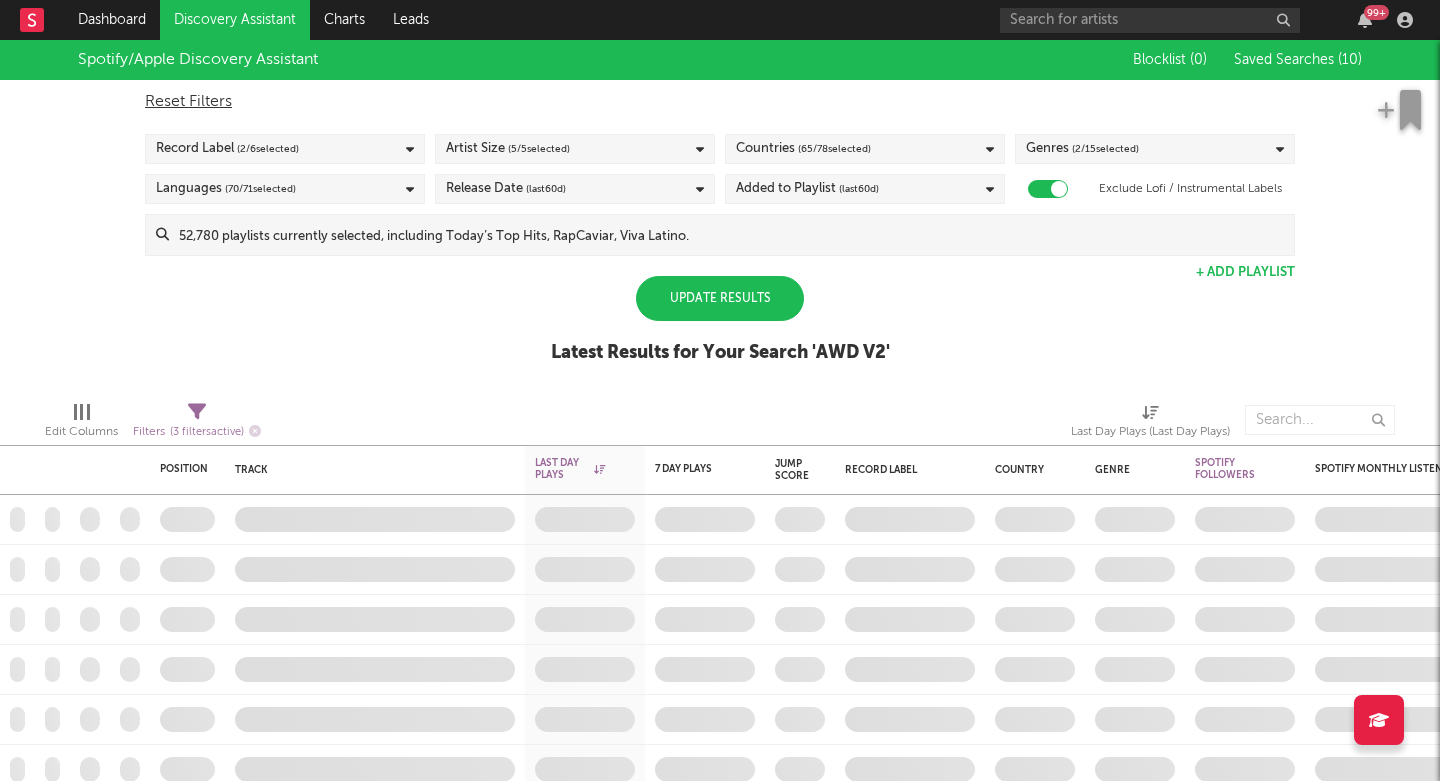 click on "Update Results" at bounding box center (720, 298) 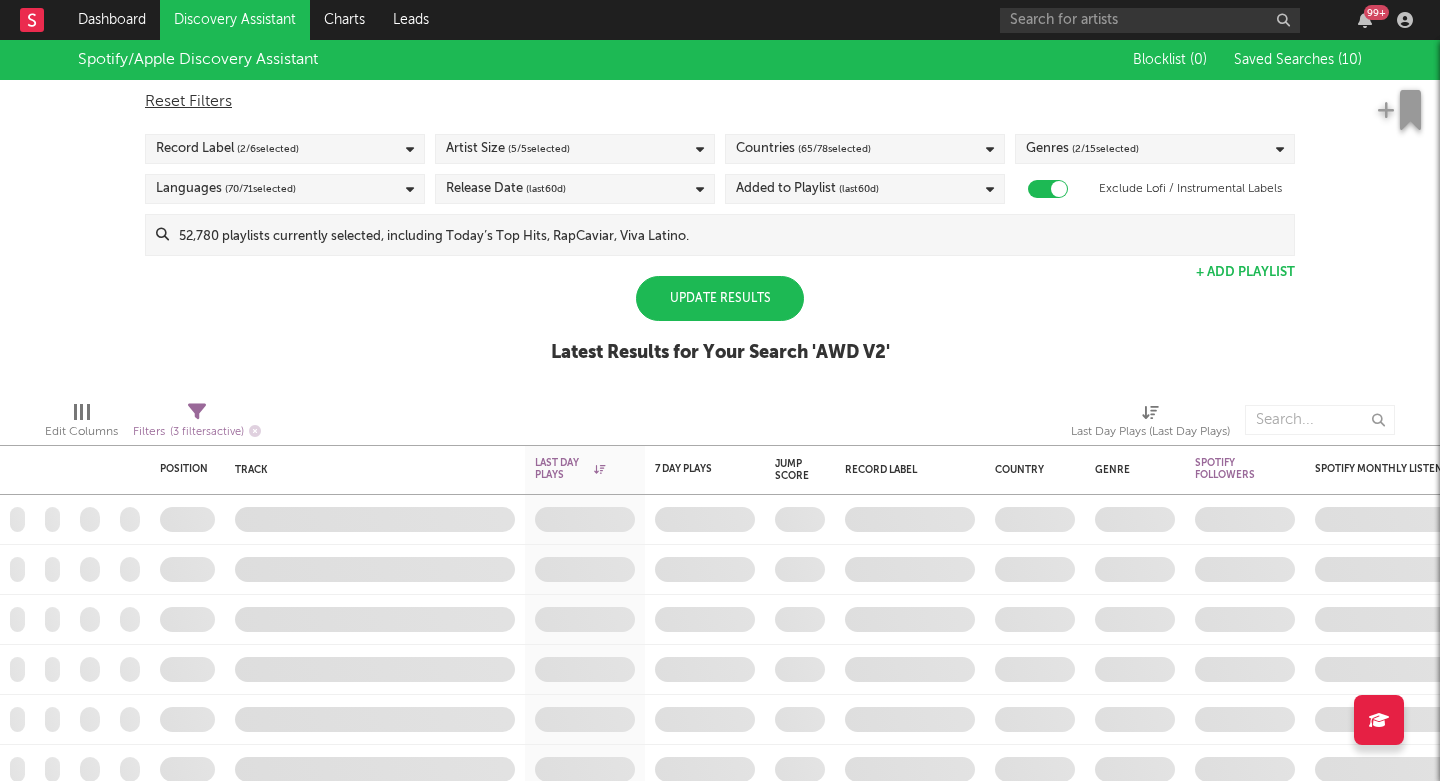 click on "Update Results" at bounding box center [720, 298] 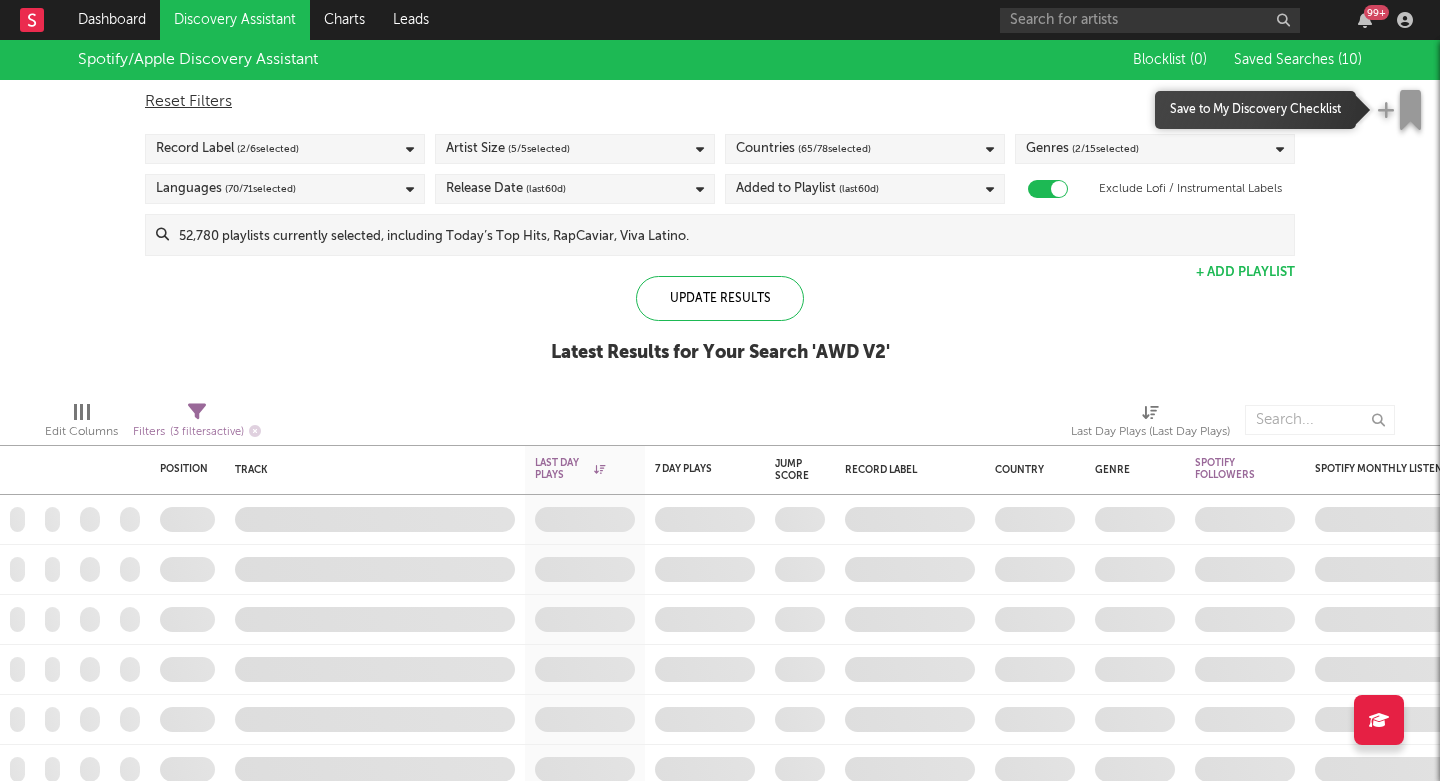 click at bounding box center (1410, 110) 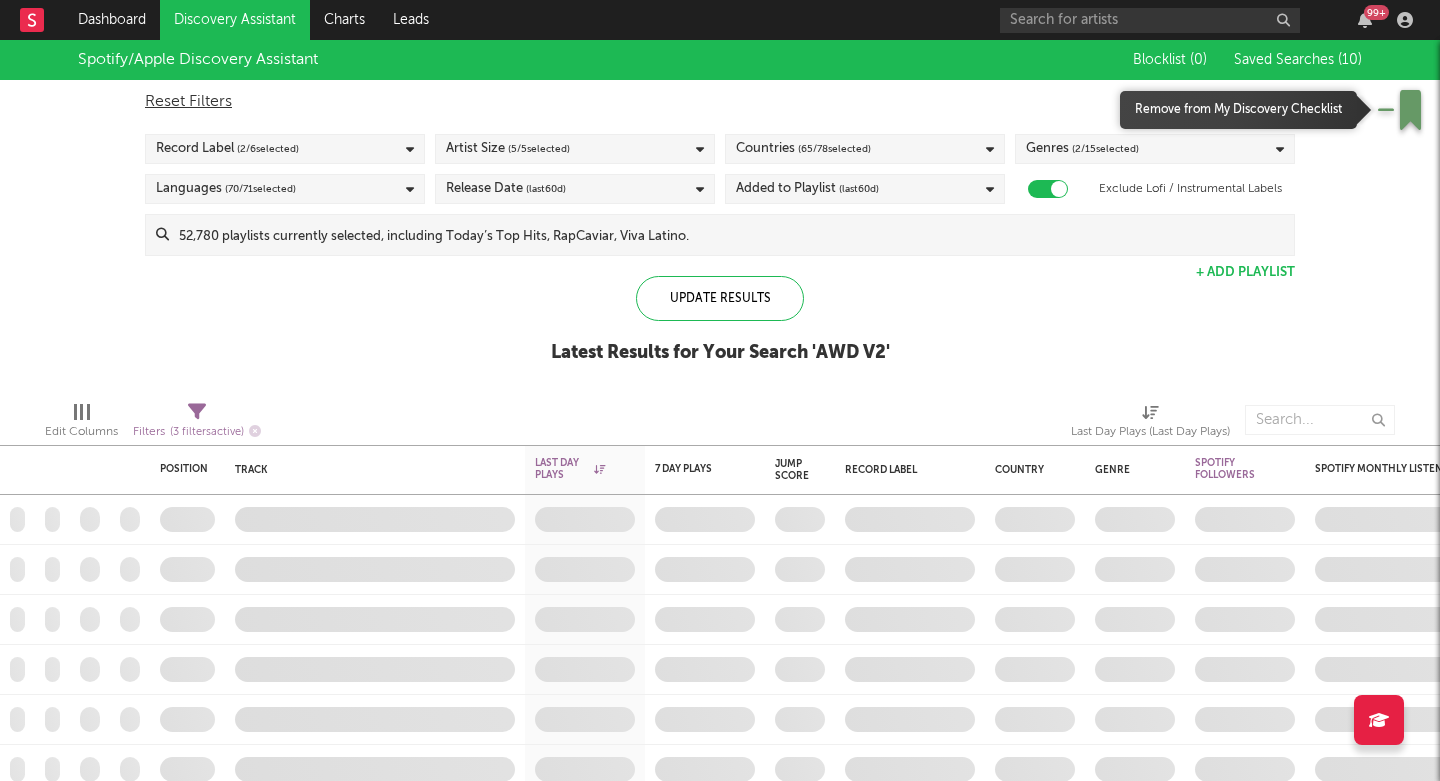 click at bounding box center (1410, 110) 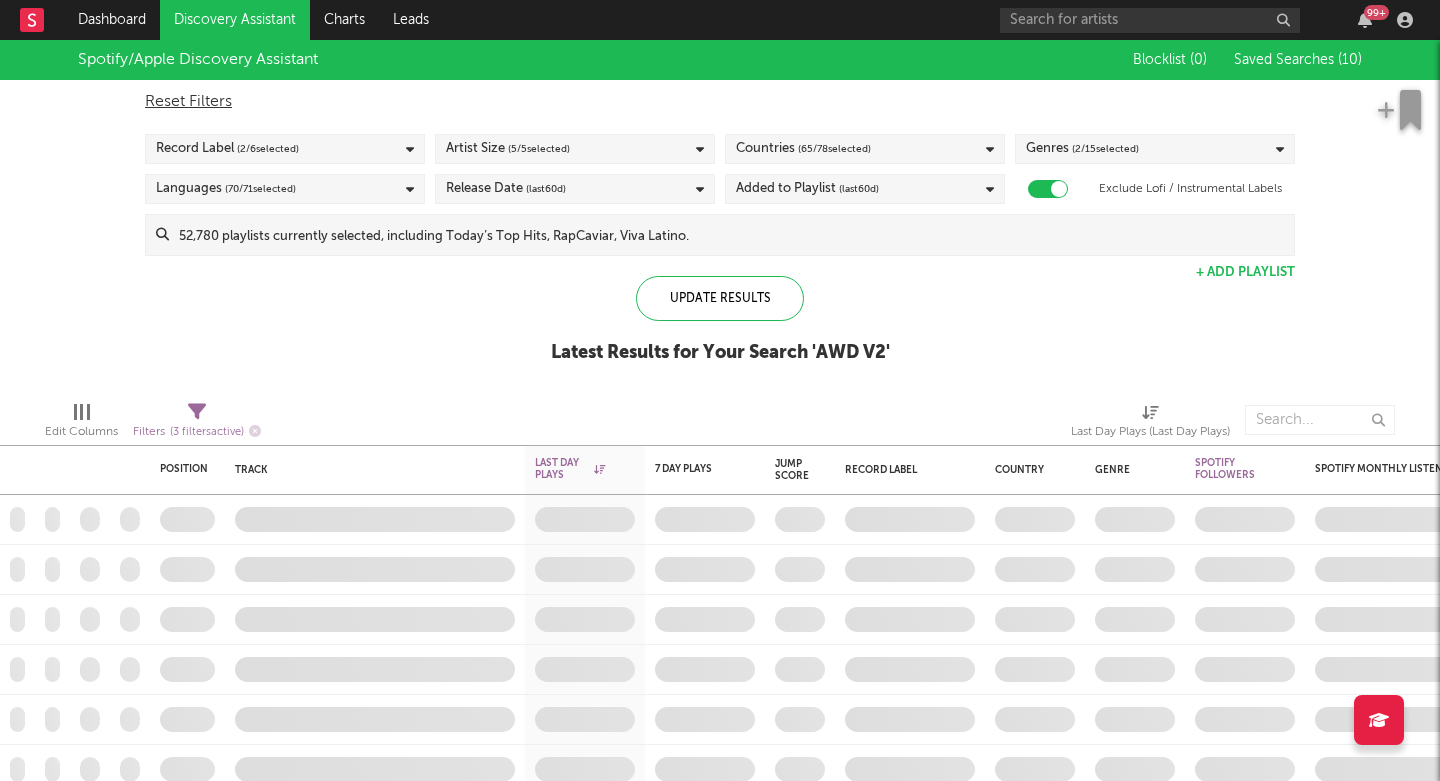 click on "Saved Searches   ( 10 )" at bounding box center [1298, 60] 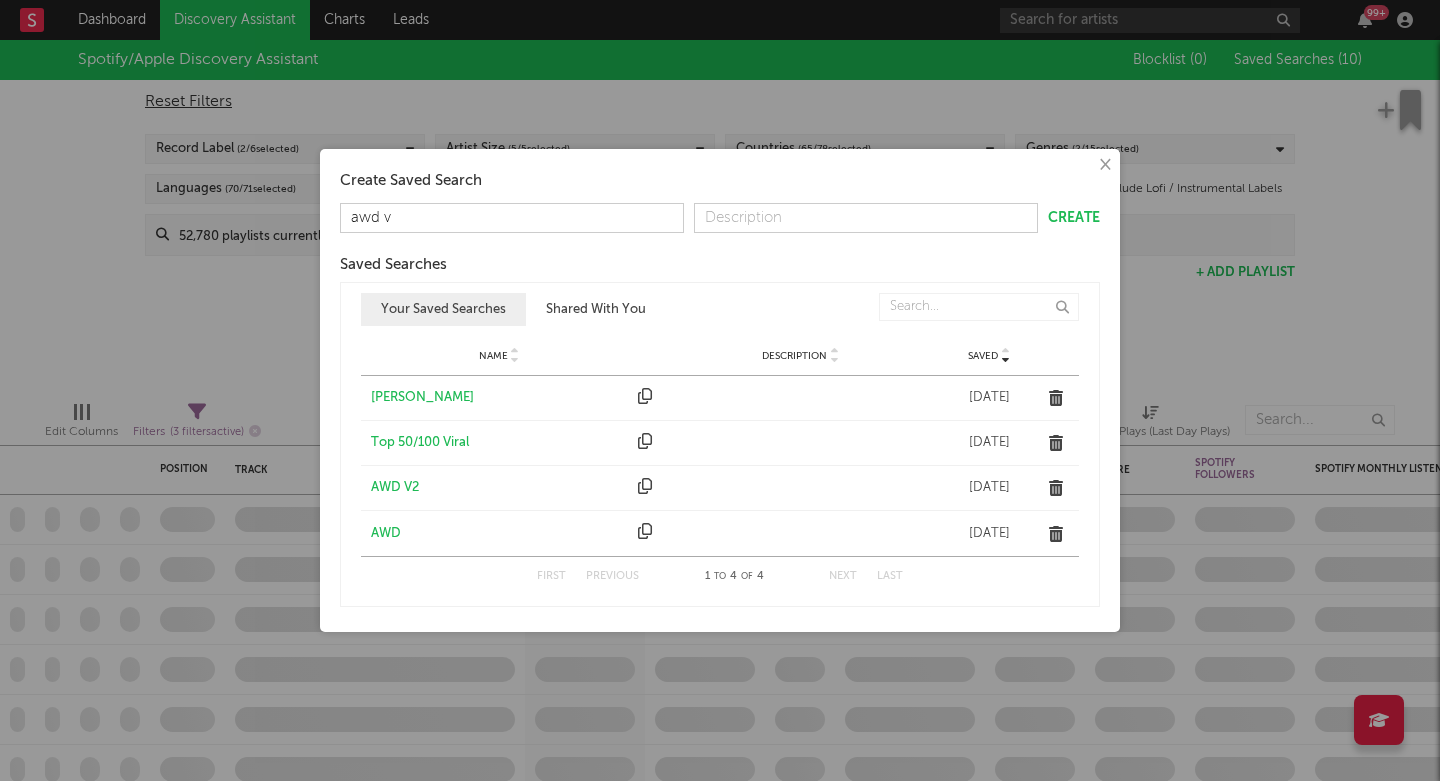 type on "awd v3" 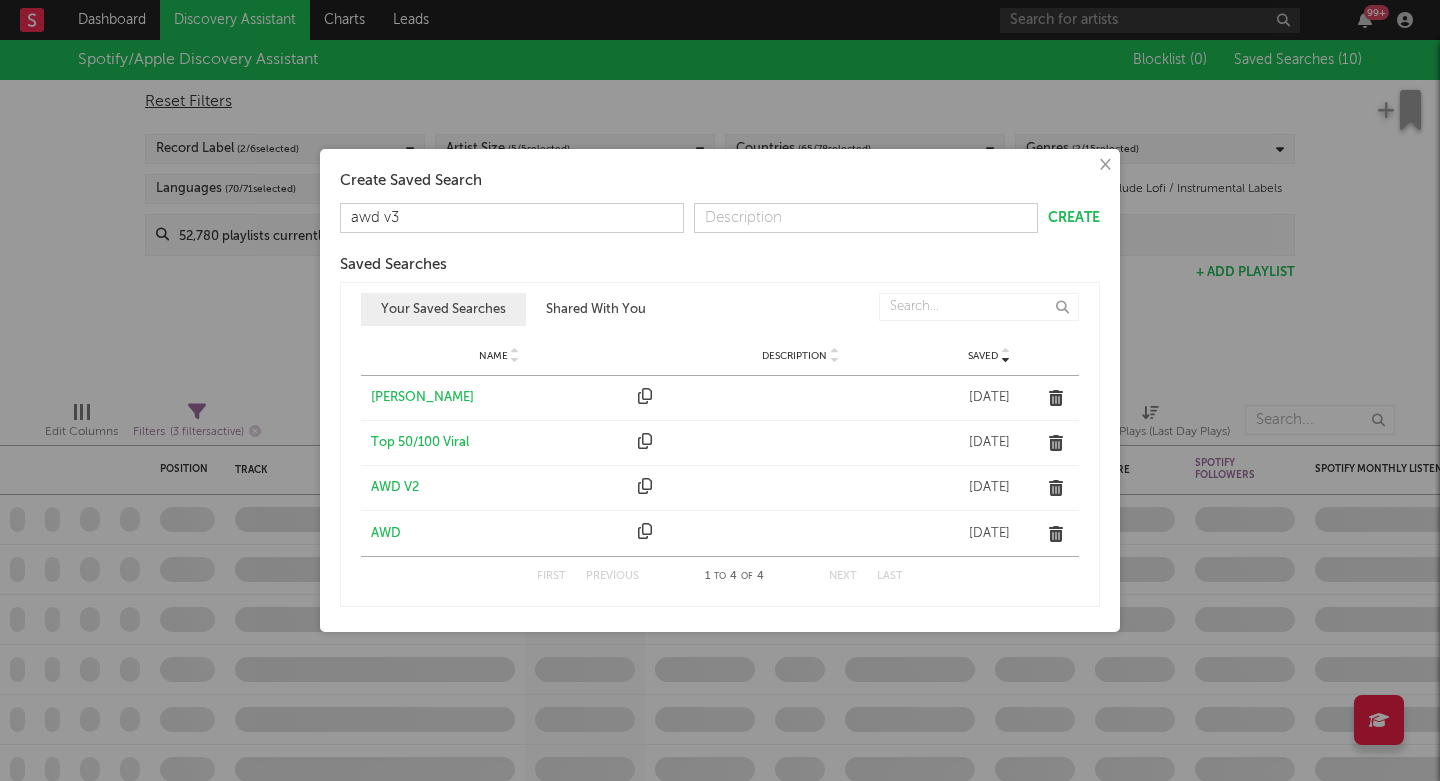 click on "Create" at bounding box center (1074, 218) 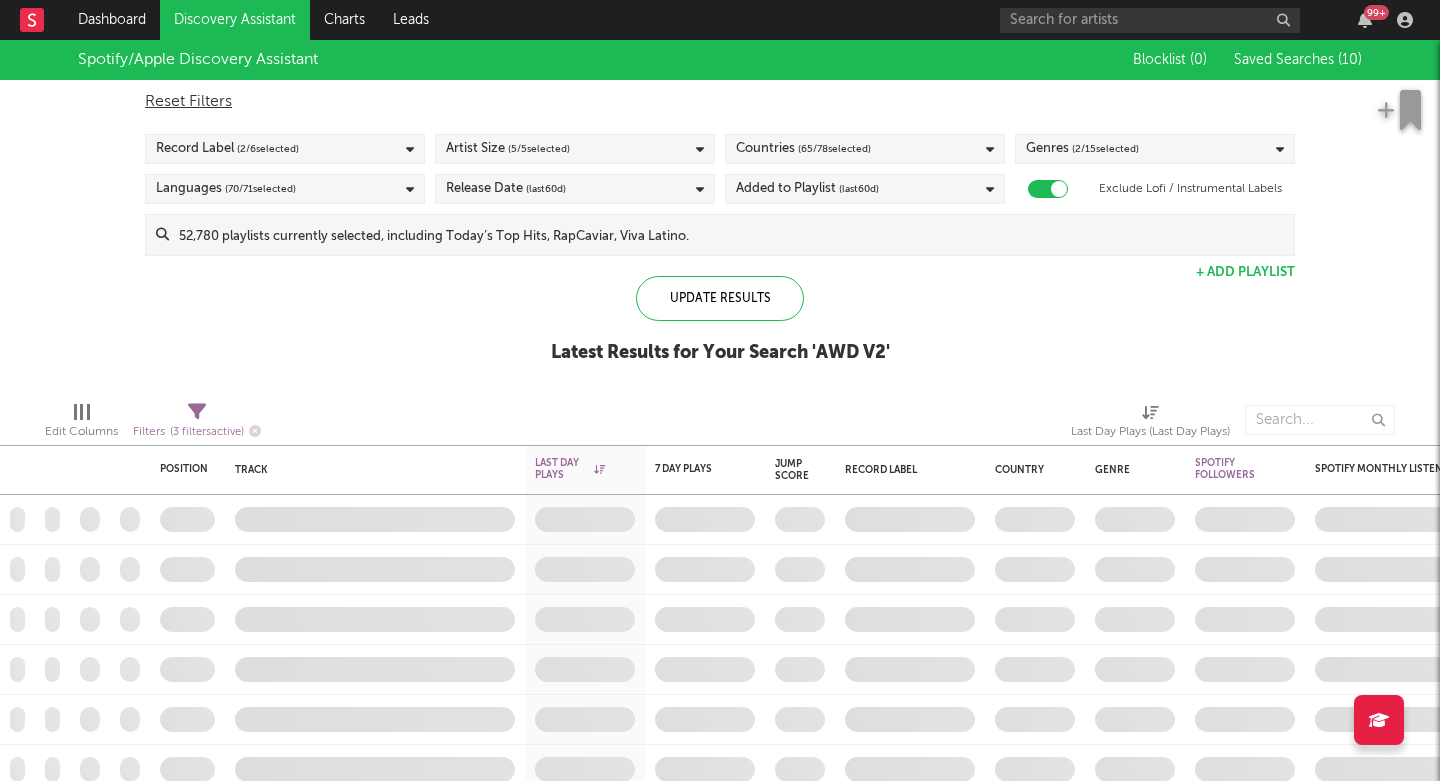 click on "Saved Searches   ( 10 )" at bounding box center (1298, 60) 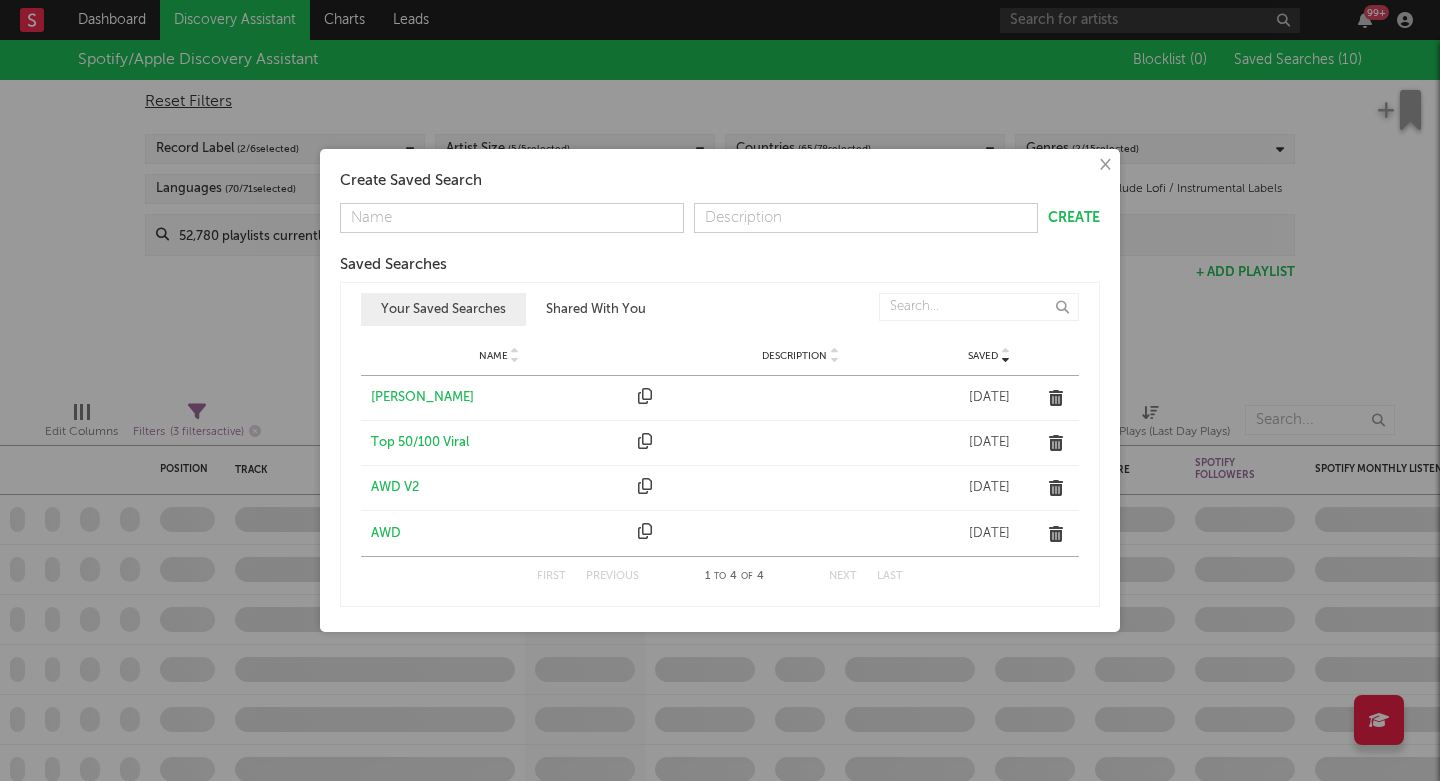 click on "× Create Saved Search Create Saved Searches Saved Name Description Saved Your Saved Searches Shared With You Name Description Saved Name Elias  Description Saved Jun 29, 2025 Name Top 50/100 Viral  Description Saved Feb 17, 2025 Name AWD V2 Description Saved Dec 17, 2024 Name AWD  Description Saved Nov 13, 2024 First Previous 1   to   4   of   4 Next Last" at bounding box center (720, 390) 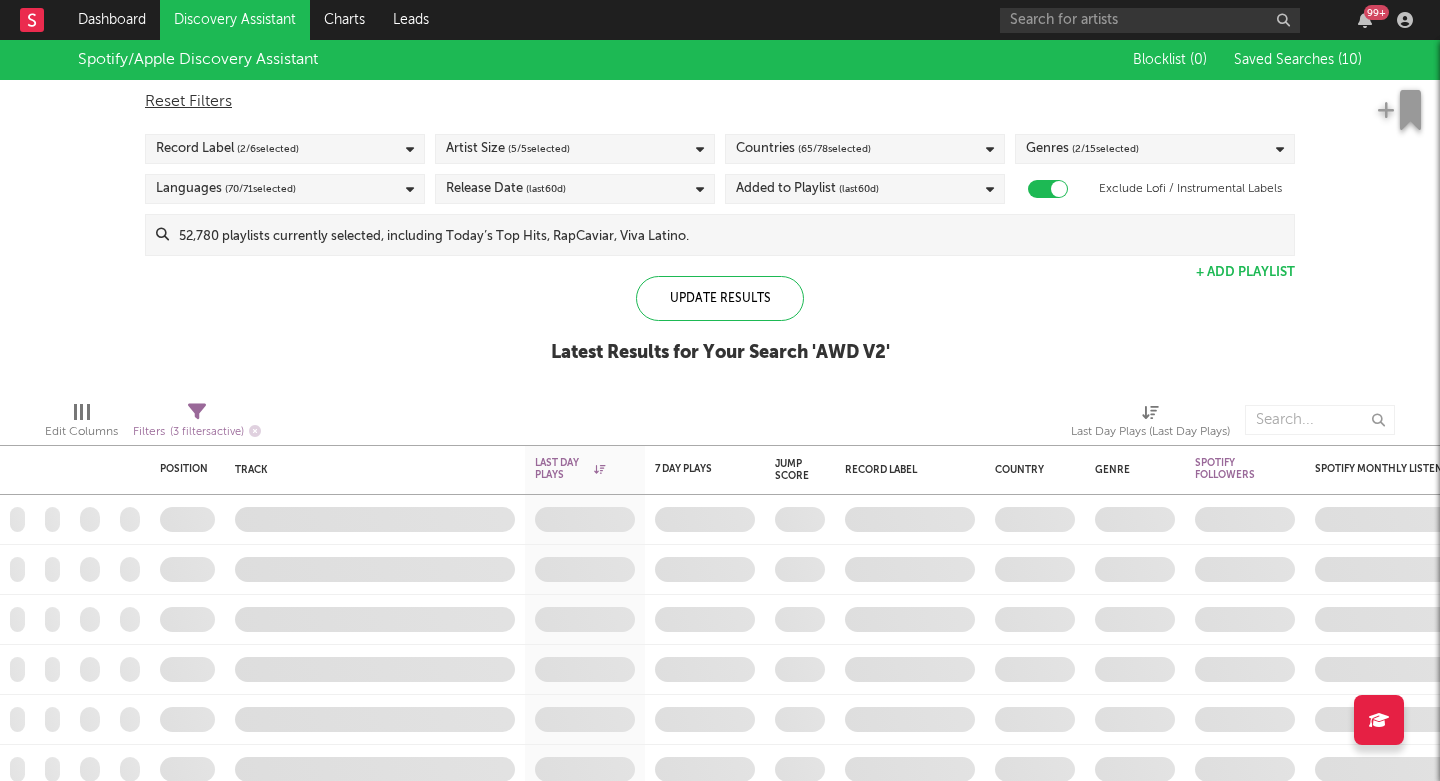 drag, startPoint x: 1170, startPoint y: 2, endPoint x: 1073, endPoint y: 148, distance: 175.28548 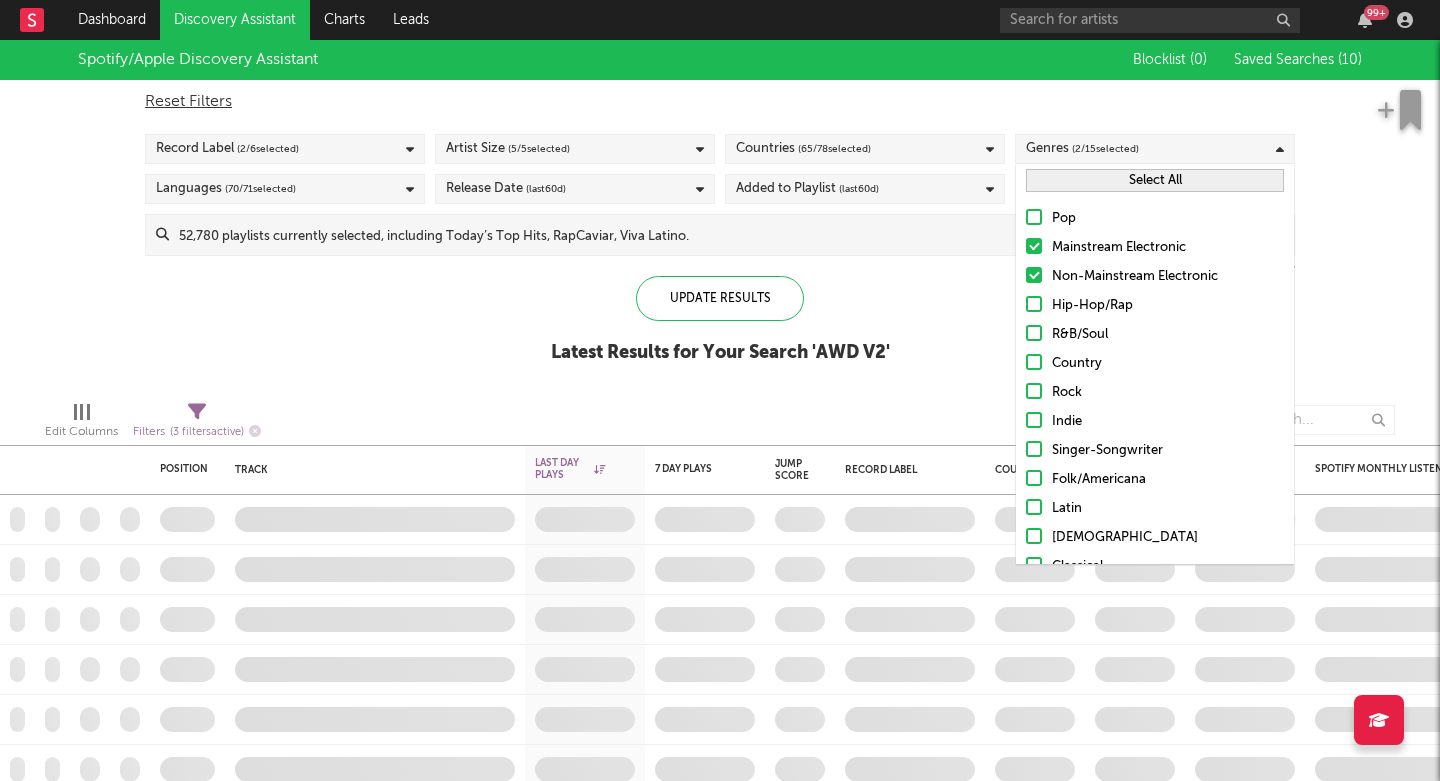 click on "Spotify/Apple Discovery Assistant Blocklist   ( 0 ) Saved Searches   ( 10 ) Reset Filters Record Label ( 2 / 6  selected) Artist Size ( 5 / 5  selected) Countries ( 65 / 78  selected) Genres ( 2 / 15  selected) Languages ( 70 / 71  selected) Release Date (last  60 d) Added to Playlist (last  60 d) Exclude Lofi / Instrumental Labels Update Results + Add Playlist Update Results Latest Results for Your Search ' AWD V2 '" at bounding box center (720, 212) 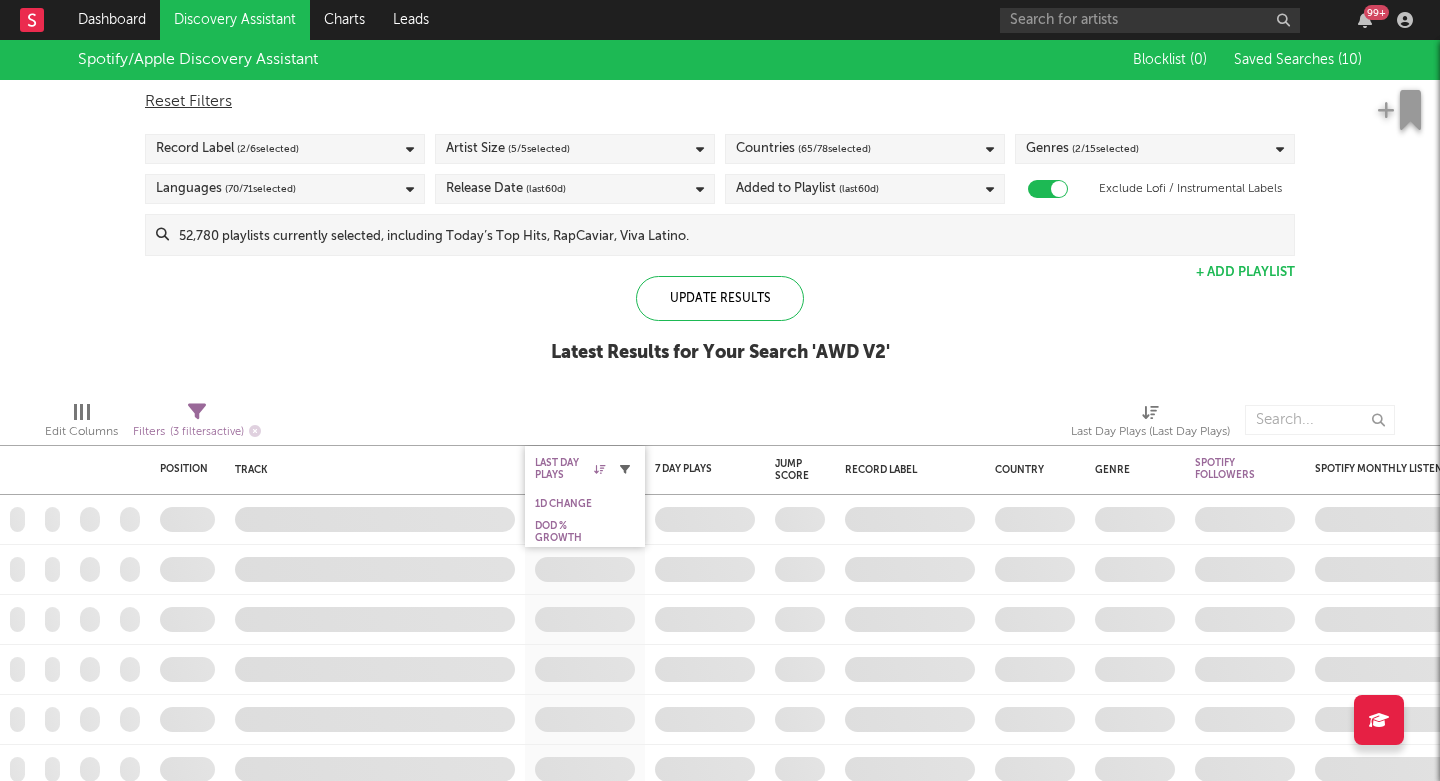 click at bounding box center (625, 469) 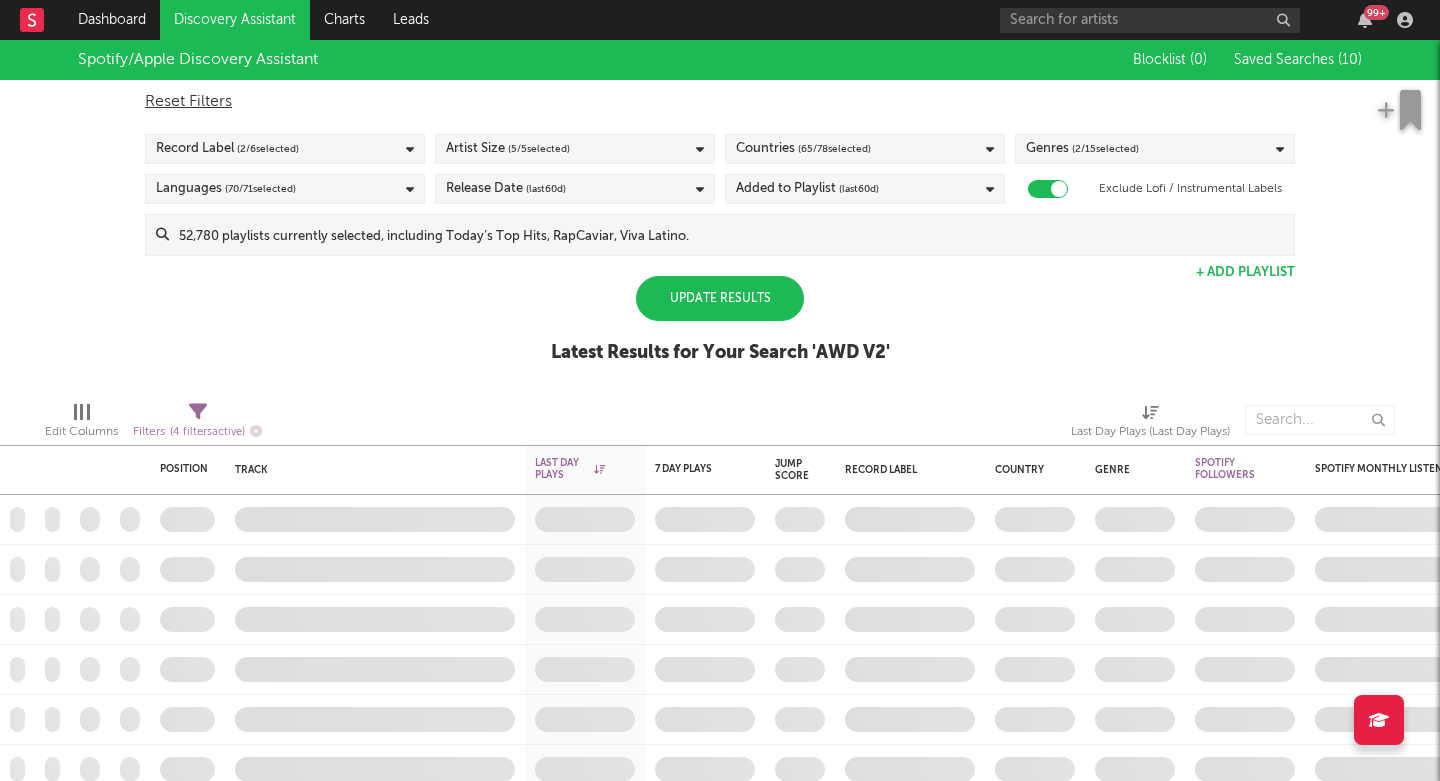 click on "Update Results Latest Results for Your Search ' AWD V2 '" at bounding box center [720, 330] 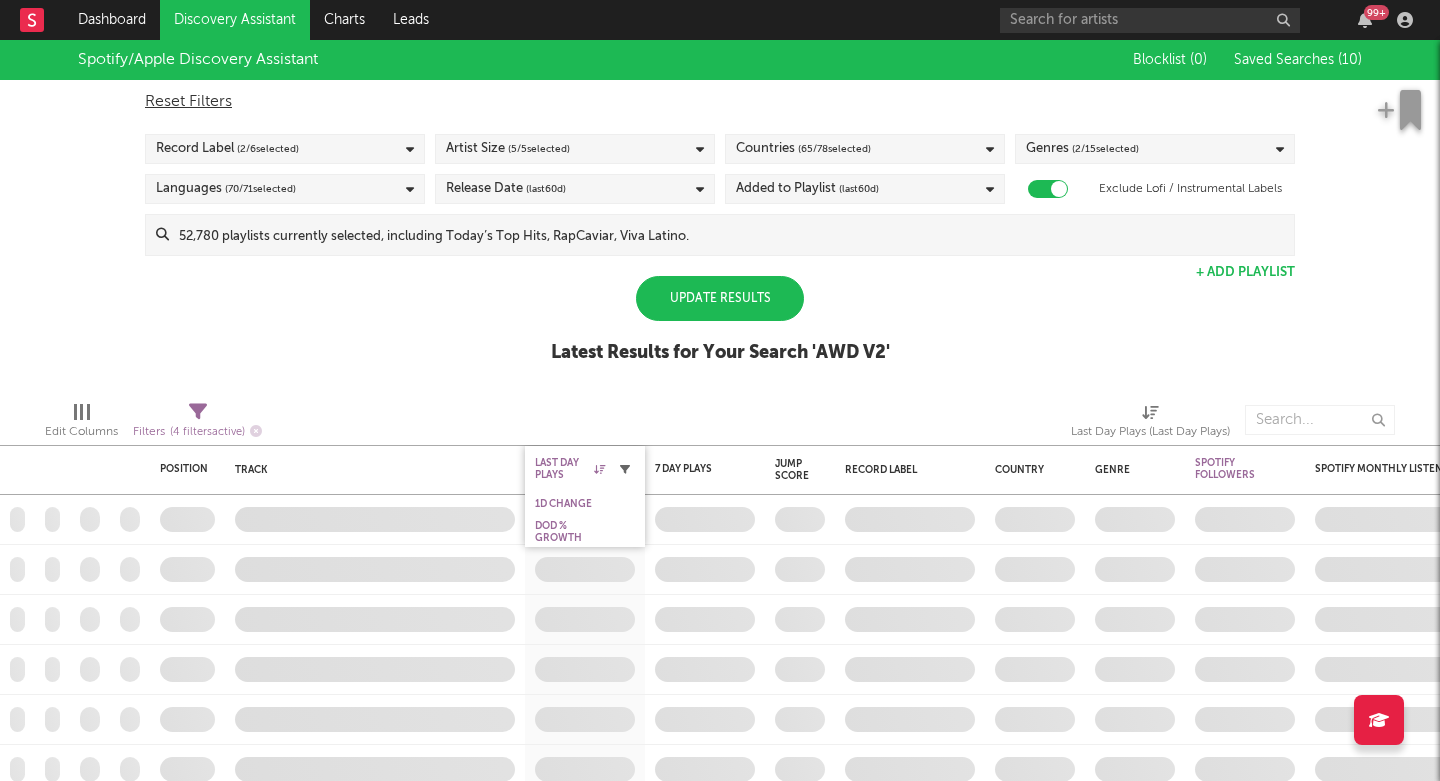 click at bounding box center [625, 469] 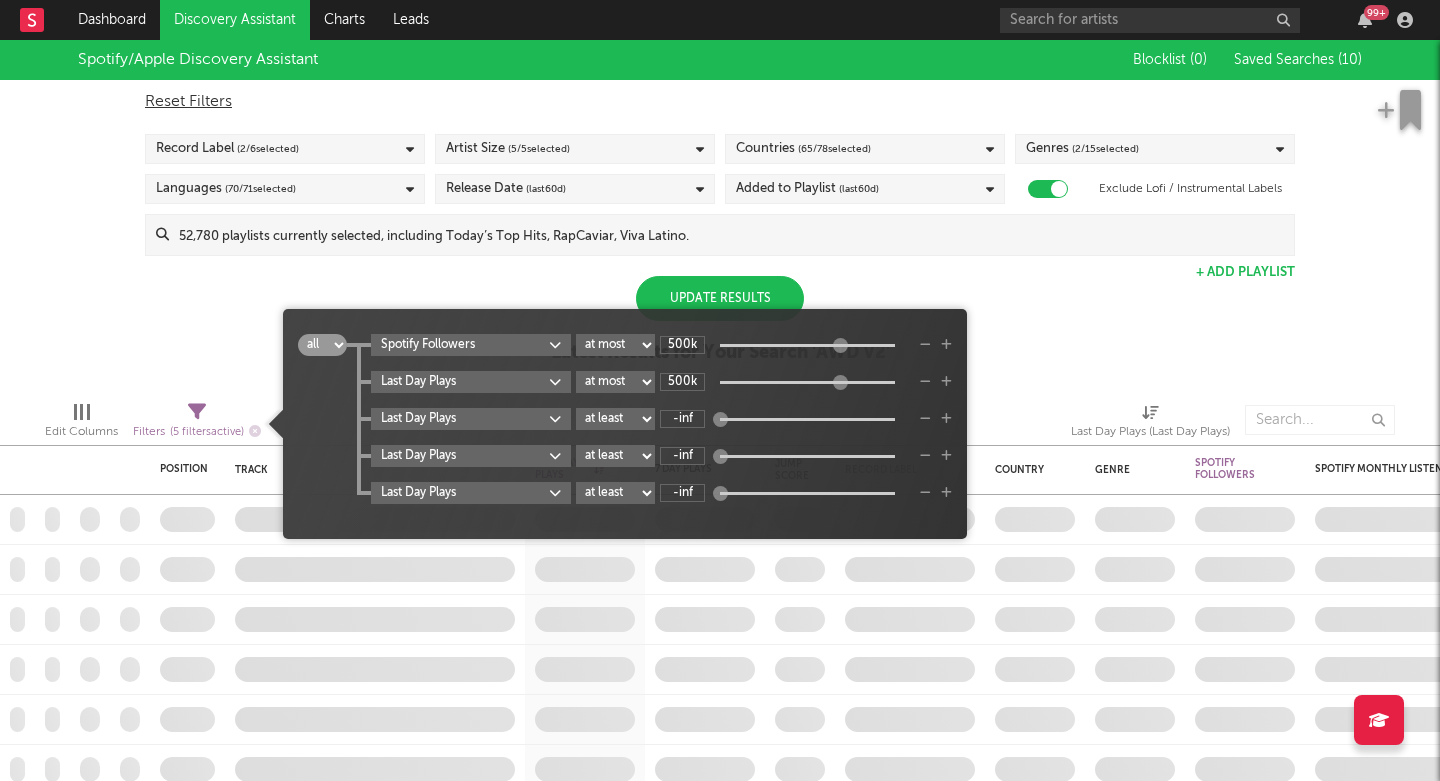 click on "Spotify/Apple Discovery Assistant Blocklist   ( 0 ) Saved Searches   ( 10 ) Reset Filters Record Label ( 2 / 6  selected) Artist Size ( 5 / 5  selected) Countries ( 65 / 78  selected) Genres ( 2 / 15  selected) Languages ( 70 / 71  selected) Release Date (last  60 d) Added to Playlist (last  60 d) Exclude Lofi / Instrumental Labels Update Results + Add Playlist Update Results Latest Results for Your Search ' AWD V2 '" at bounding box center (720, 212) 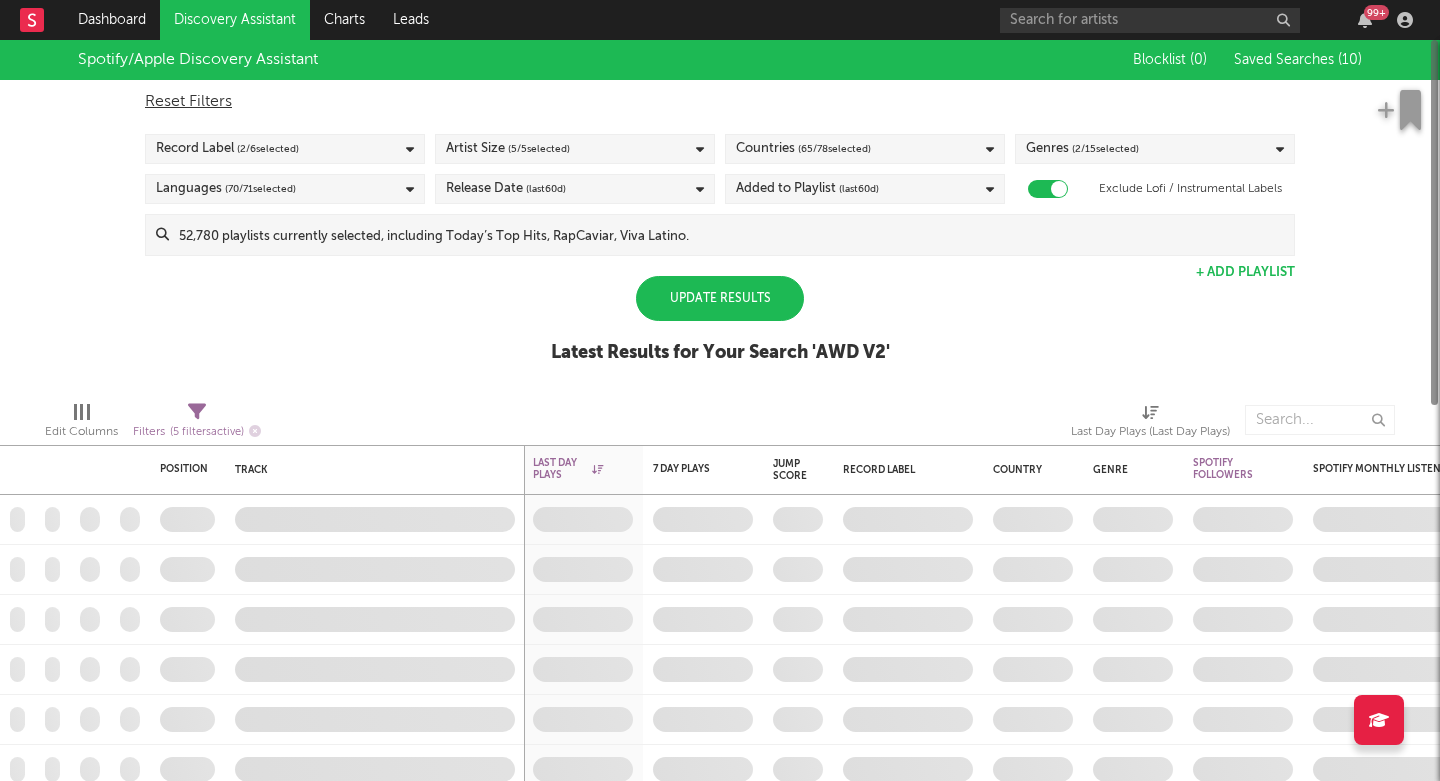 click on "Update Results" at bounding box center (720, 298) 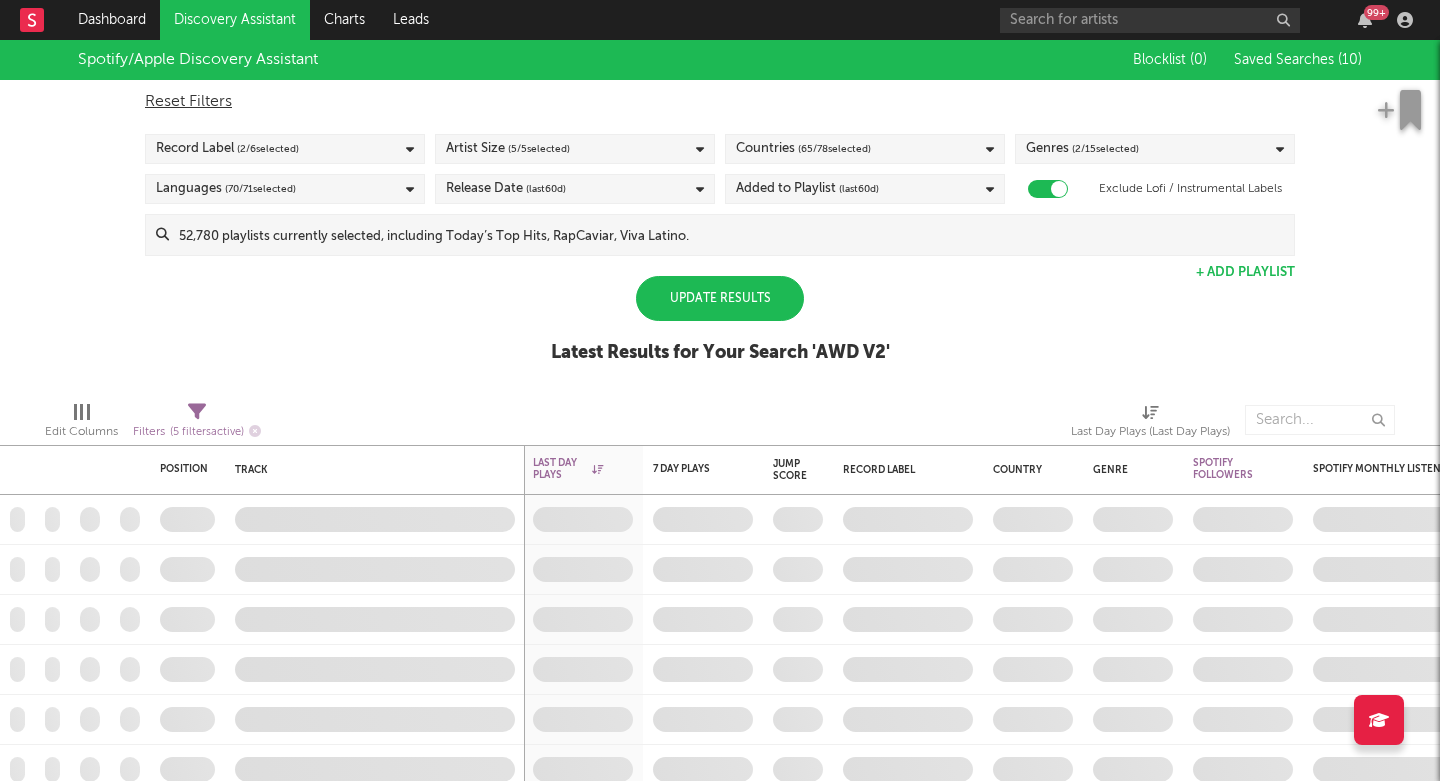 click on "Update Results" at bounding box center [720, 298] 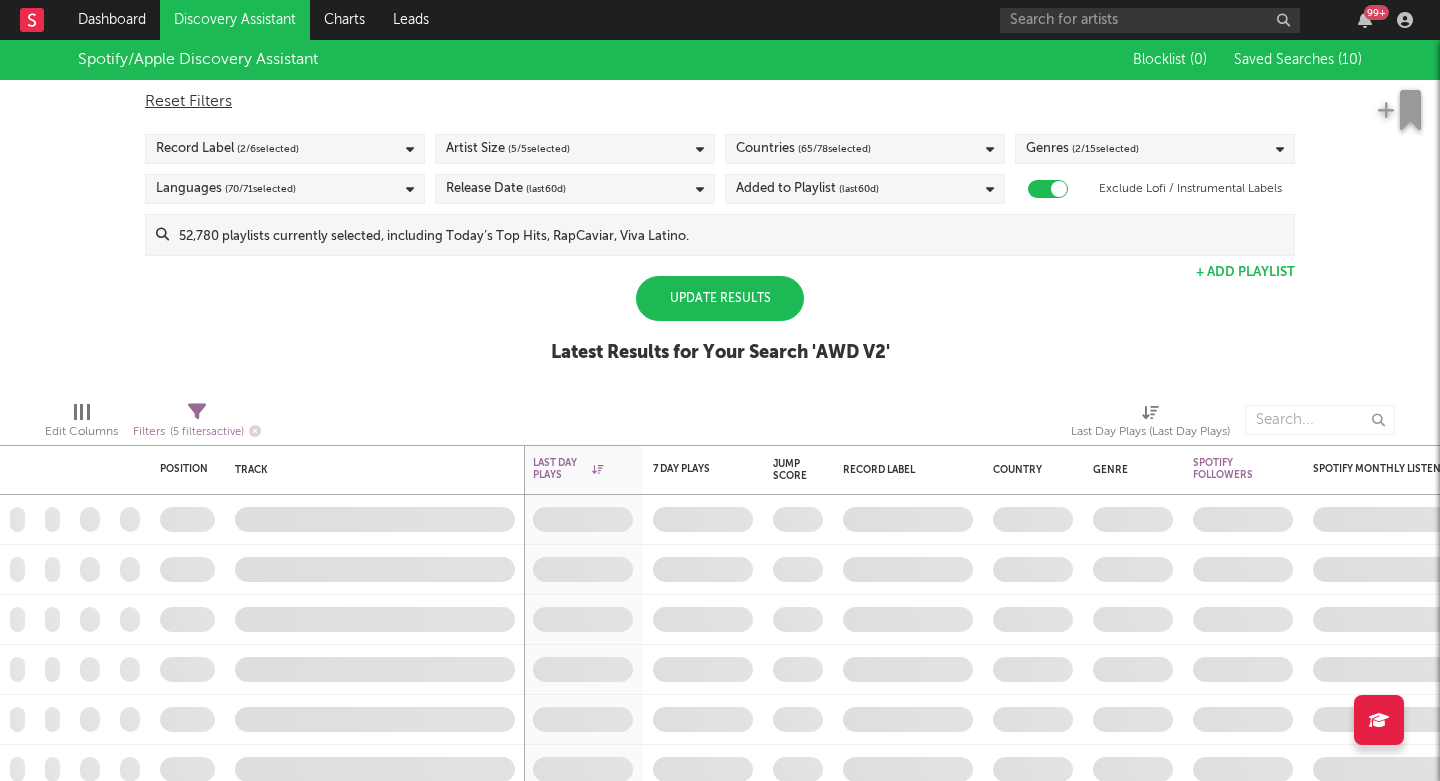 click on "Update Results" at bounding box center [720, 298] 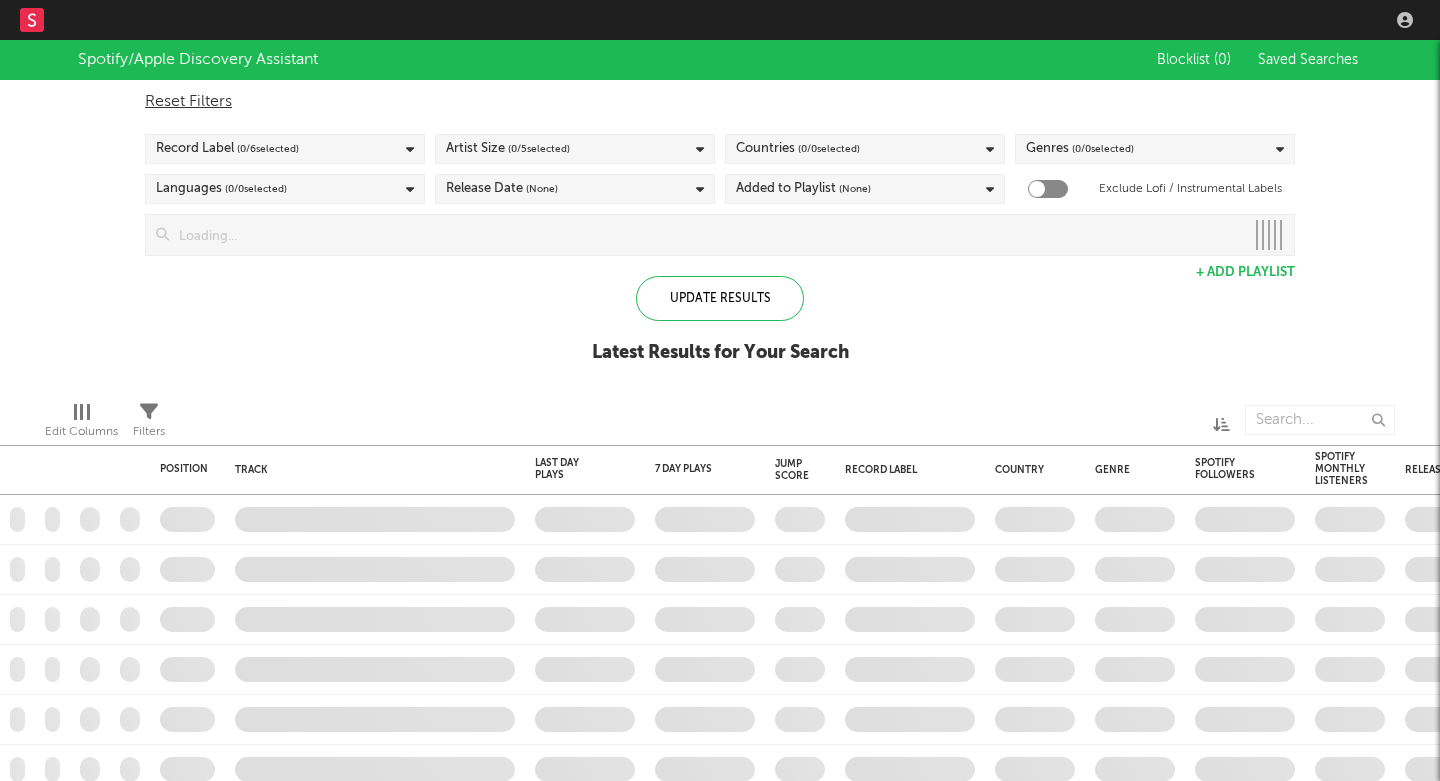 scroll, scrollTop: 0, scrollLeft: 0, axis: both 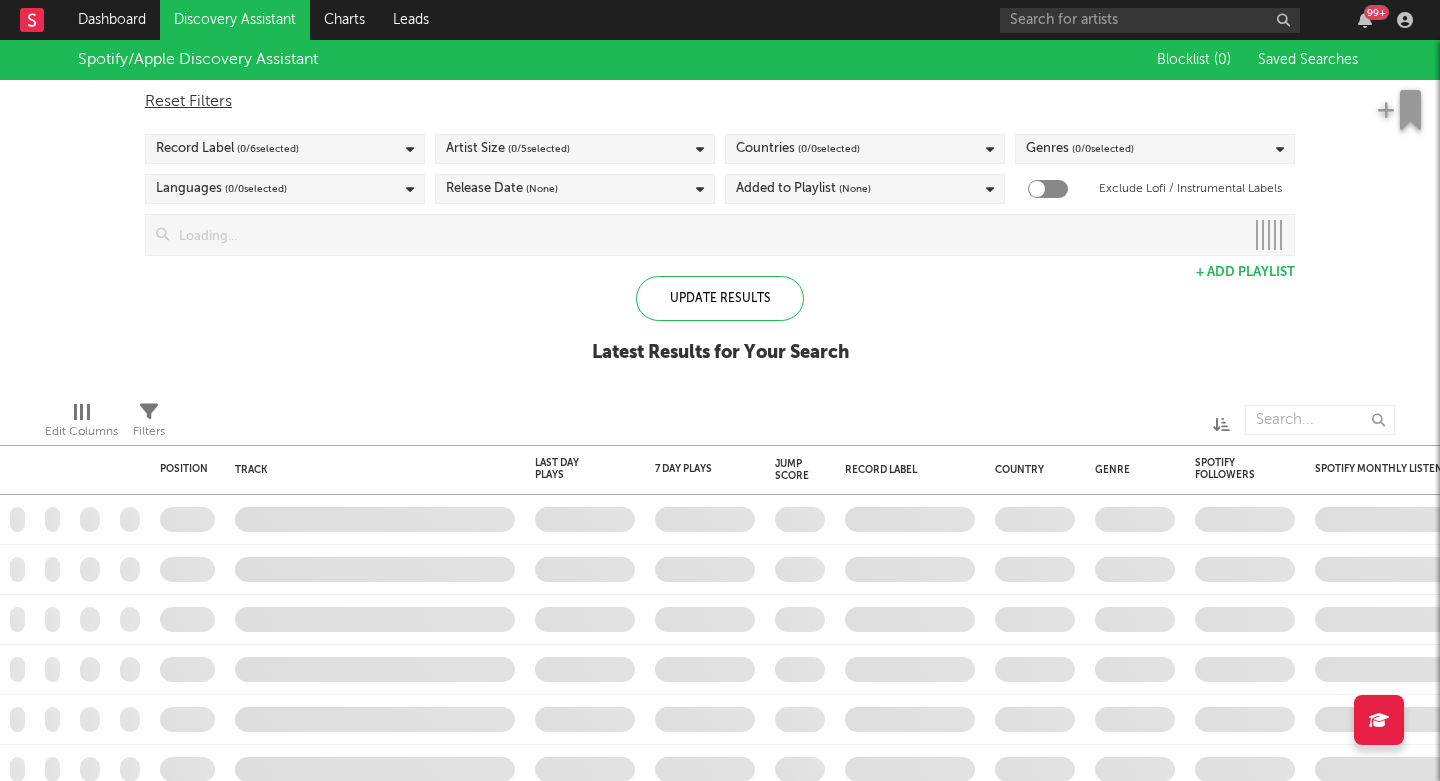 checkbox on "true" 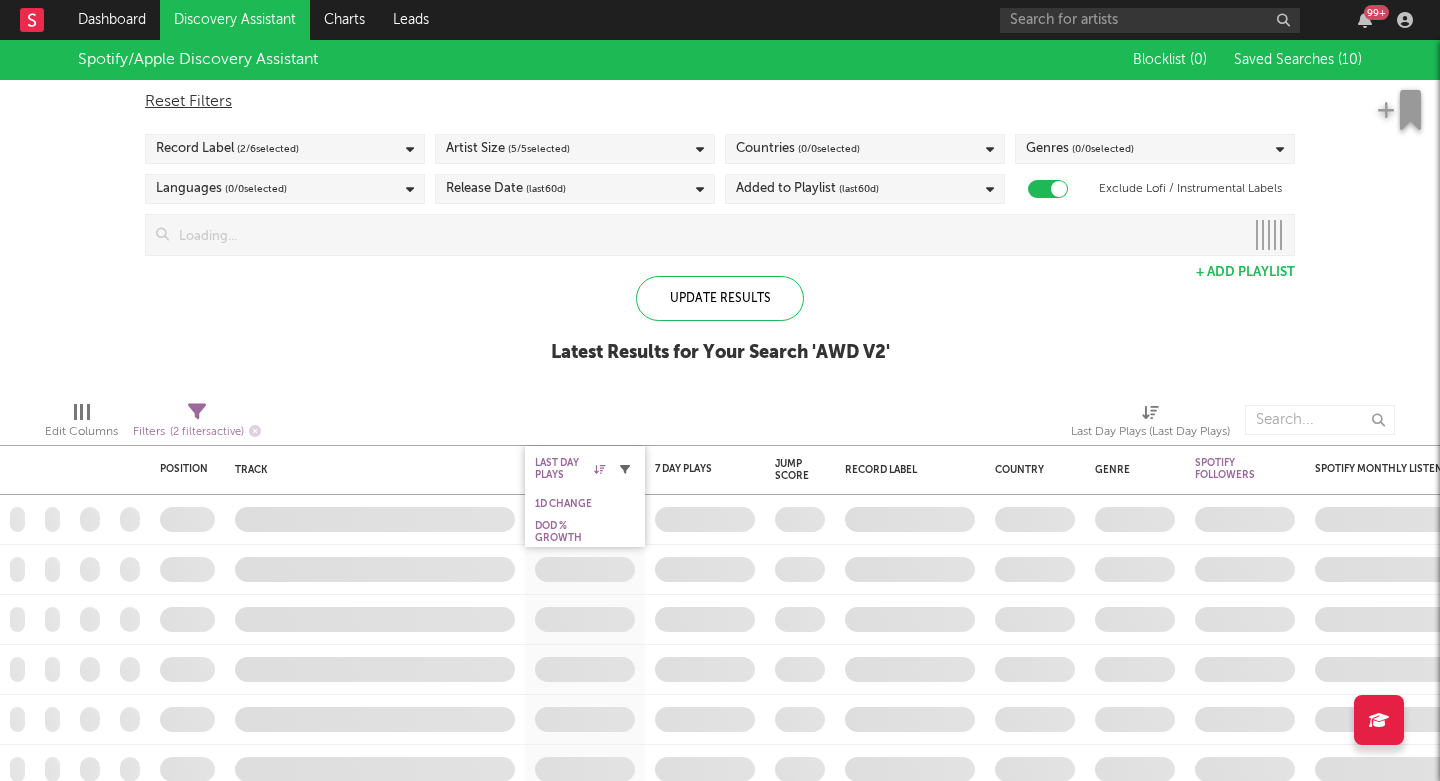 click at bounding box center [625, 469] 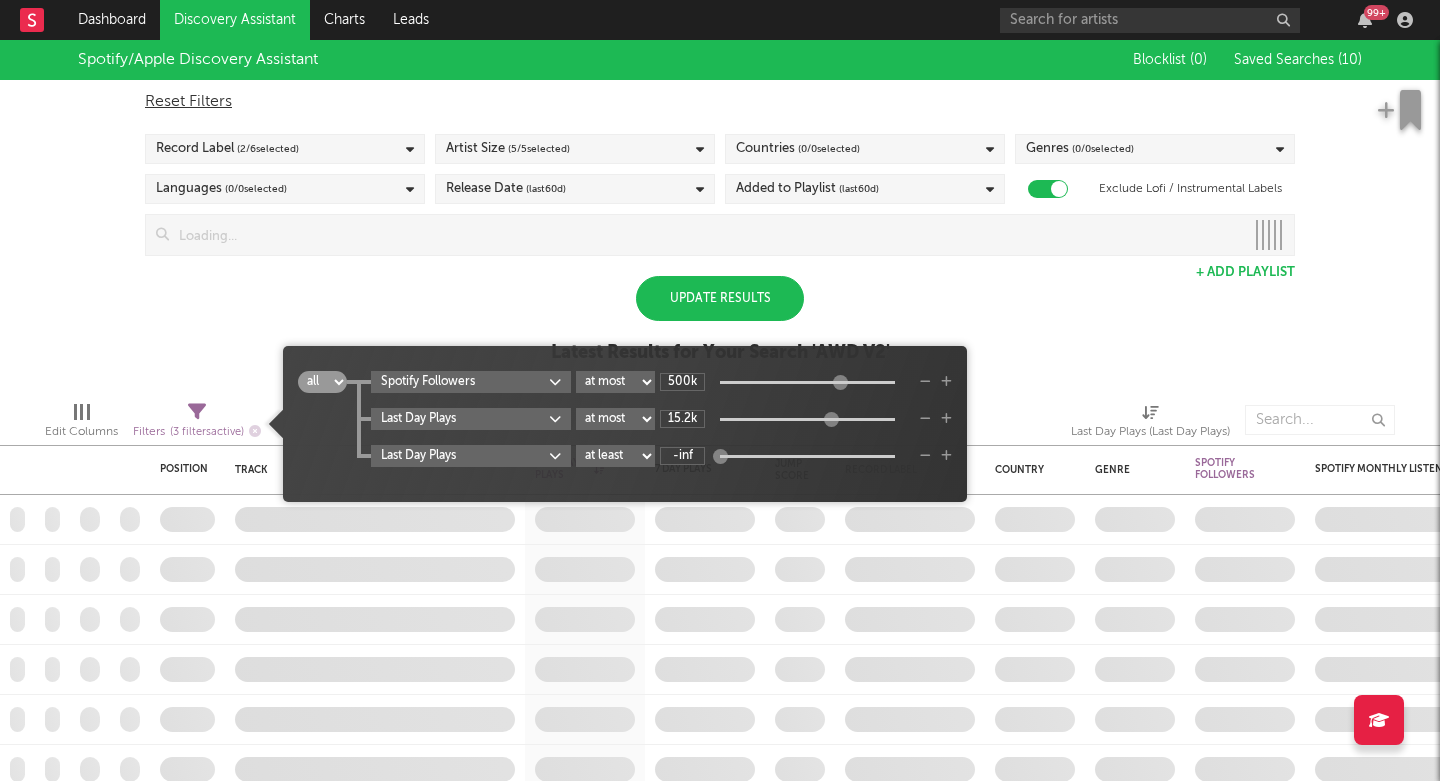 click on "Spotify/Apple Discovery Assistant Blocklist   ( 0 ) Saved Searches   ( 10 ) Reset Filters Record Label ( 2 / 6  selected) Artist Size ( 5 / 5  selected) Countries ( 0 / 0  selected) Genres ( 0 / 0  selected) Languages ( 0 / 0  selected) Release Date (last  60 d) Added to Playlist (last  60 d) Exclude Lofi / Instrumental Labels Update Results + Add Playlist Update Results Latest Results for Your Search ' AWD V2 '" at bounding box center [720, 212] 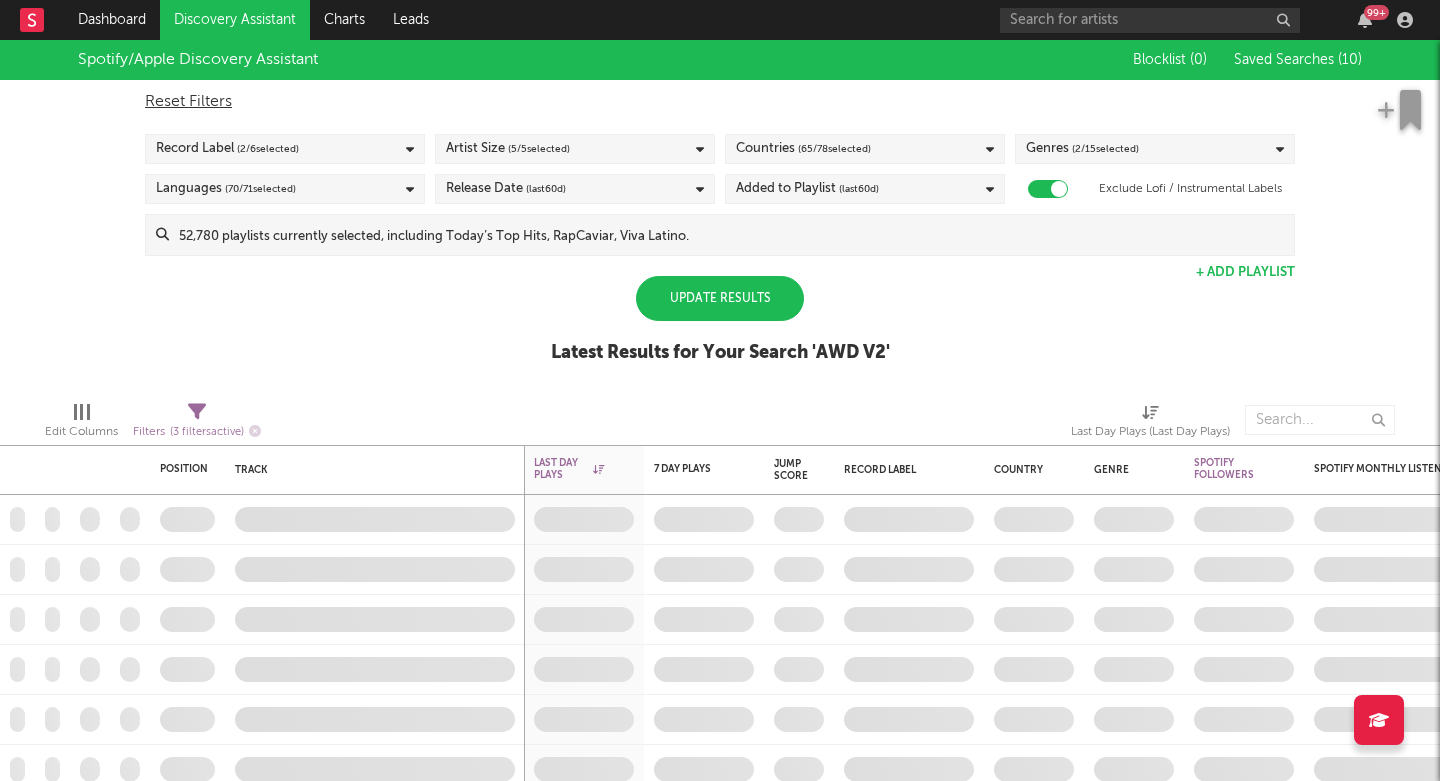click on "Discovery Assistant" at bounding box center (235, 20) 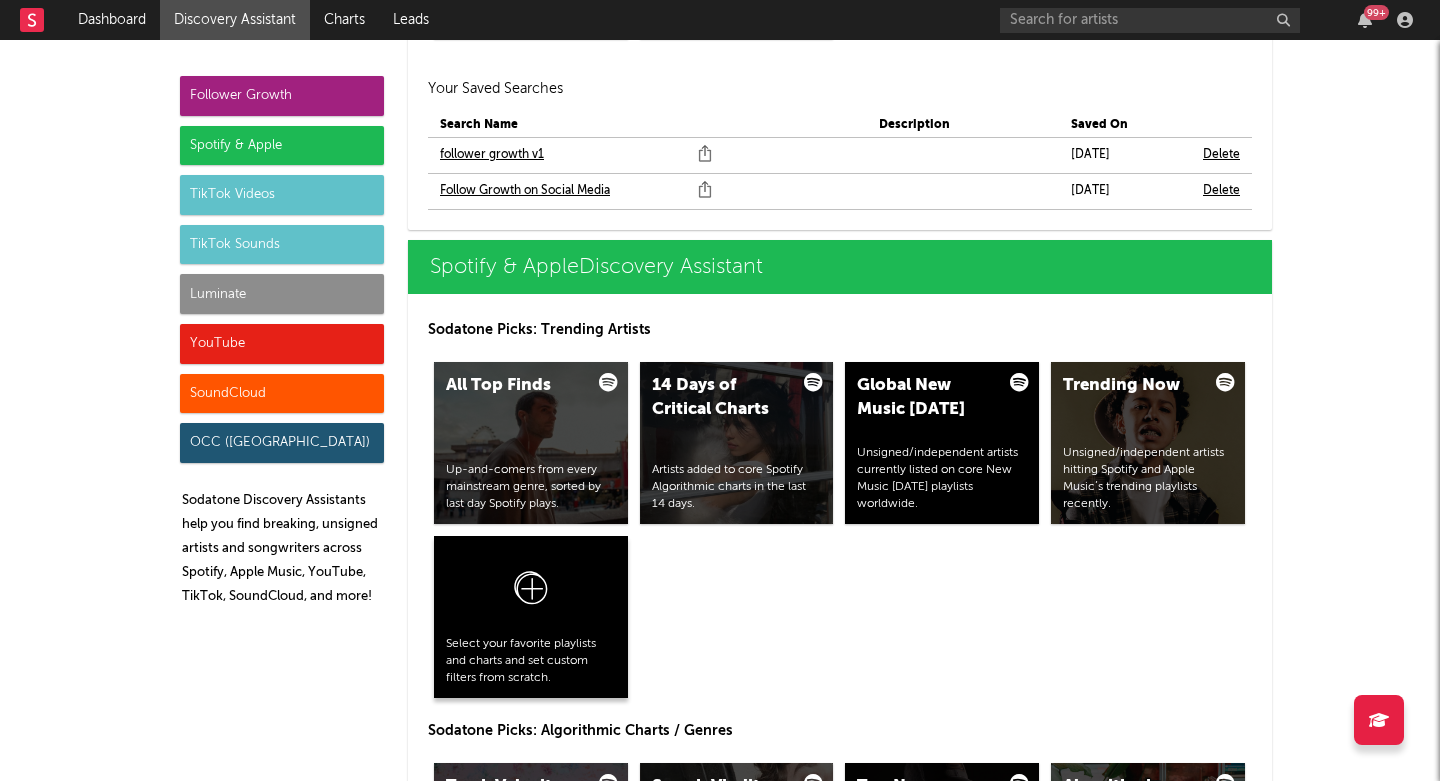 scroll, scrollTop: 1878, scrollLeft: 0, axis: vertical 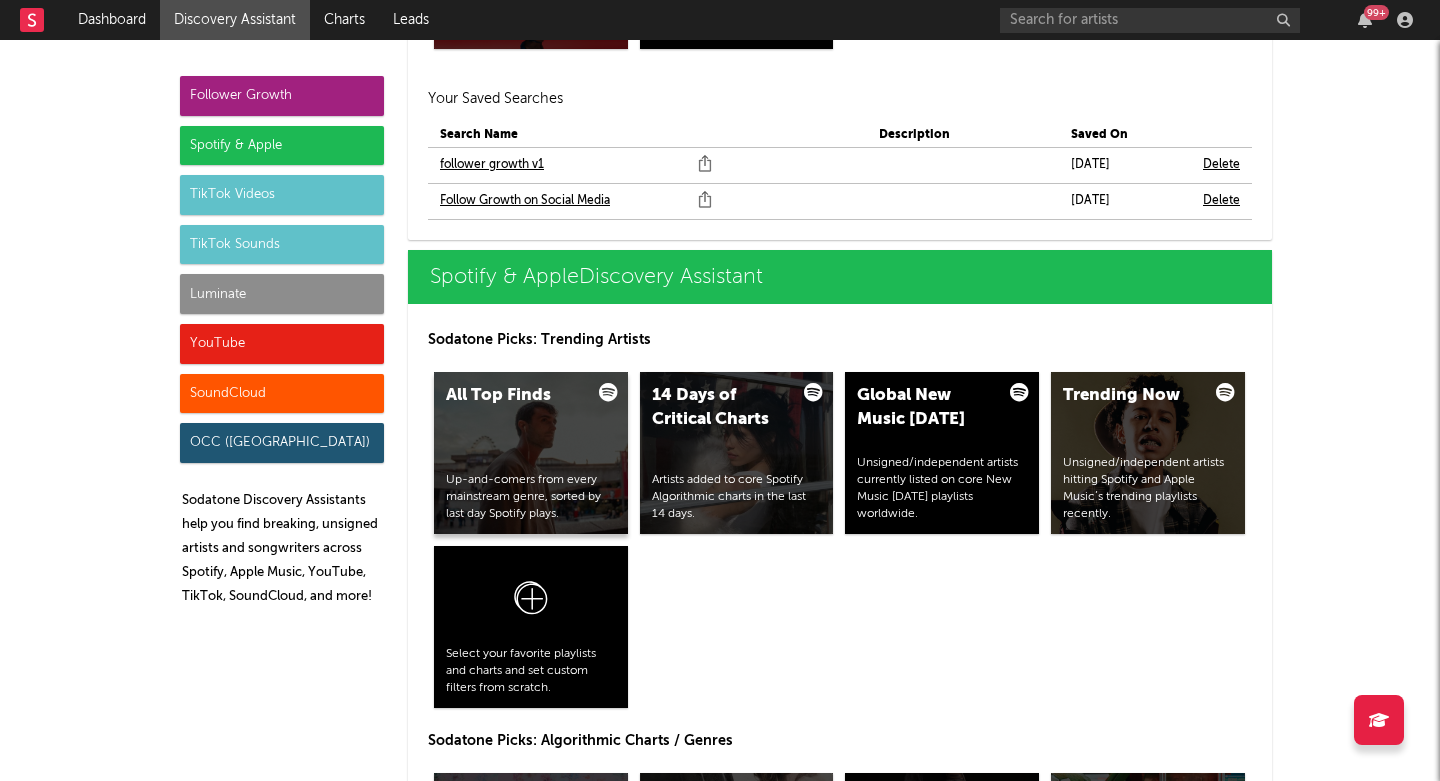 click on "All Top Finds Up-and-comers from every mainstream genre, sorted by last day Spotify plays." at bounding box center (531, 453) 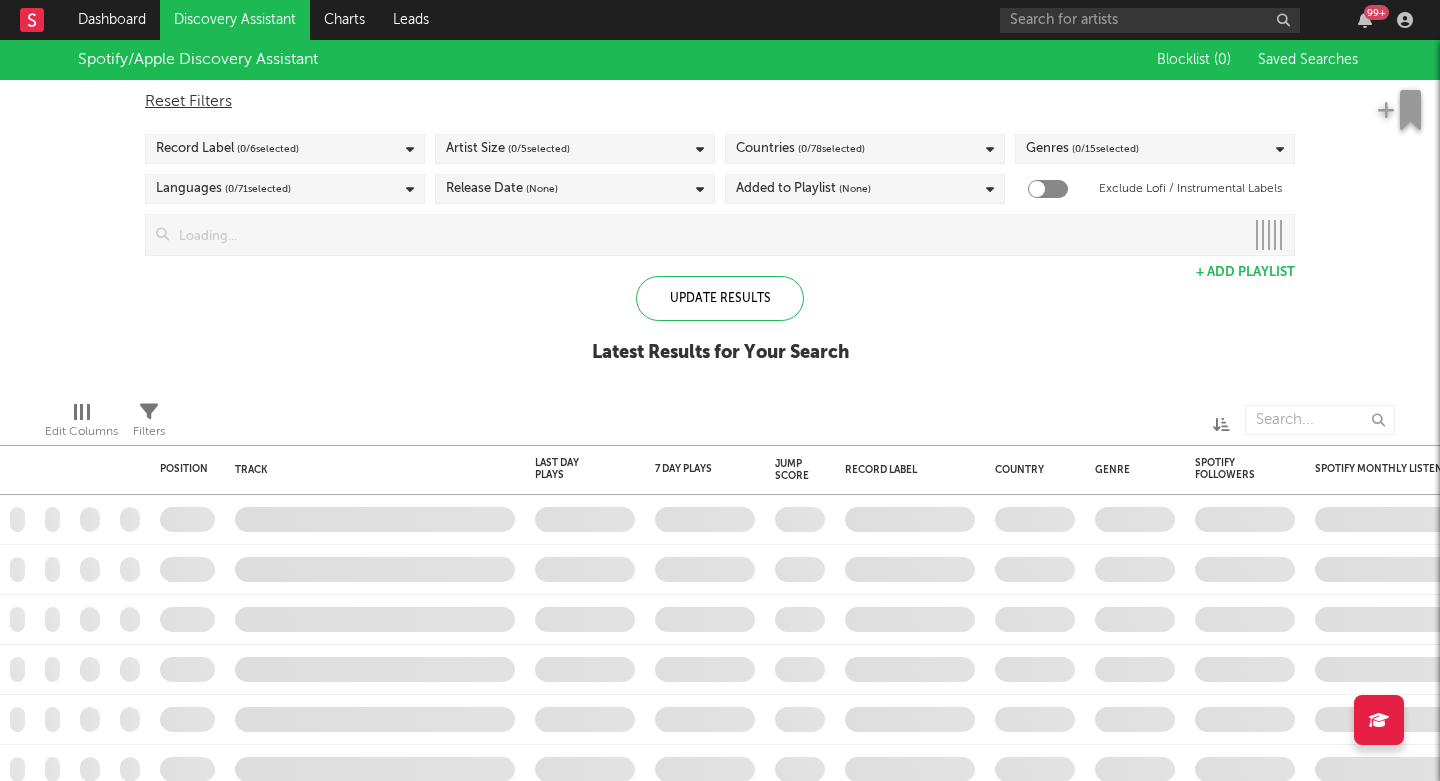 checkbox on "true" 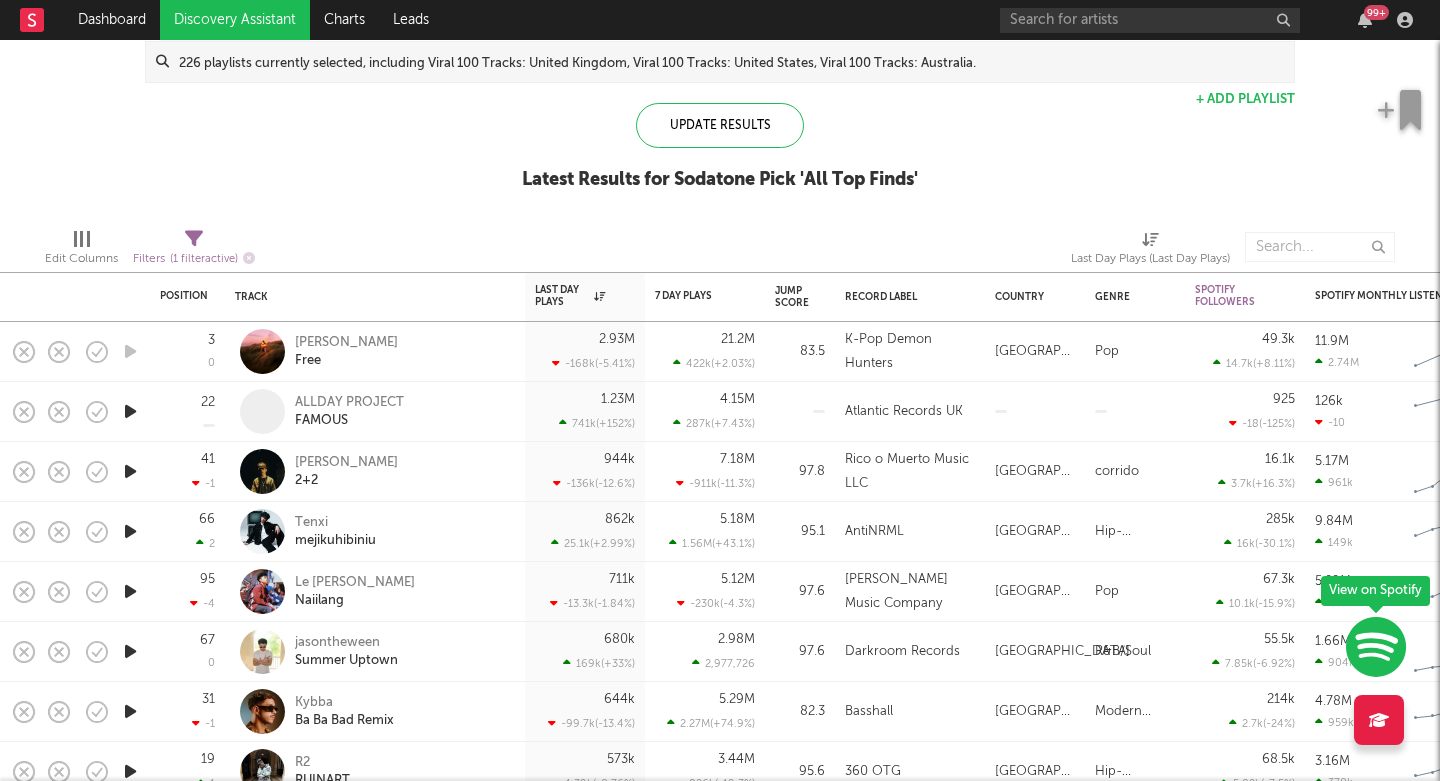 click at bounding box center (130, 411) 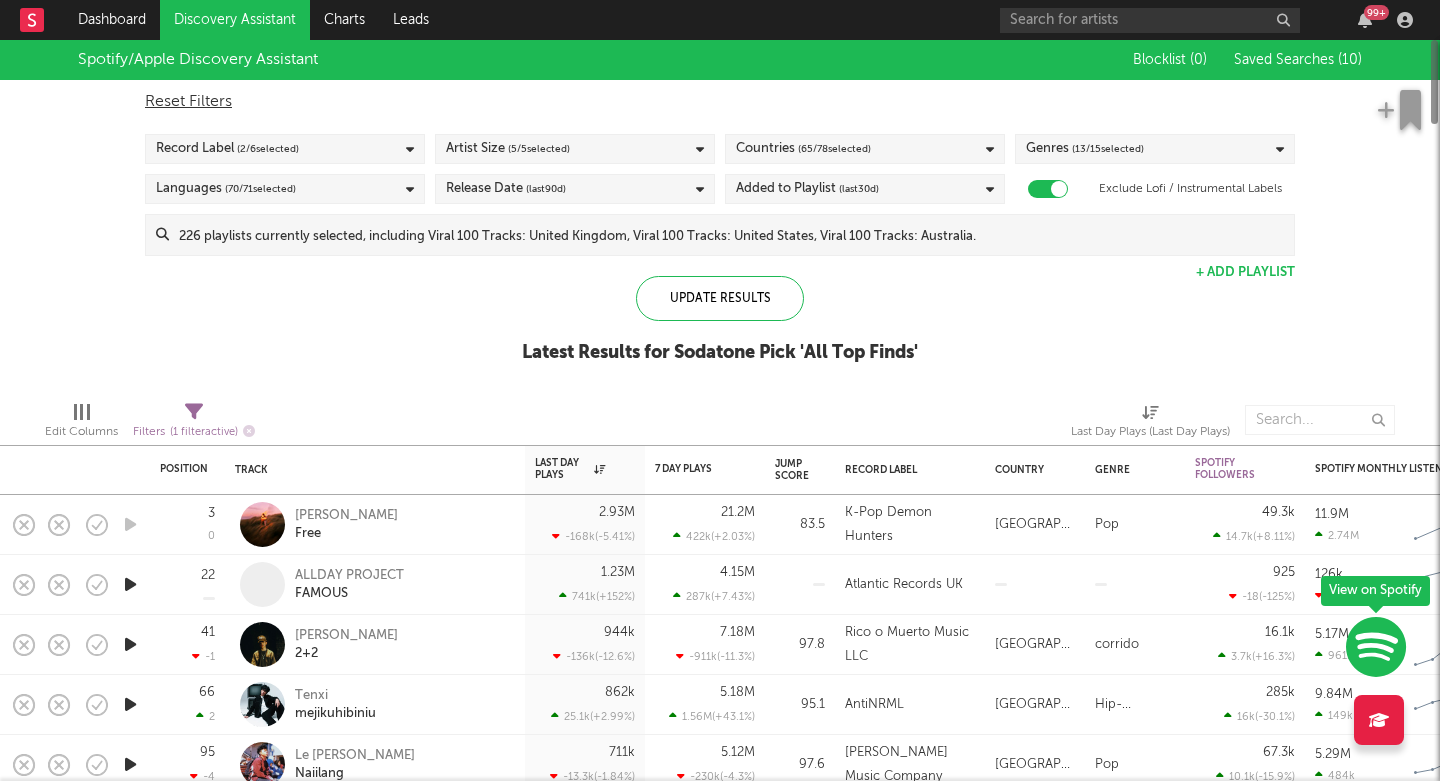 click on "( 2 / 6  selected)" at bounding box center (268, 149) 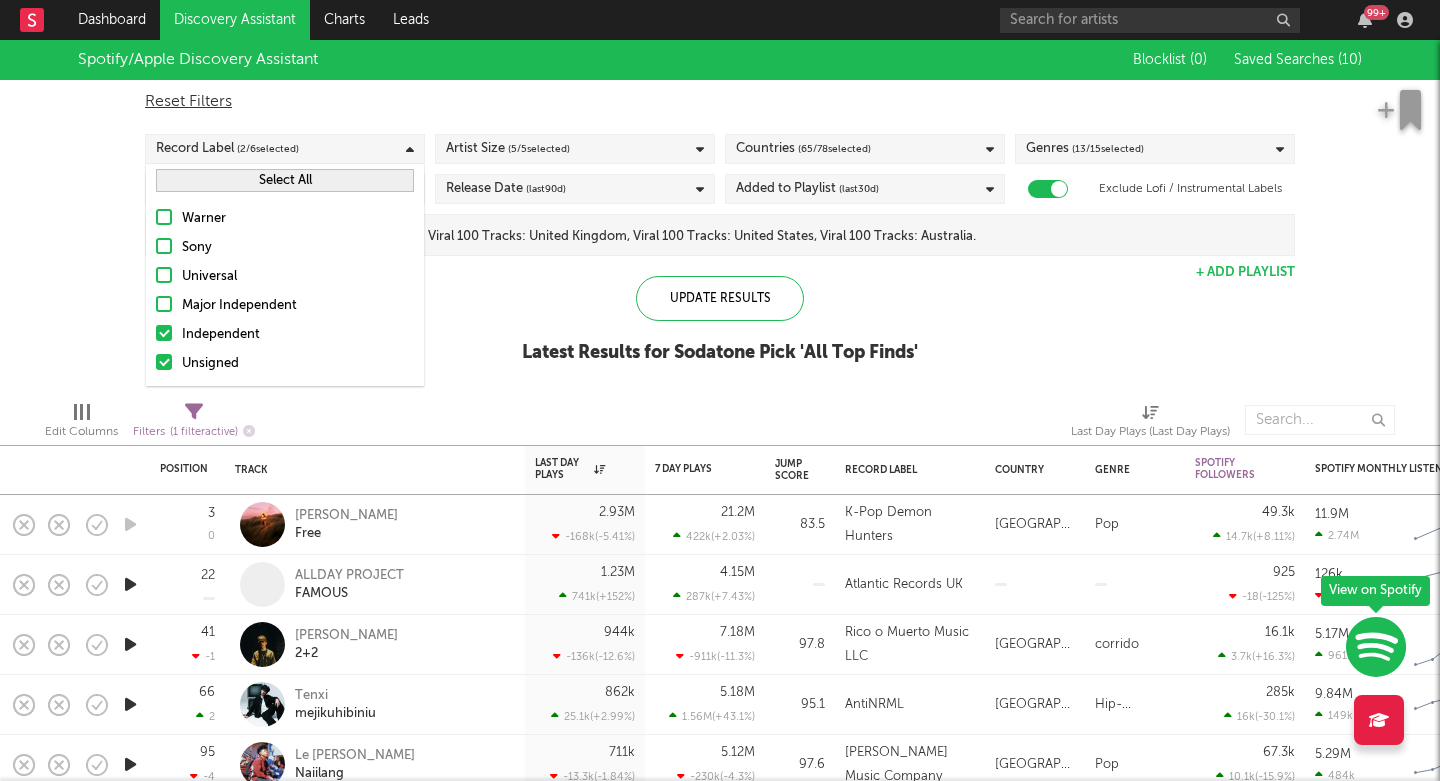 click on "( 2 / 6  selected)" at bounding box center (268, 149) 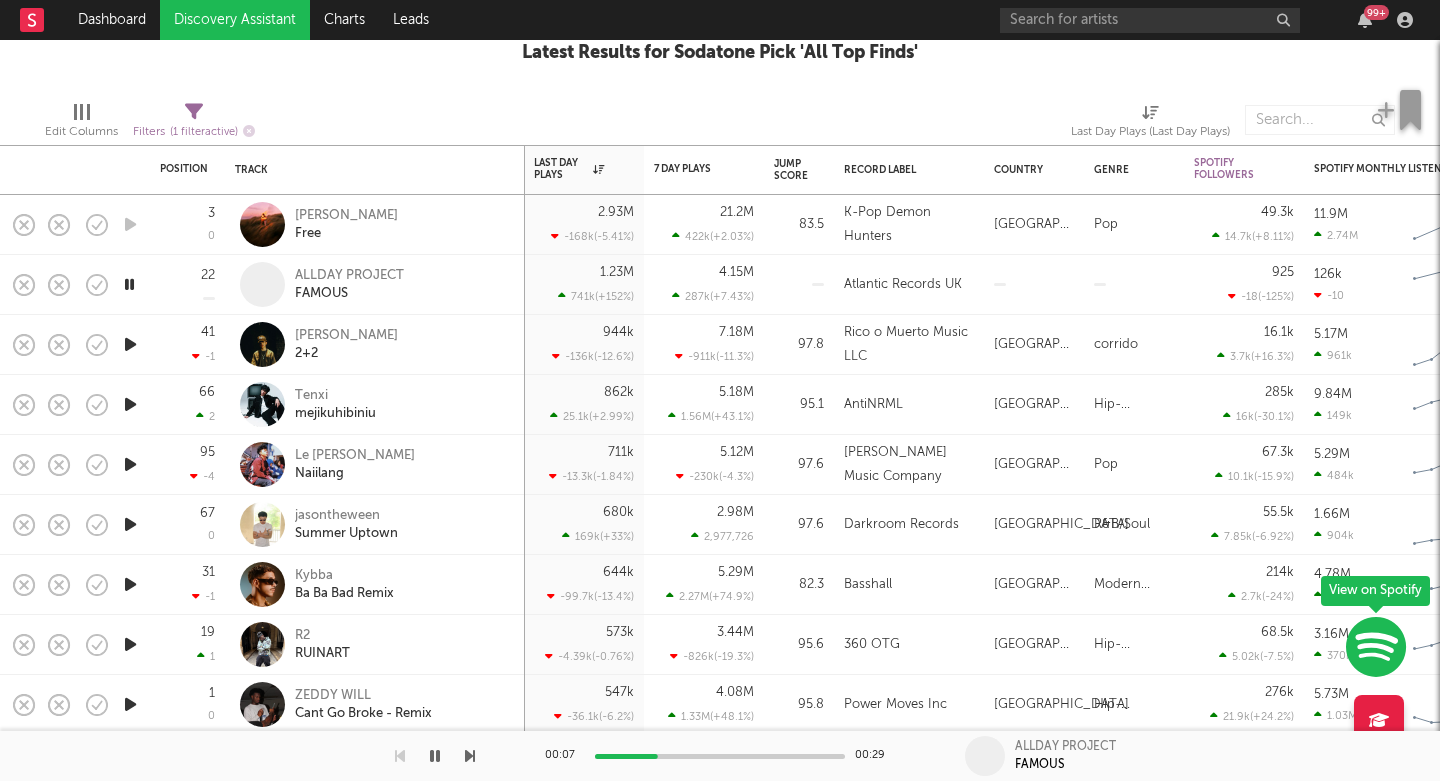 click at bounding box center [470, 756] 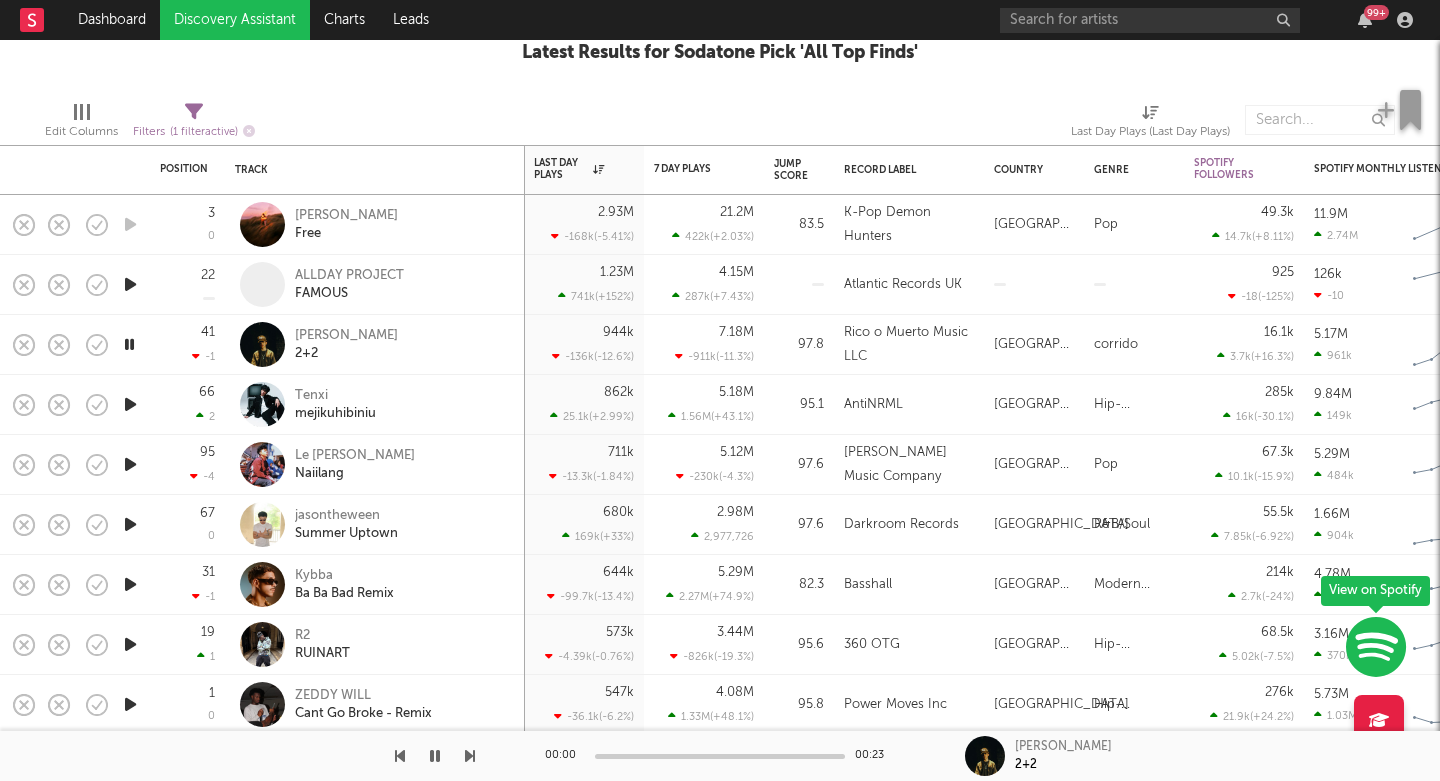 click at bounding box center [470, 756] 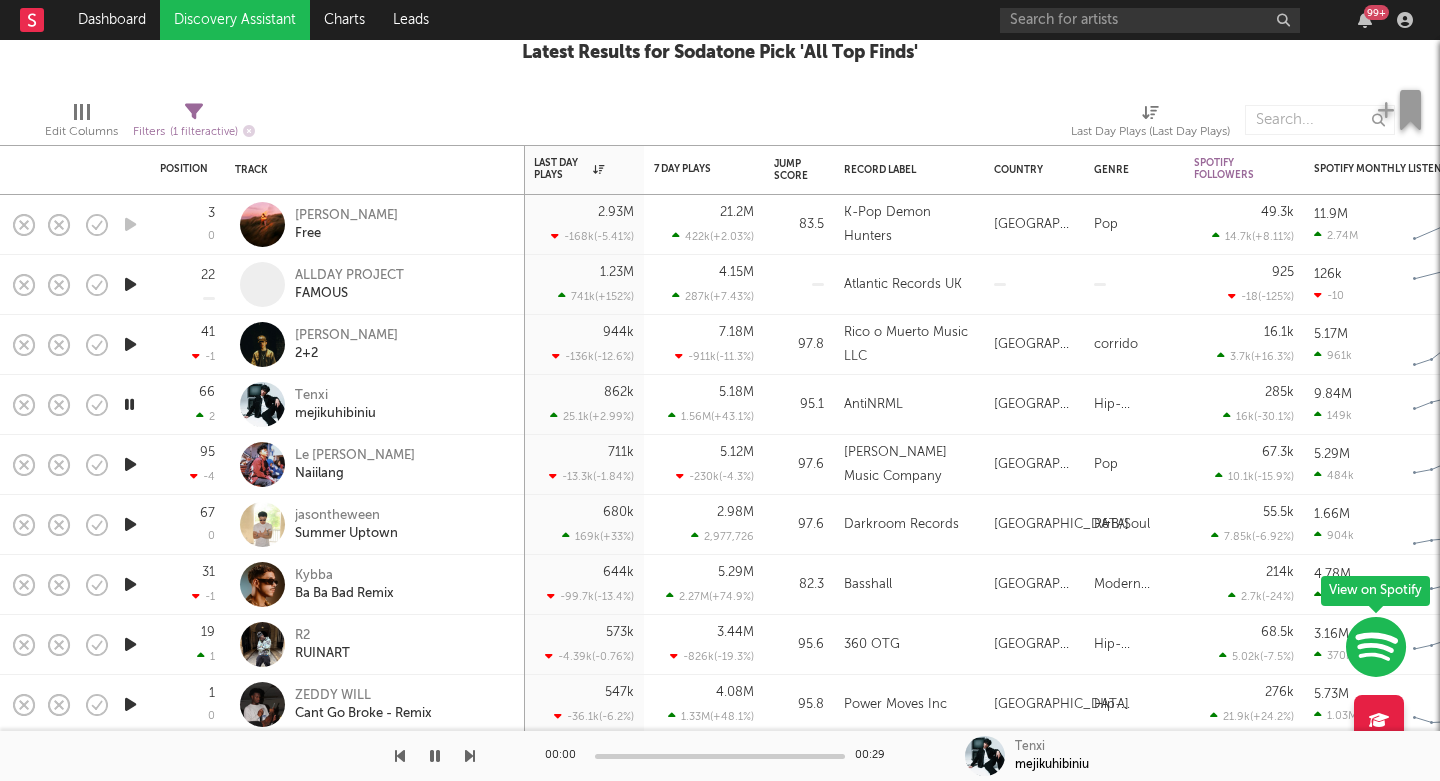 click at bounding box center [470, 756] 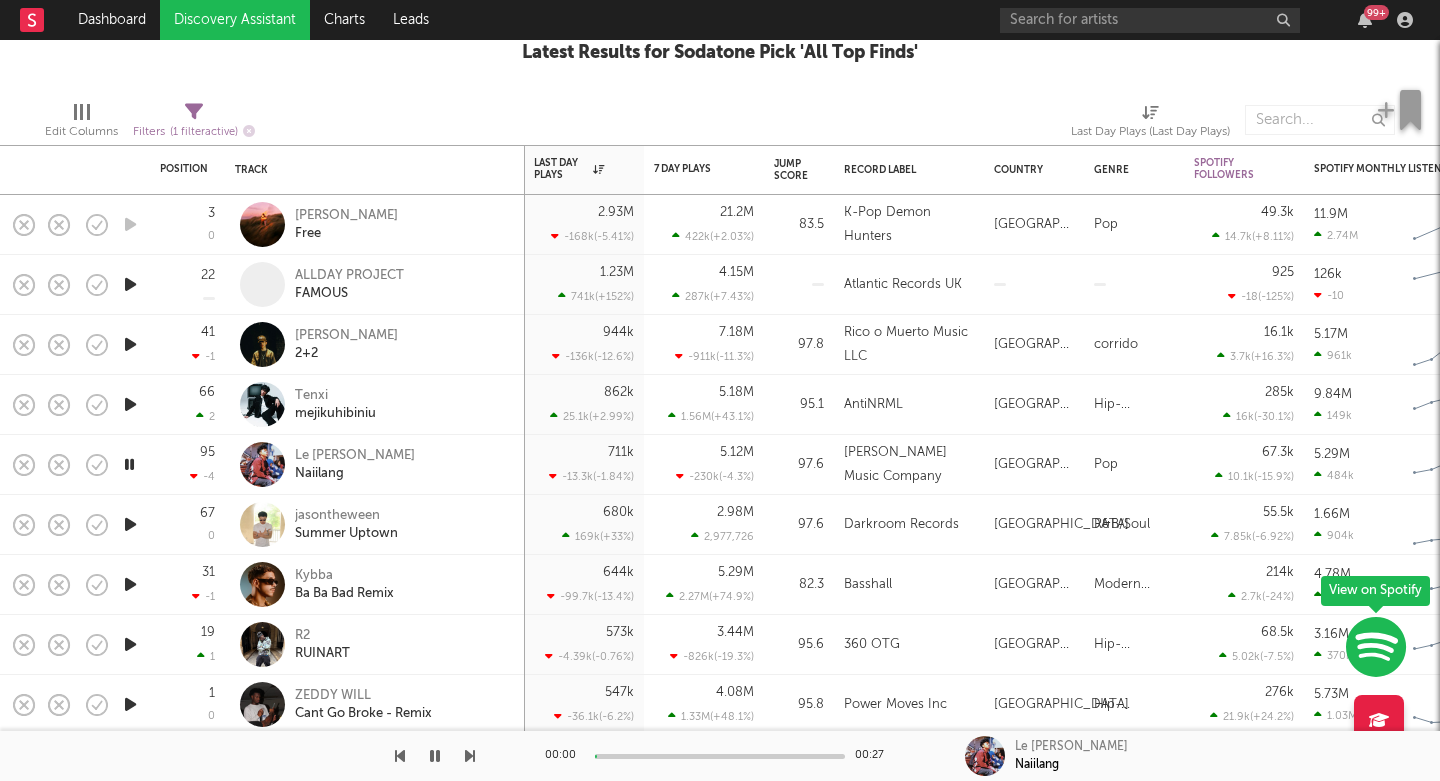 click at bounding box center [470, 756] 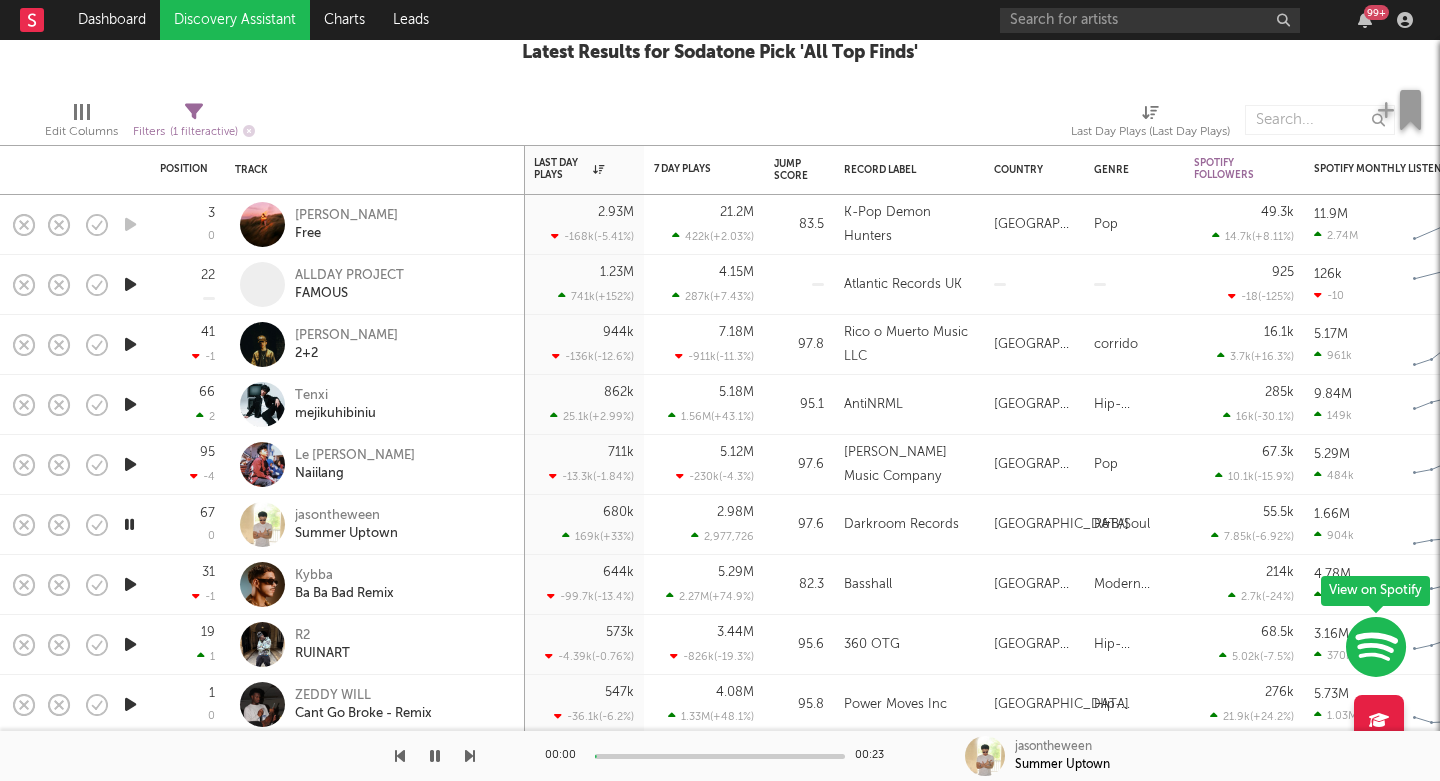 click at bounding box center [470, 756] 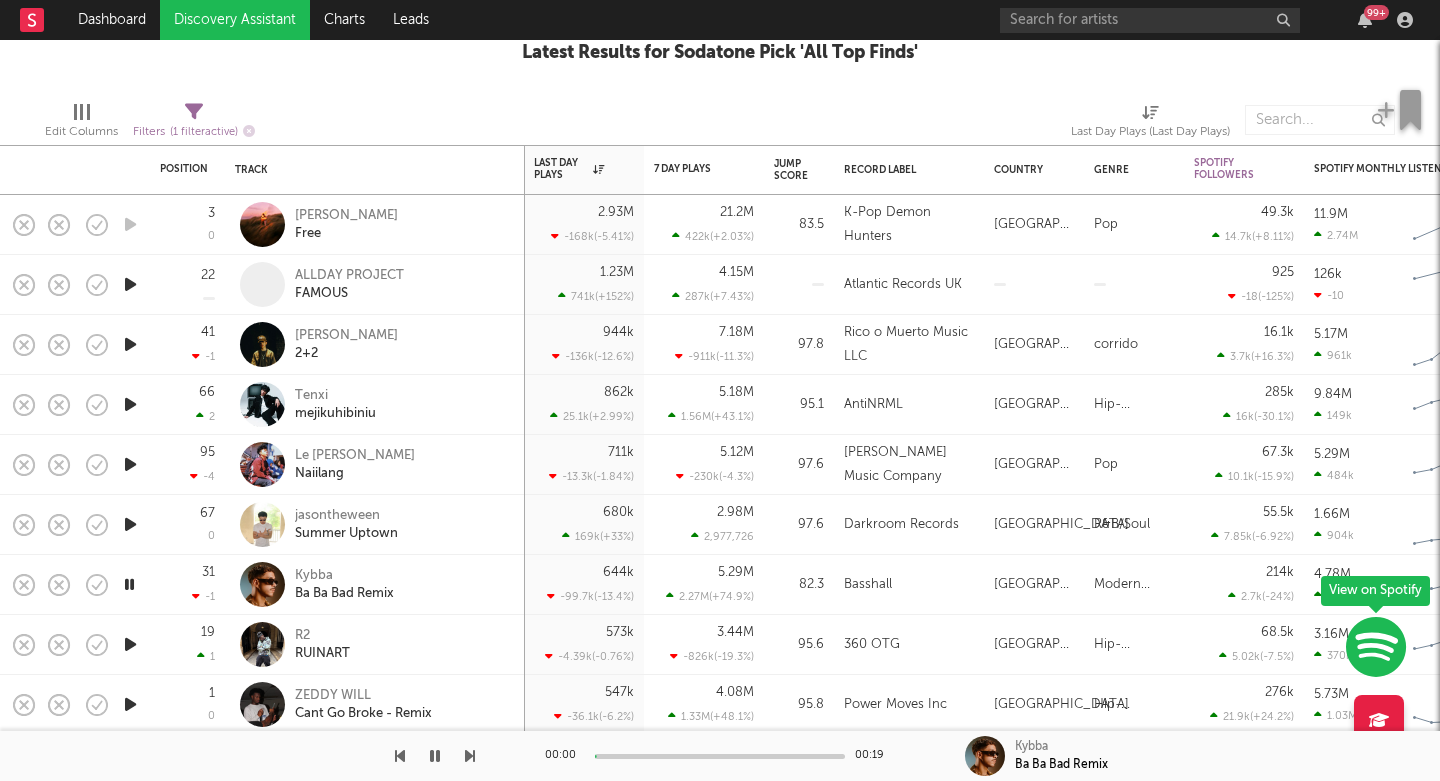 click at bounding box center [470, 756] 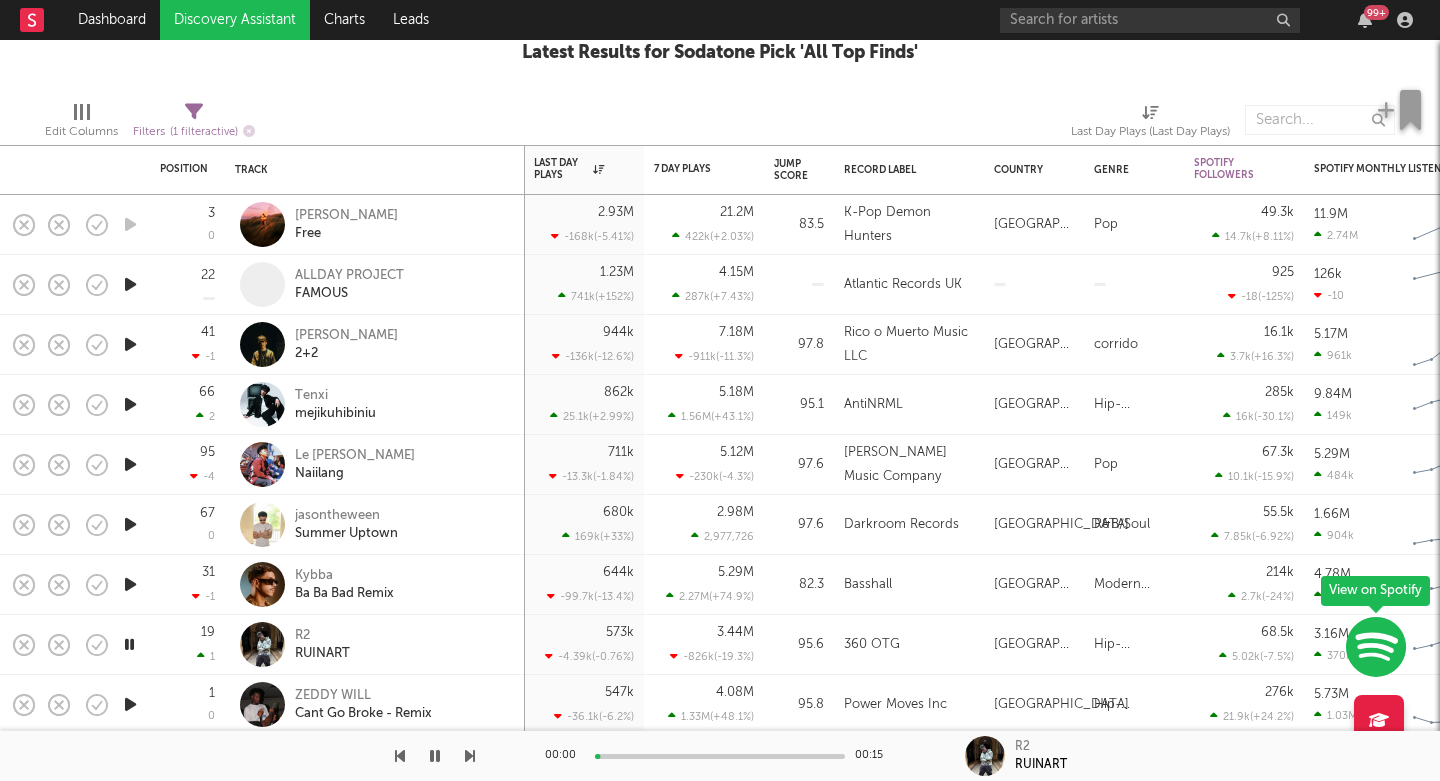 click at bounding box center [470, 756] 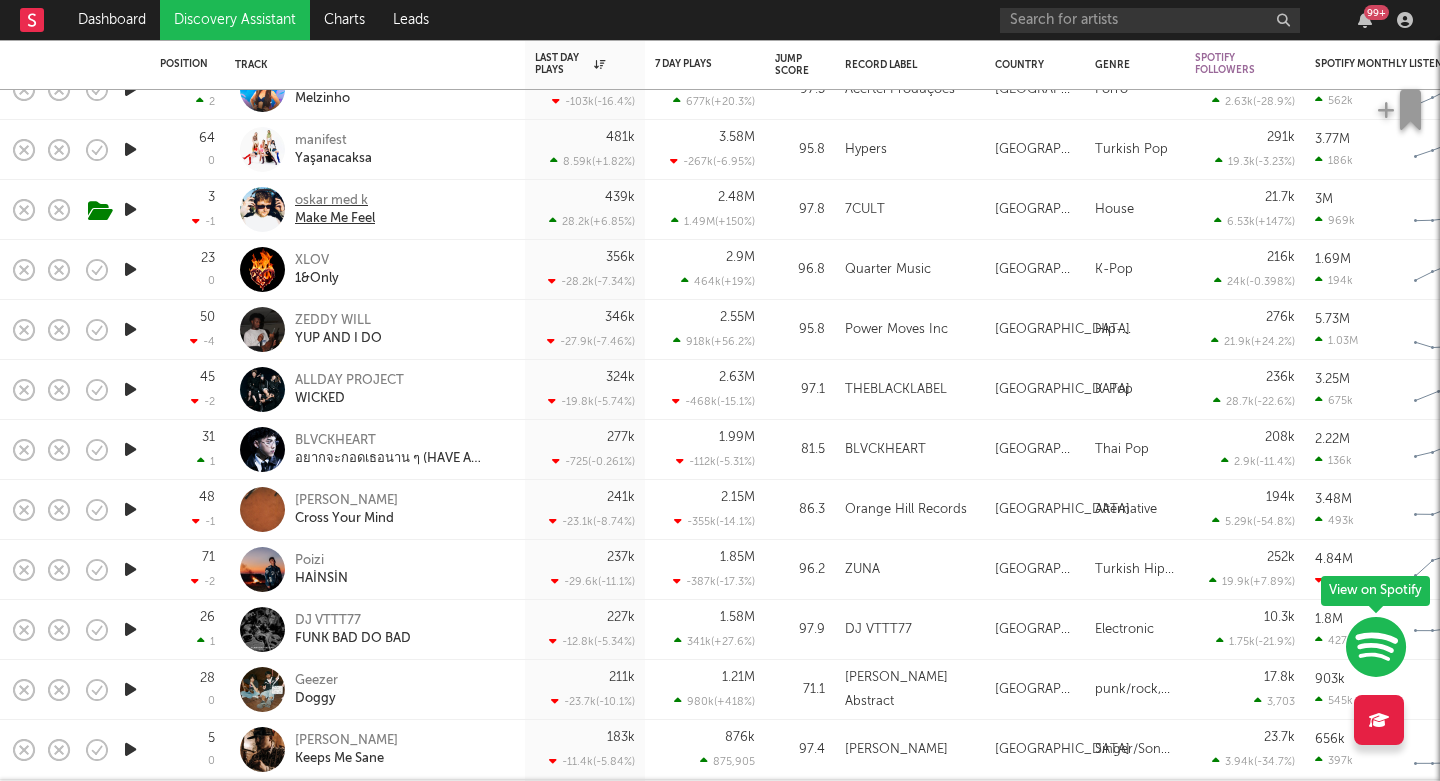click on "oskar med k" at bounding box center (335, 201) 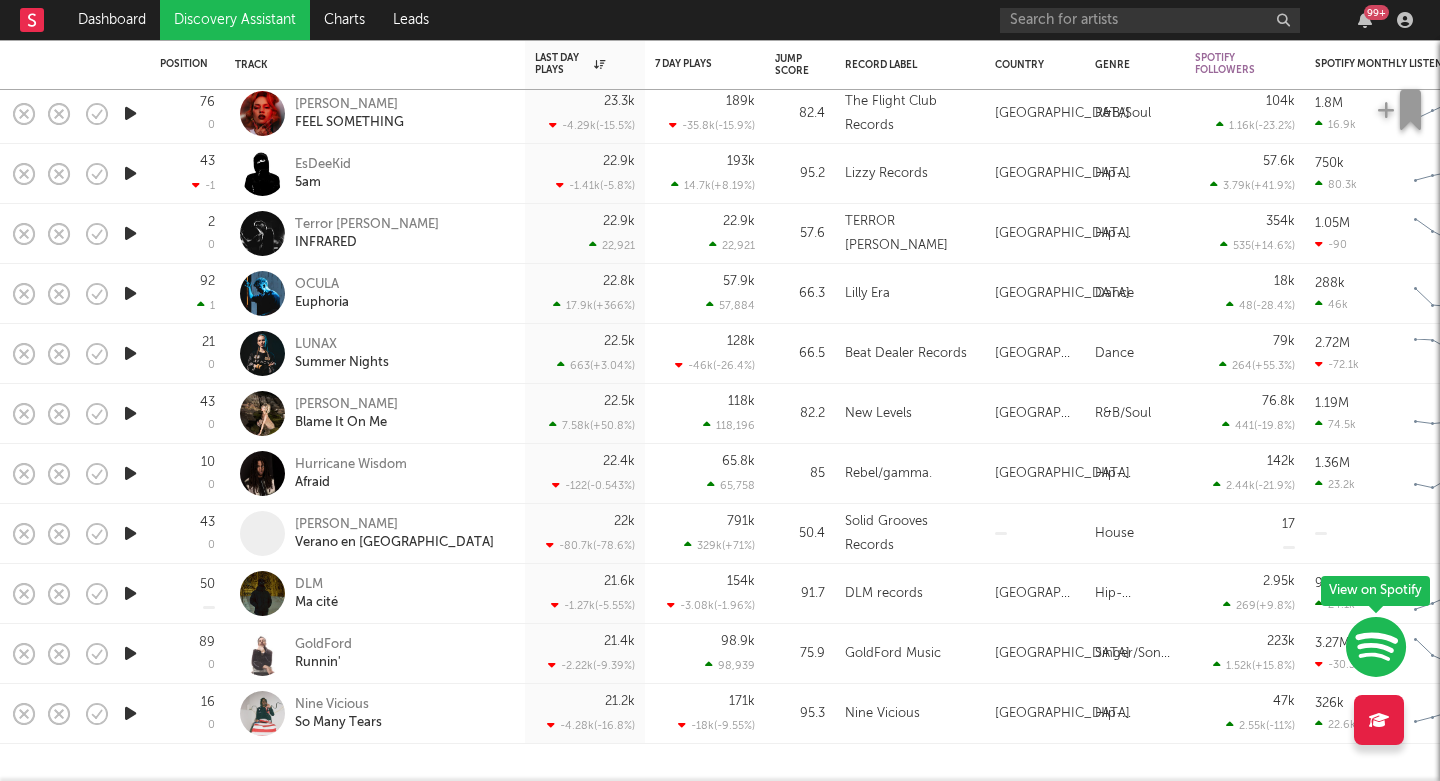 click at bounding box center [130, 713] 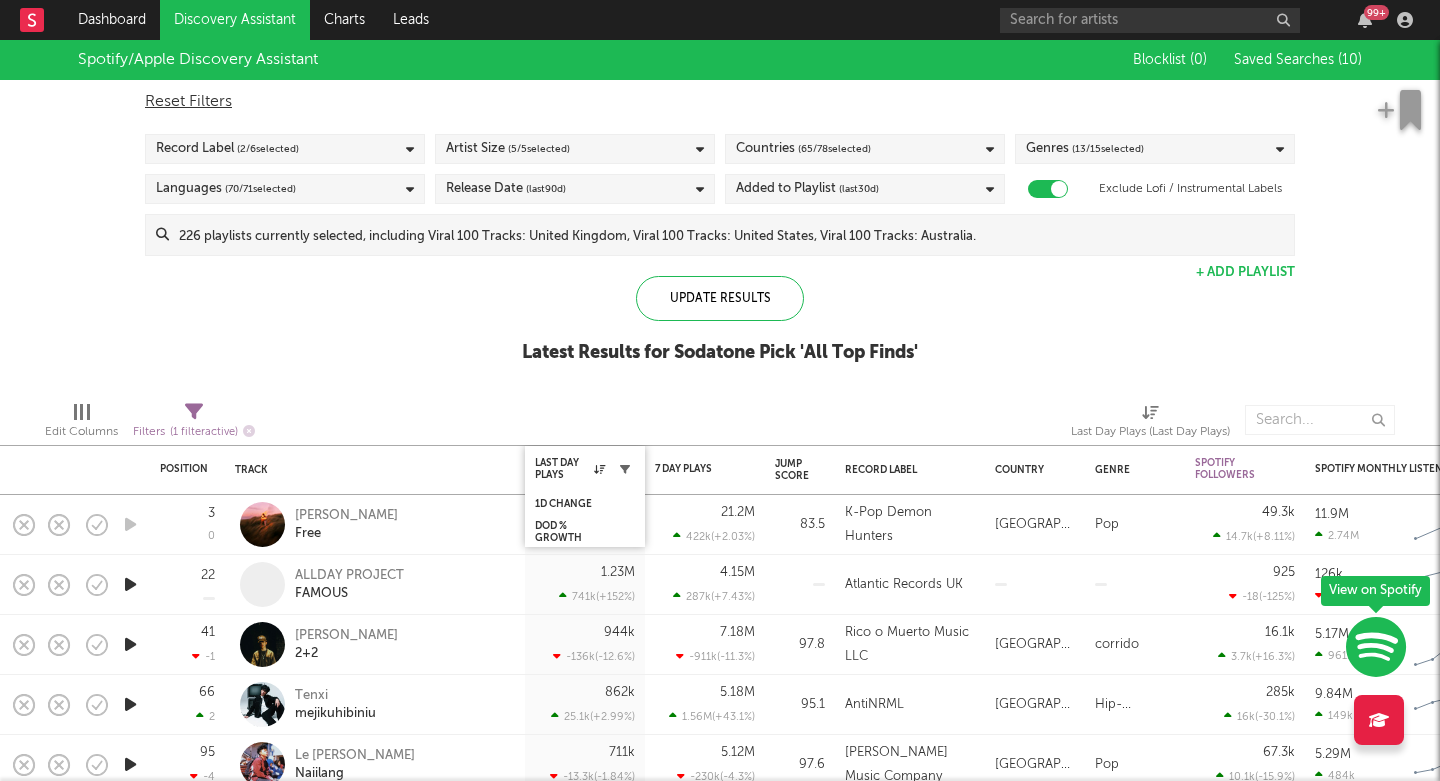 click at bounding box center (625, 469) 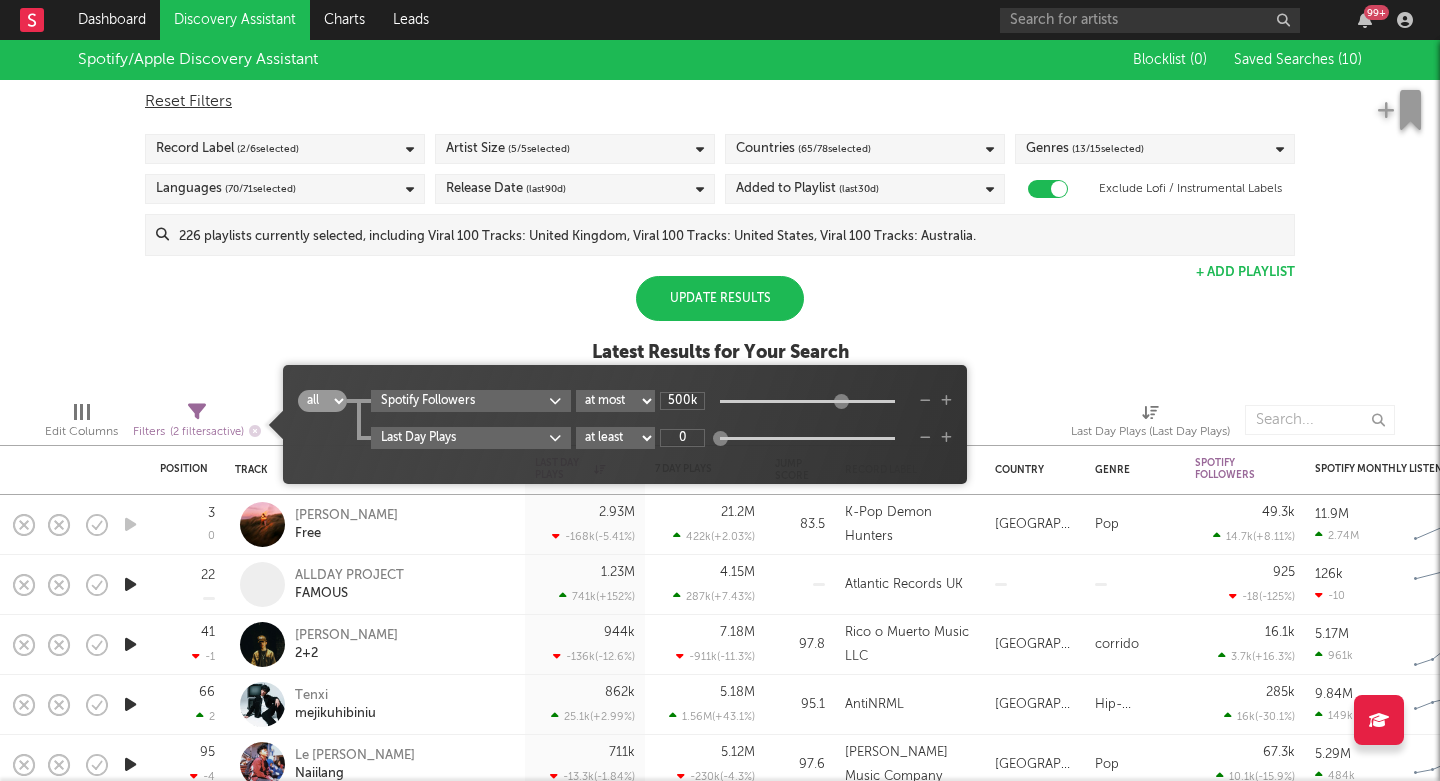 select on "max" 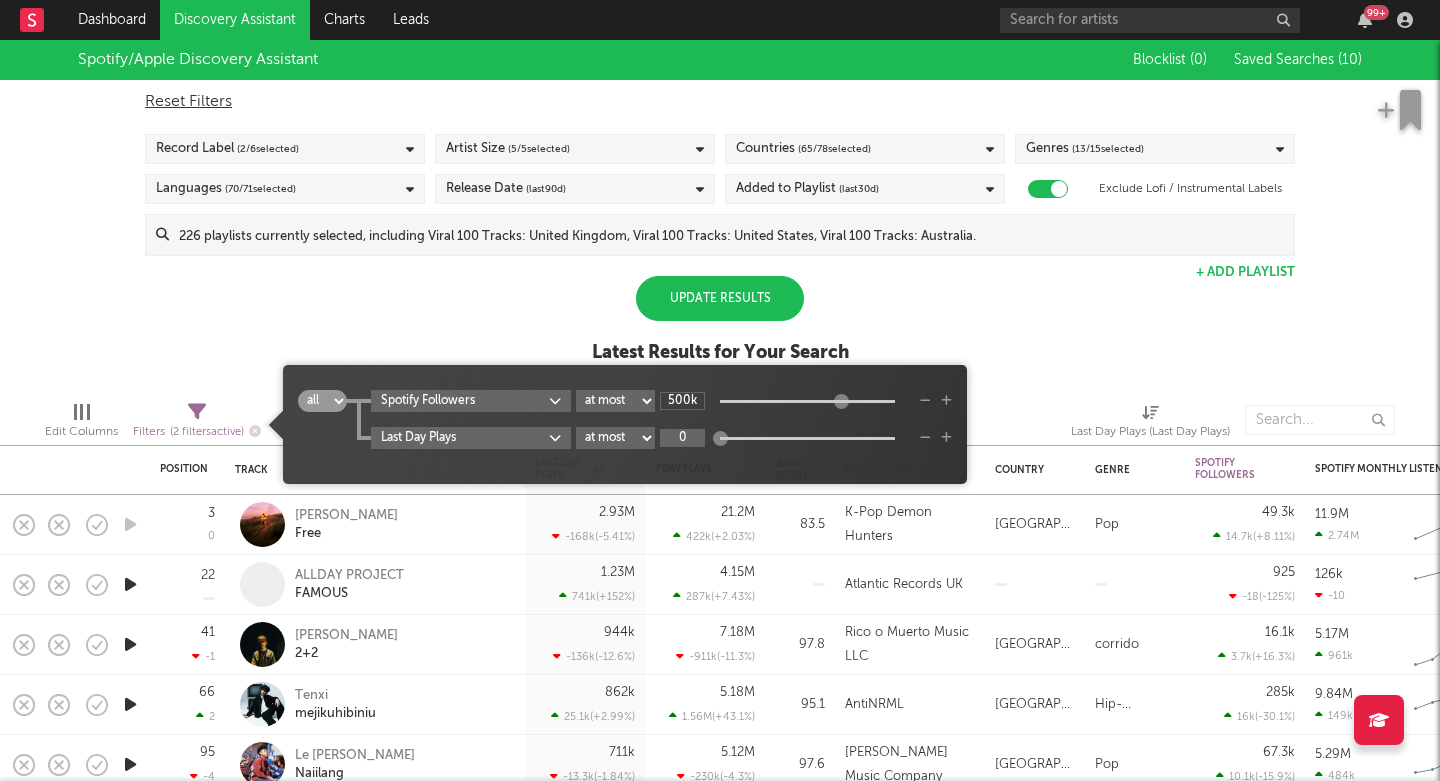 click on "0" at bounding box center [682, 438] 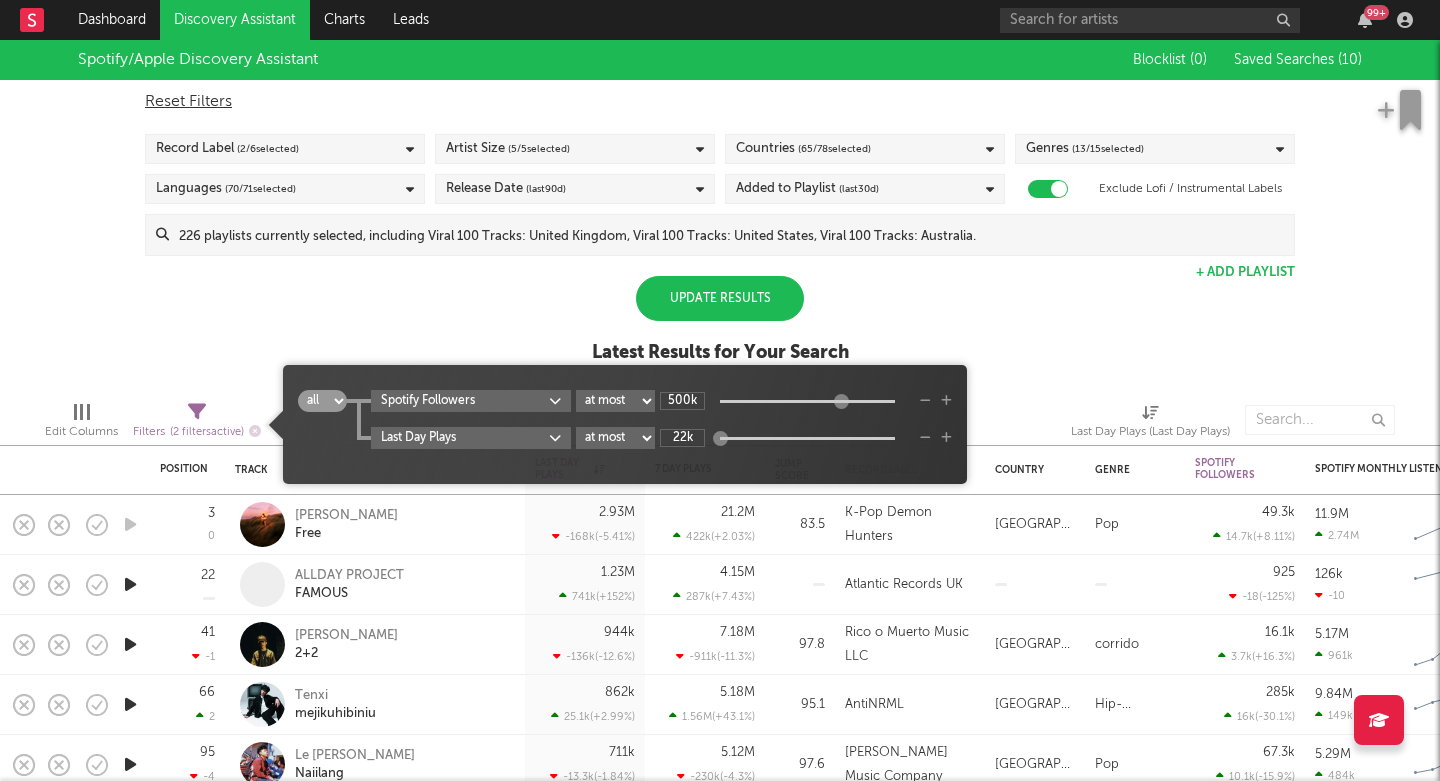 type on "22k" 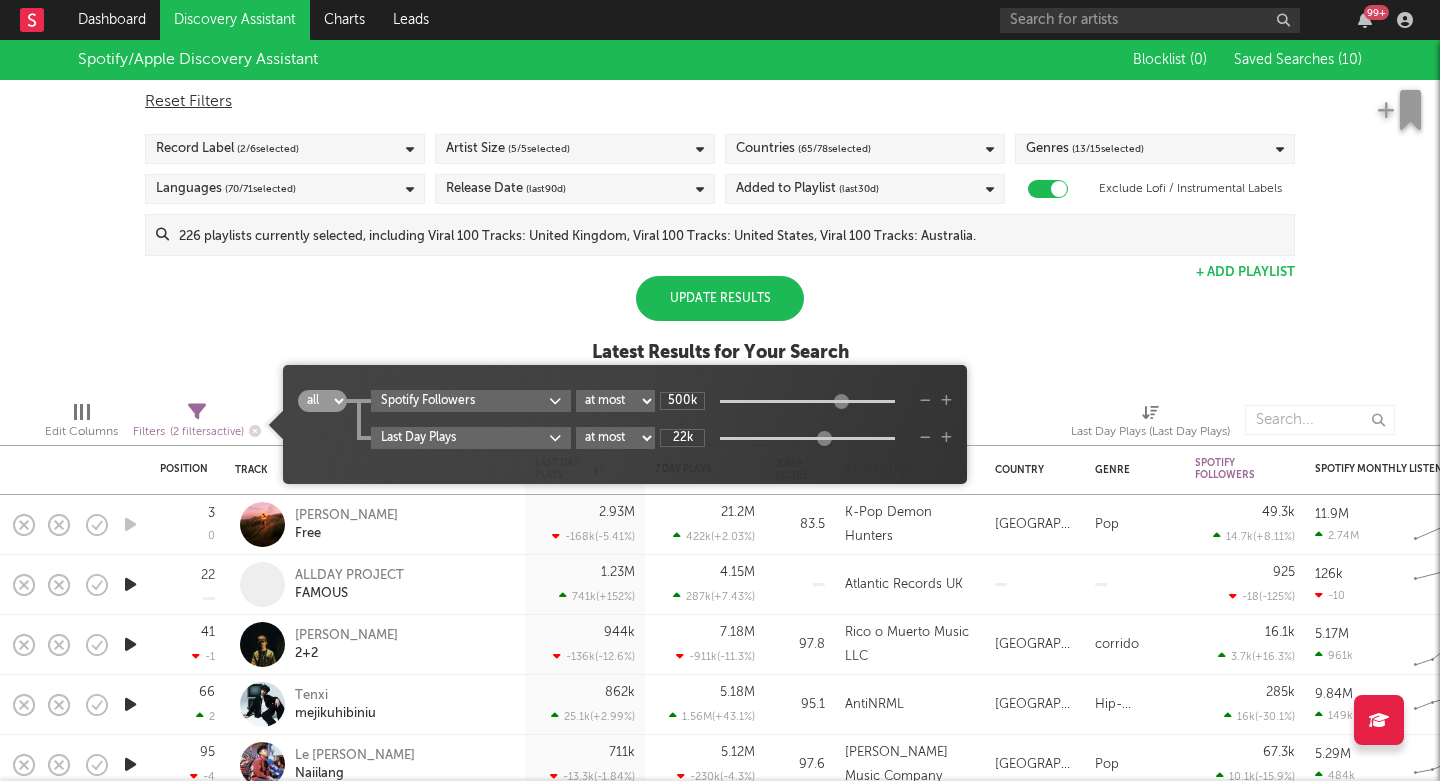 click on "Update Results" at bounding box center [720, 298] 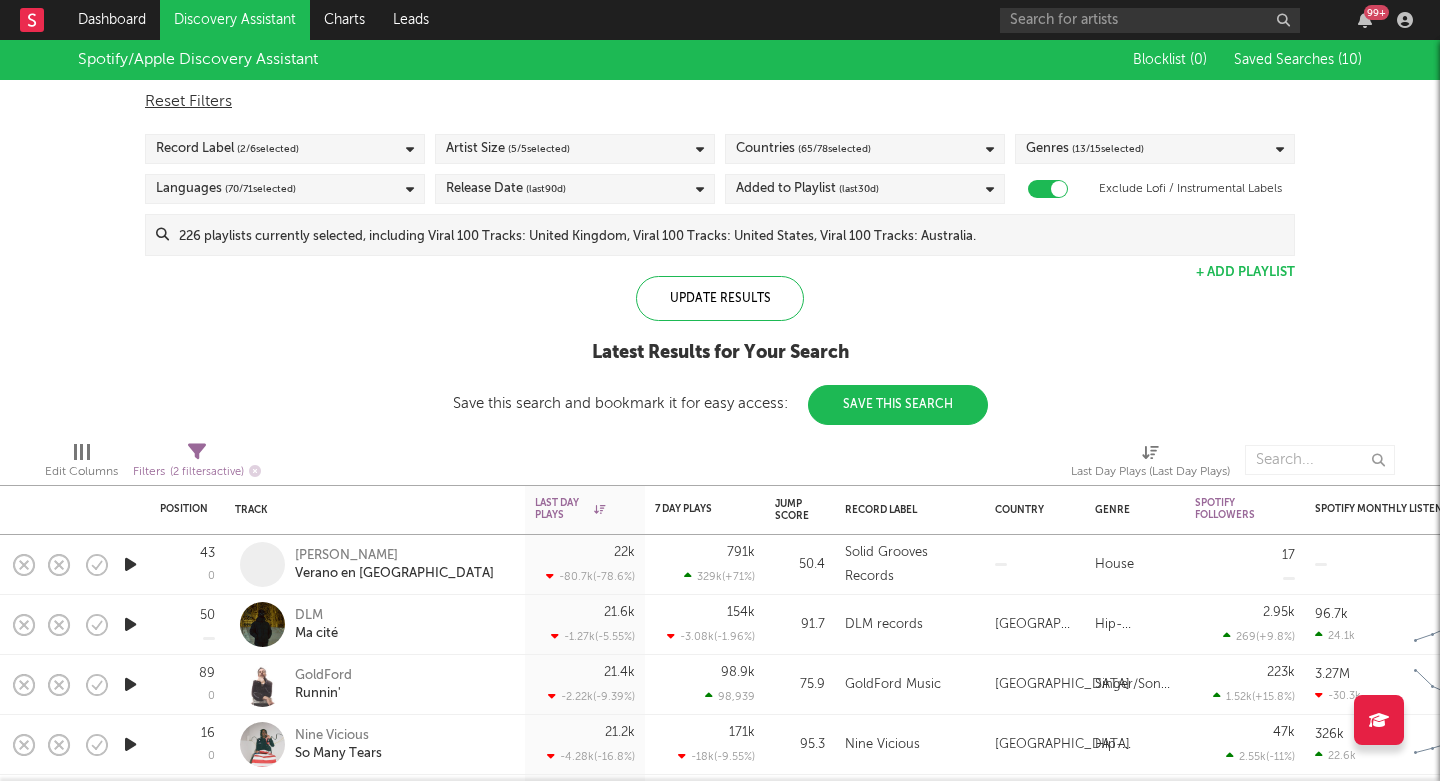 click on "Discovery Assistant" at bounding box center [235, 20] 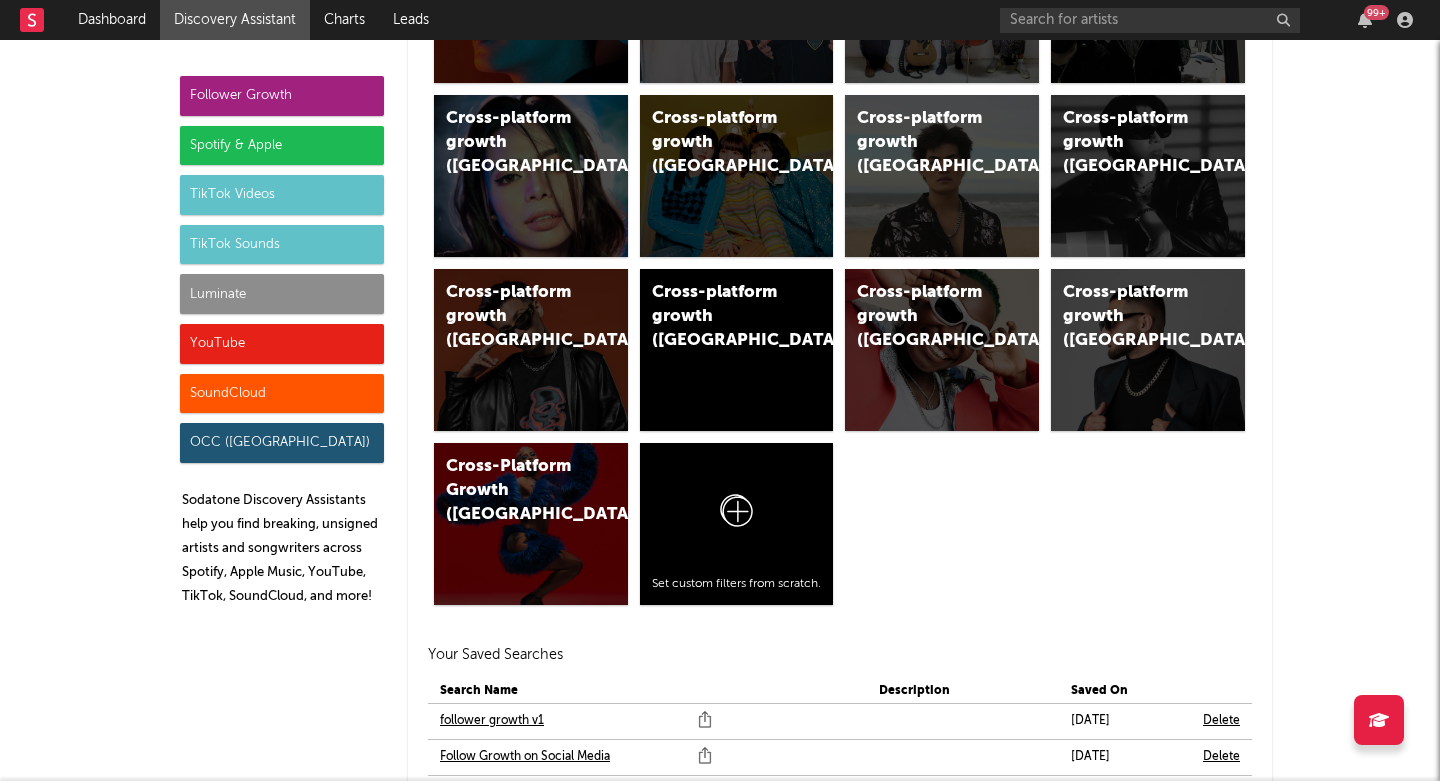 click on "Spotify & Apple" at bounding box center (282, 146) 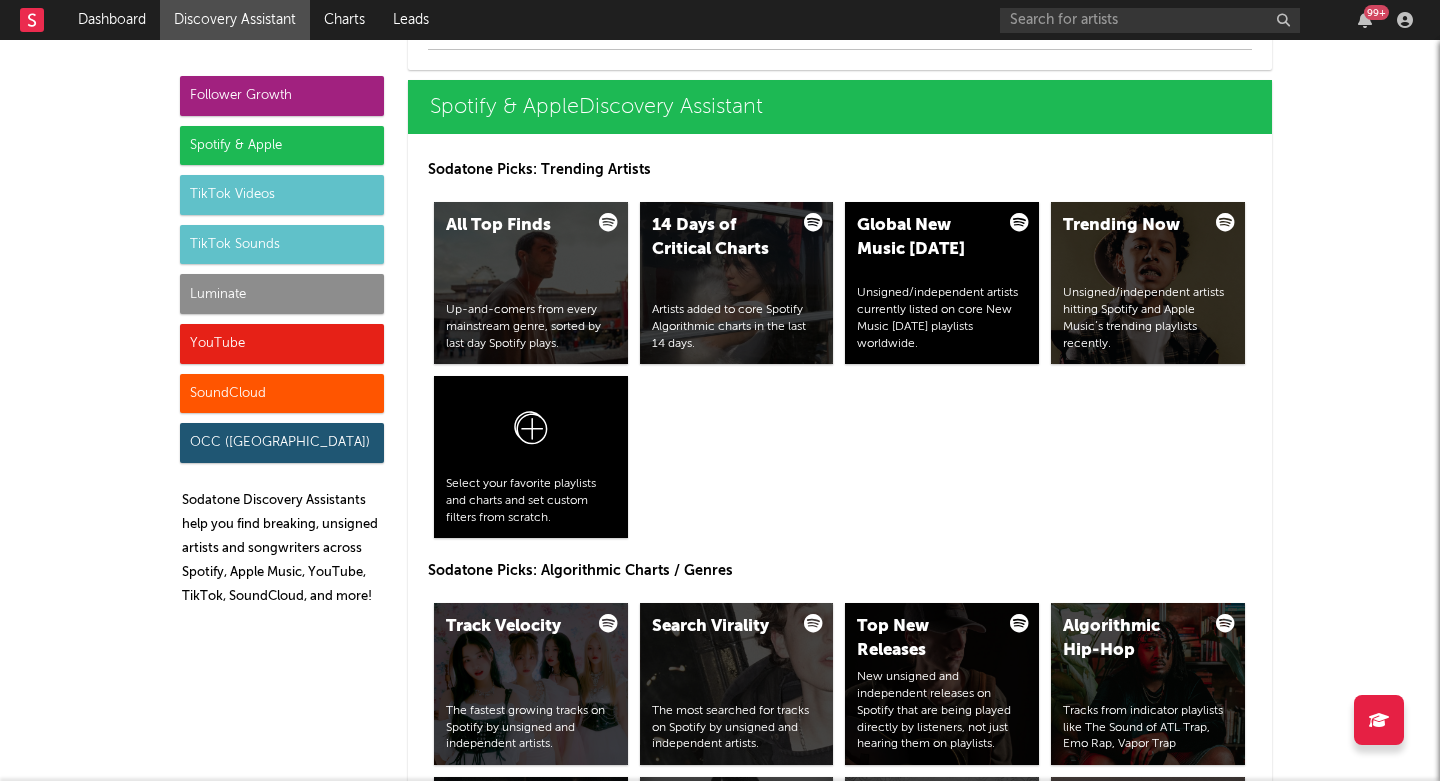 click on "TikTok Videos" at bounding box center [282, 195] 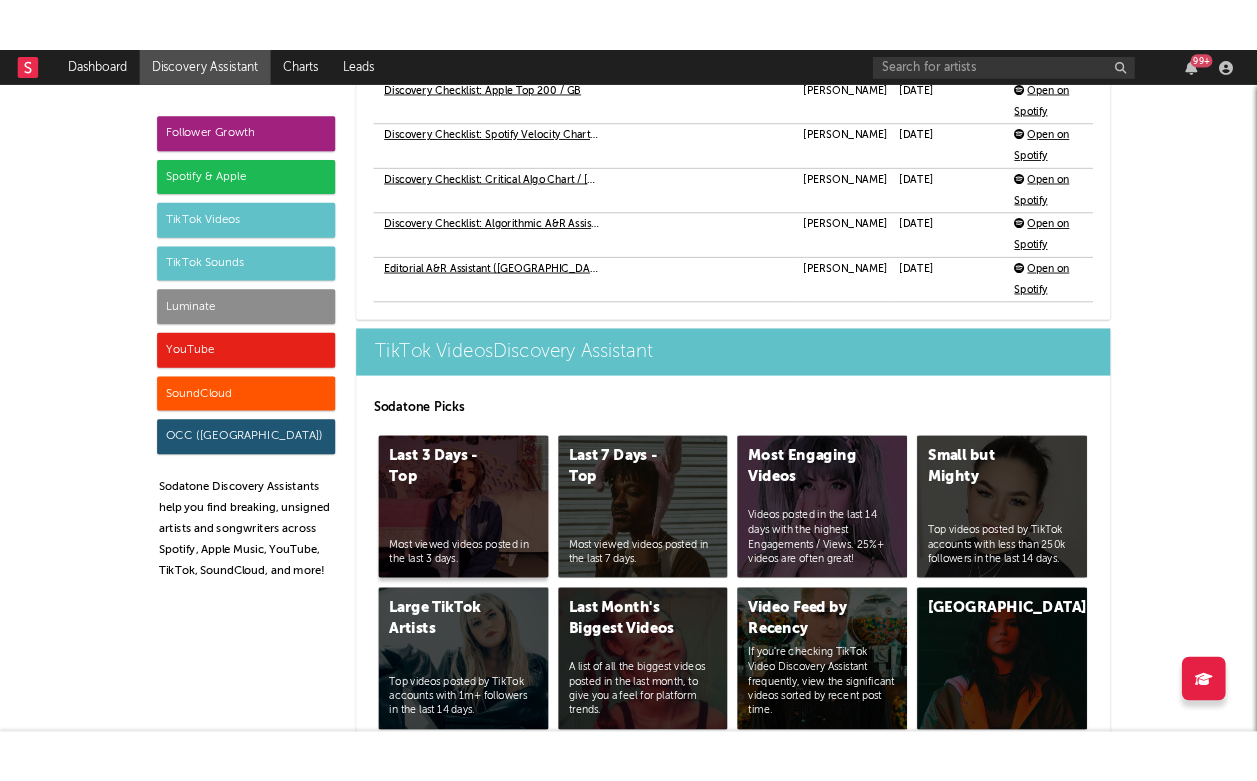 scroll, scrollTop: 5154, scrollLeft: 0, axis: vertical 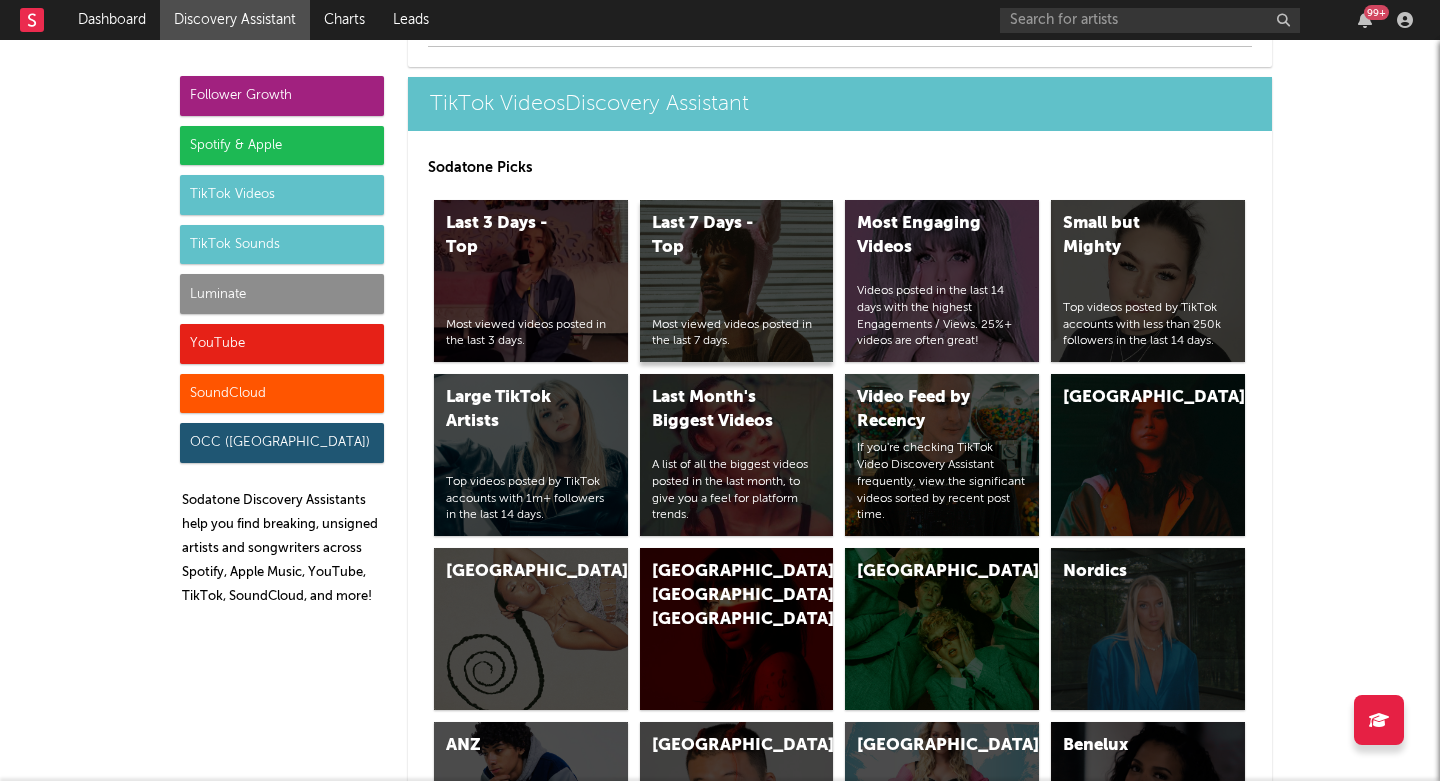 click on "Last 7 Days - Top" at bounding box center (720, 236) 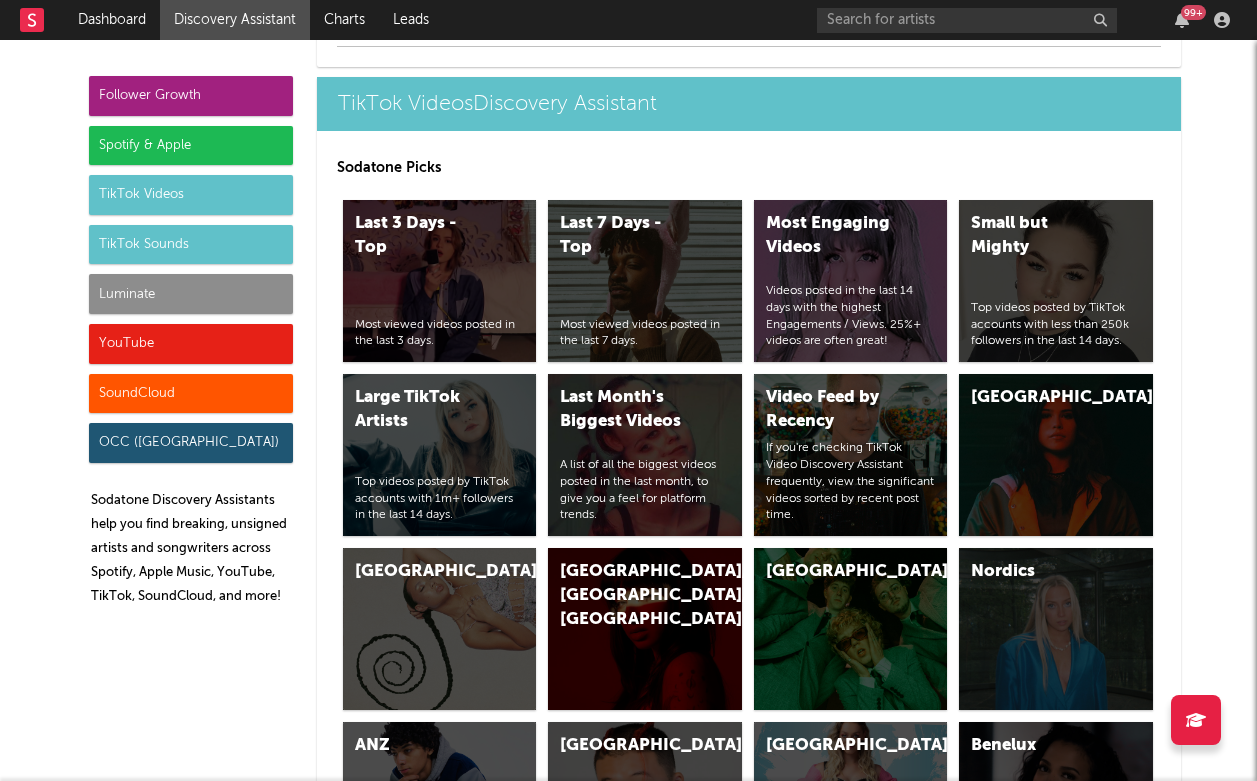 click on "TikTok Sounds" at bounding box center (191, 245) 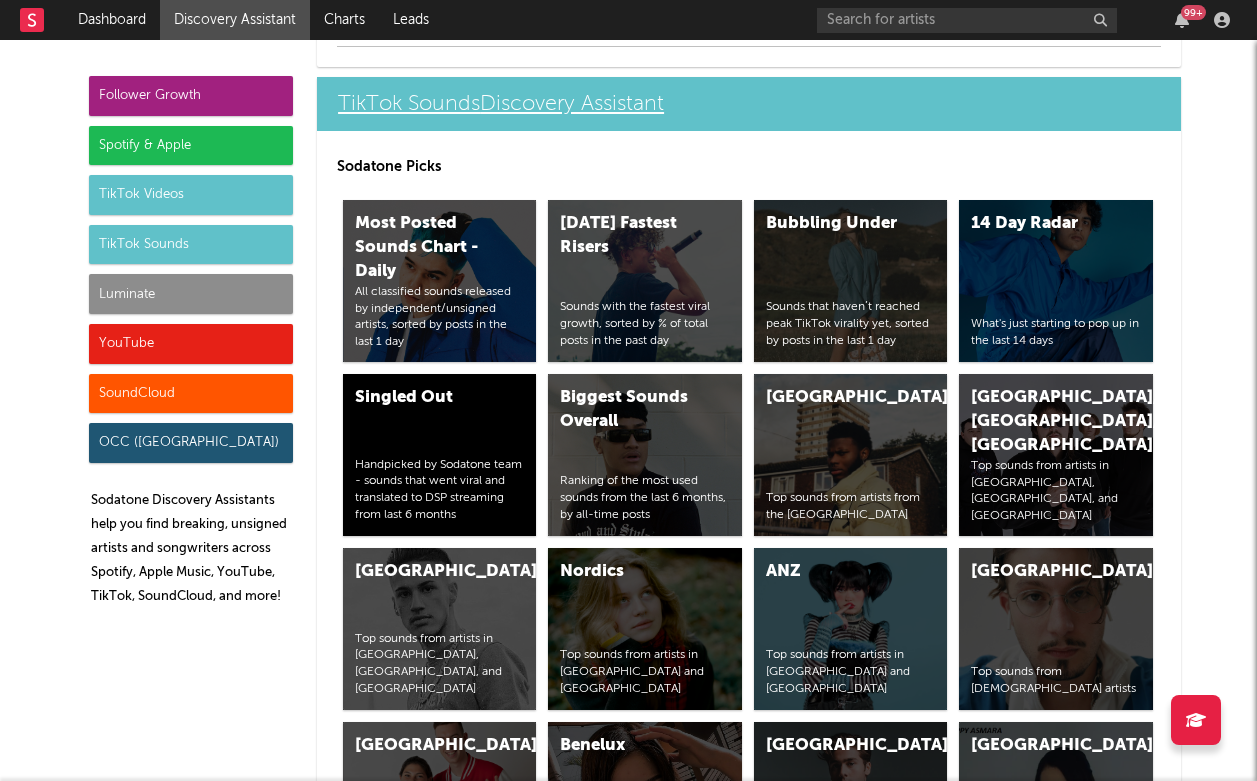 scroll, scrollTop: 7170, scrollLeft: 0, axis: vertical 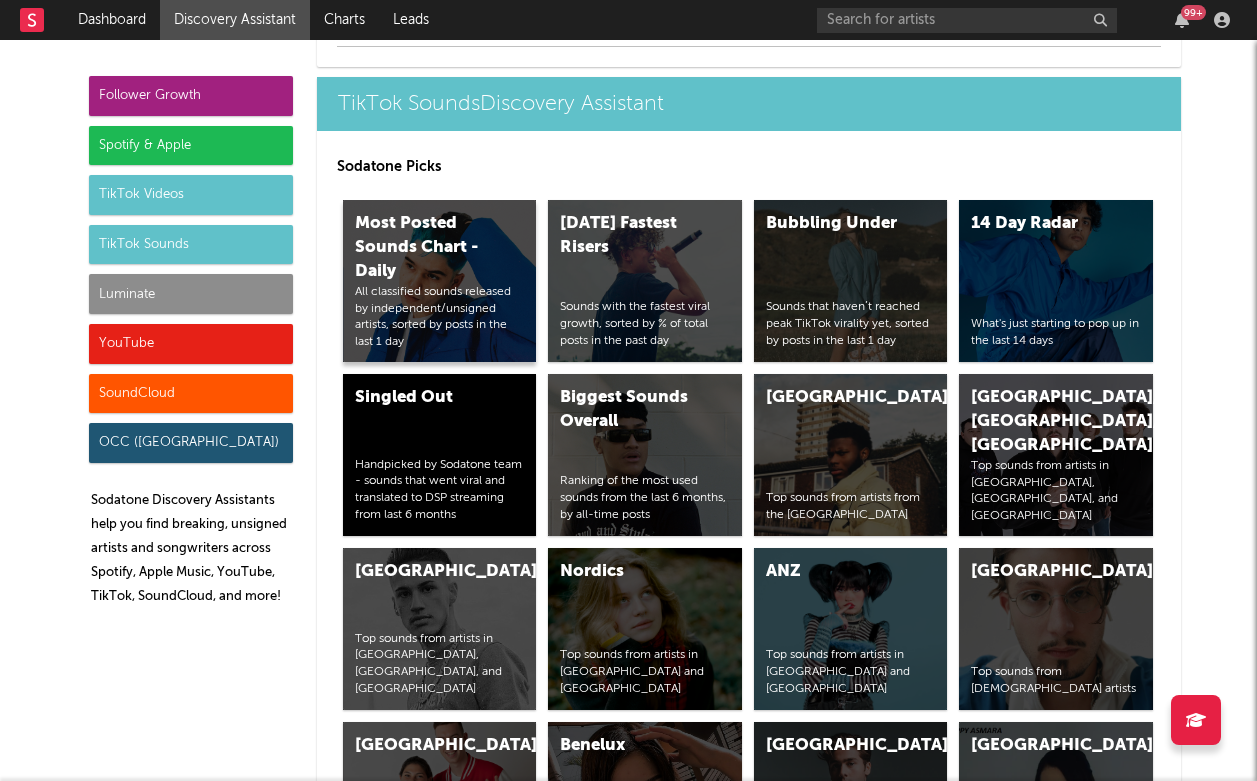 click on "Most Posted Sounds Chart - Daily" at bounding box center (423, 248) 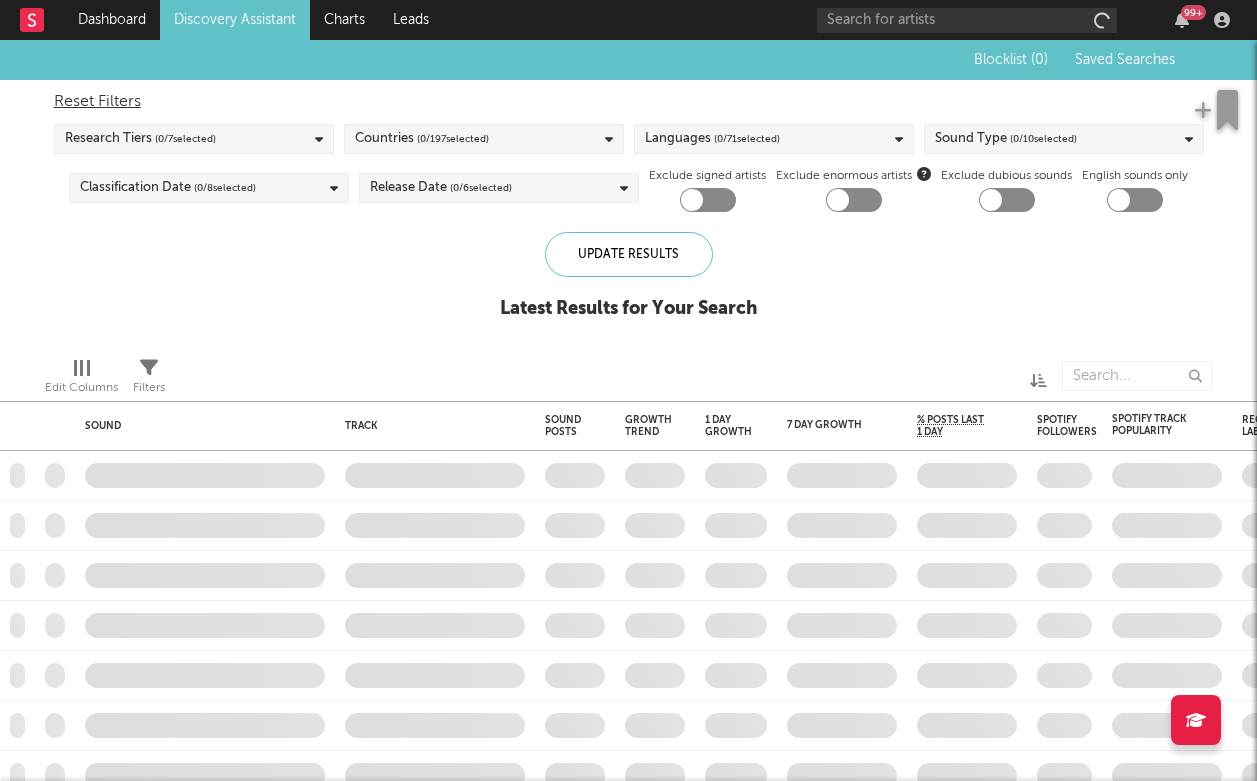 checkbox on "true" 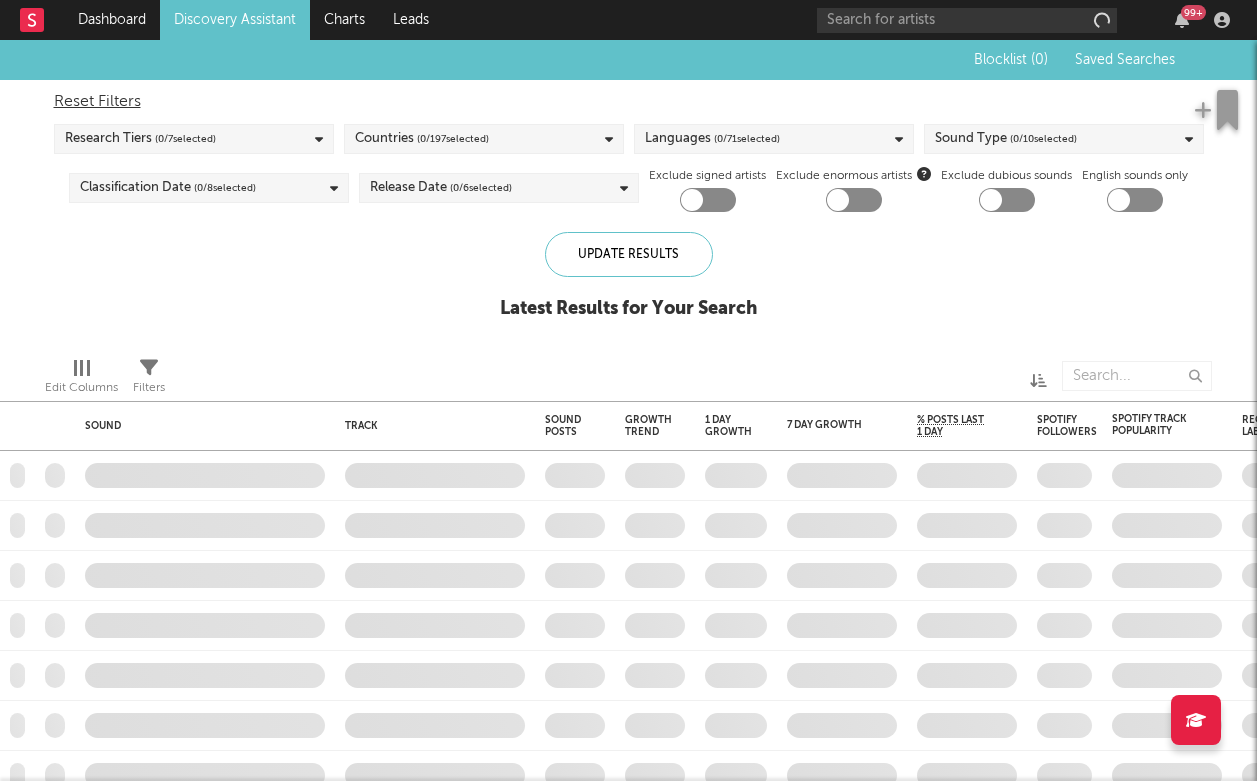 checkbox on "true" 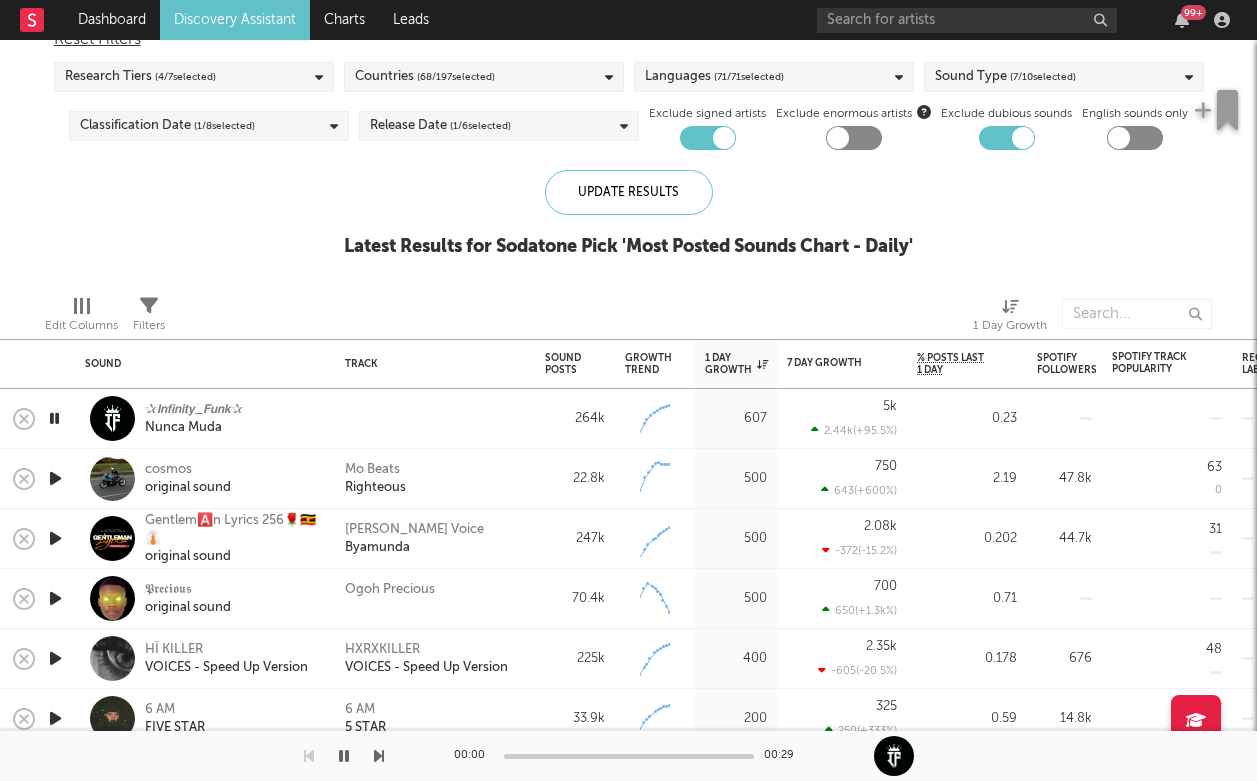 click at bounding box center (379, 756) 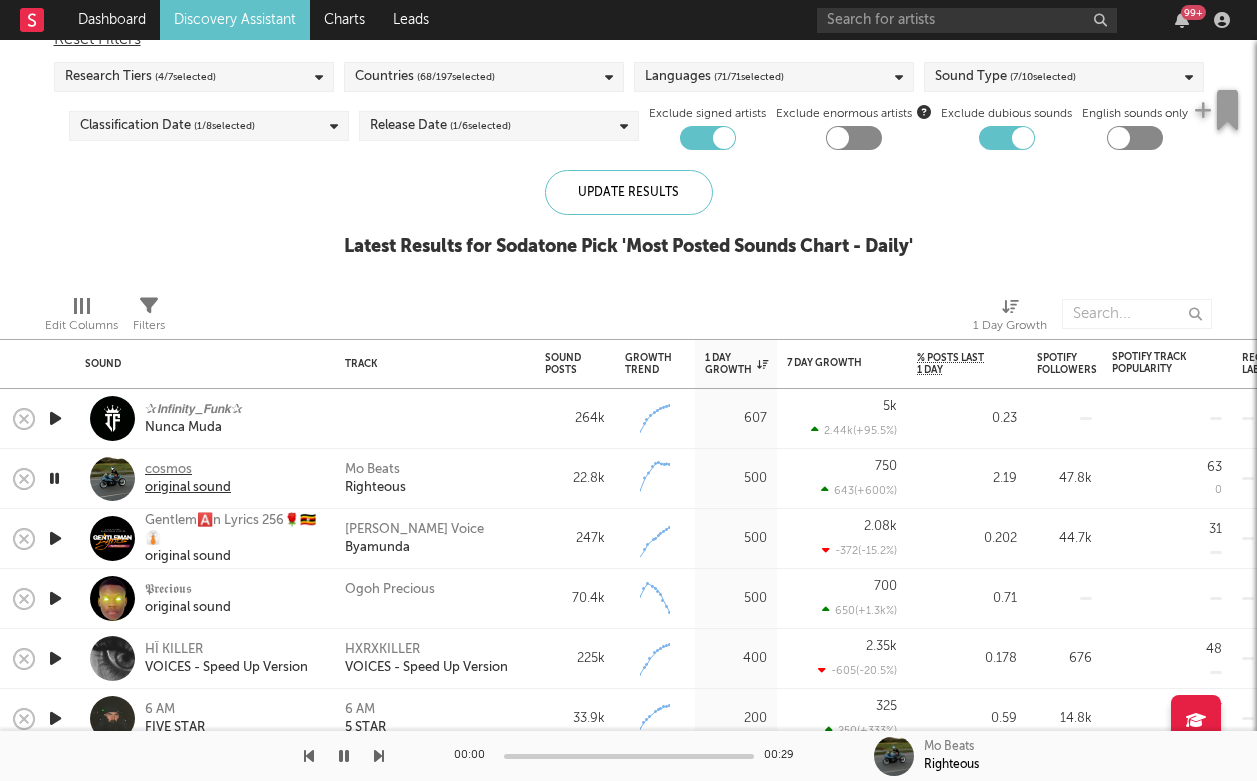 click on "original sound" at bounding box center (188, 488) 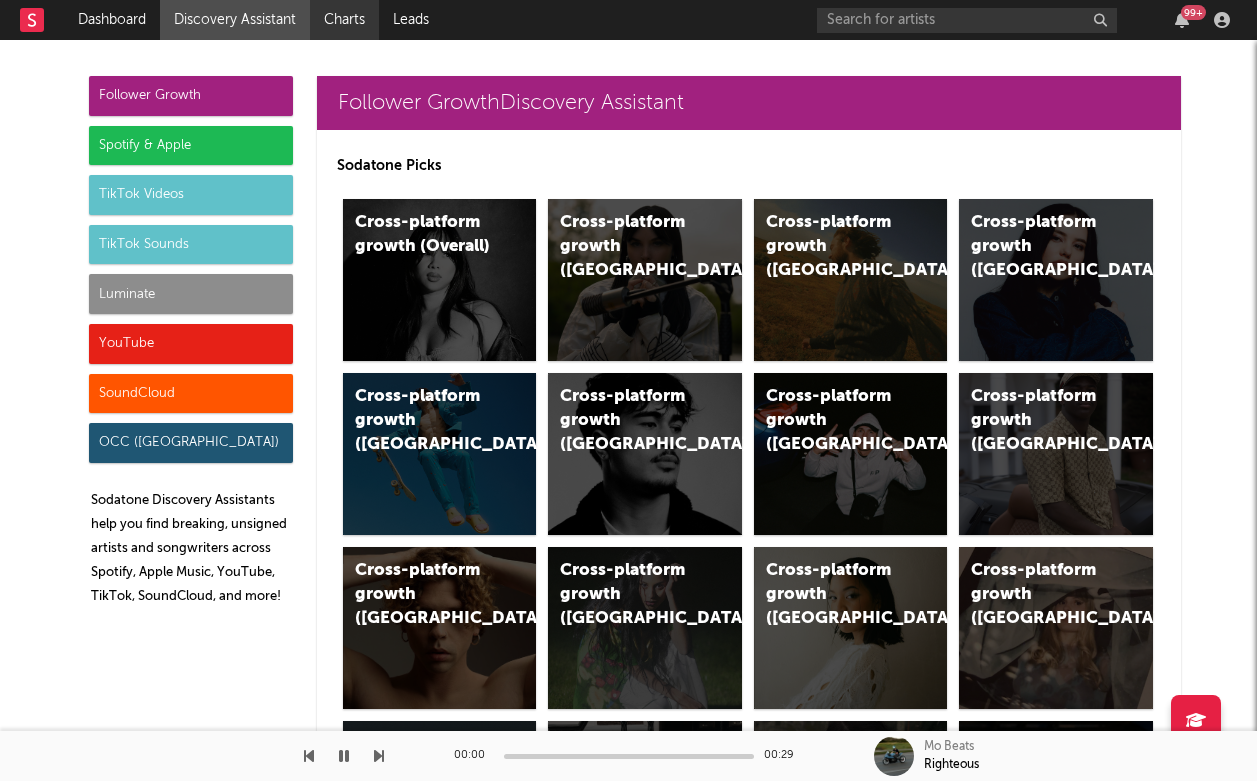 click on "Charts" at bounding box center (344, 20) 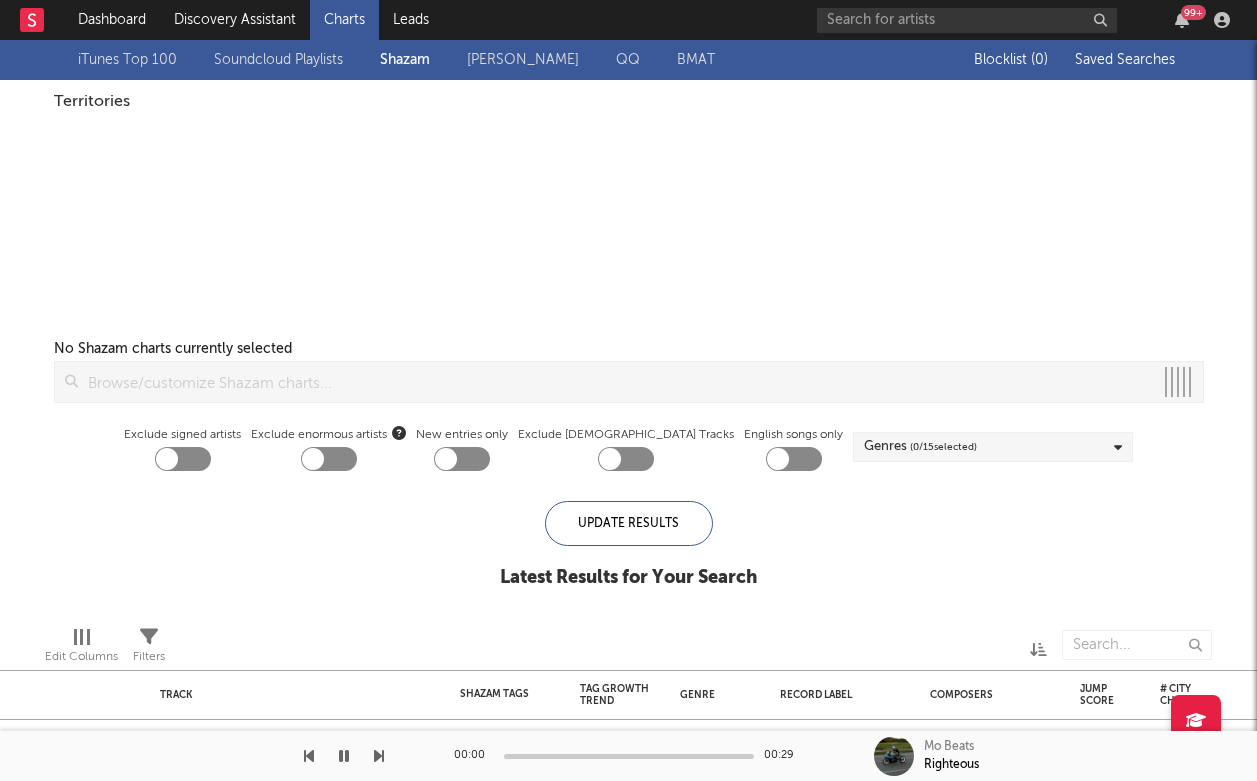 checkbox on "true" 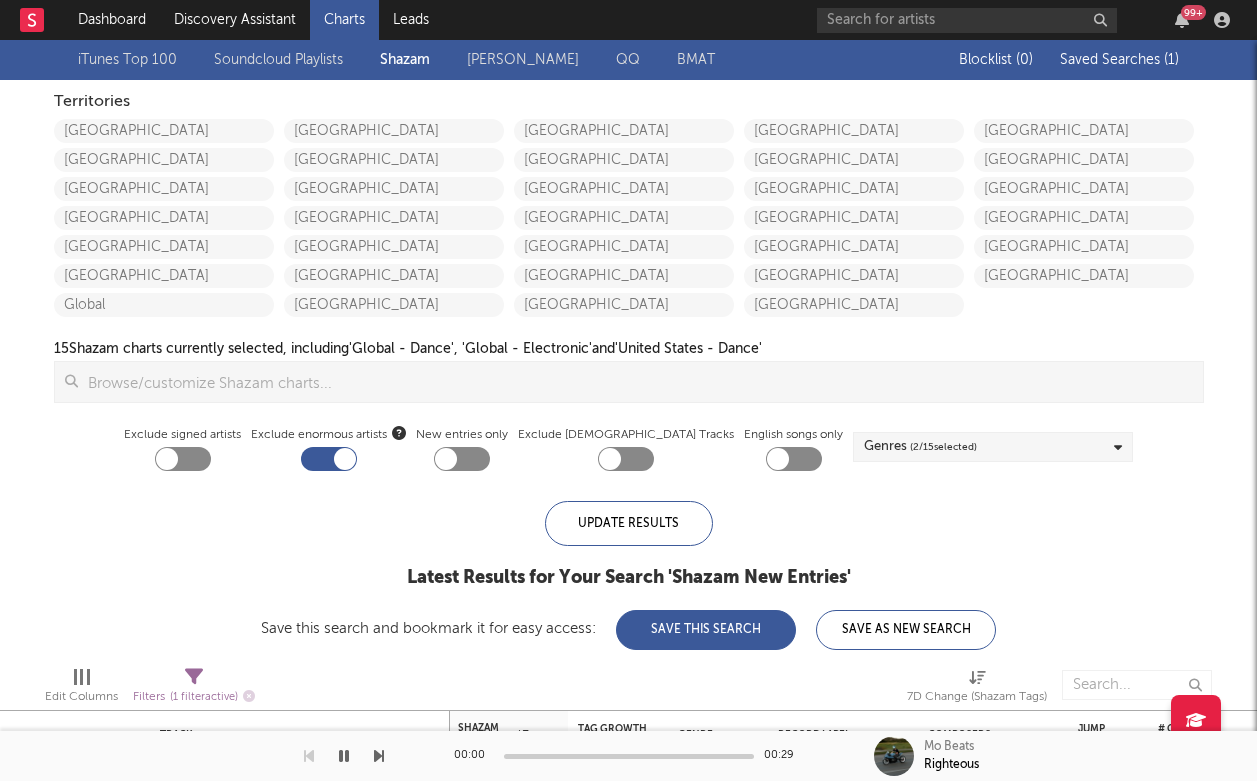 click at bounding box center [640, 382] 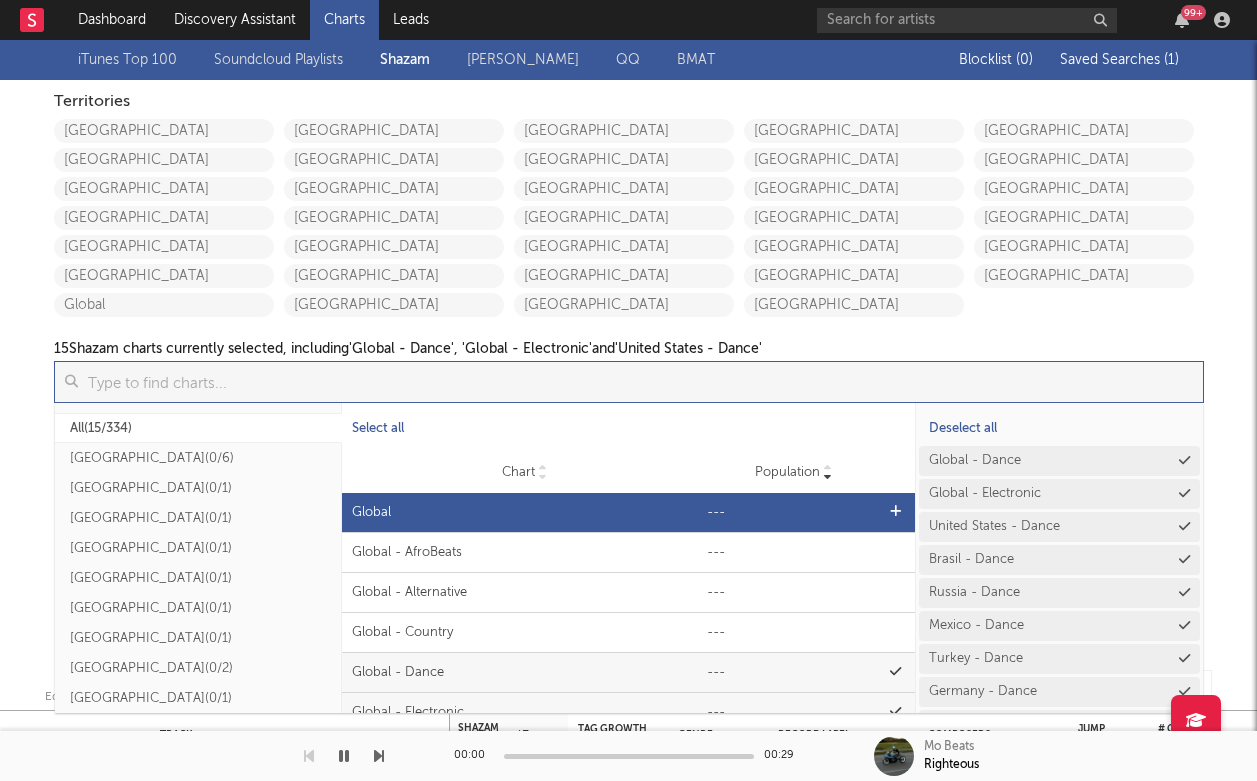 scroll, scrollTop: 131, scrollLeft: 0, axis: vertical 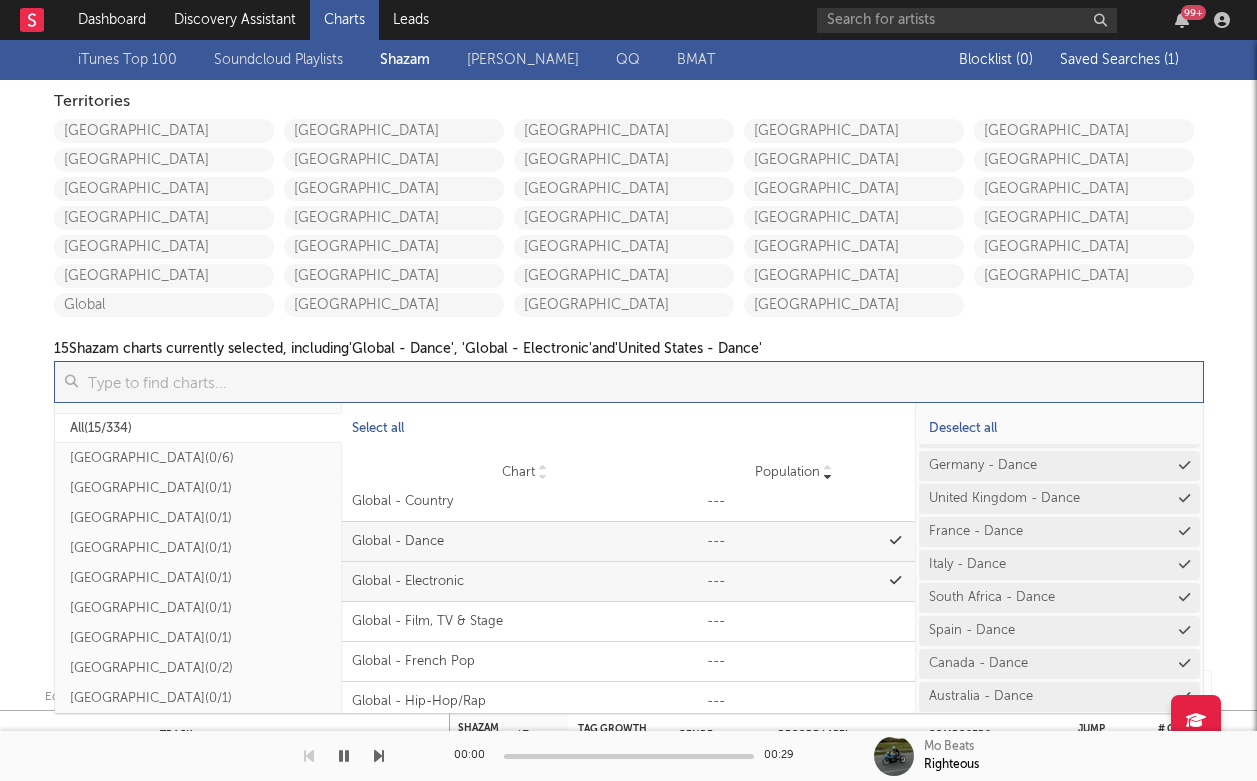 click at bounding box center (629, 327) 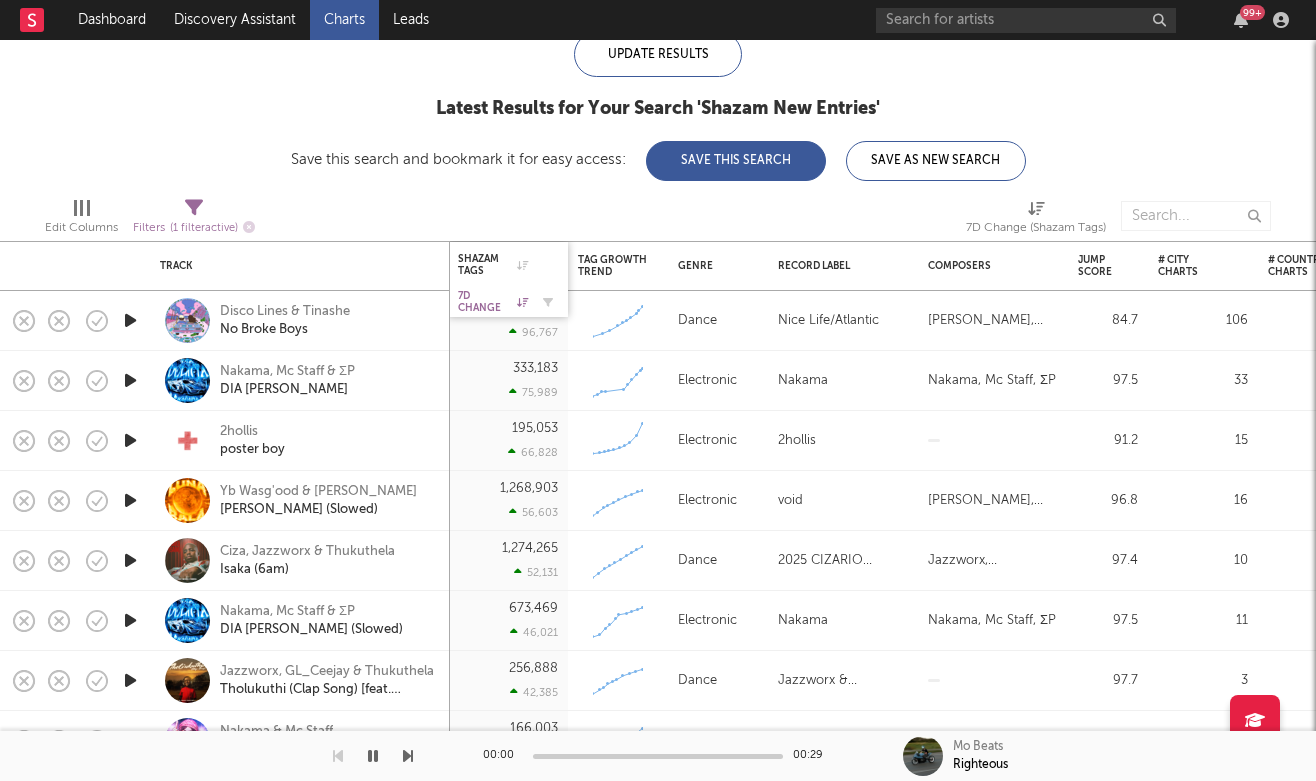click on "7D Change" at bounding box center [493, 302] 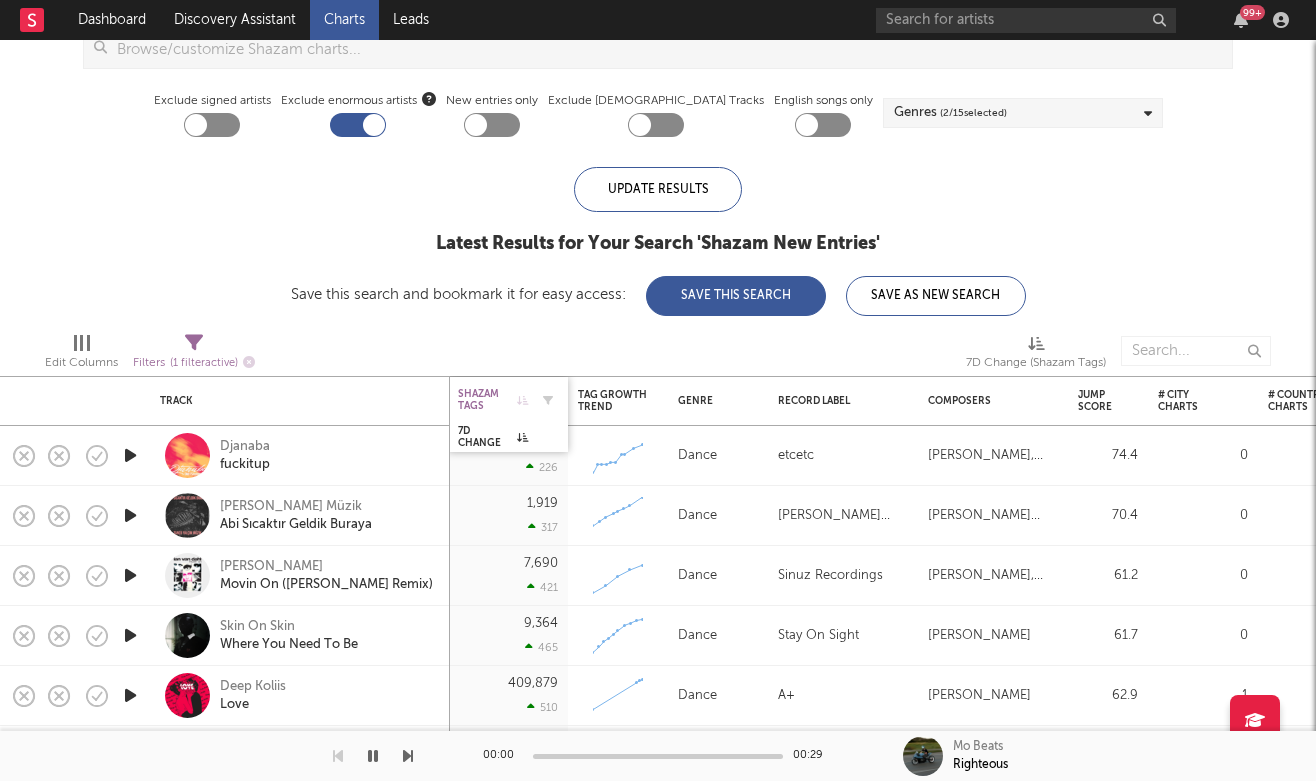 click on "Shazam Tags" at bounding box center [493, 400] 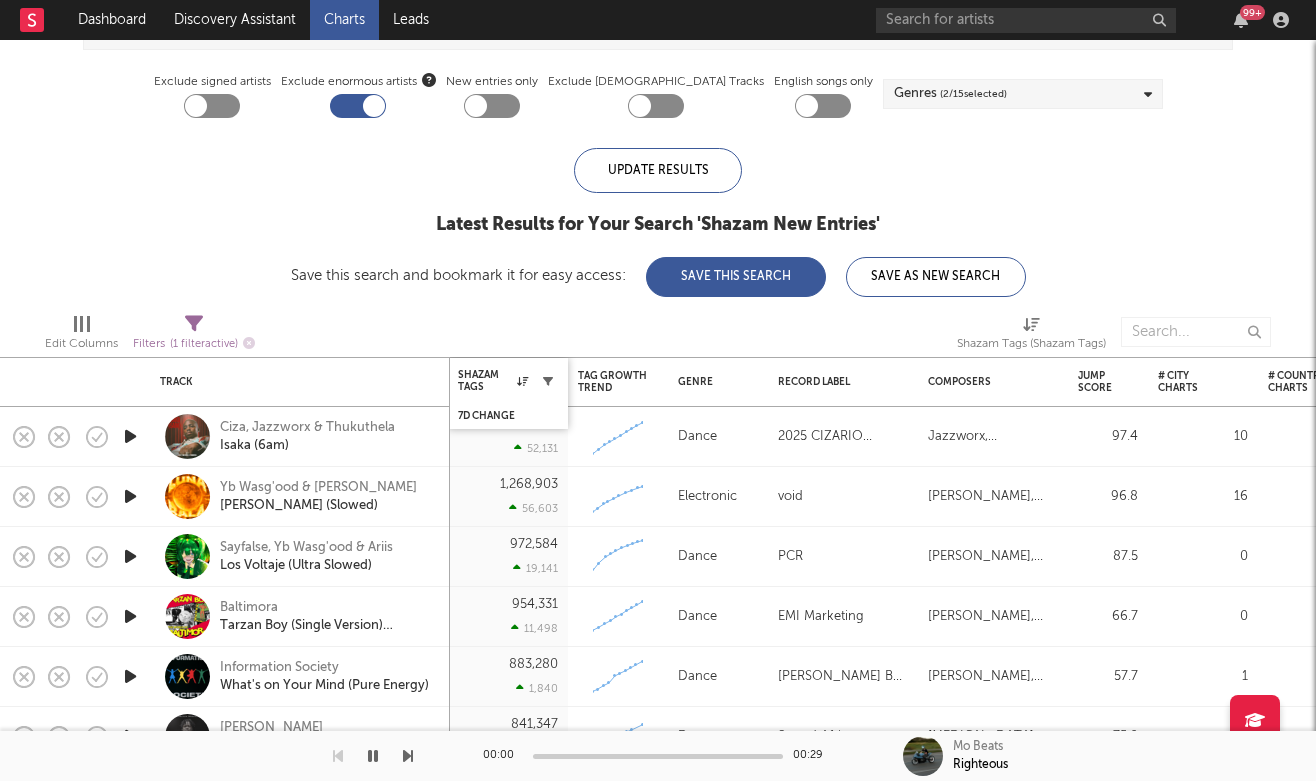 click at bounding box center (548, 381) 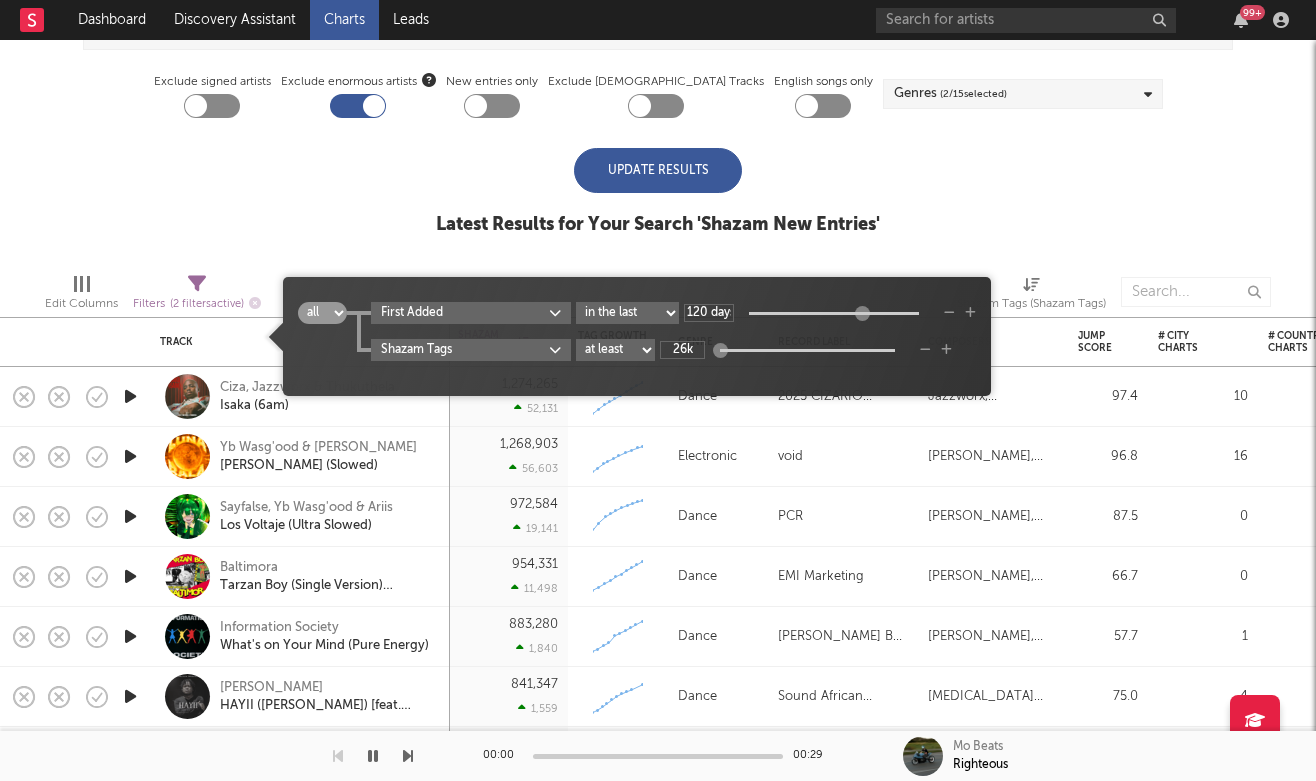 click on "Edit Columns Filters ( 2   filters  active) Shazam Tags (Shazam Tags)" at bounding box center (658, 287) 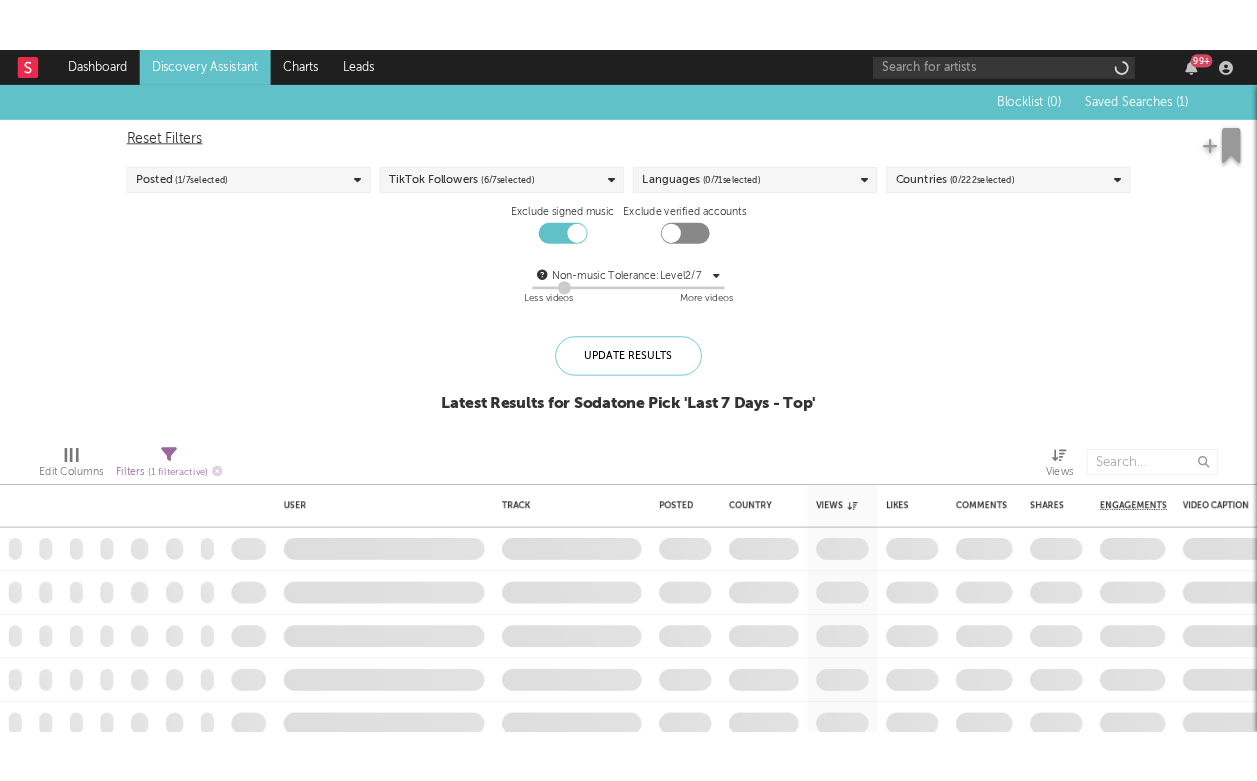 scroll, scrollTop: 0, scrollLeft: 0, axis: both 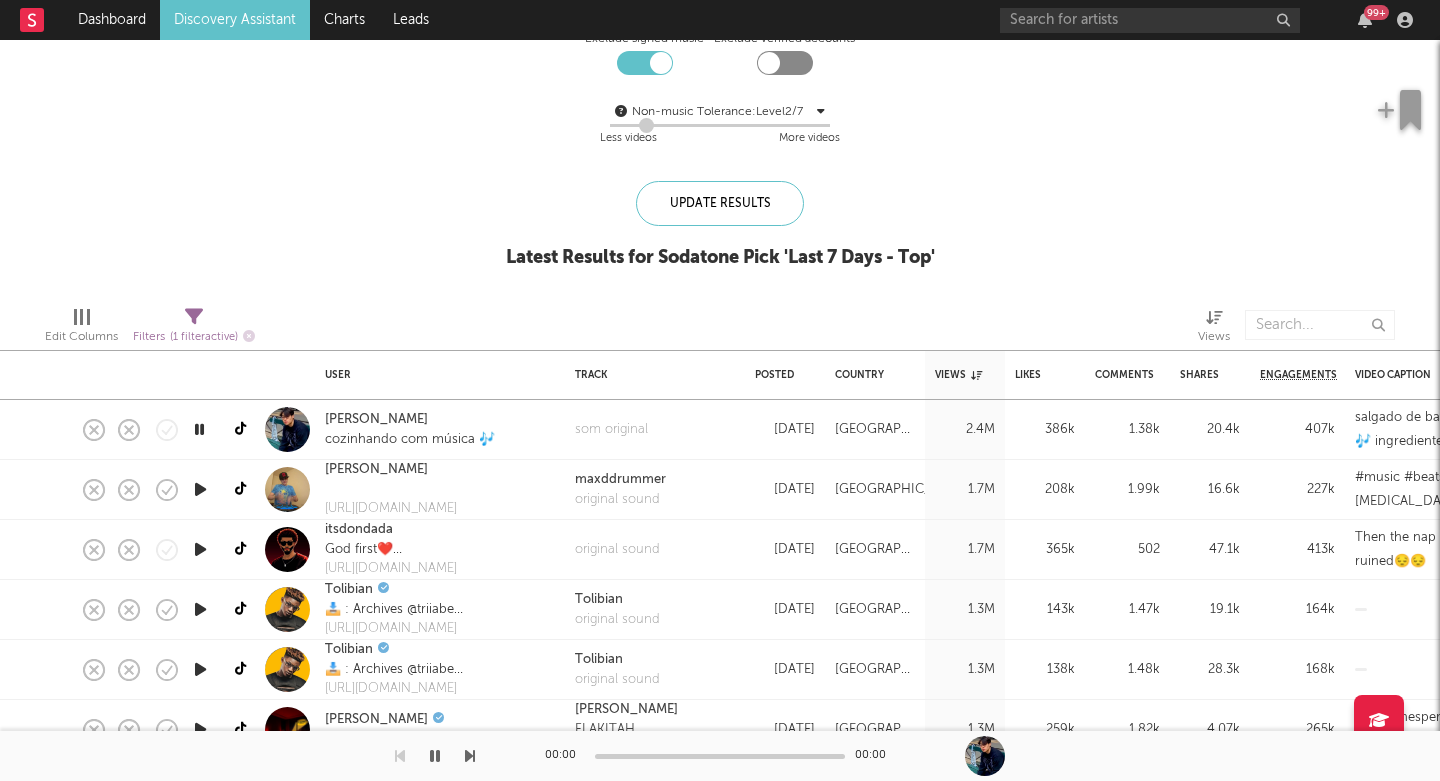 click at bounding box center (200, 489) 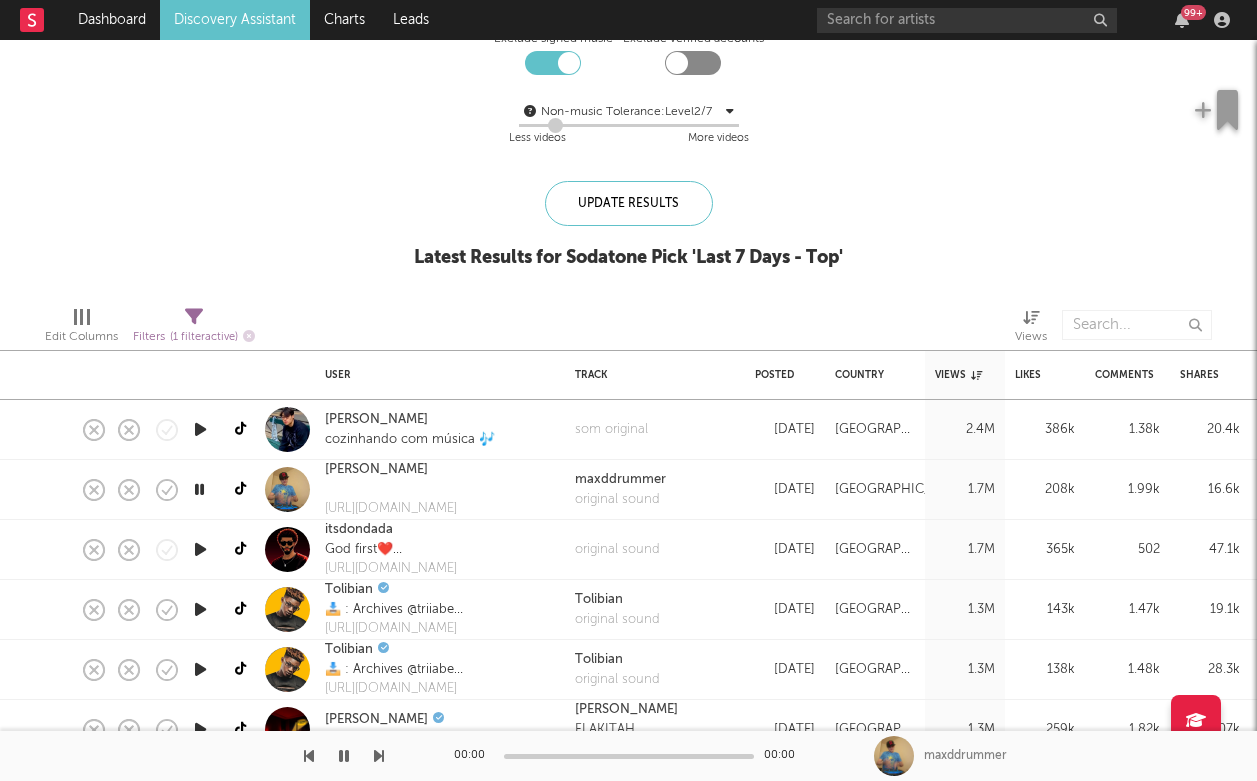 click at bounding box center [379, 756] 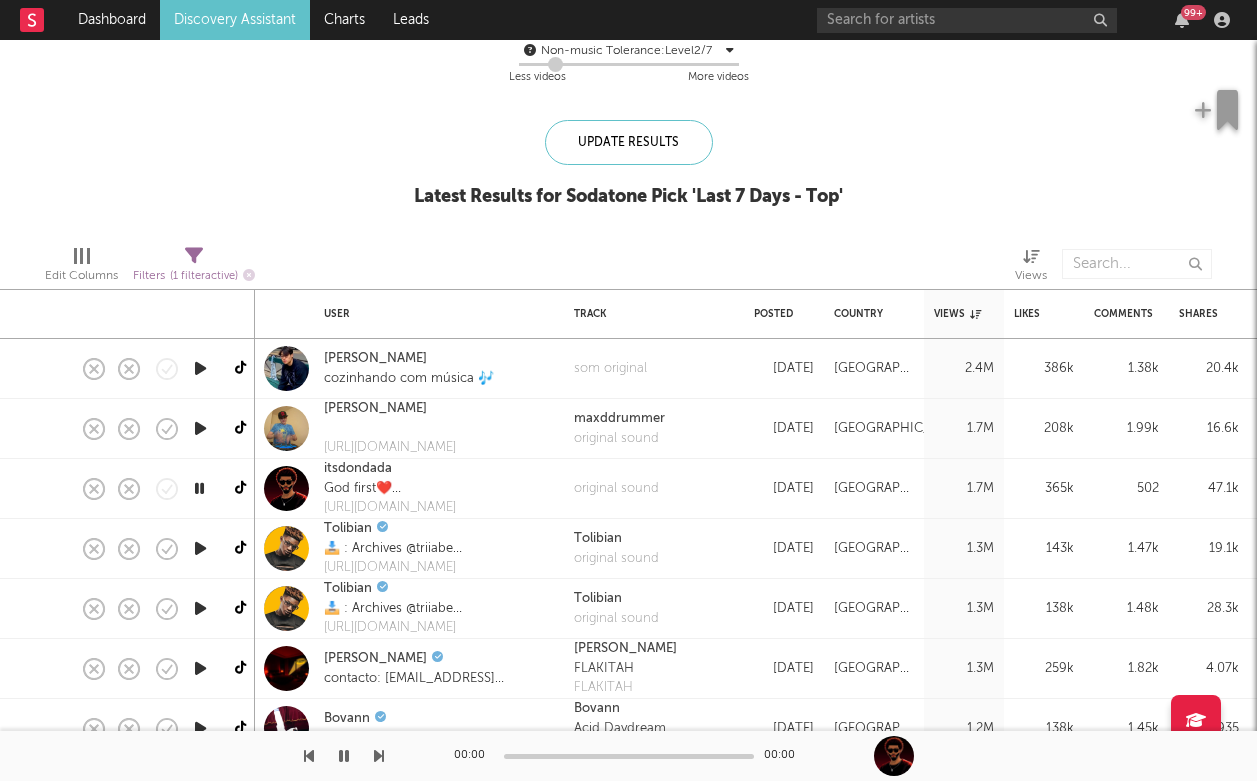click at bounding box center (379, 756) 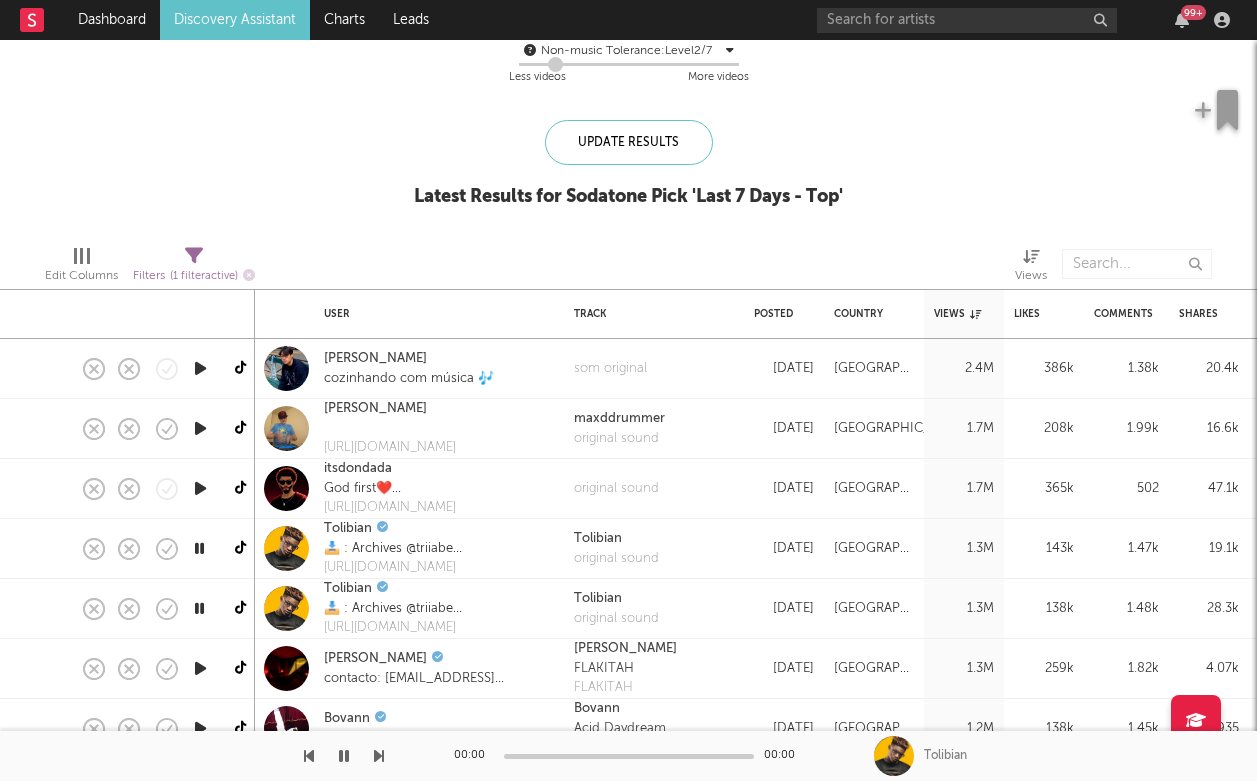 click at bounding box center (379, 756) 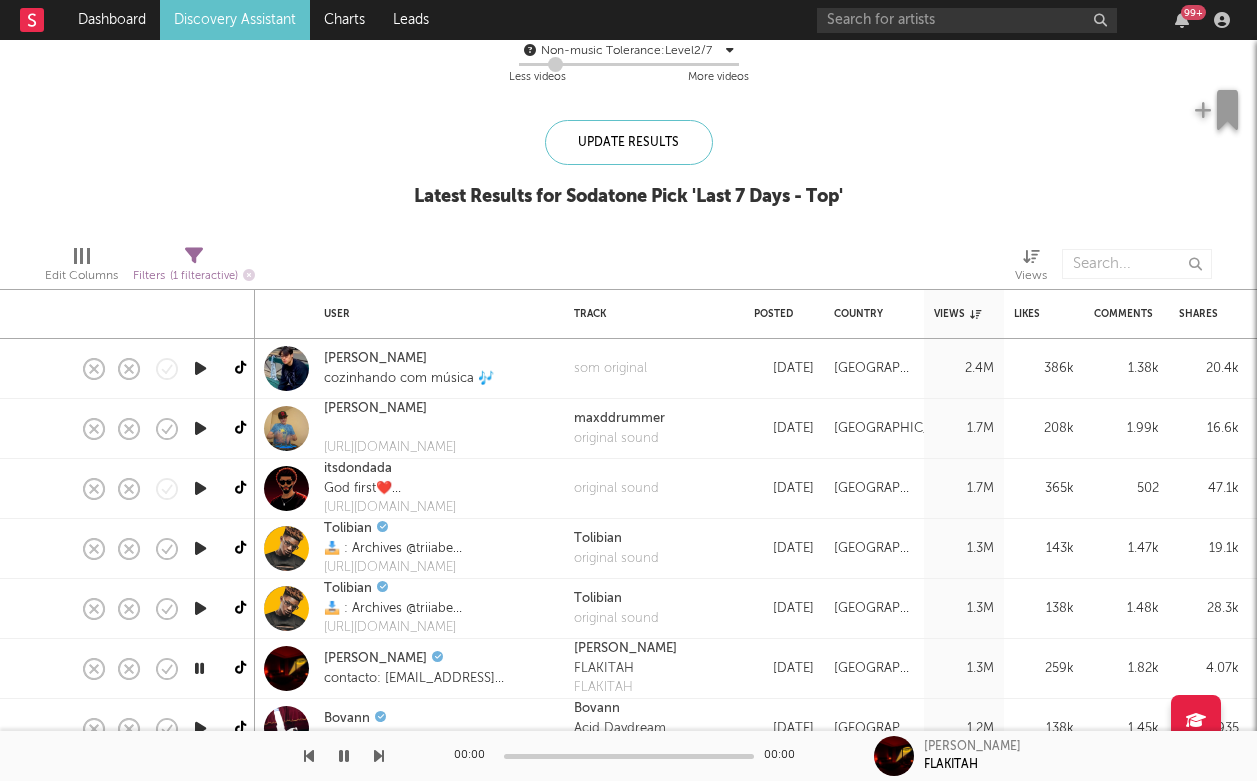 click at bounding box center (379, 756) 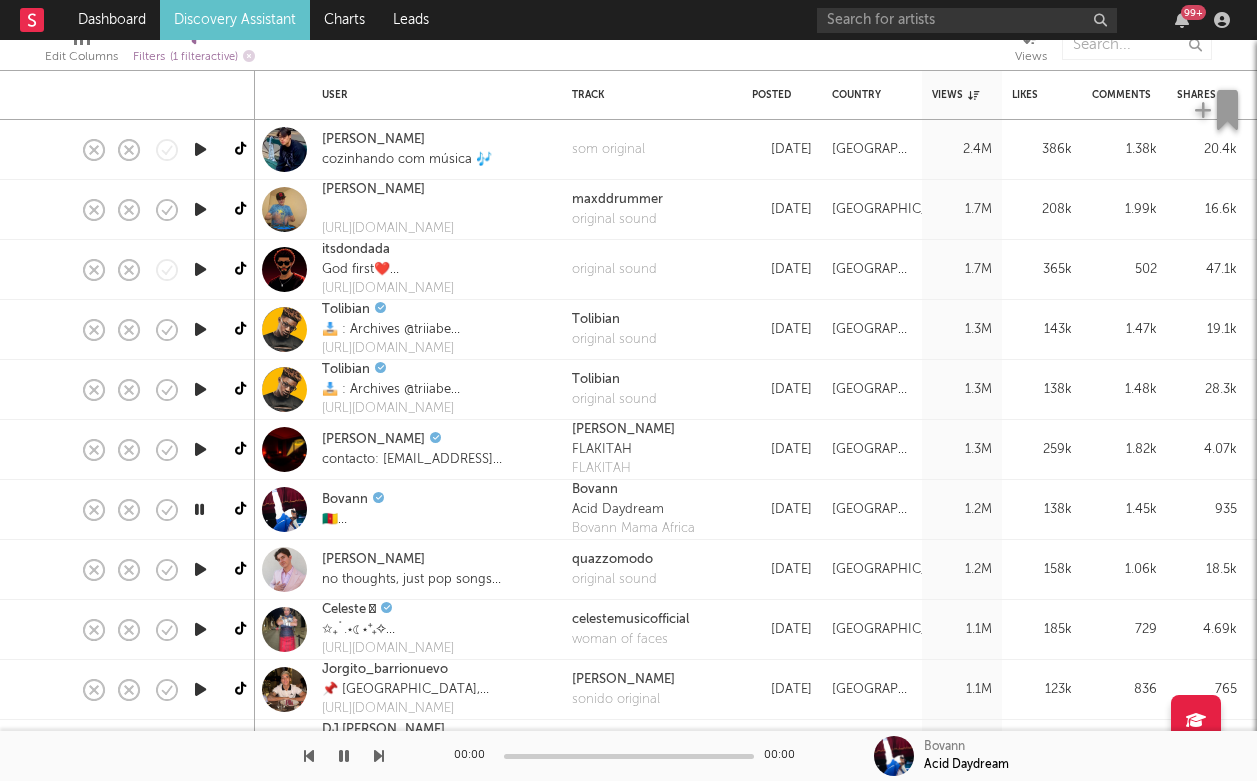 click at bounding box center (200, 569) 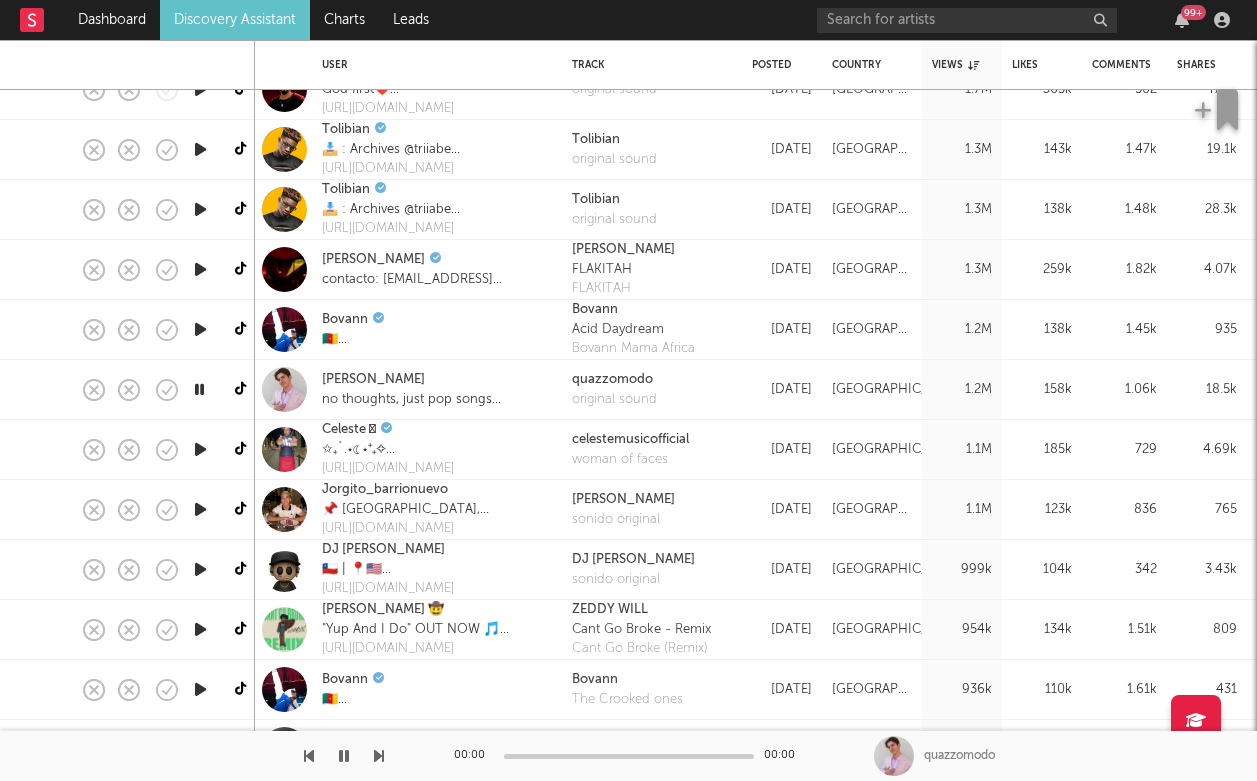 click at bounding box center (200, 449) 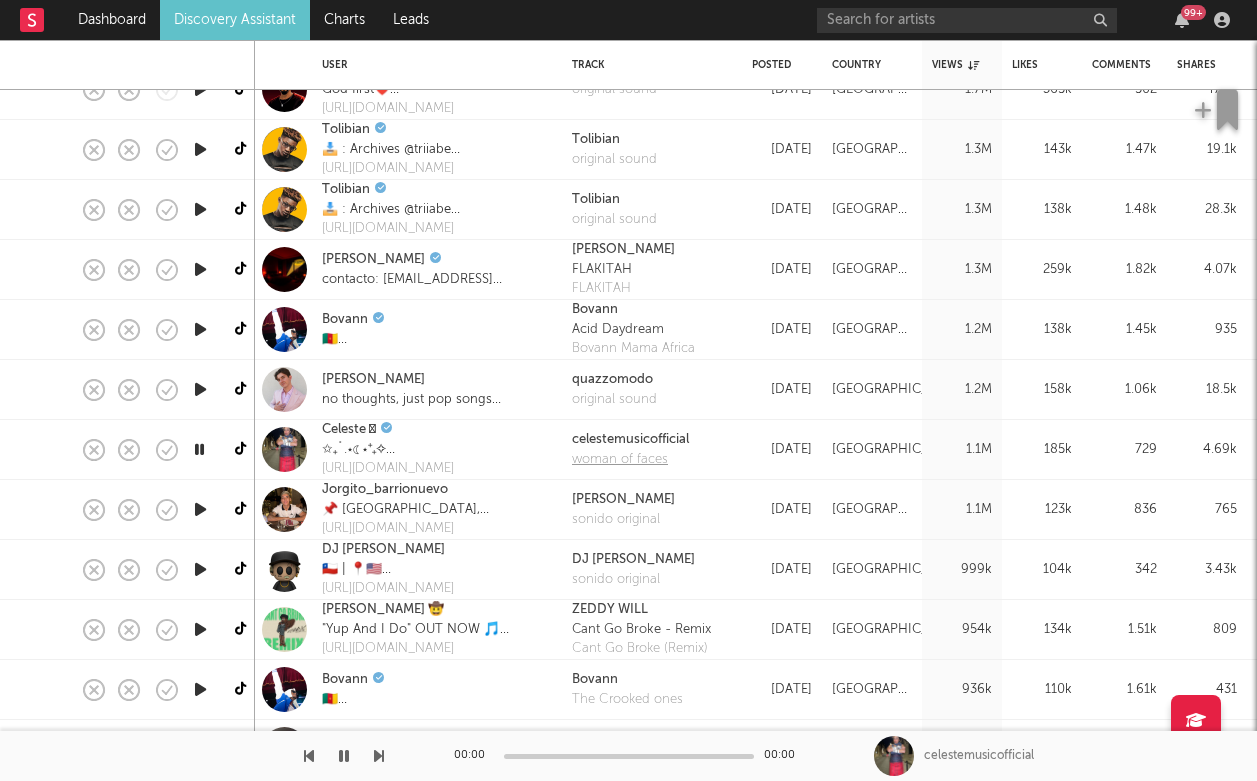 click on "woman of faces" at bounding box center [630, 460] 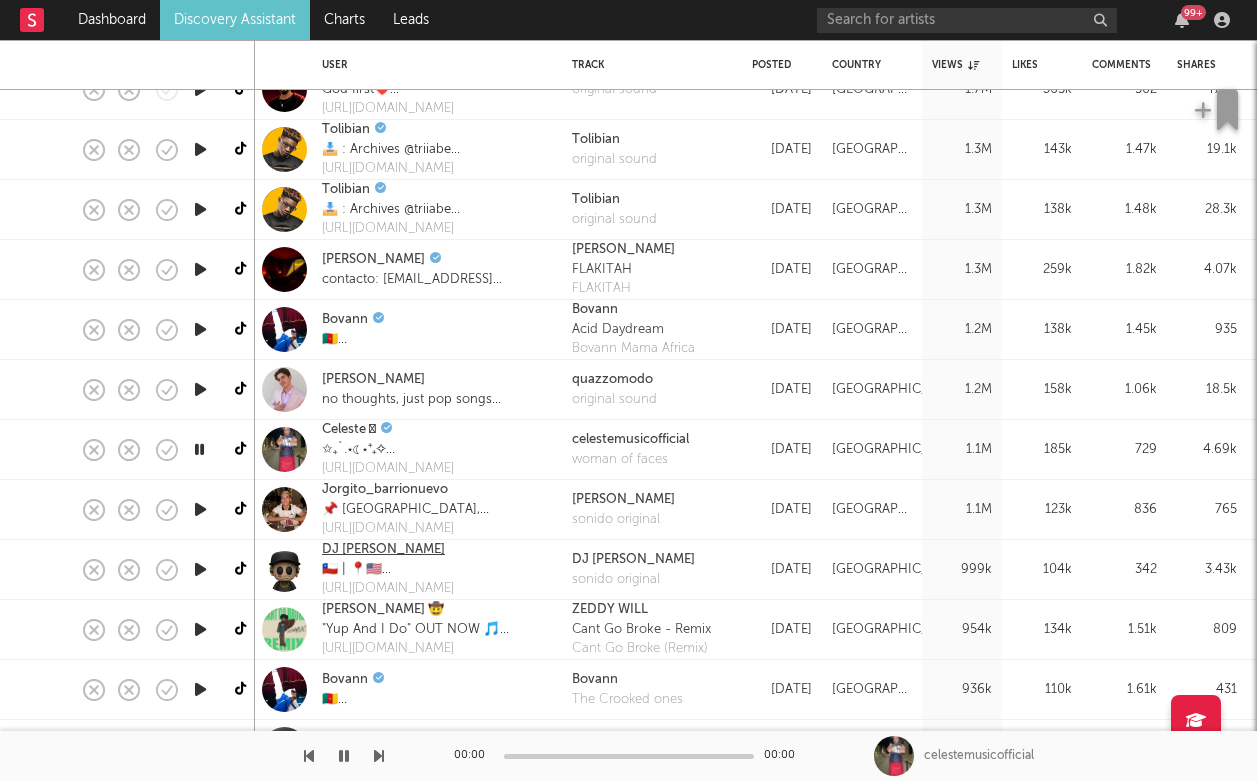 click on "DJ [PERSON_NAME]" at bounding box center [383, 550] 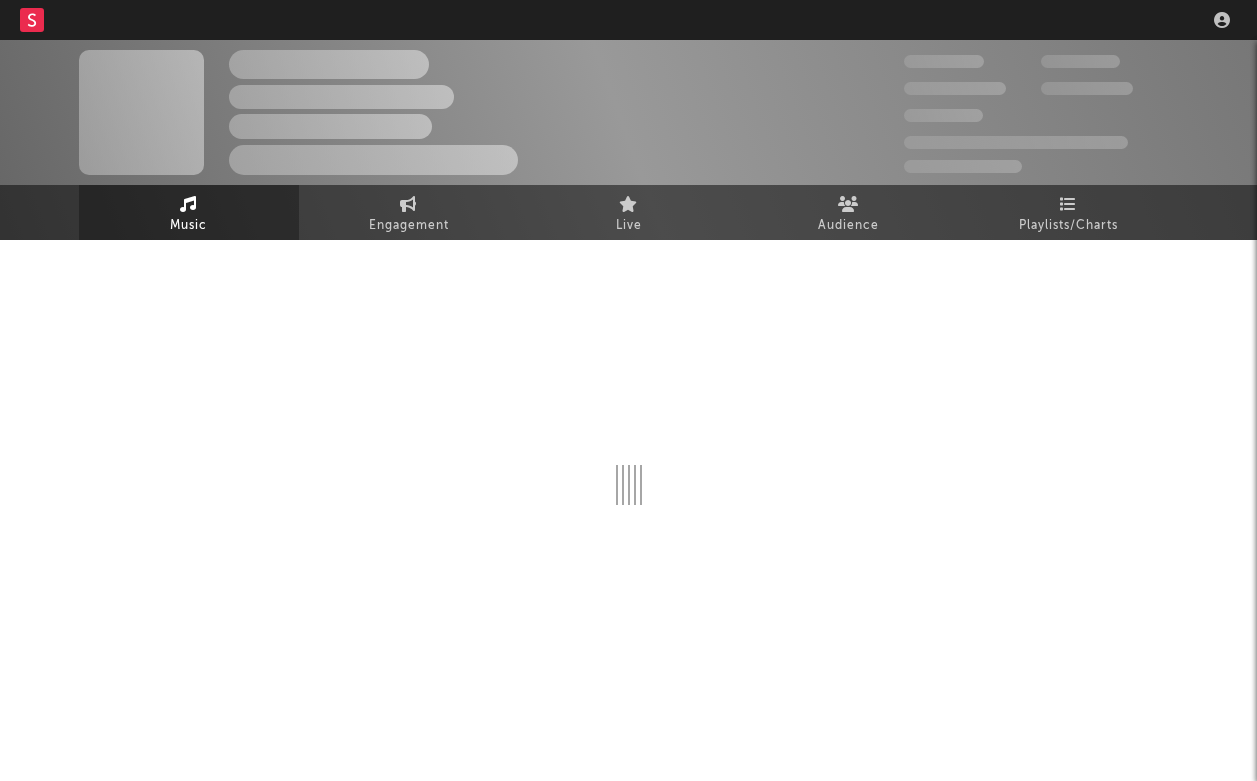 scroll, scrollTop: 0, scrollLeft: 0, axis: both 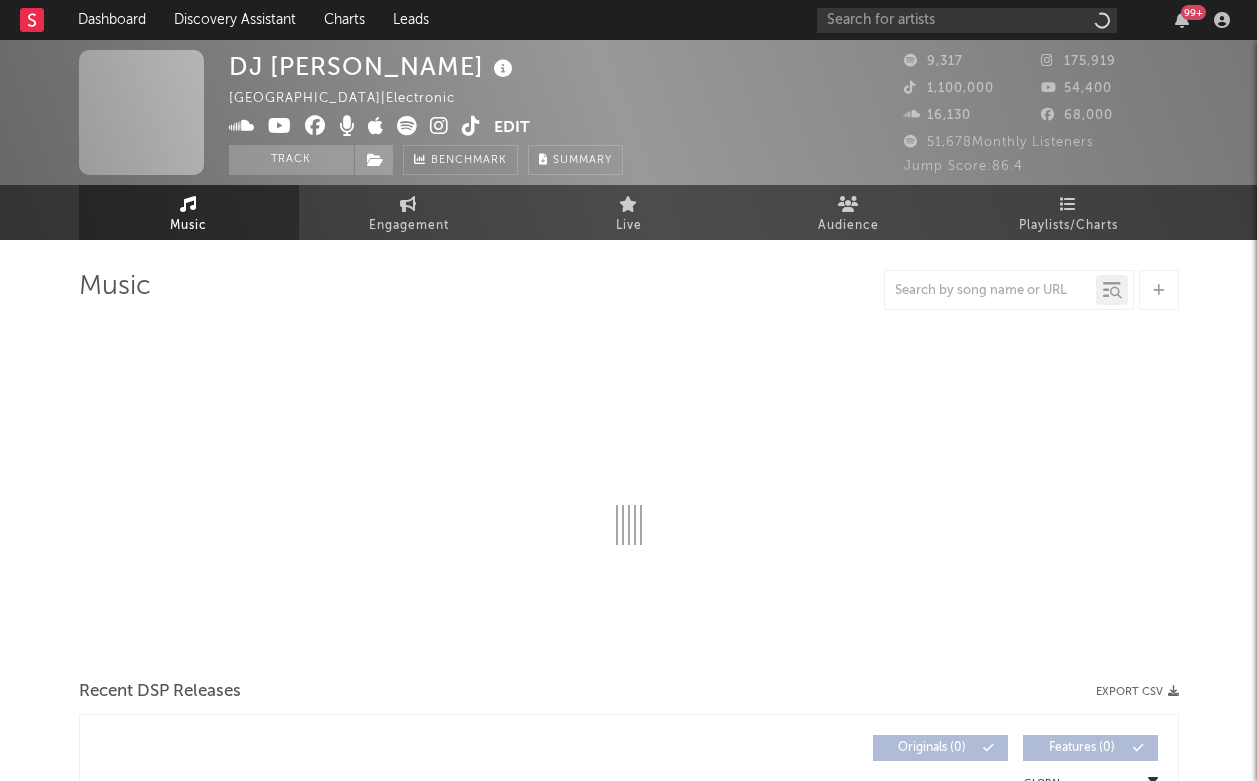 select on "1w" 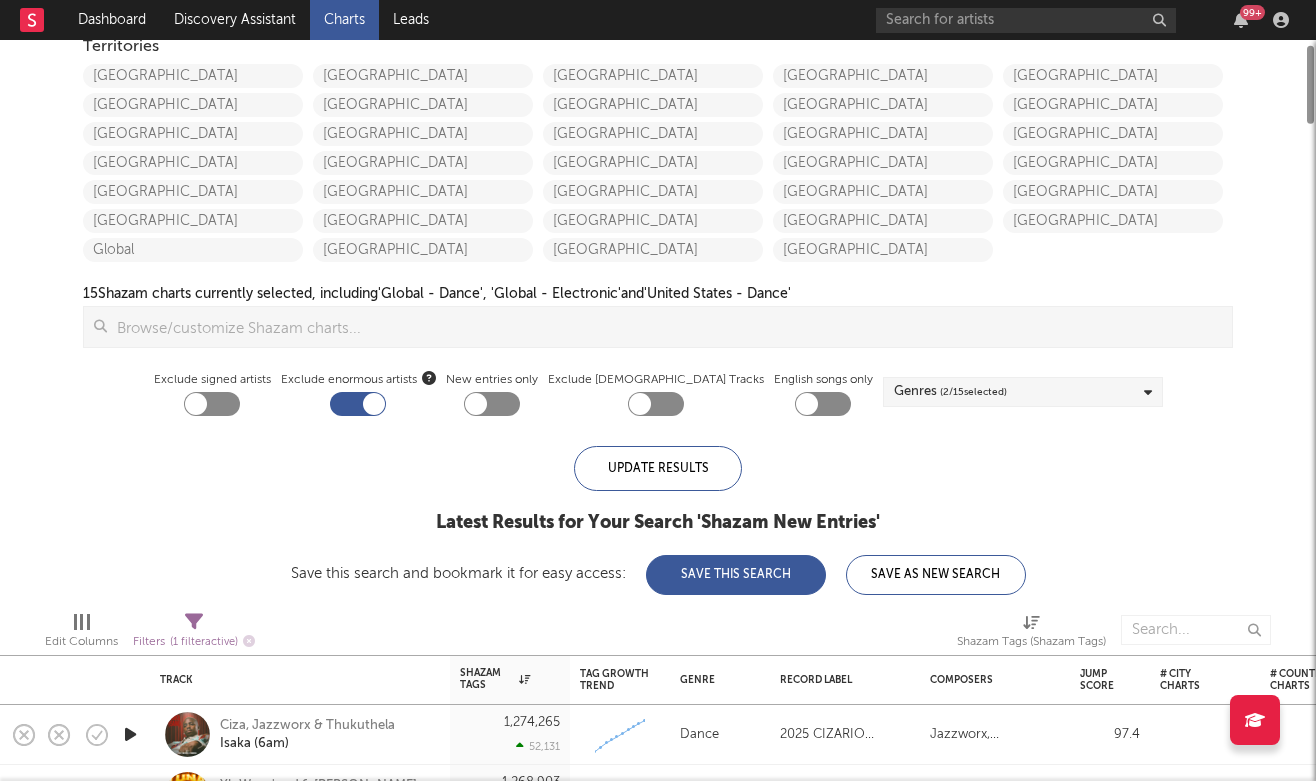scroll, scrollTop: 0, scrollLeft: 0, axis: both 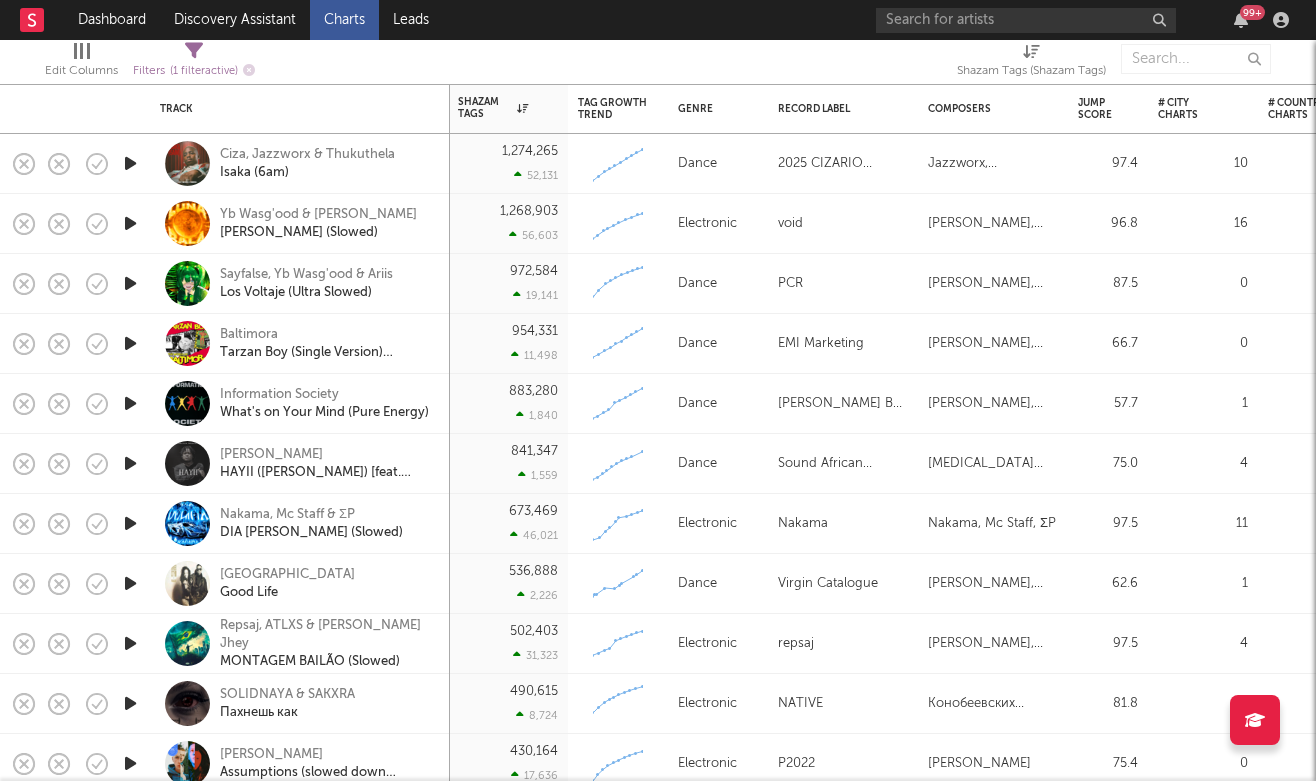 click at bounding box center (130, 523) 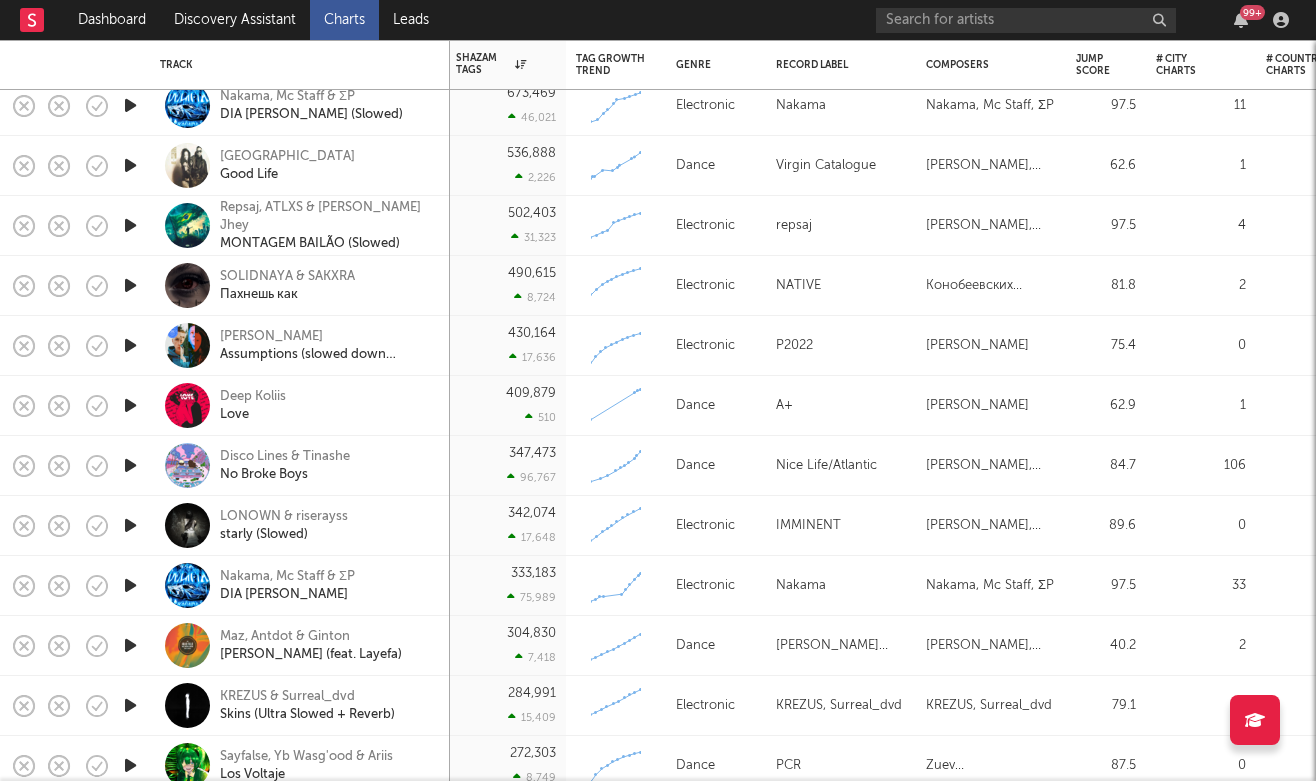 click at bounding box center [130, 405] 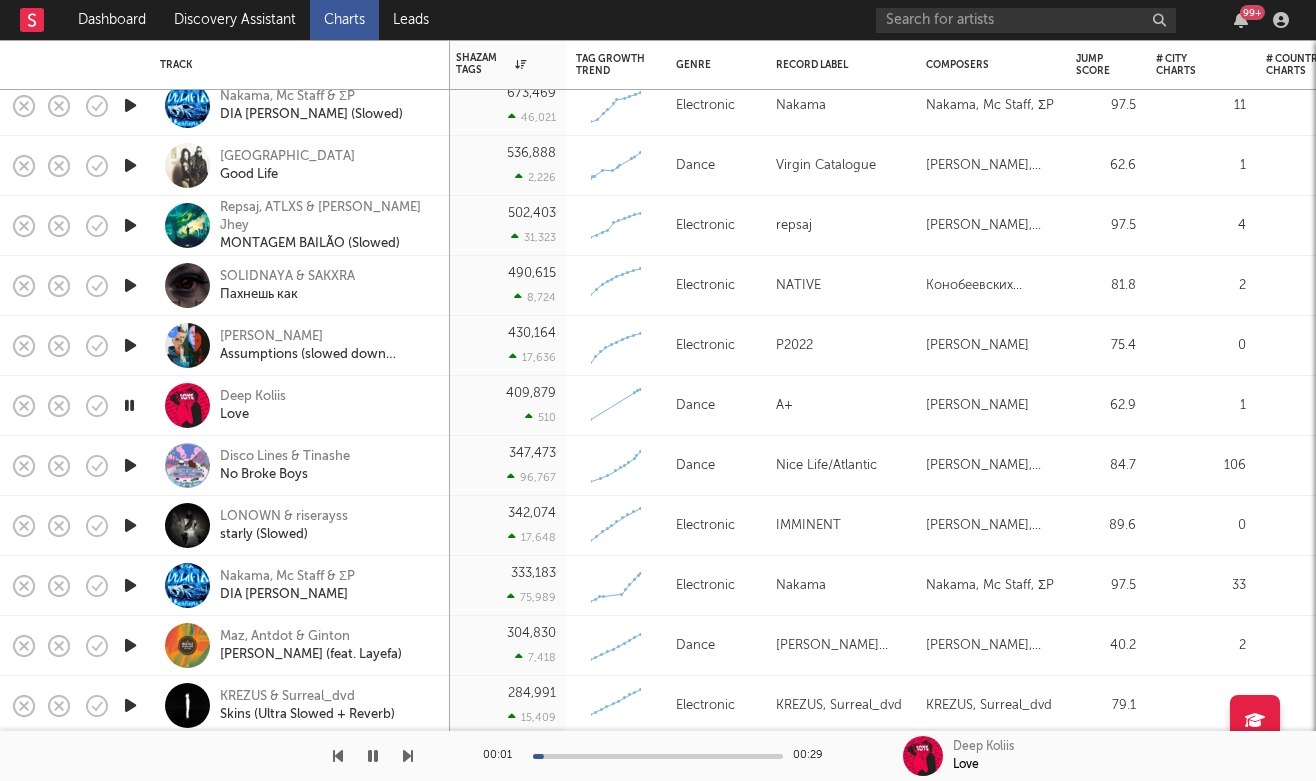 click at bounding box center [129, 405] 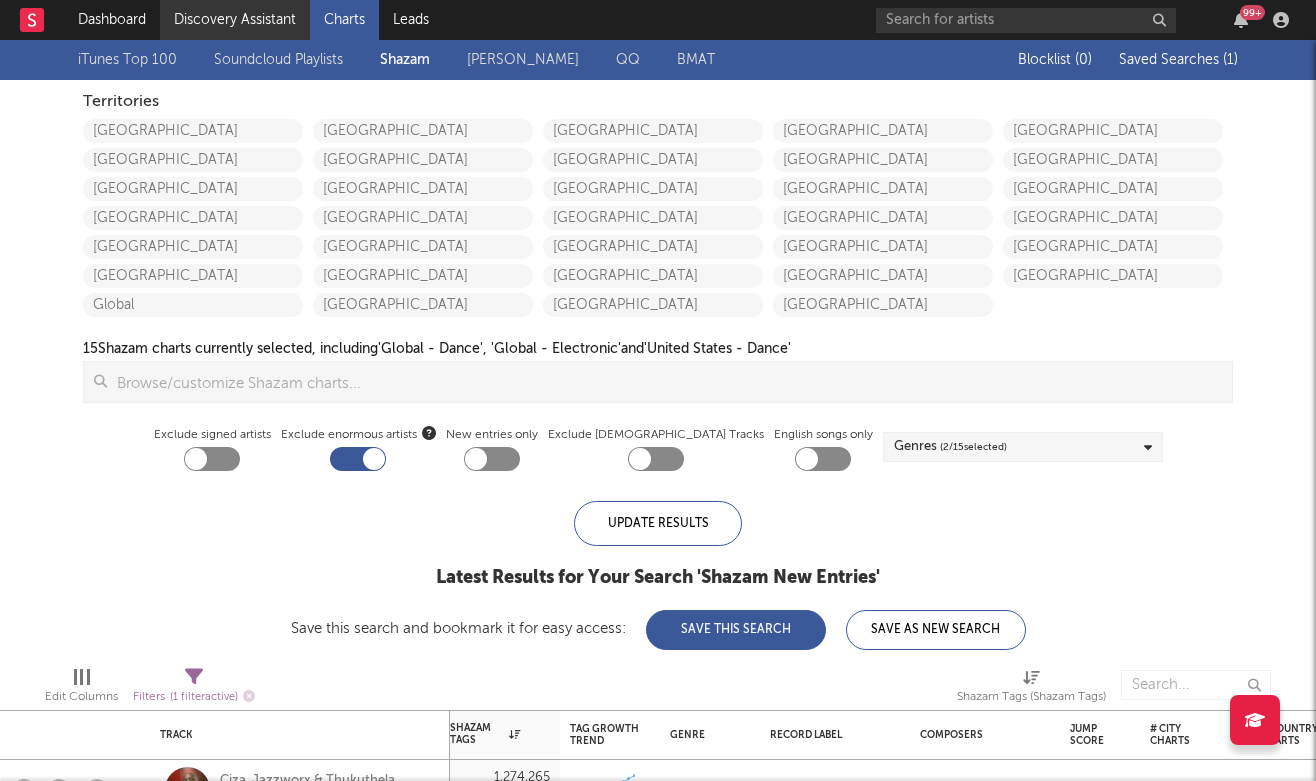 click on "Discovery Assistant" at bounding box center (235, 20) 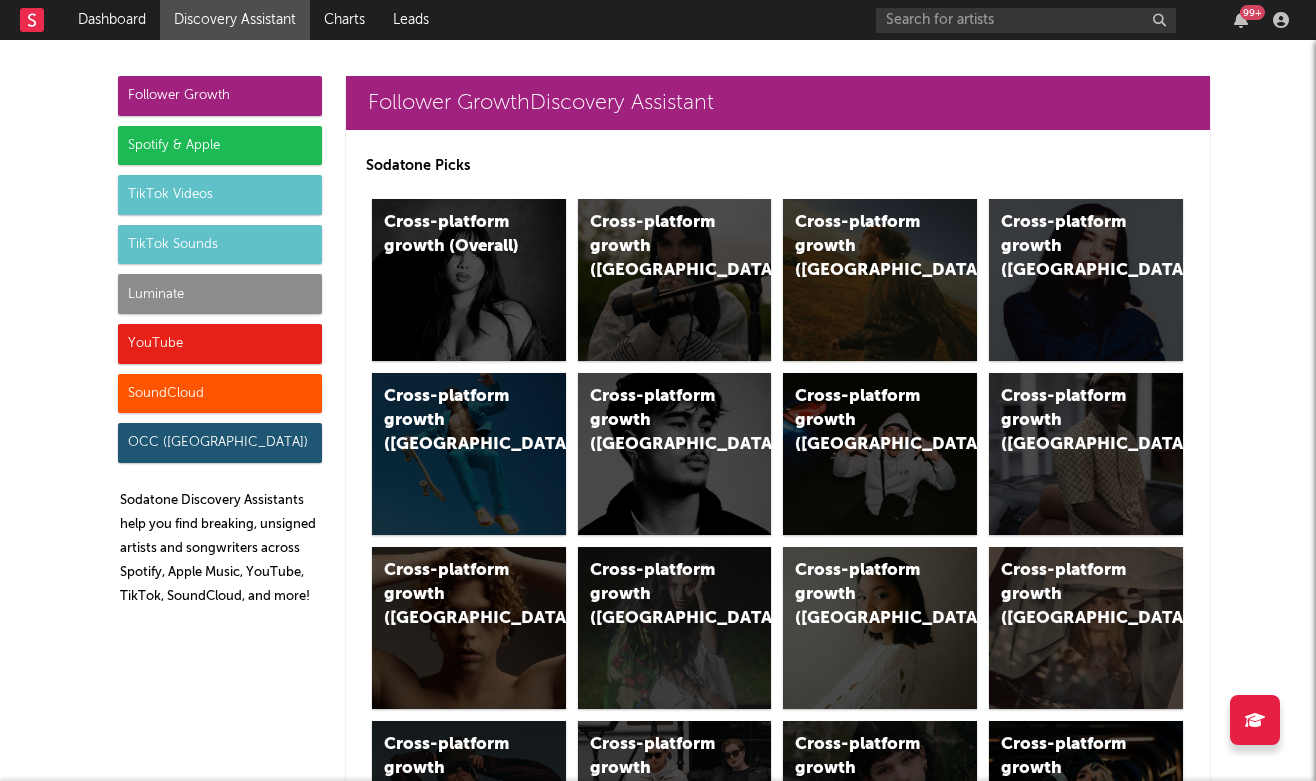 drag, startPoint x: 1140, startPoint y: 10, endPoint x: 270, endPoint y: 521, distance: 1008.9703 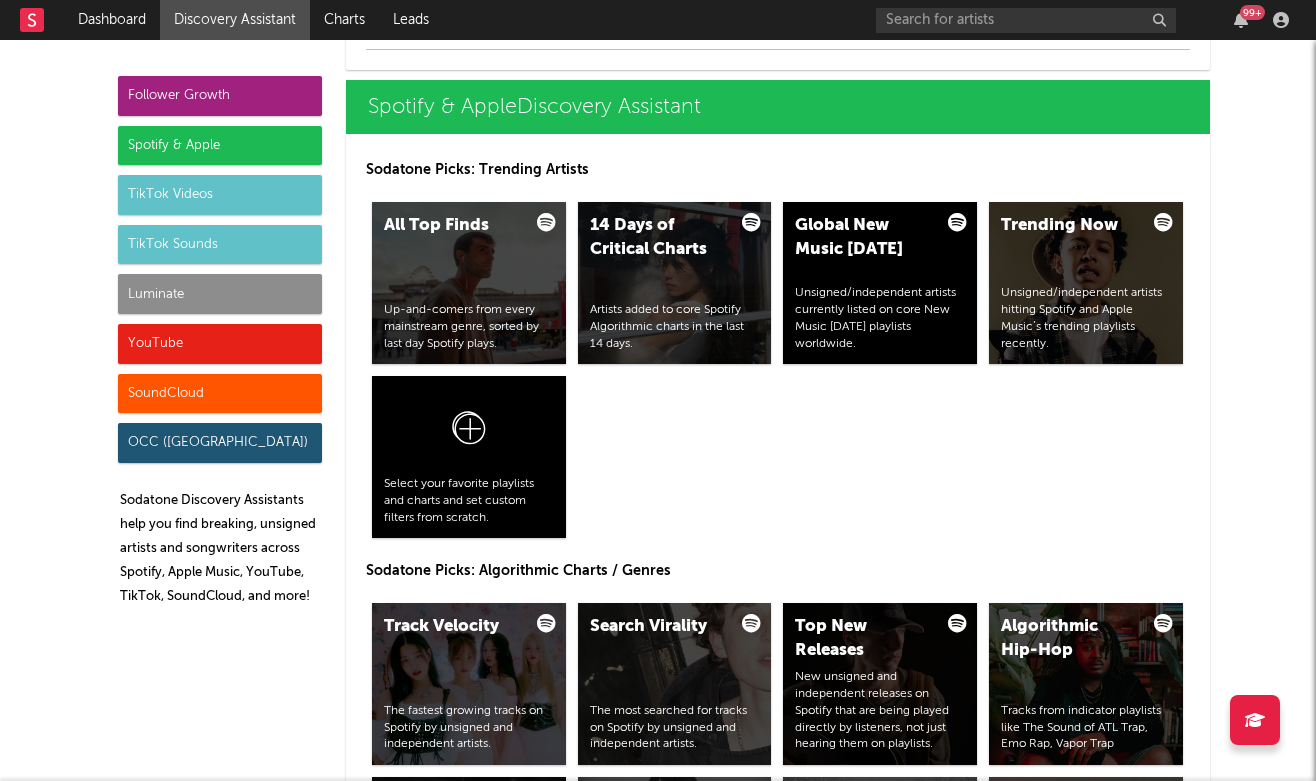 click on "TikTok Videos" at bounding box center [220, 195] 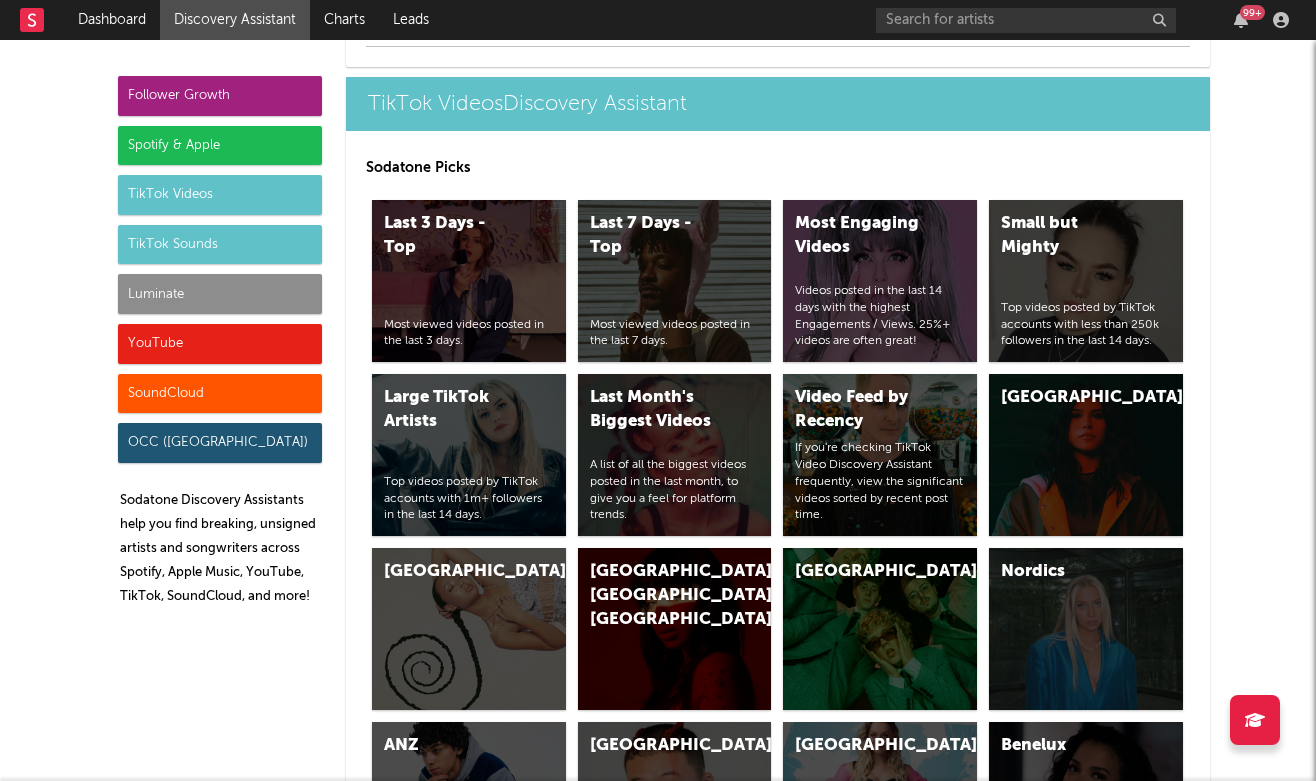 click on "TikTok Sounds" at bounding box center (220, 245) 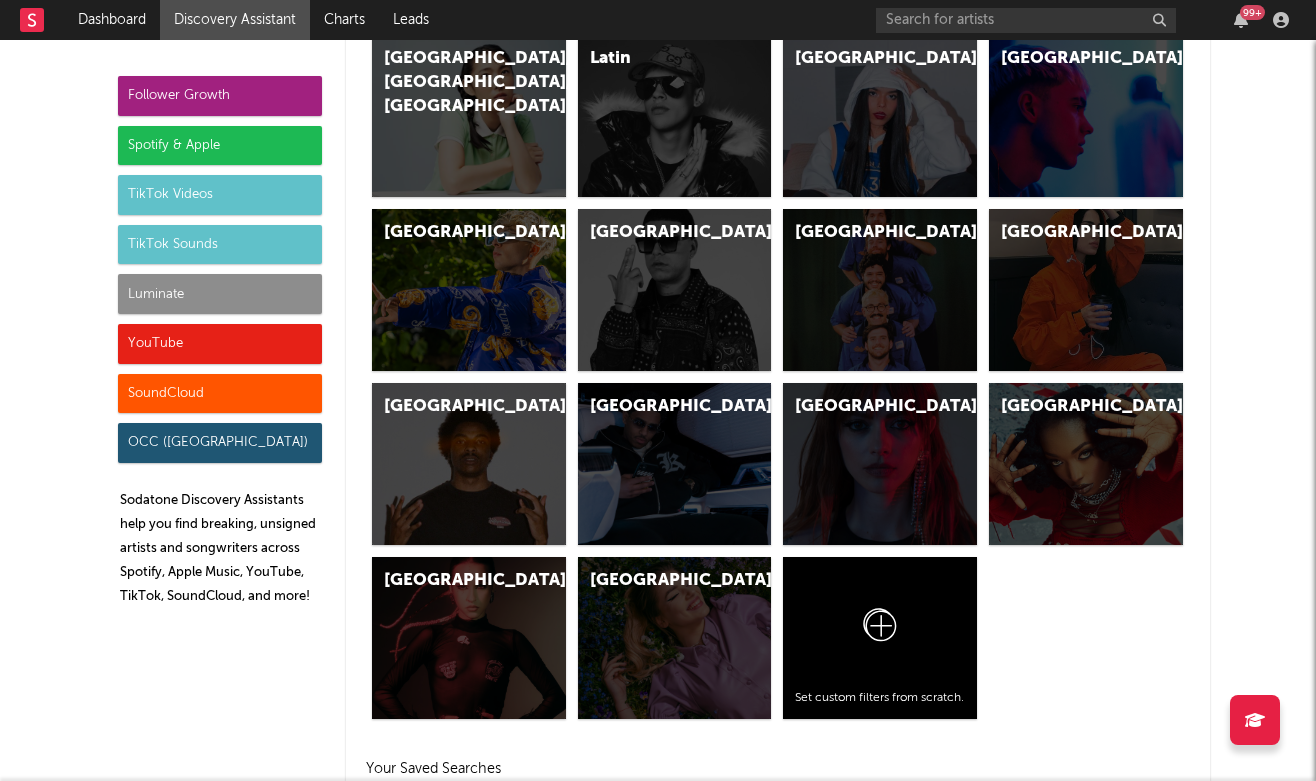 scroll, scrollTop: 7170, scrollLeft: 0, axis: vertical 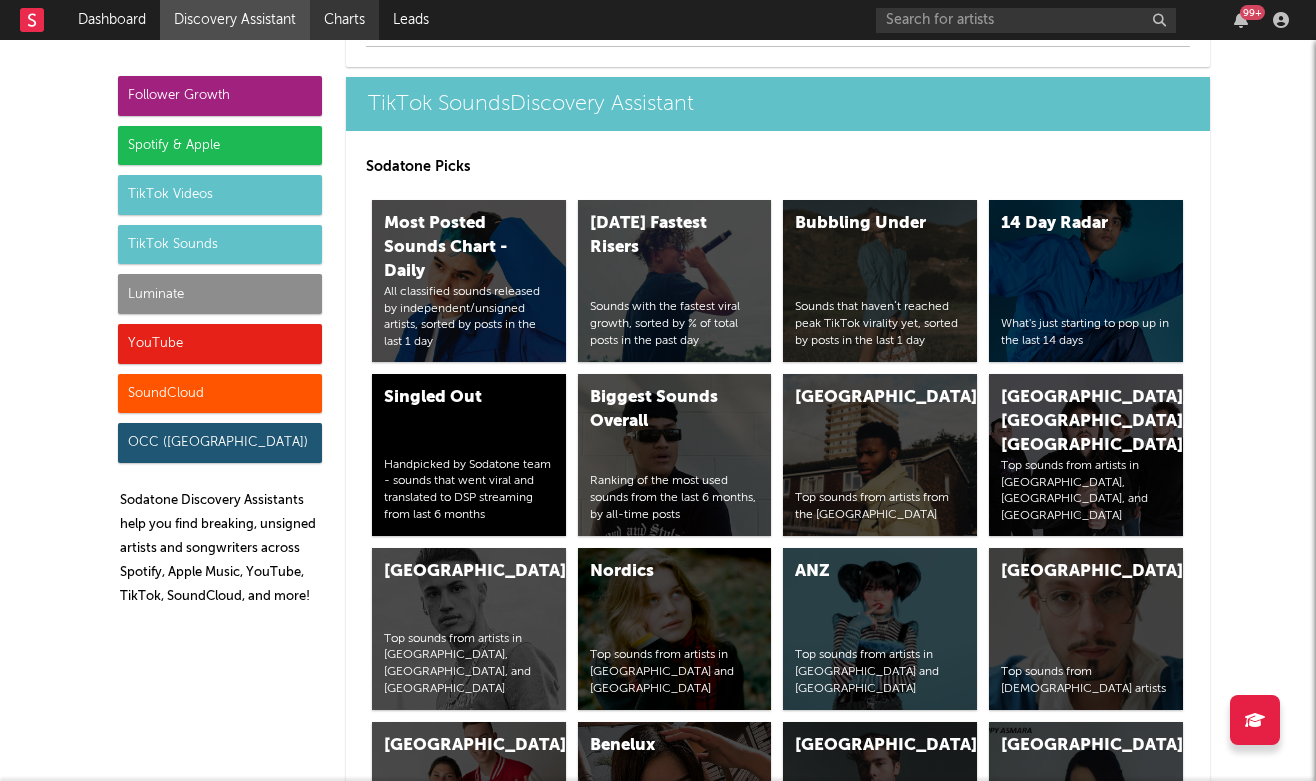click on "Charts" at bounding box center (344, 20) 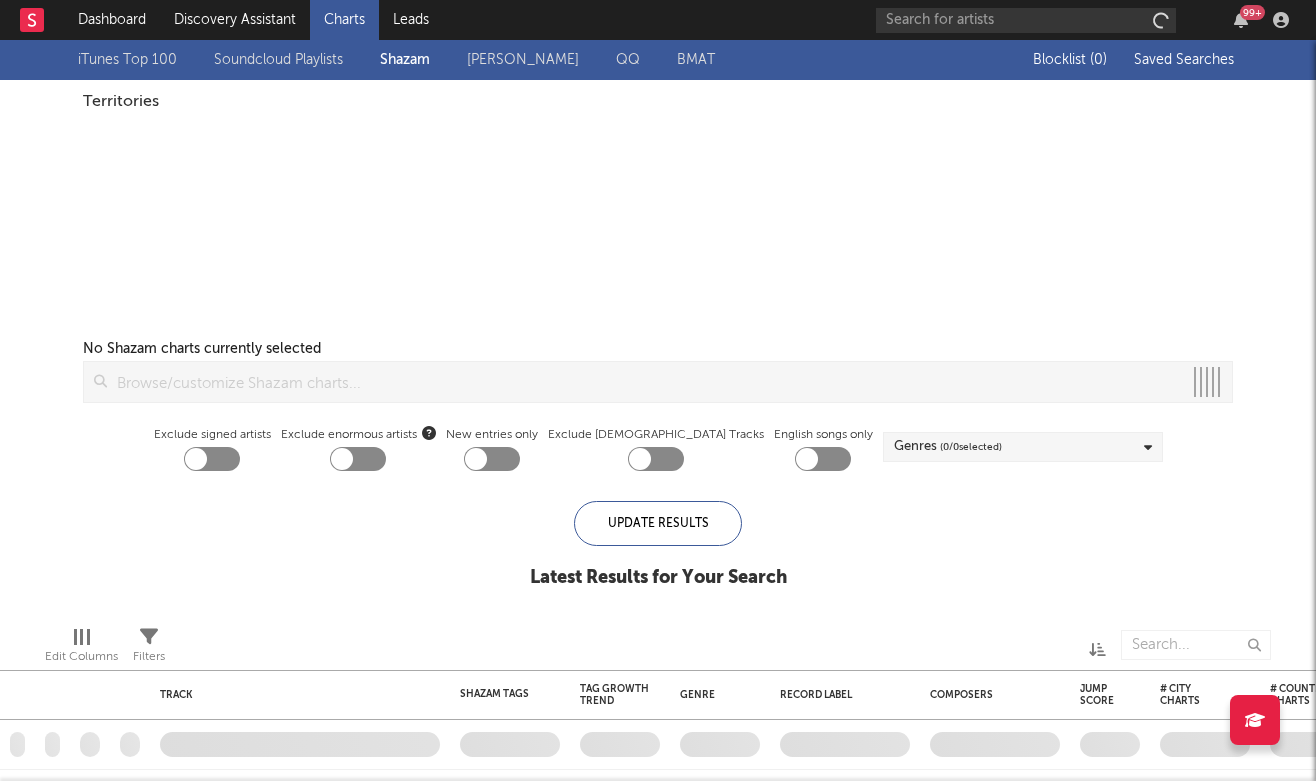 checkbox on "true" 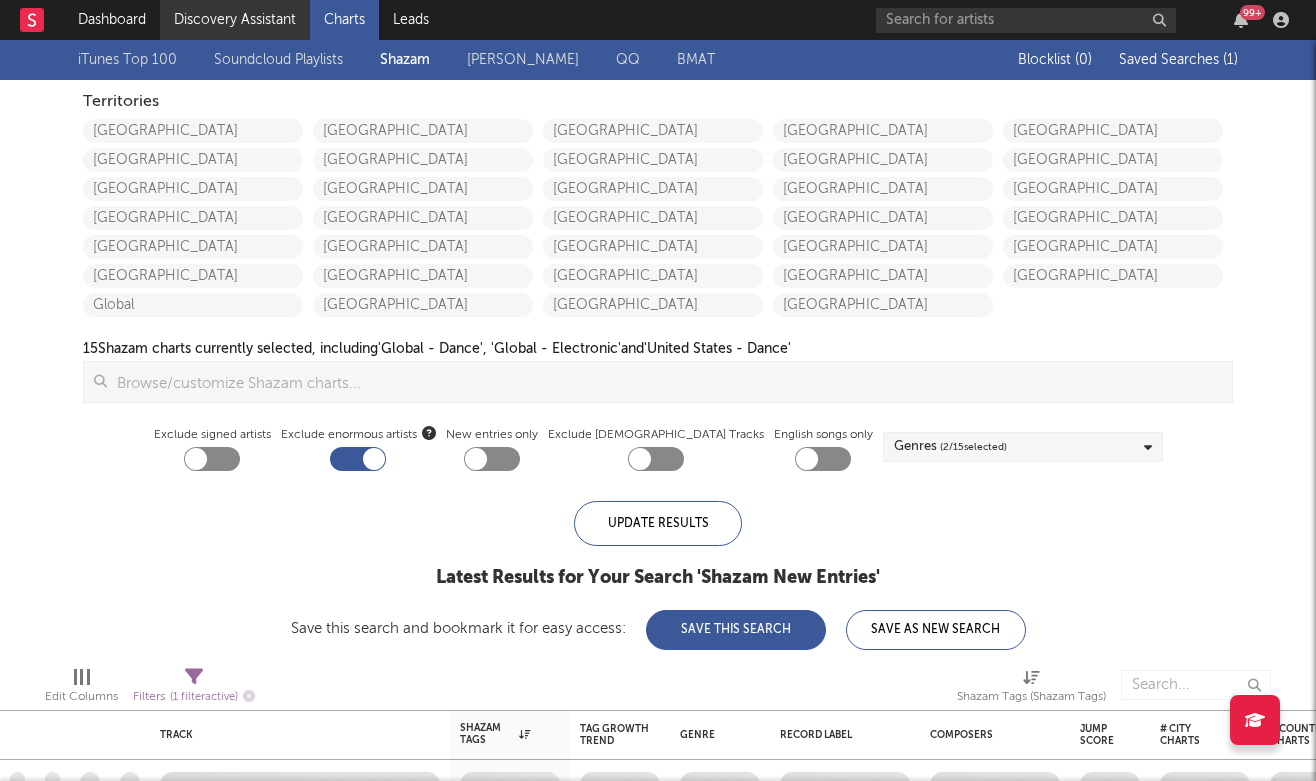 click on "Discovery Assistant" at bounding box center (235, 20) 